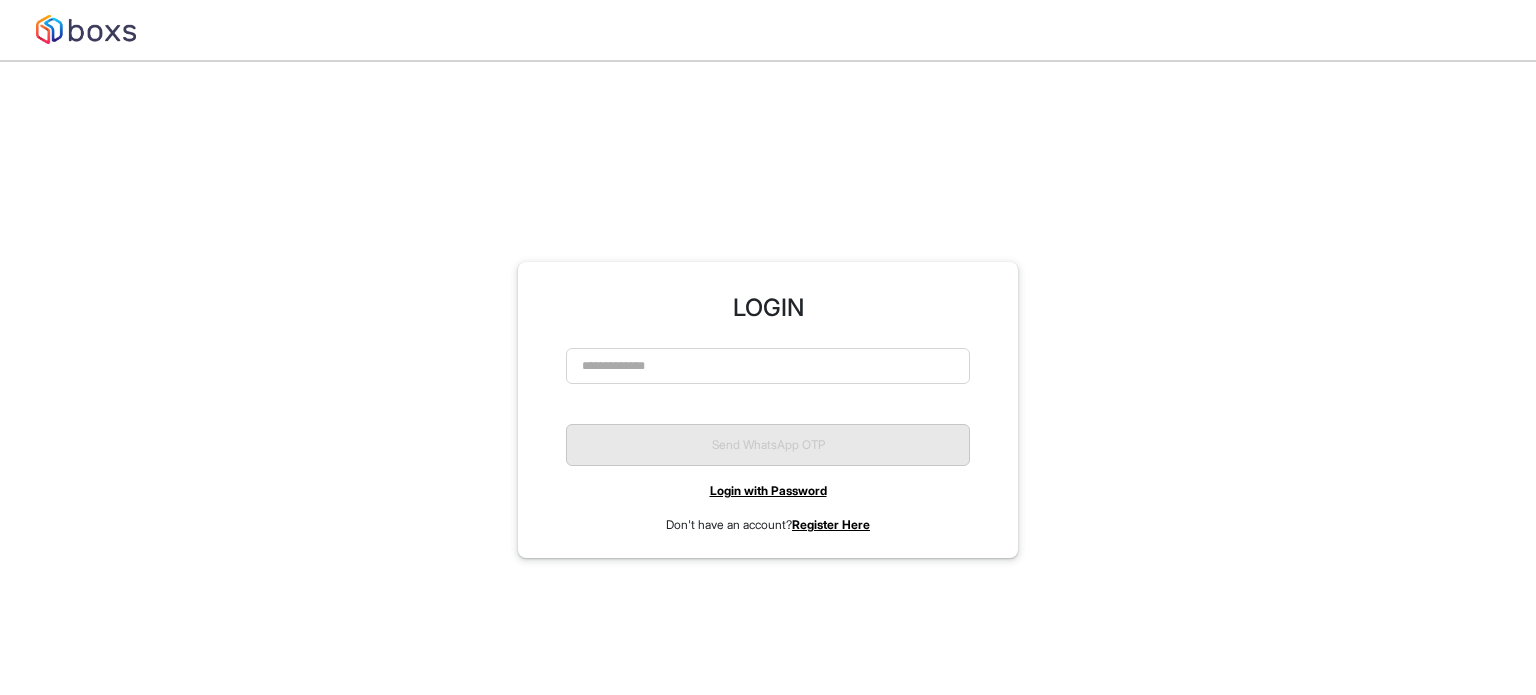 scroll, scrollTop: 0, scrollLeft: 0, axis: both 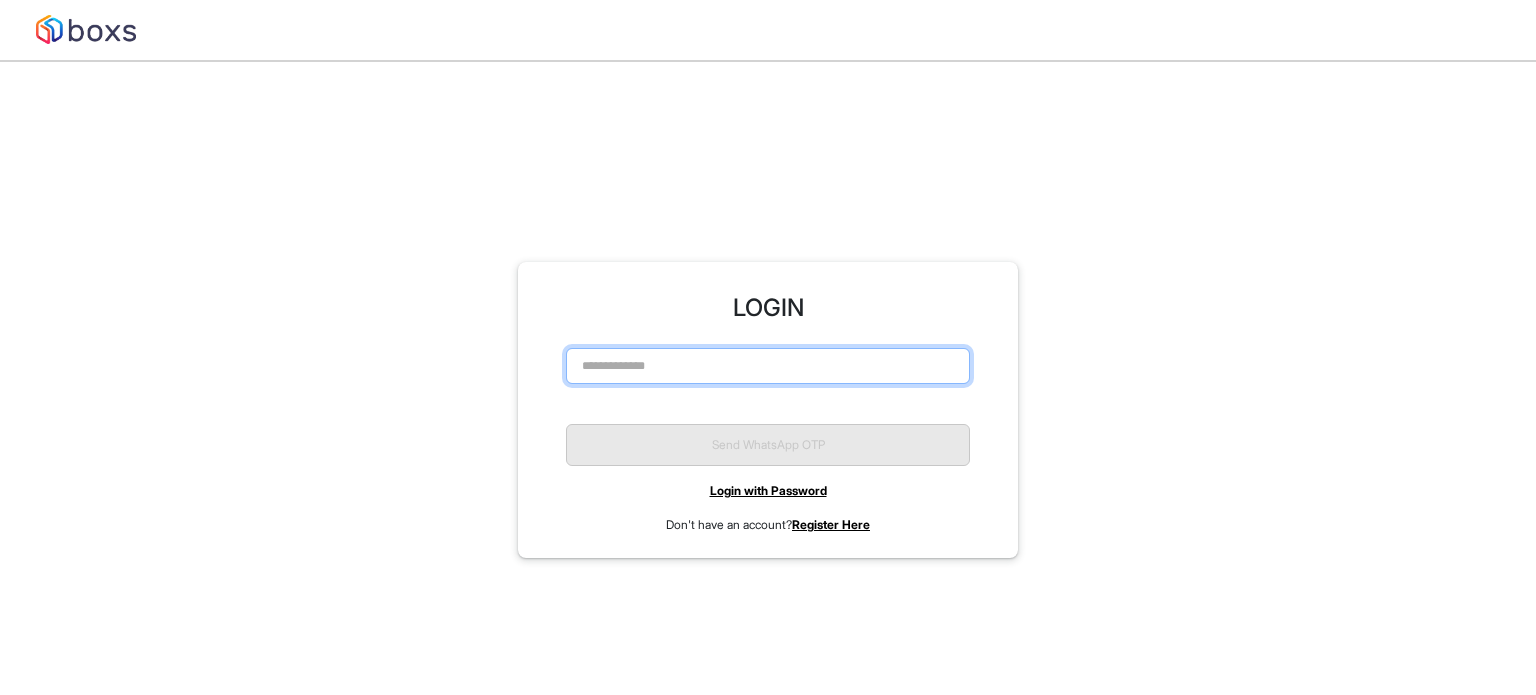 click at bounding box center (768, 366) 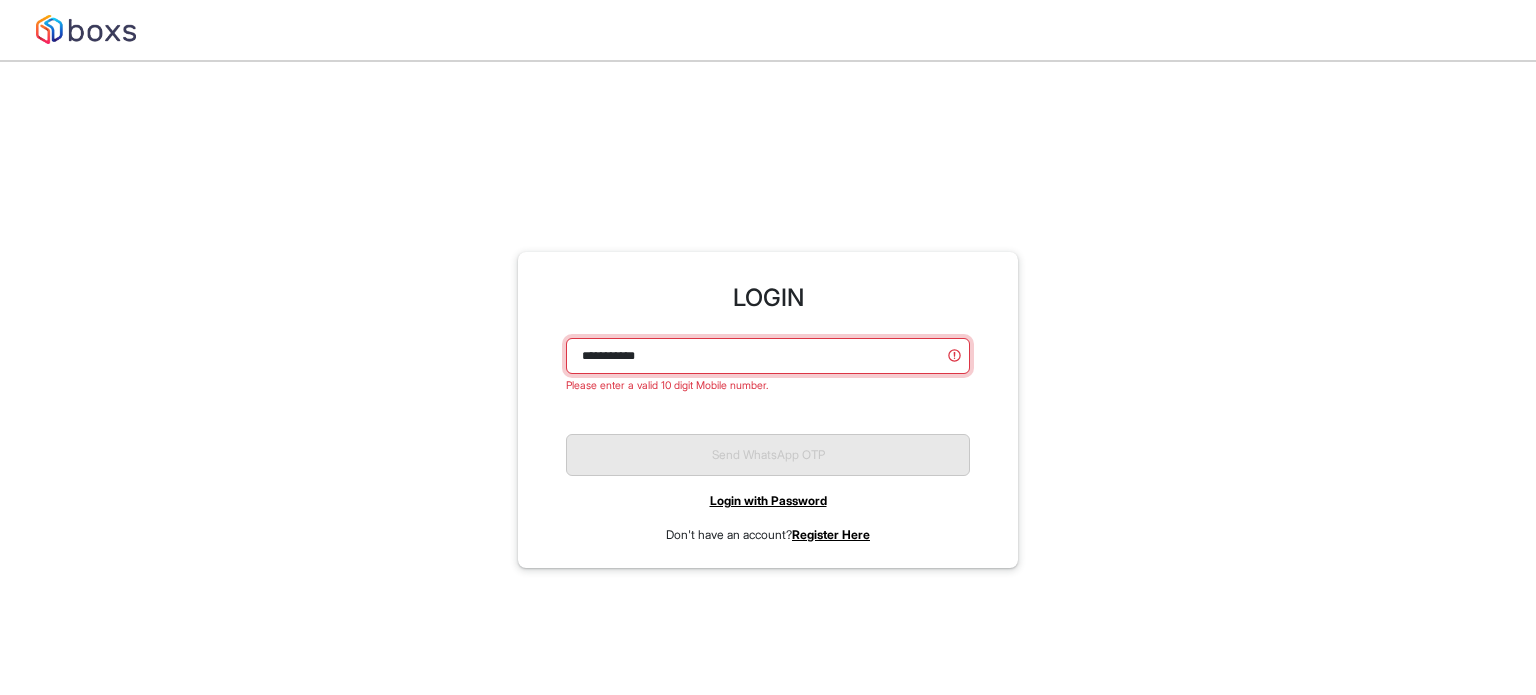 type on "**********" 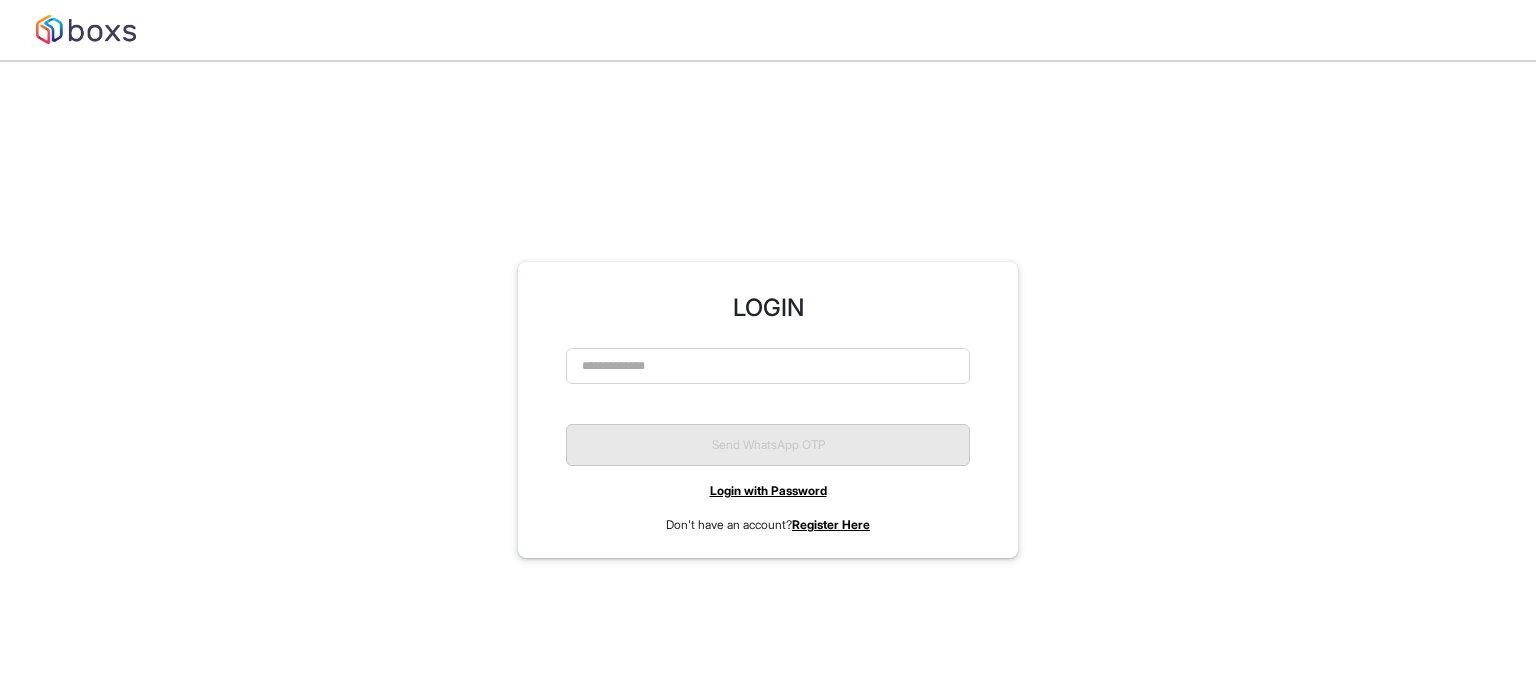 scroll, scrollTop: 0, scrollLeft: 0, axis: both 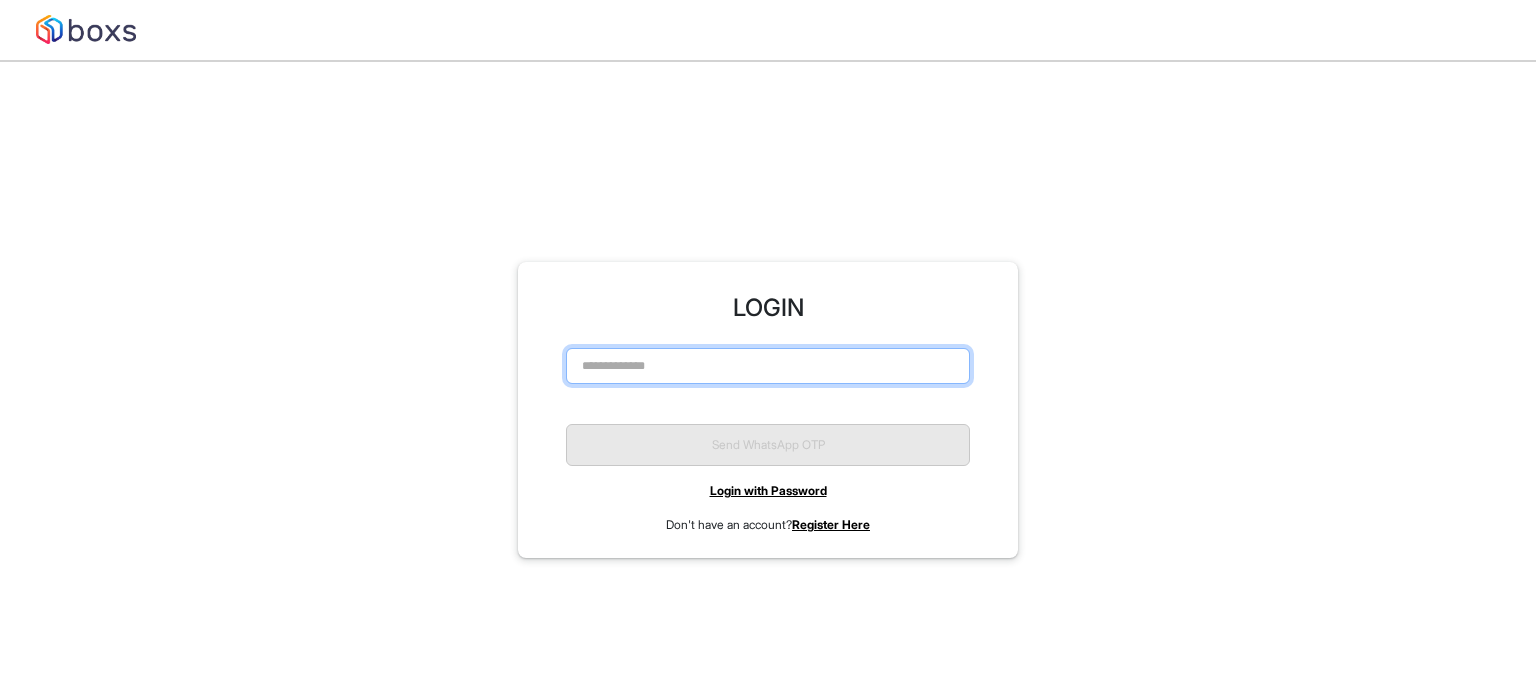 click at bounding box center (768, 366) 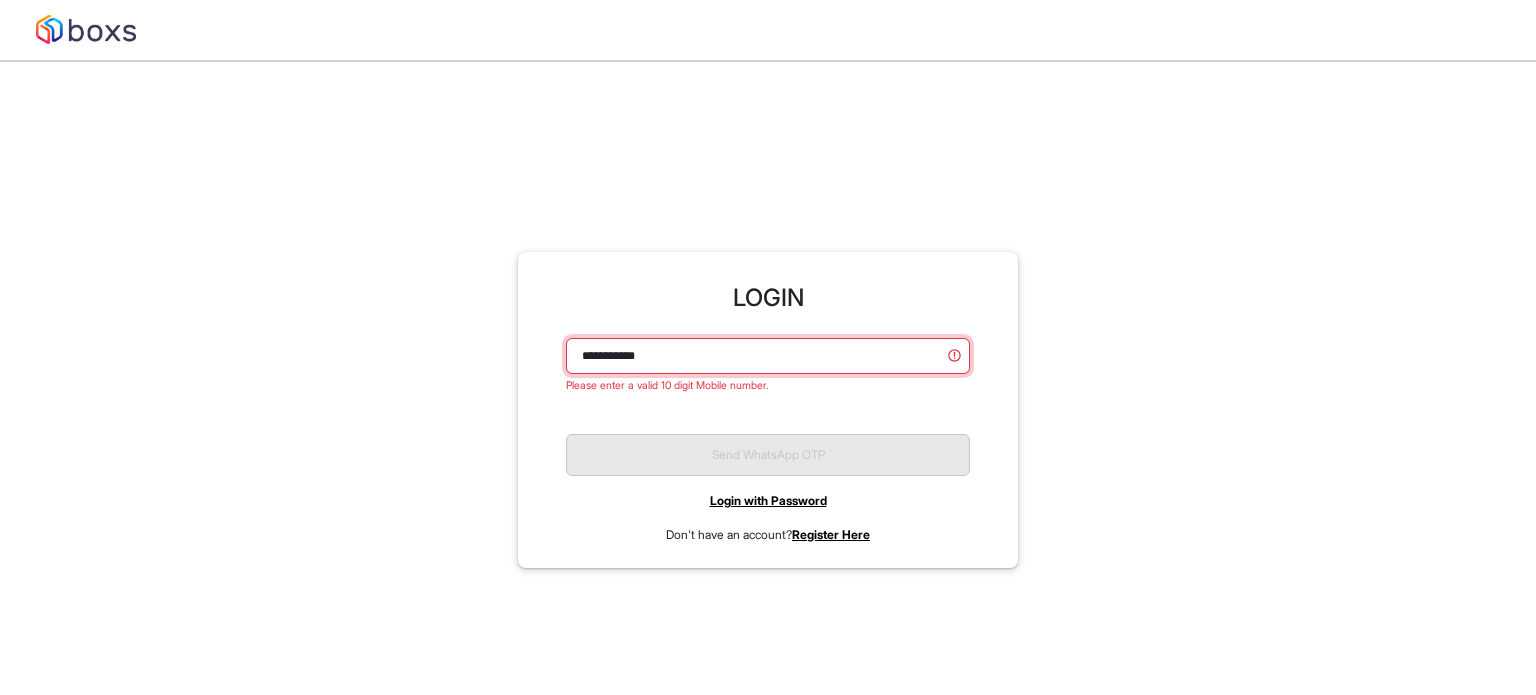 click on "**********" at bounding box center [768, 356] 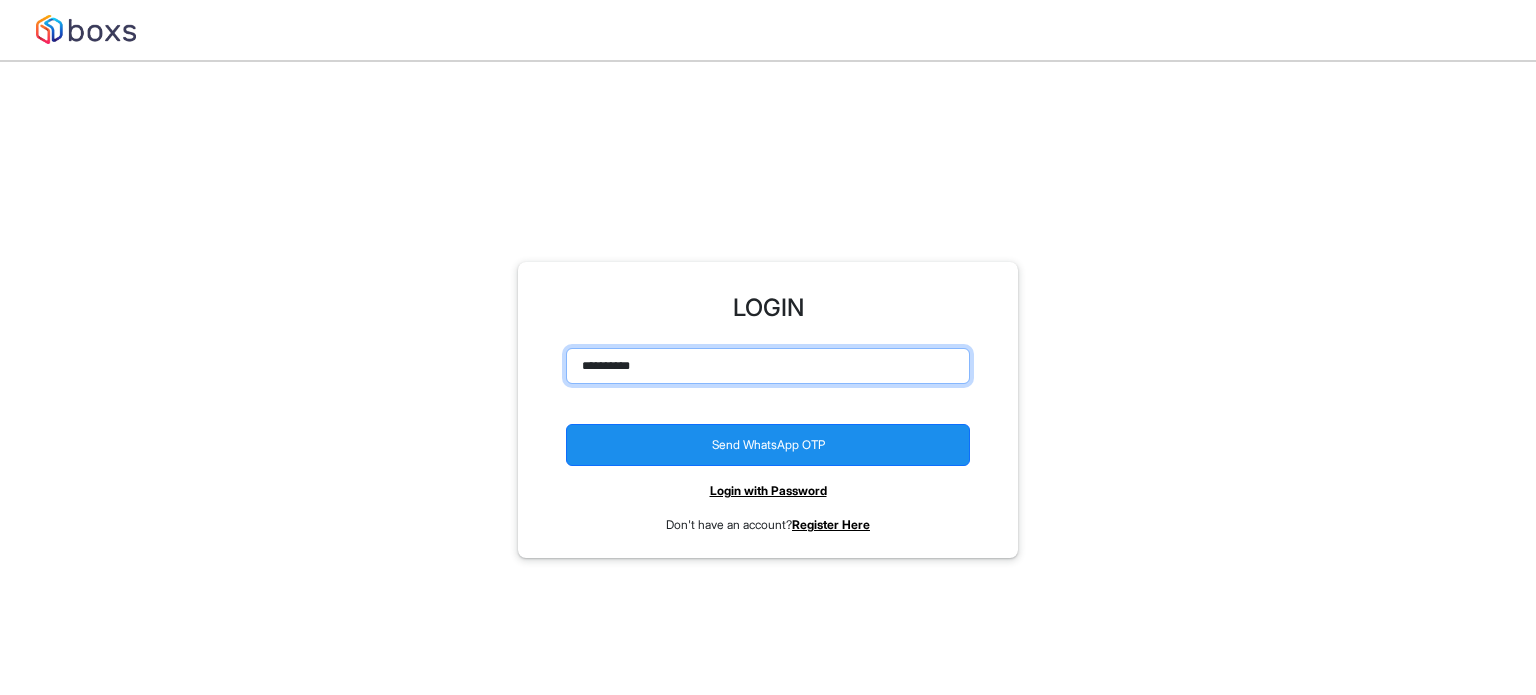 type on "**********" 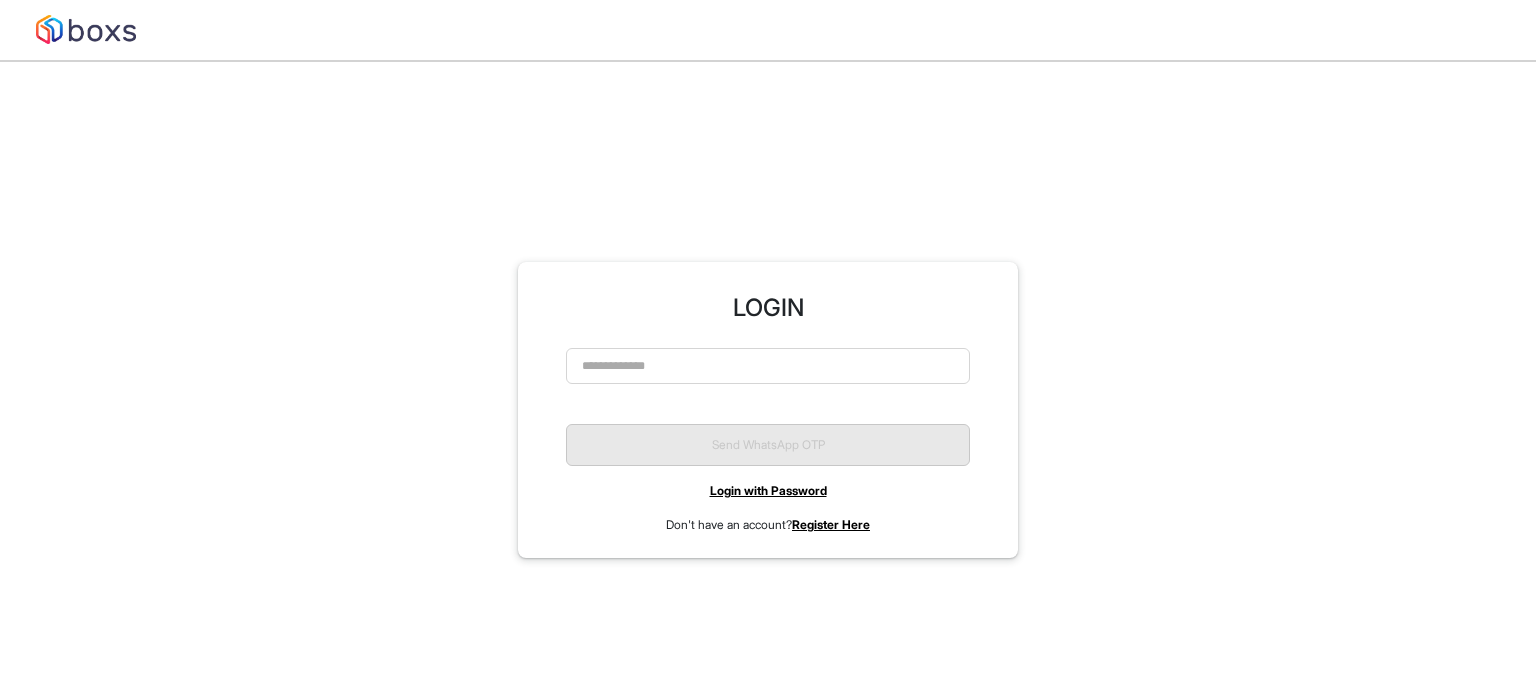 scroll, scrollTop: 0, scrollLeft: 0, axis: both 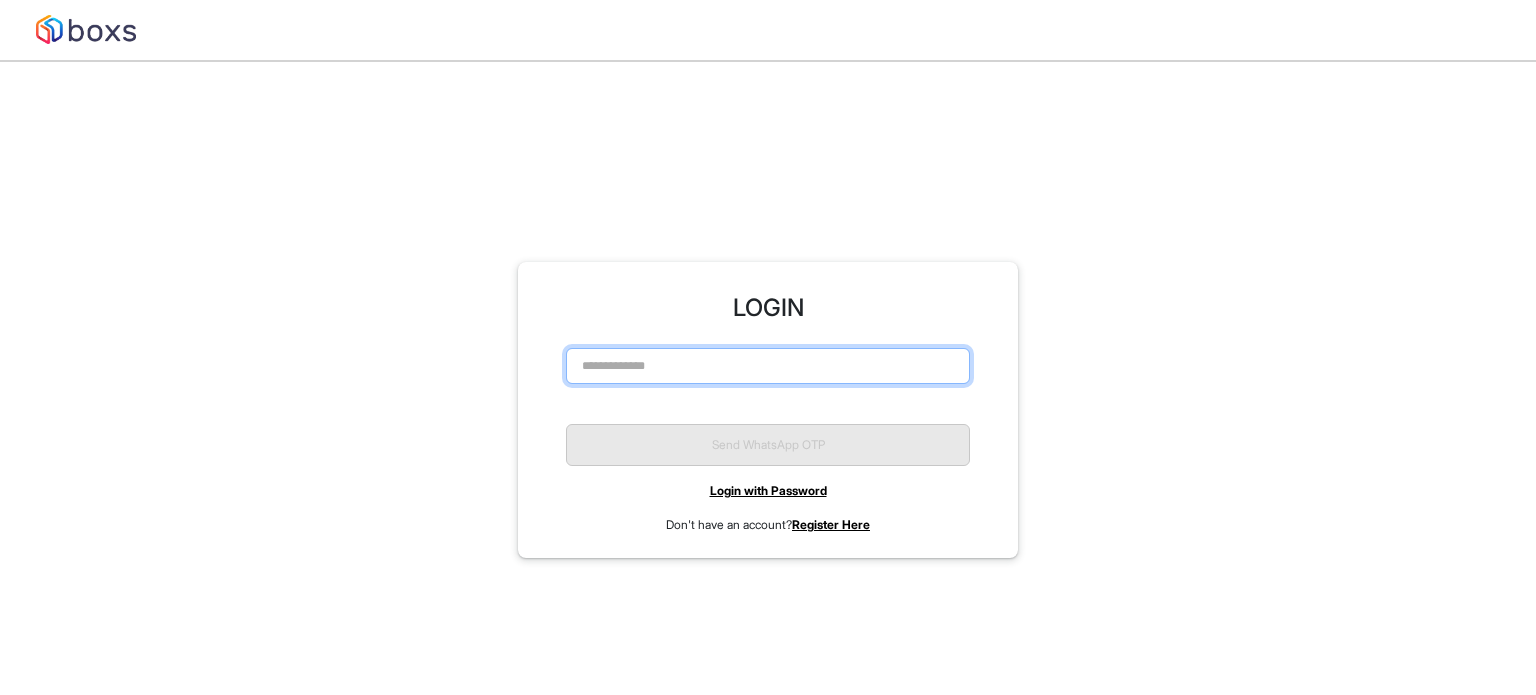 drag, startPoint x: 0, startPoint y: 0, endPoint x: 631, endPoint y: 376, distance: 734.5318 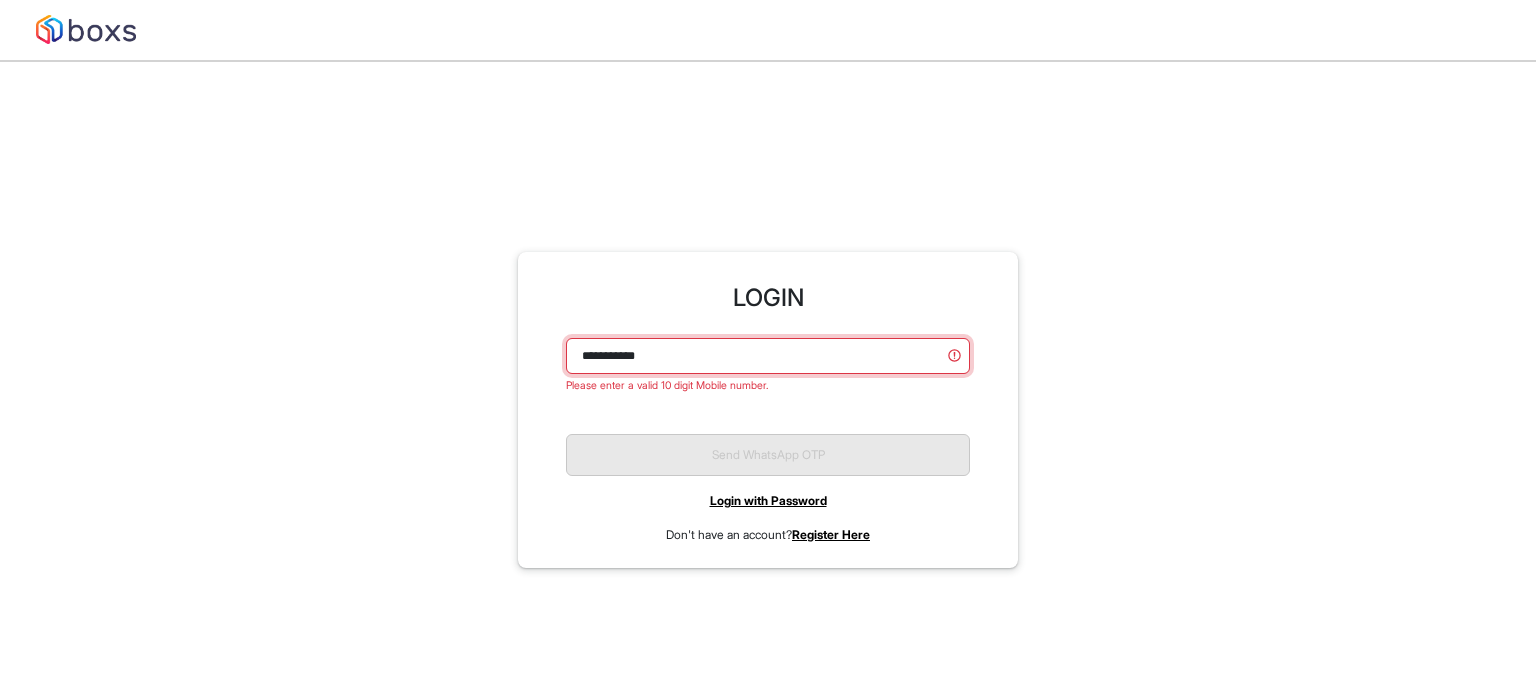 click on "**********" at bounding box center (768, 356) 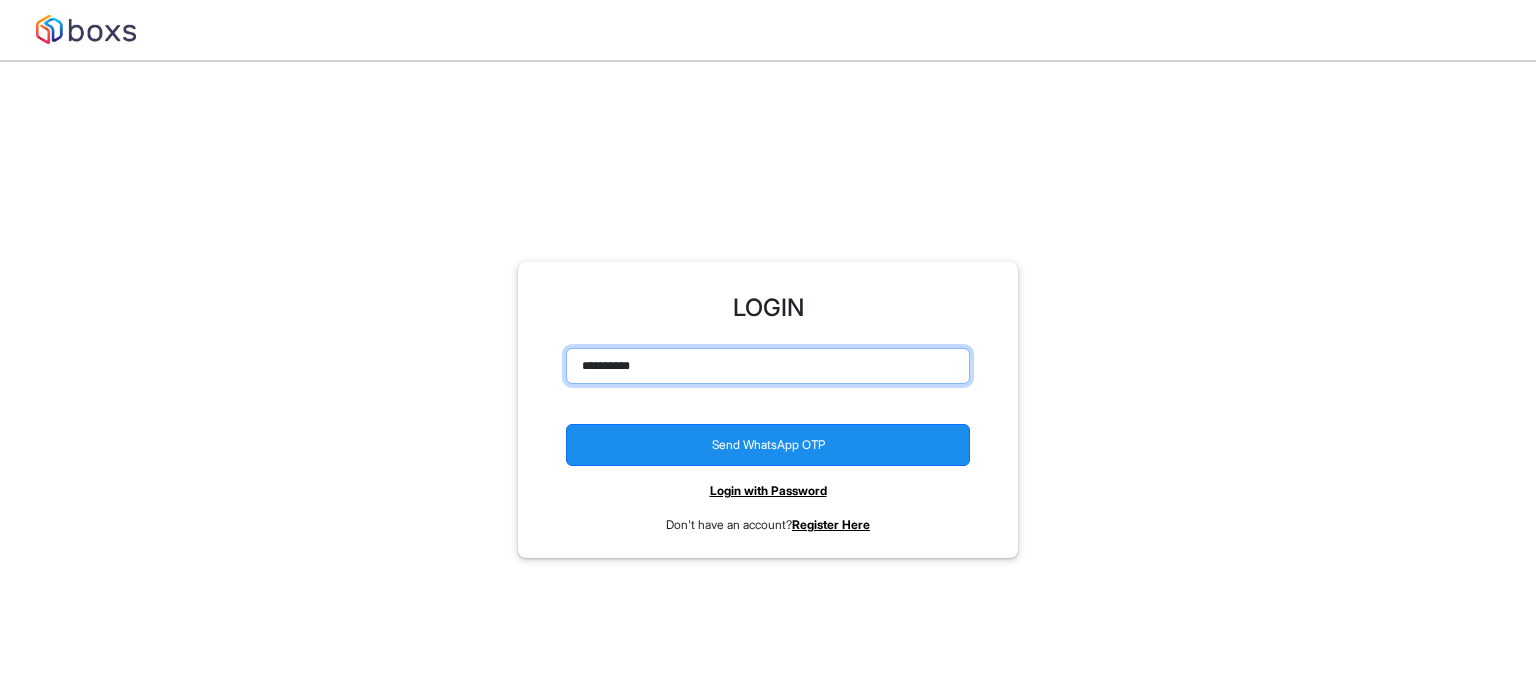 type on "**********" 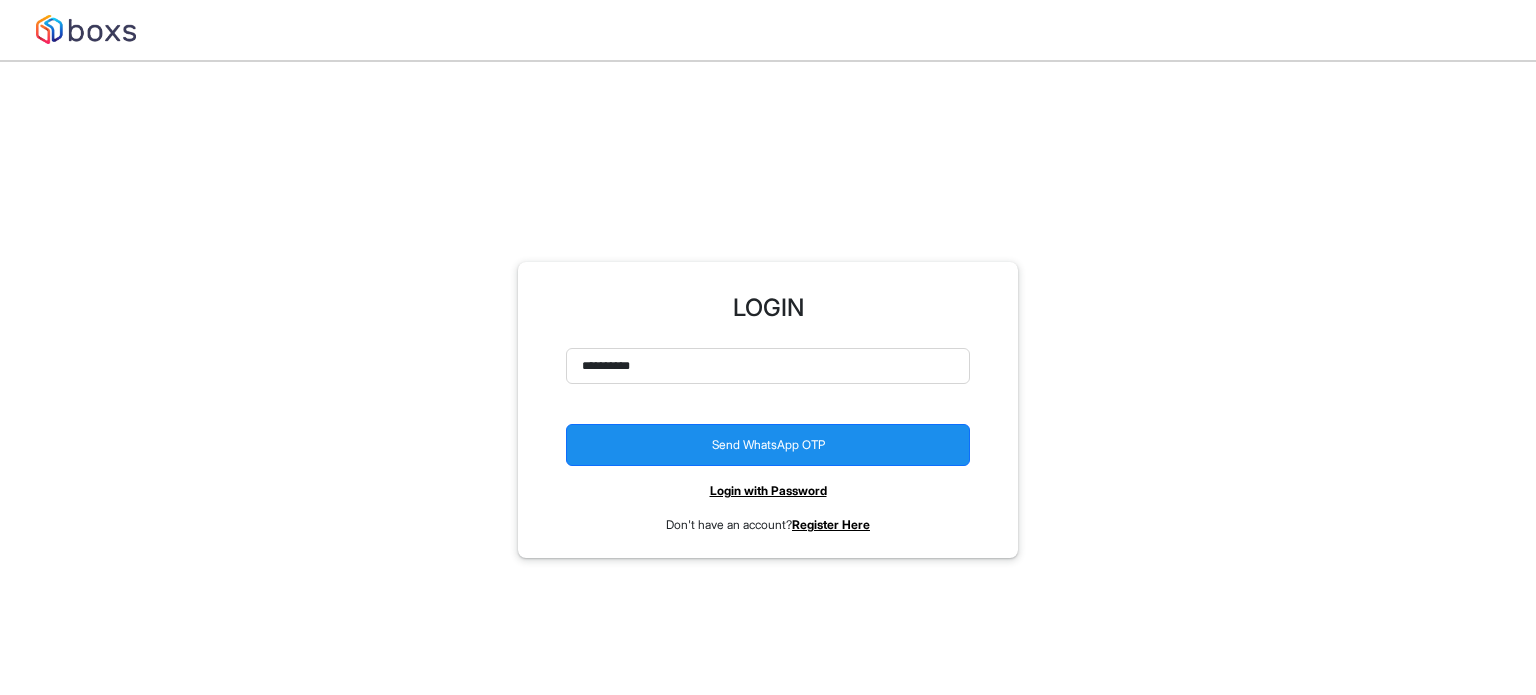 click on "Send WhatsApp OTP" at bounding box center [768, 445] 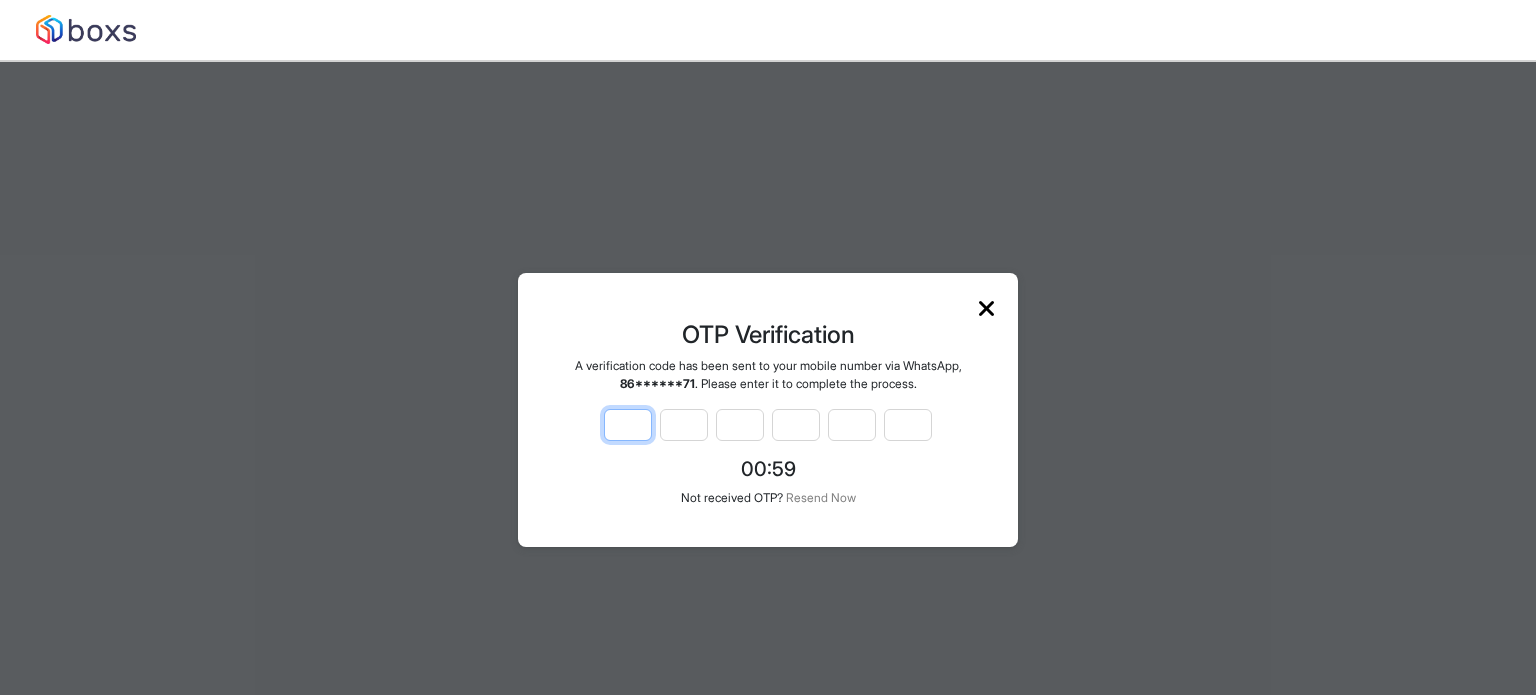 click at bounding box center [628, 425] 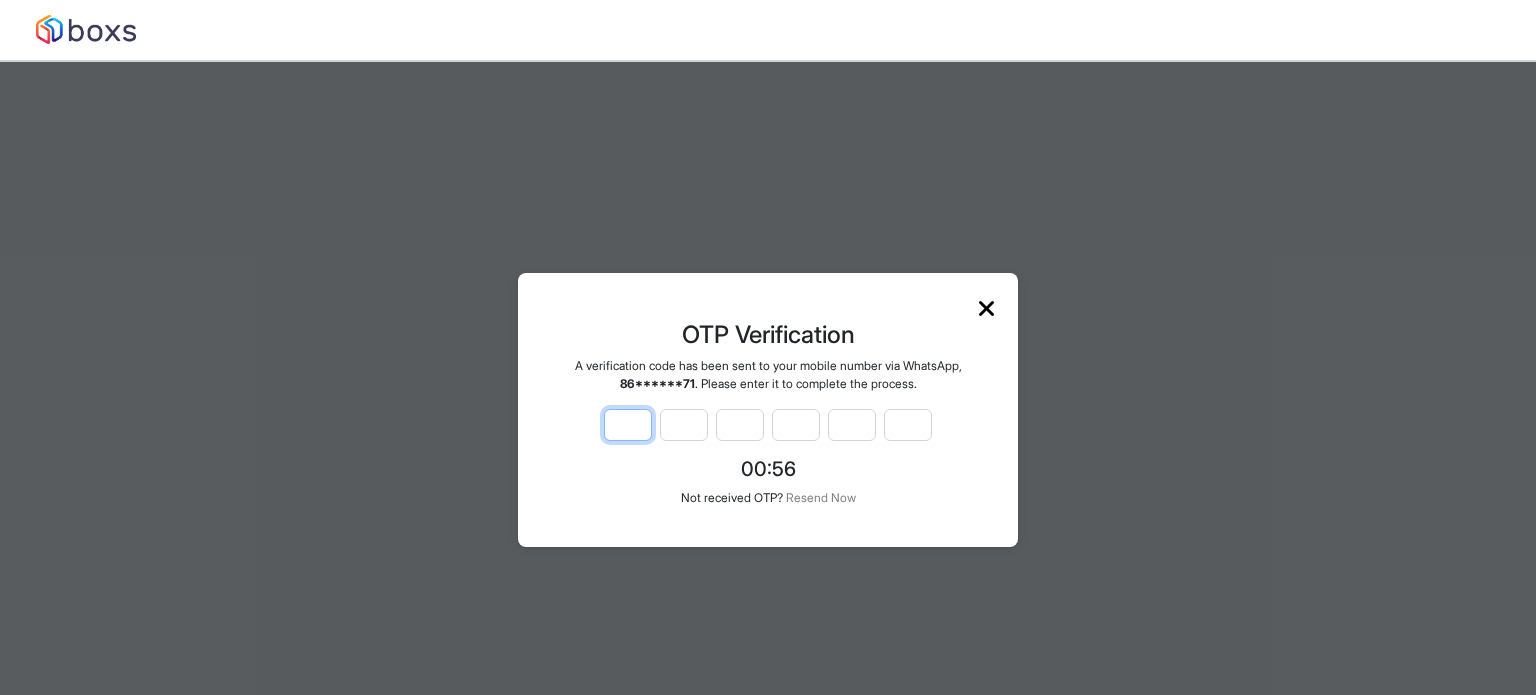 type on "*" 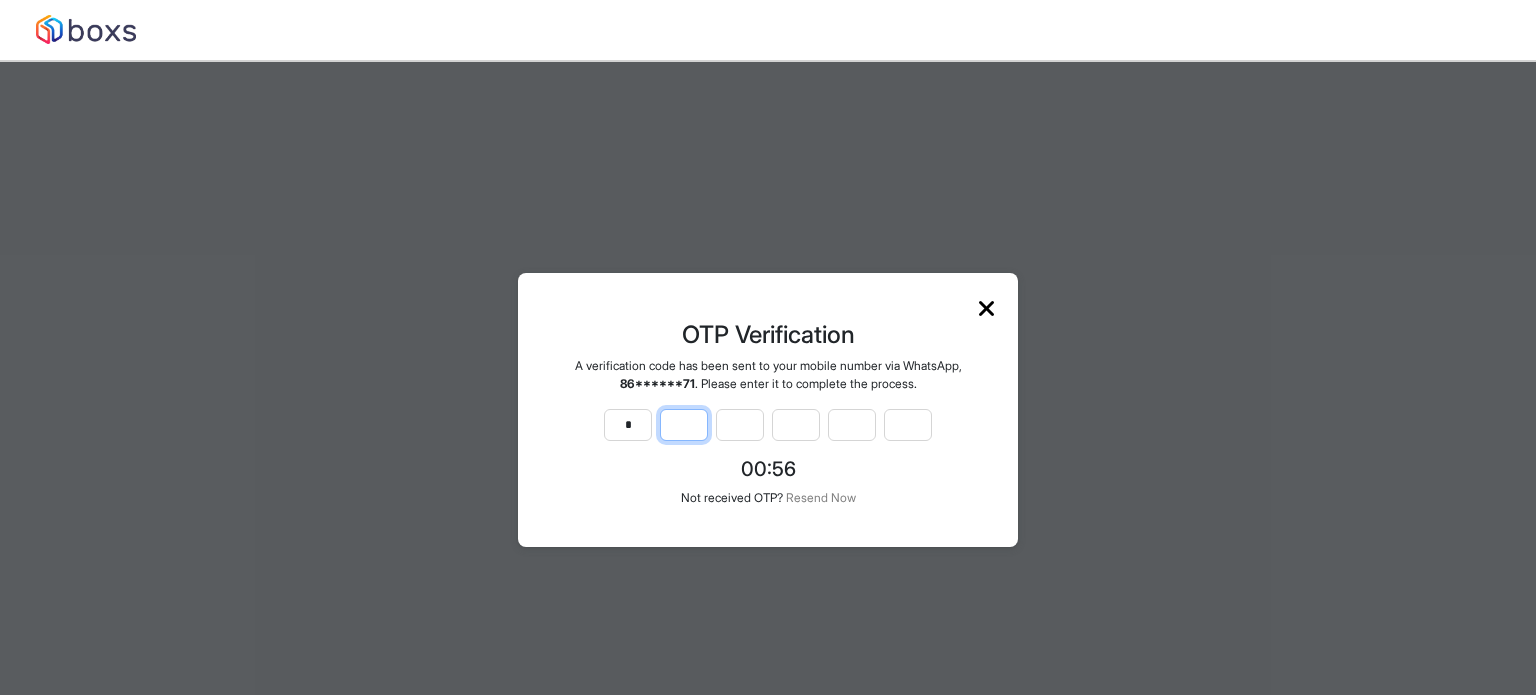 type on "*" 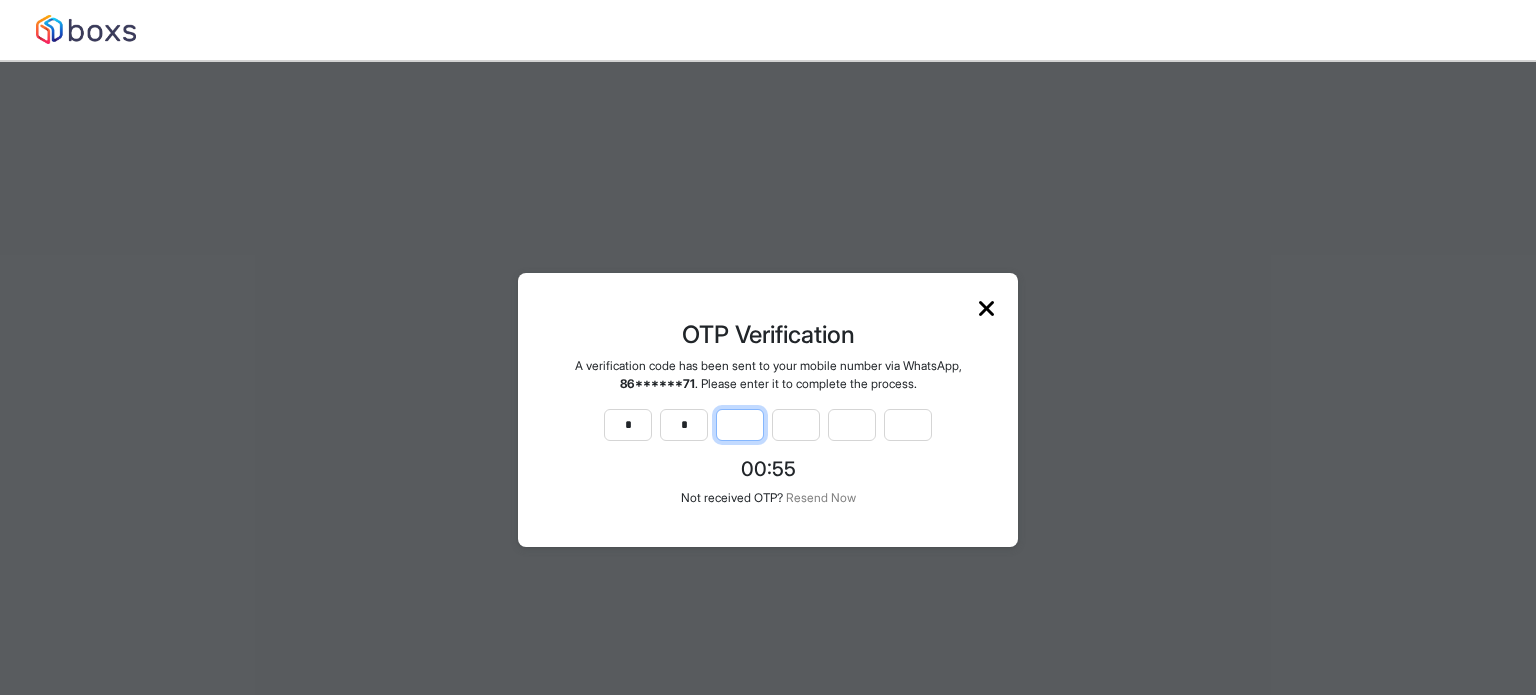 type on "*" 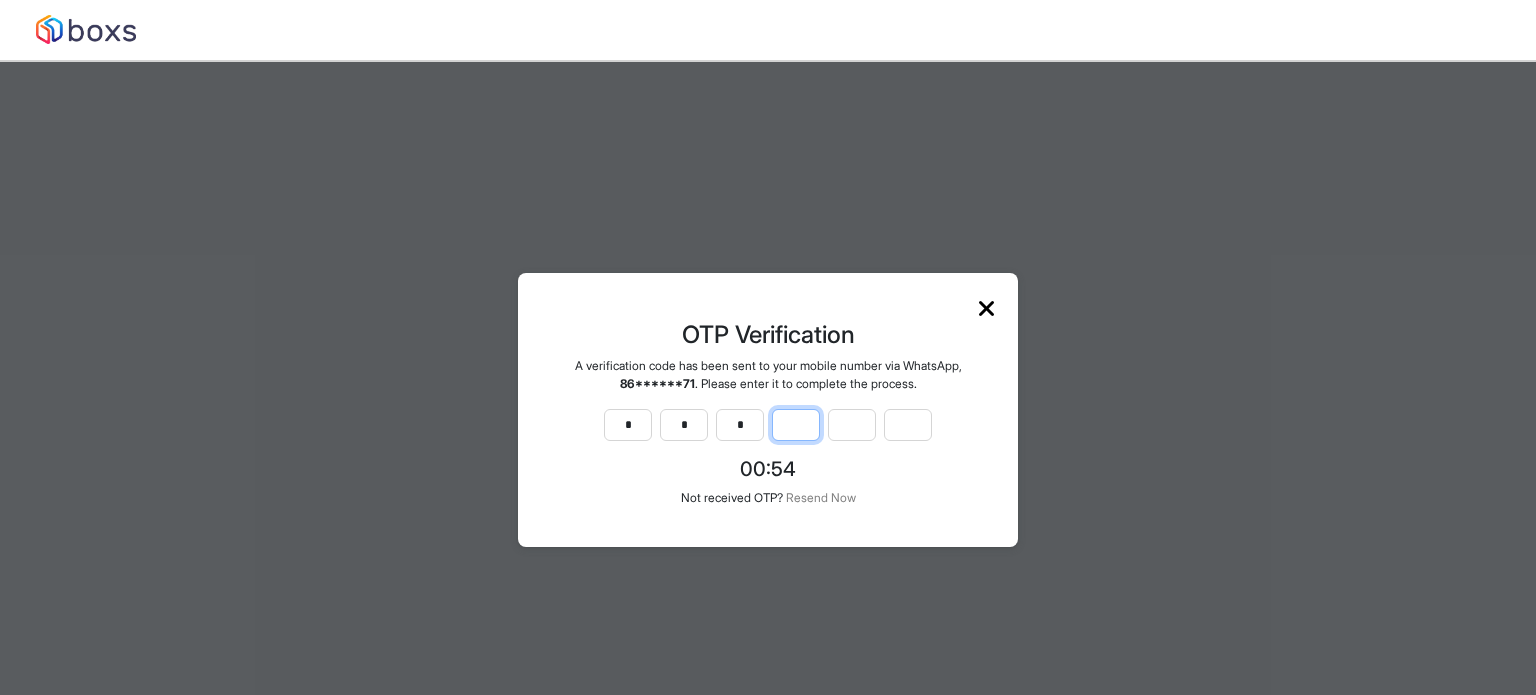 type on "*" 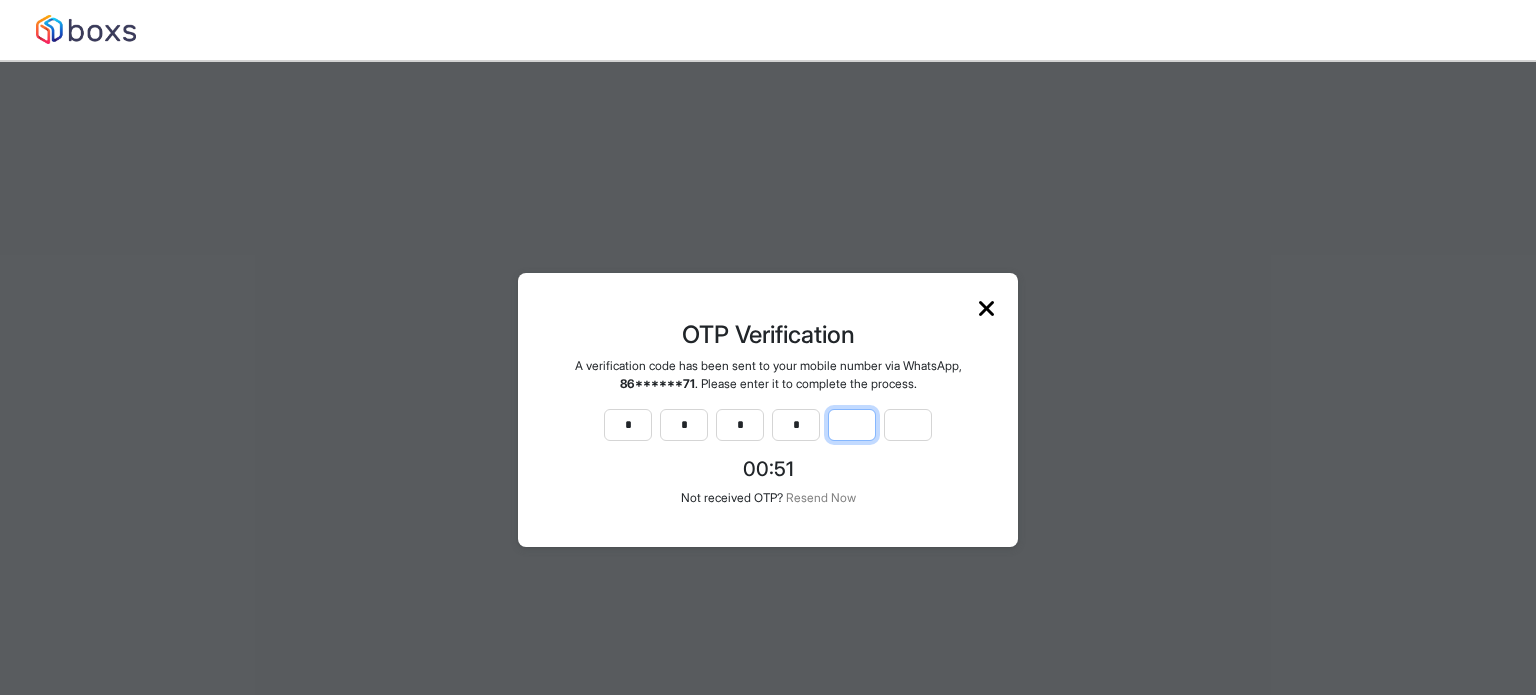type on "*" 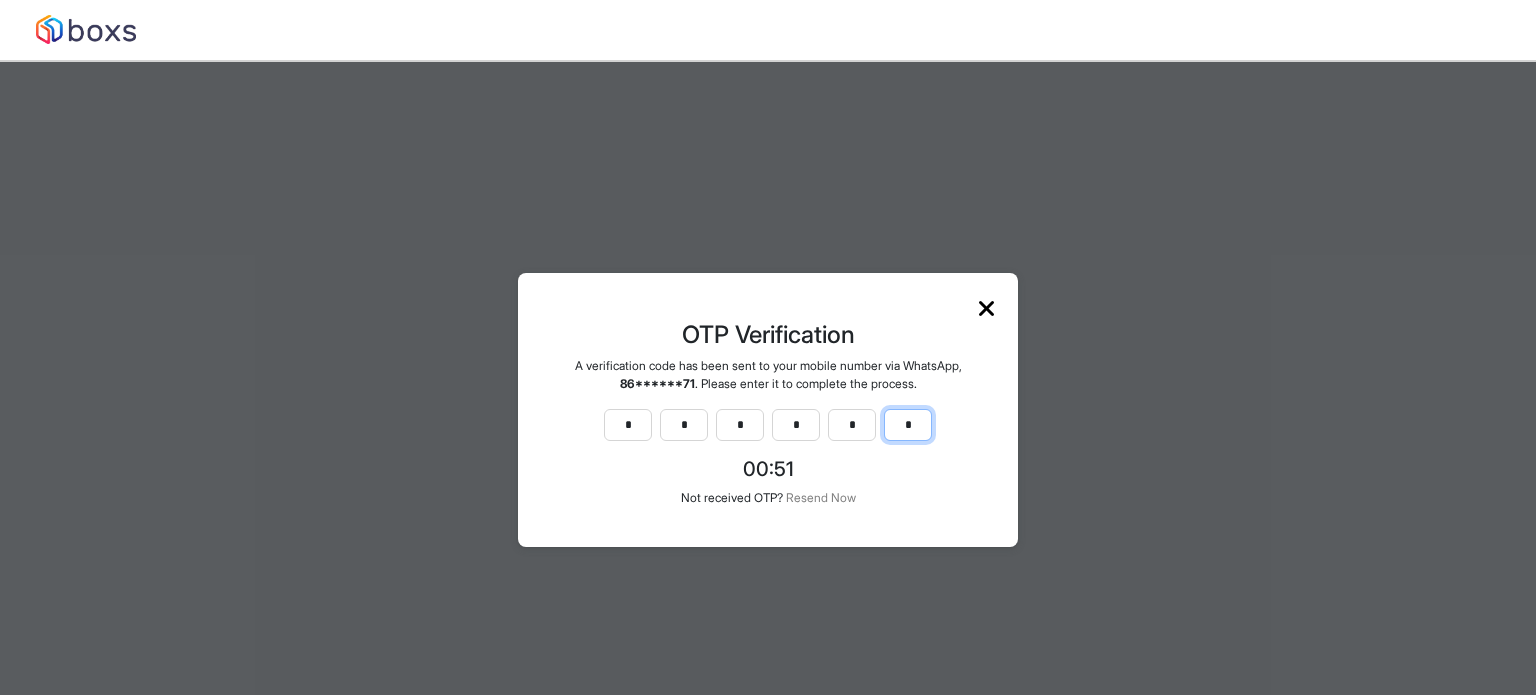 type on "*" 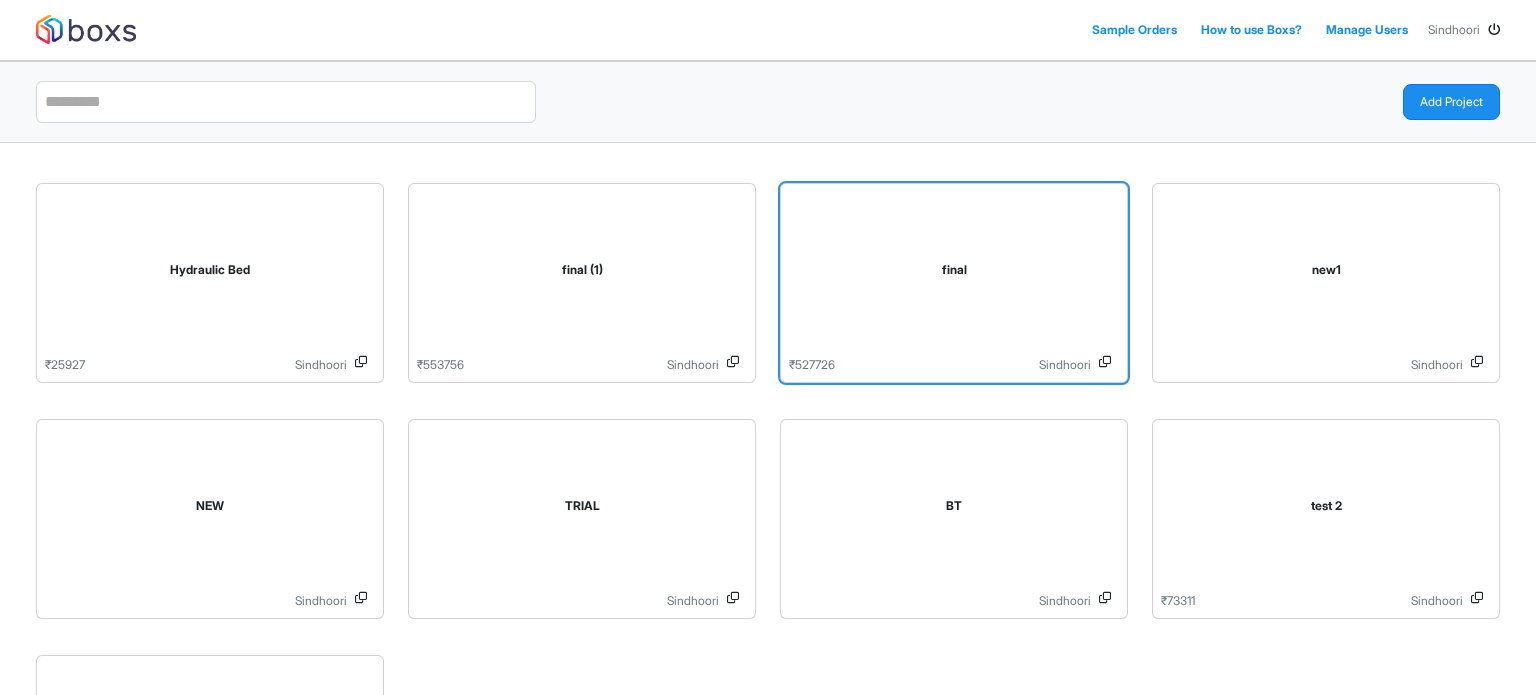 click on "final" at bounding box center (954, 274) 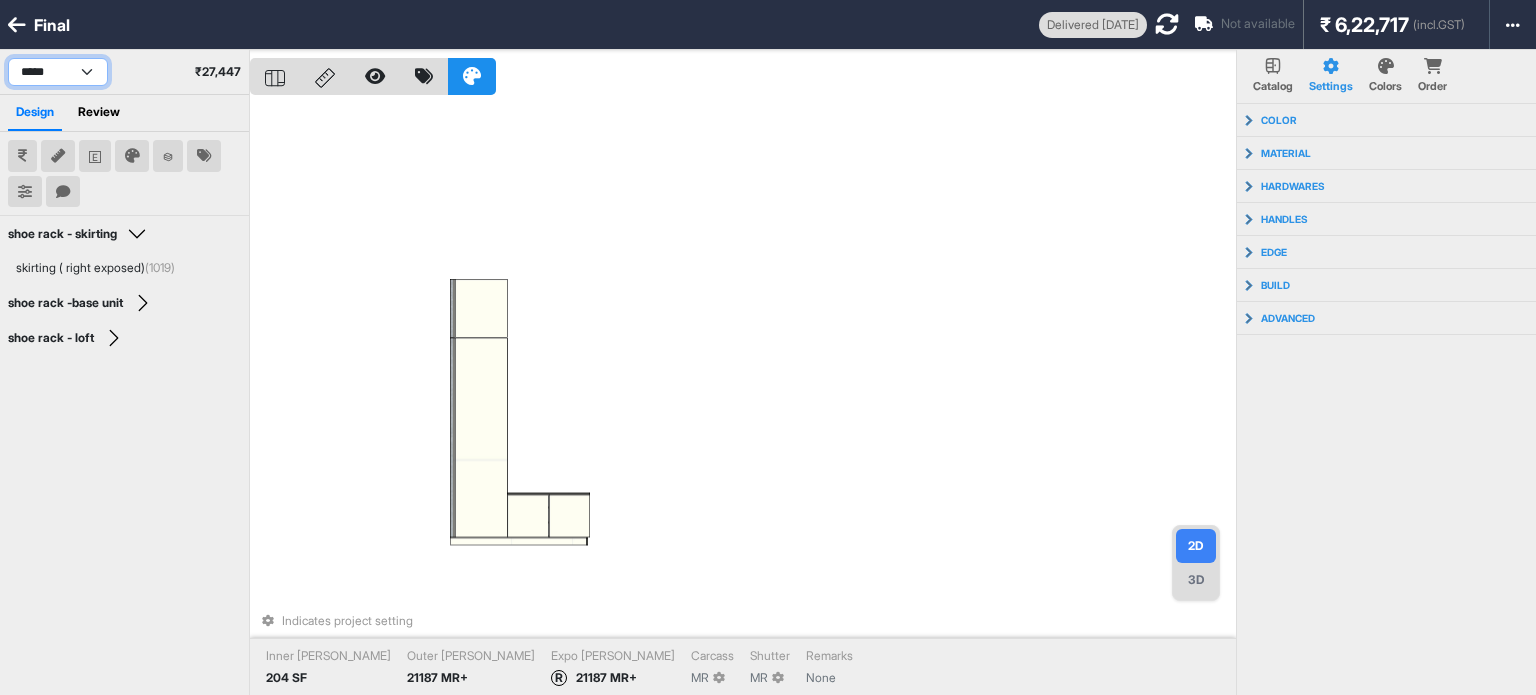 click on "**********" at bounding box center (58, 72) 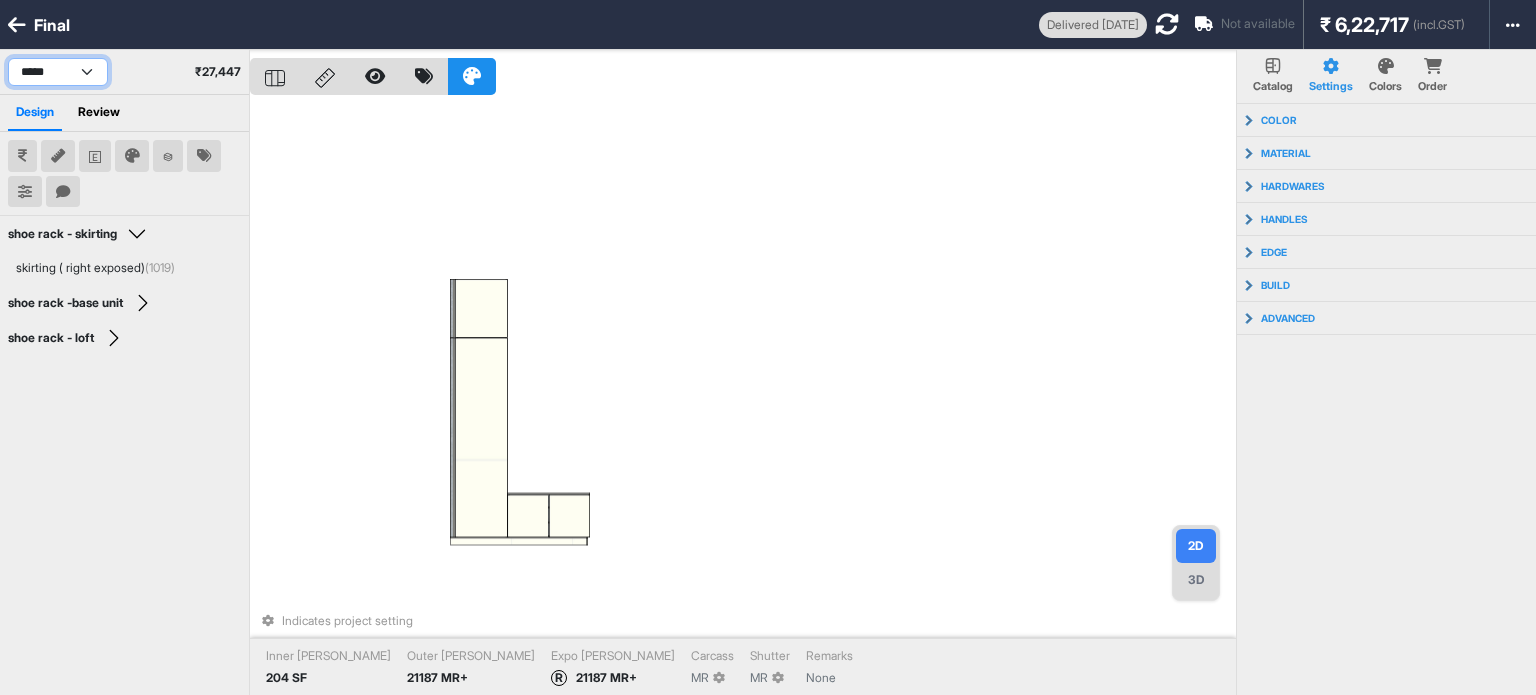click on "**********" at bounding box center [58, 72] 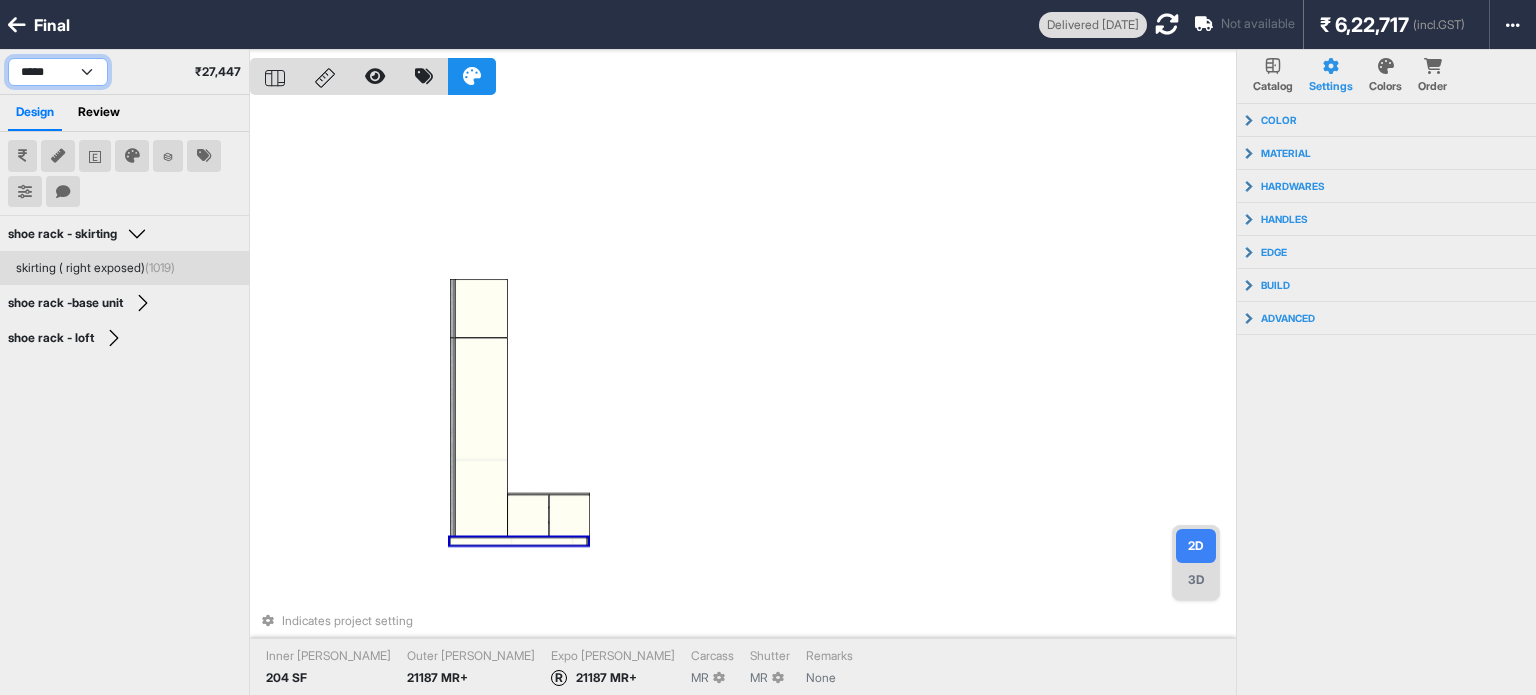 select on "****" 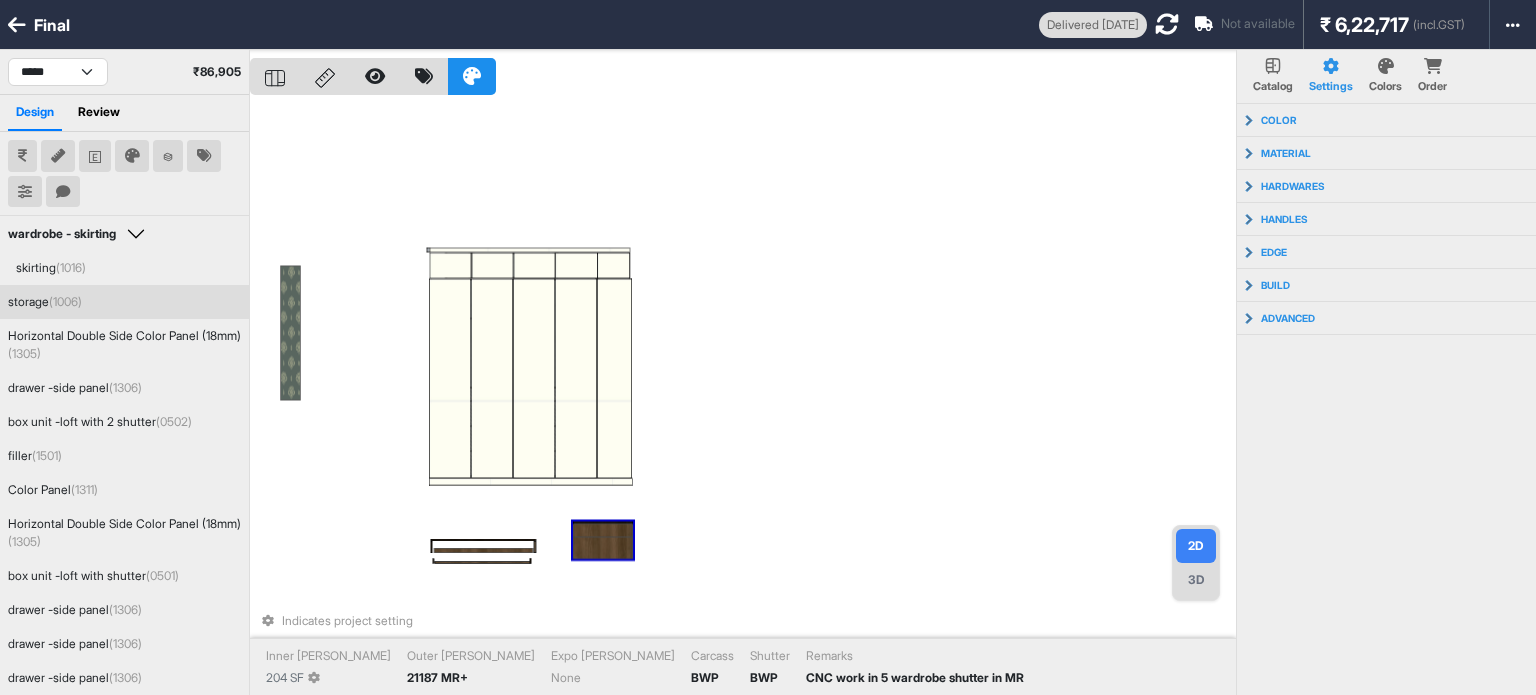 click on "storage  (1006)" at bounding box center [124, 302] 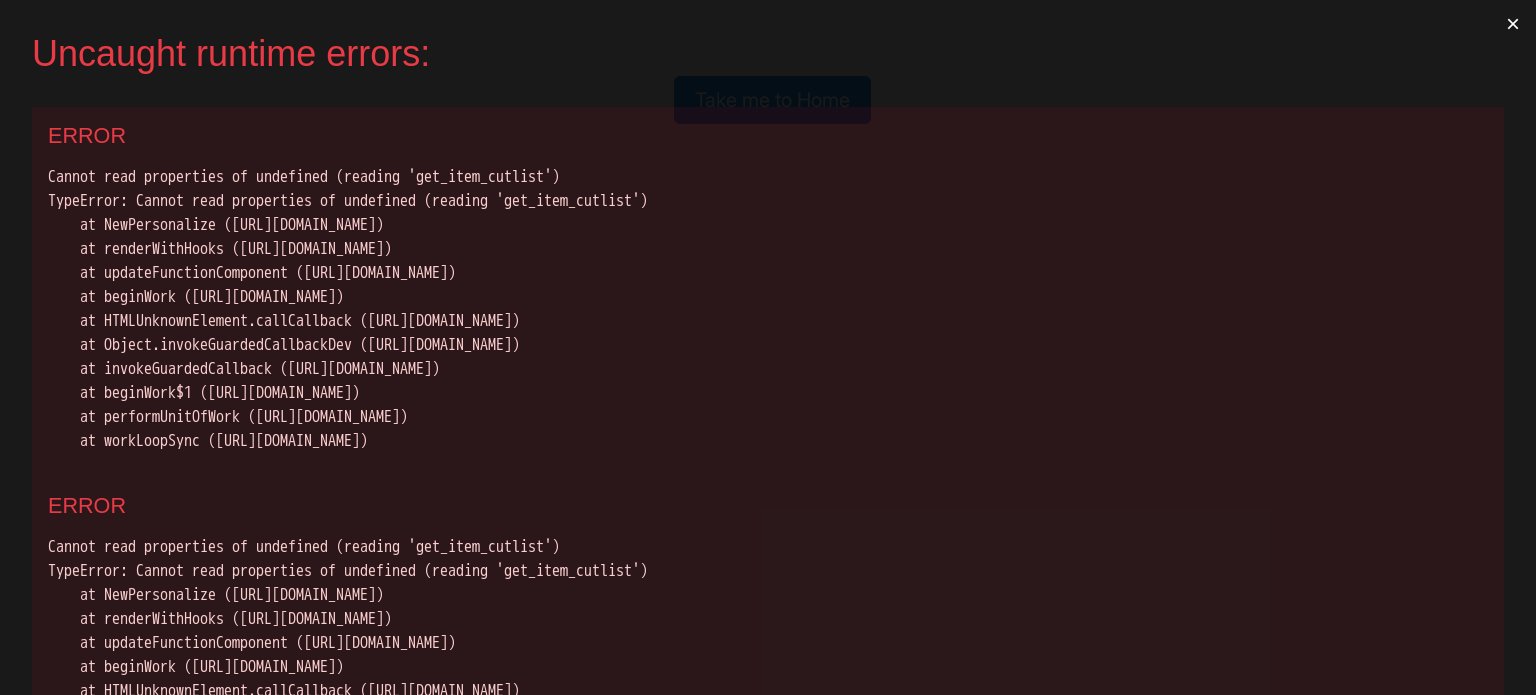 scroll, scrollTop: 0, scrollLeft: 0, axis: both 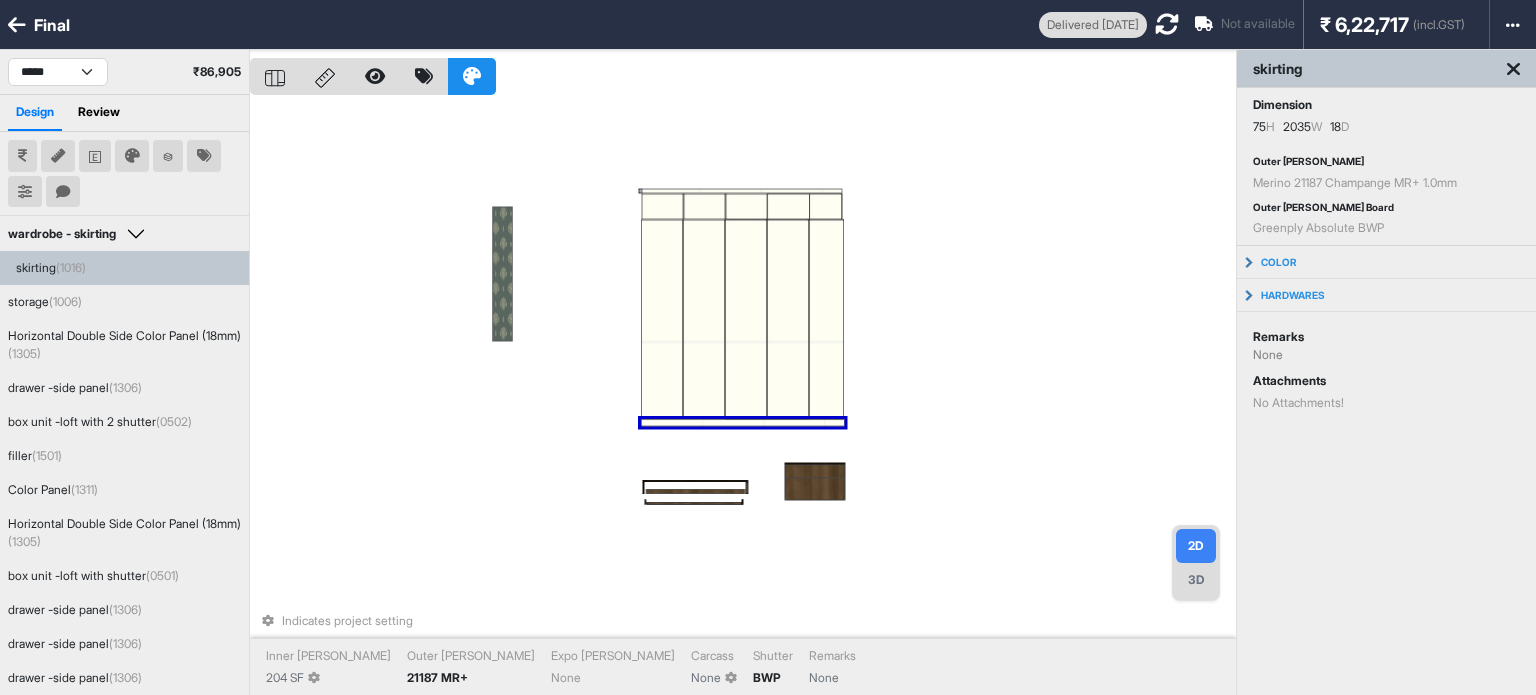 click at bounding box center (743, 423) 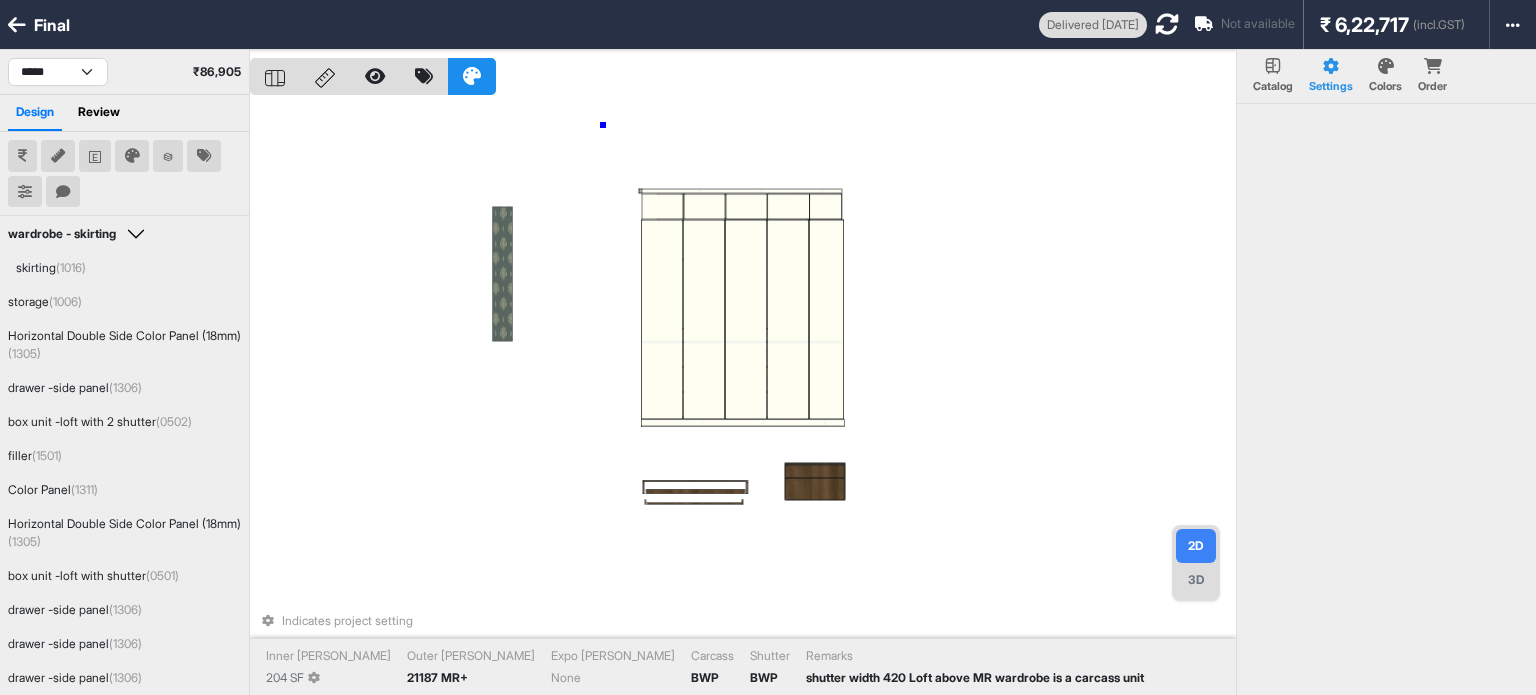 click on "Indicates project setting Inner [PERSON_NAME] 204 SF Outer [PERSON_NAME] 21187 MR+ Expo [PERSON_NAME] None Carcass BWP Shutter BWP Remarks shutter width 420
Loft above  MR wardrobe is a carcass unit" at bounding box center [743, 397] 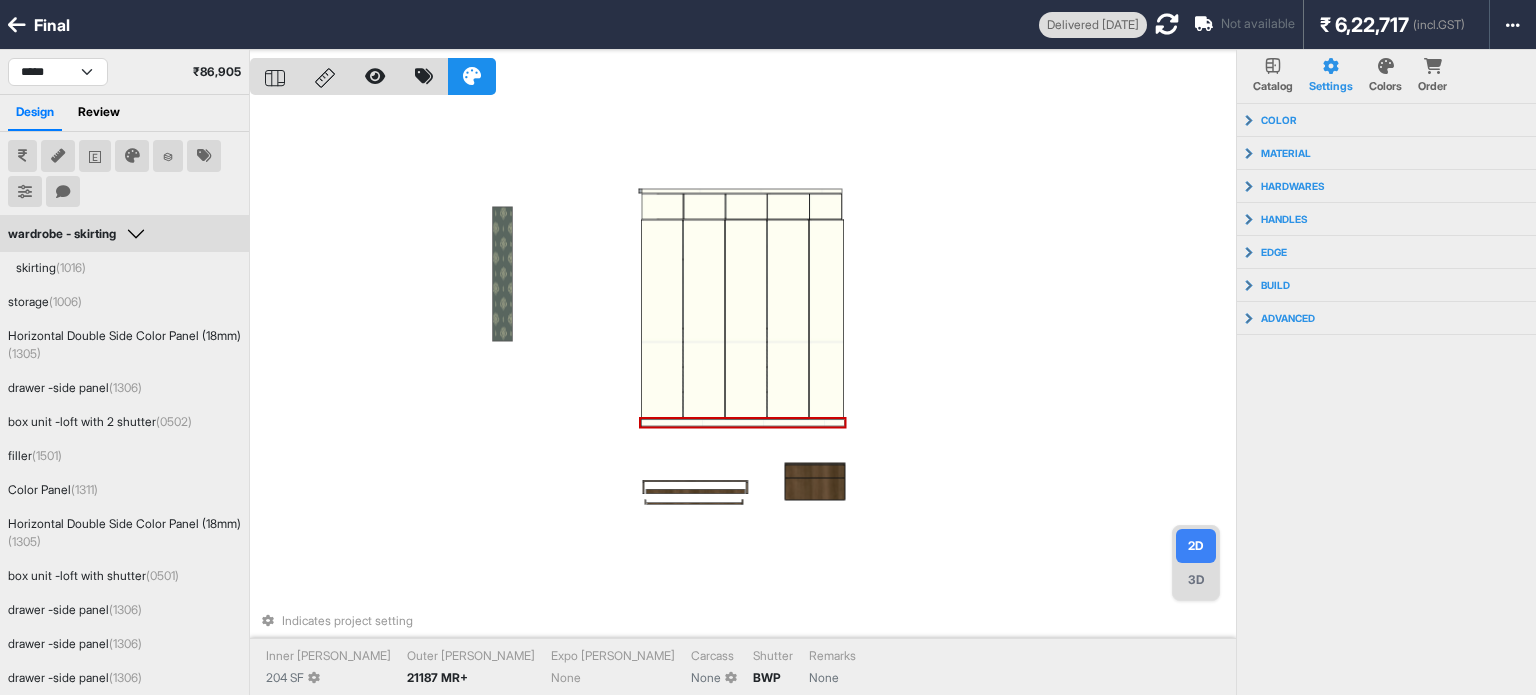click at bounding box center [743, 423] 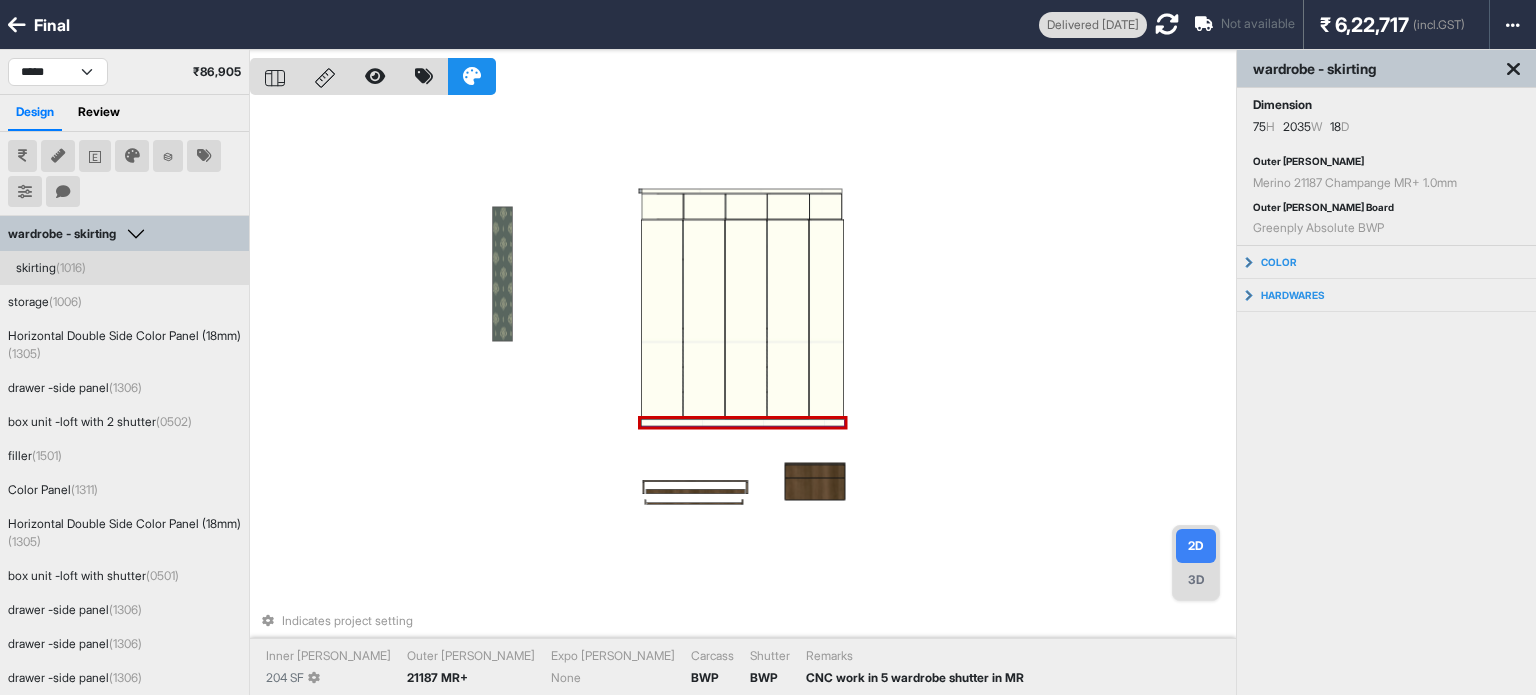 click on "skirting  (1016)" at bounding box center [128, 268] 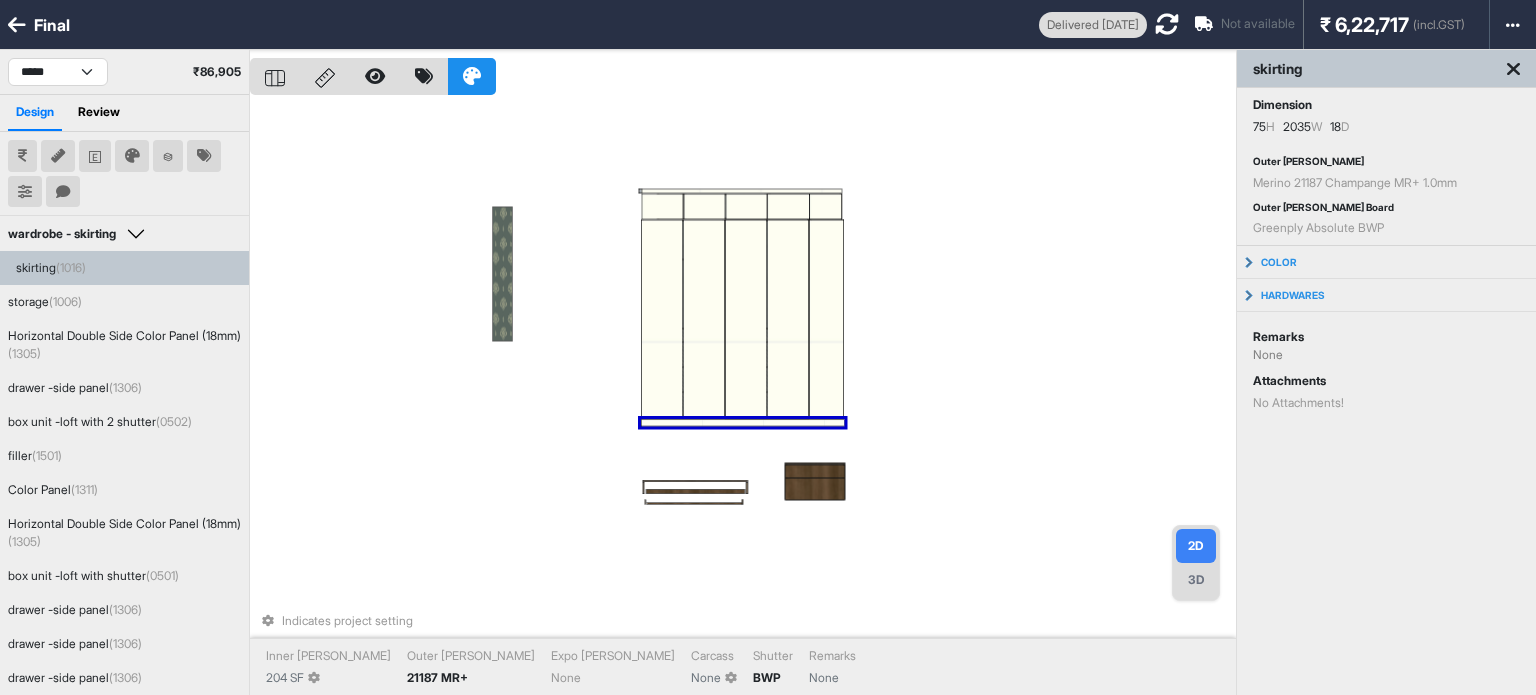click at bounding box center [743, 423] 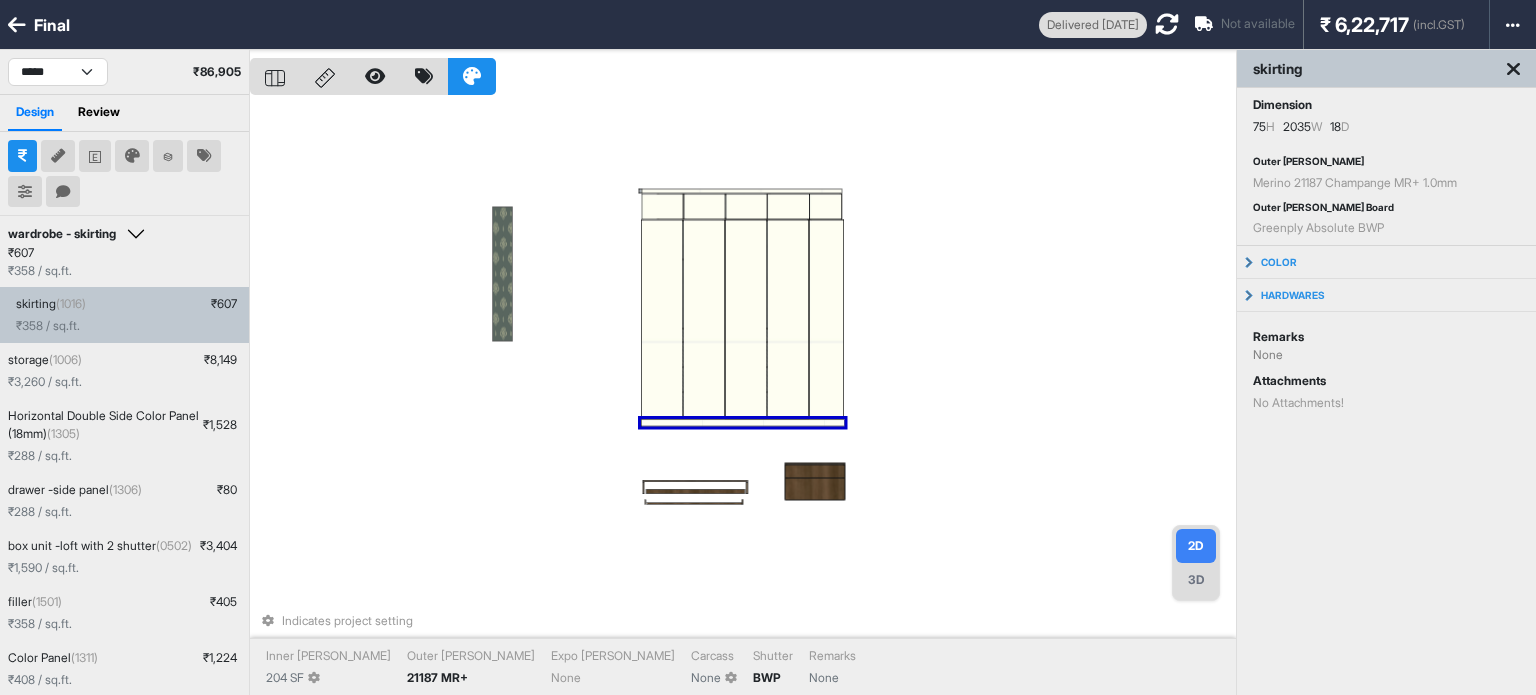 click on "skirting  (1016) ₹ 607 ₹ 358   / sq.ft." at bounding box center [124, 315] 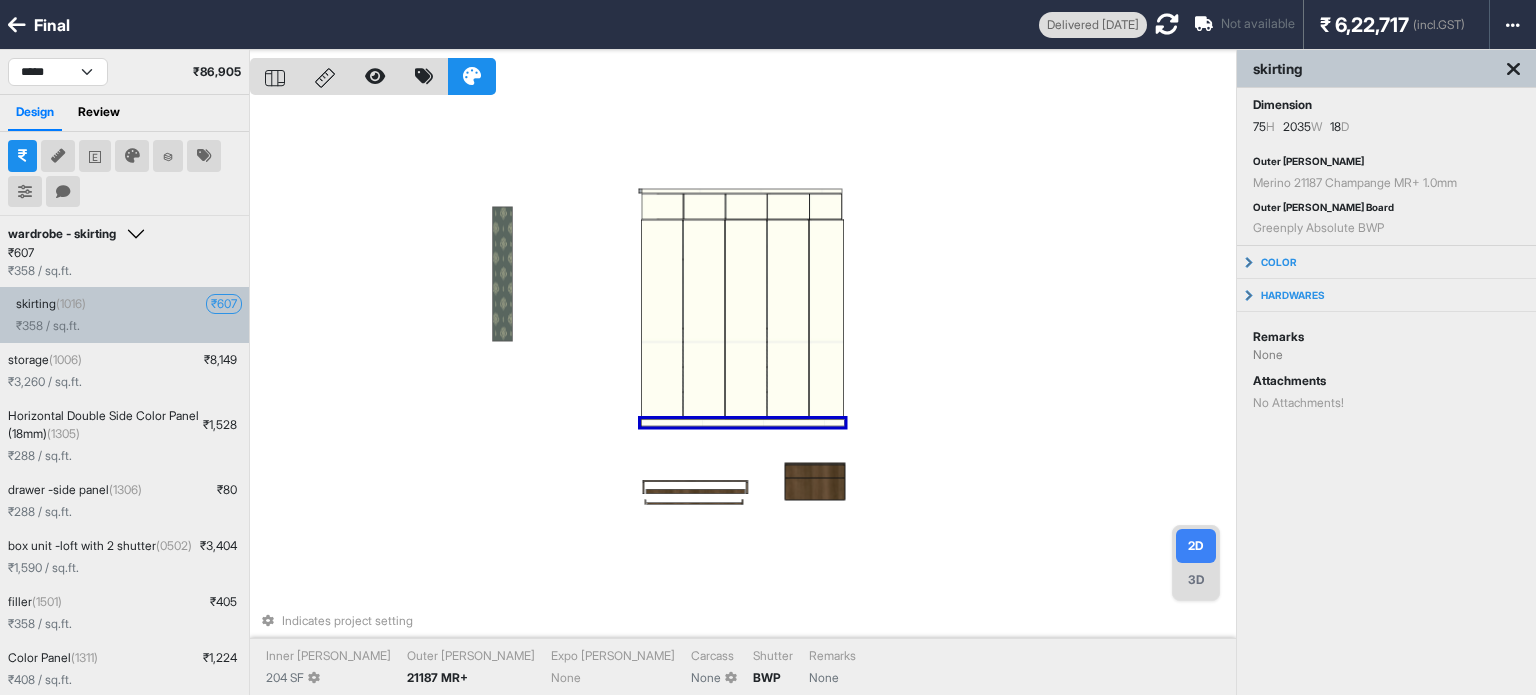 click on "₹ 607" at bounding box center [224, 304] 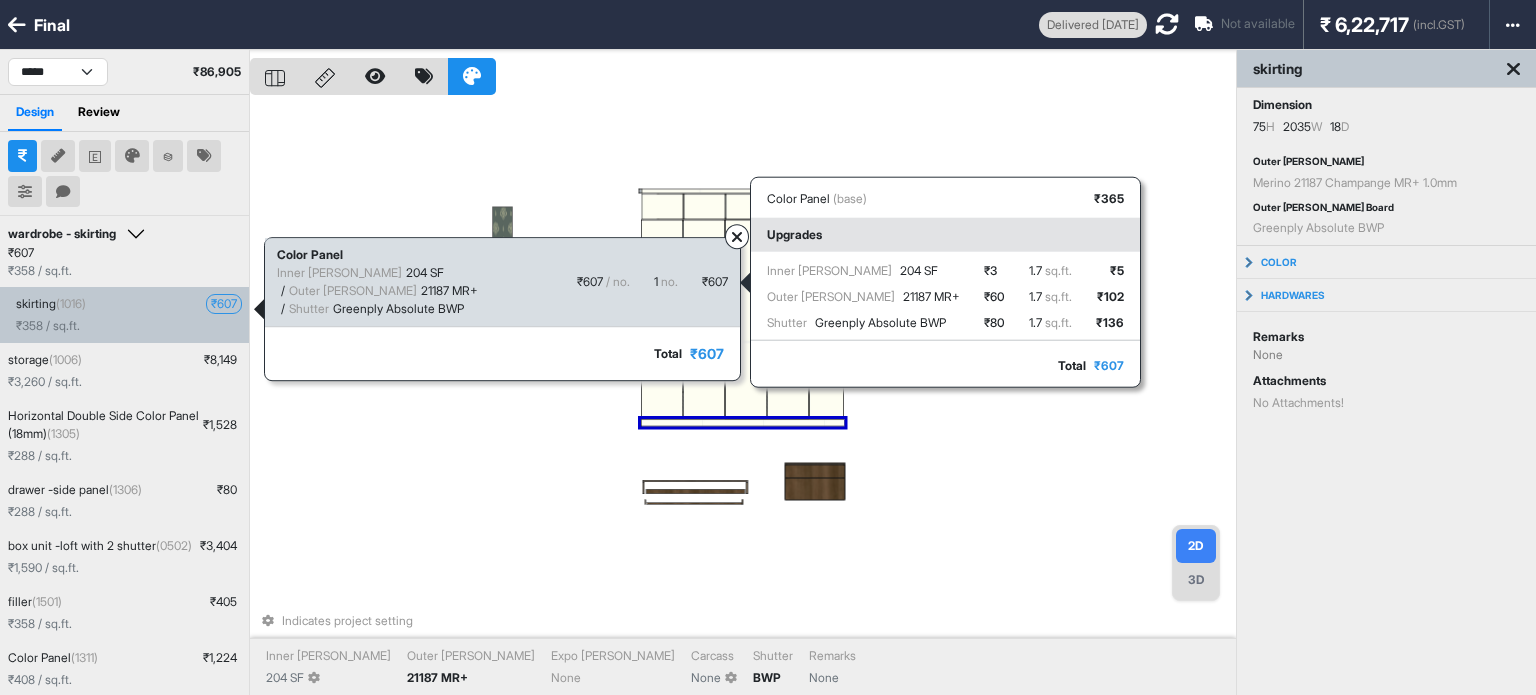 click on "₹ 607" at bounding box center [1109, 366] 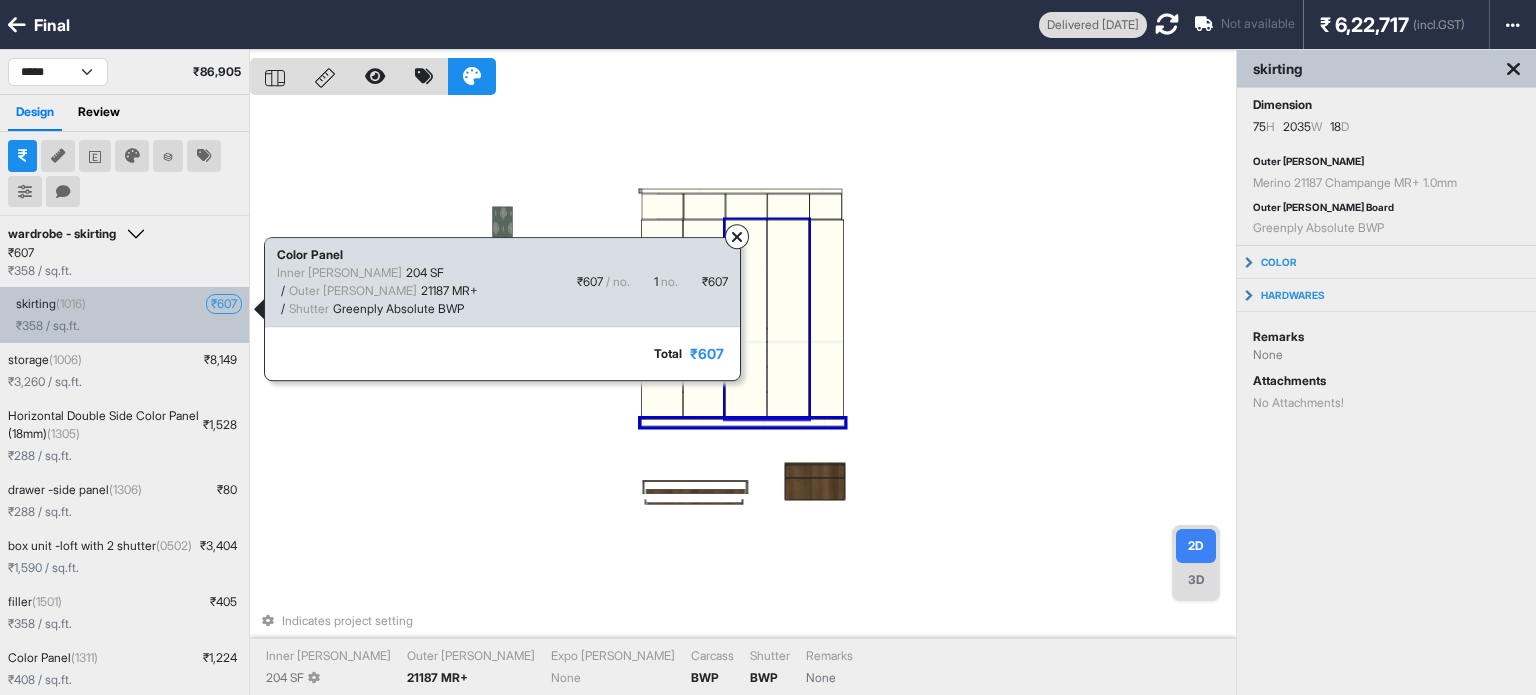 click on "Indicates project setting Inner Lam 204 SF Outer Lam 21187 MR+ Expo Lam None Carcass BWP Shutter BWP Remarks None" at bounding box center (743, 397) 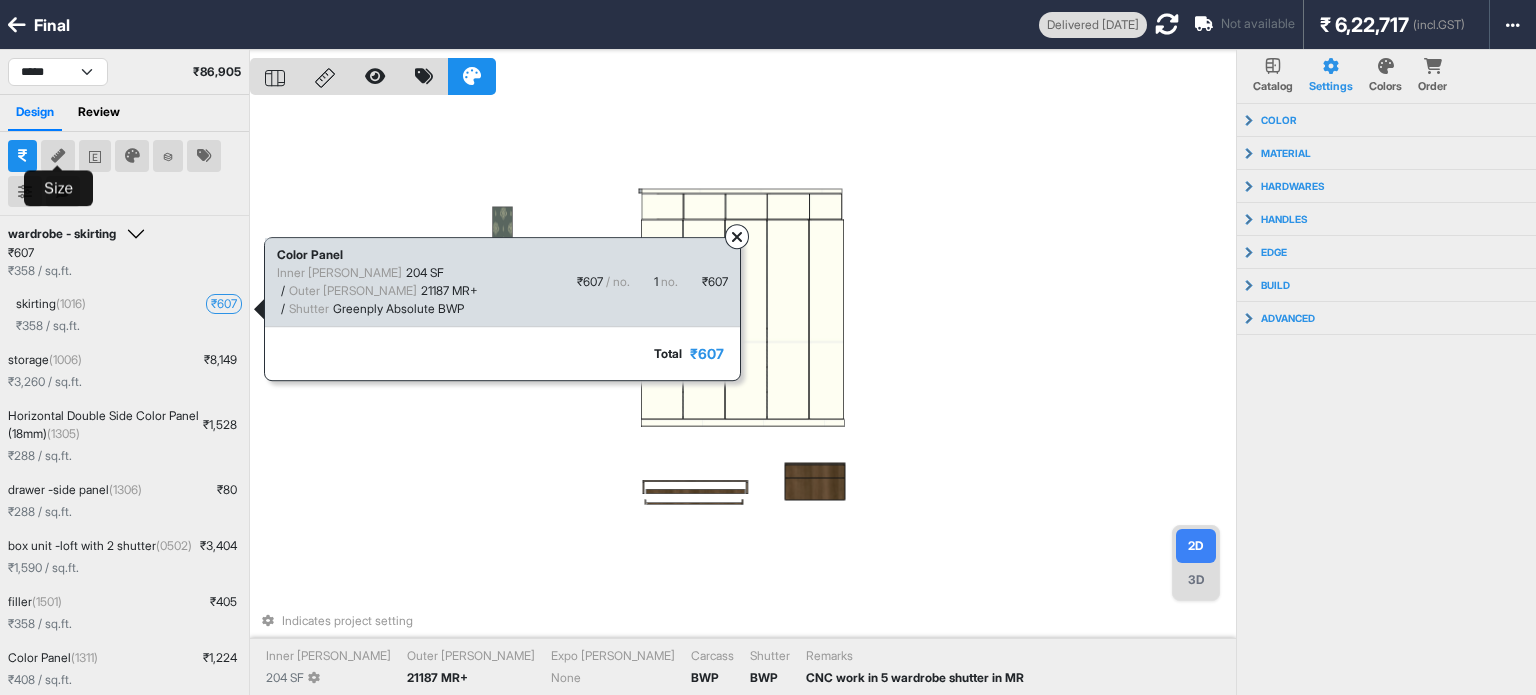 click at bounding box center [58, 156] 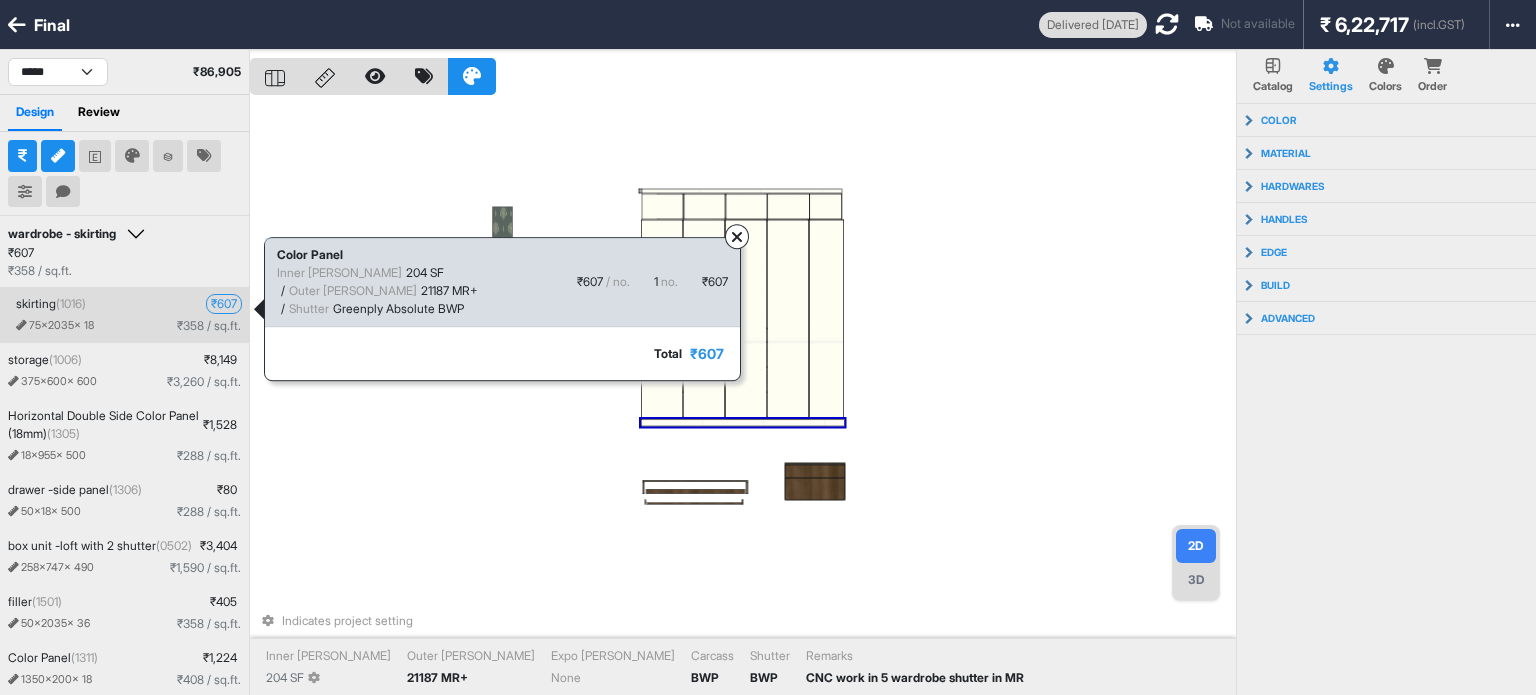 click on "skirting  (1016) ₹ 607" at bounding box center [128, 304] 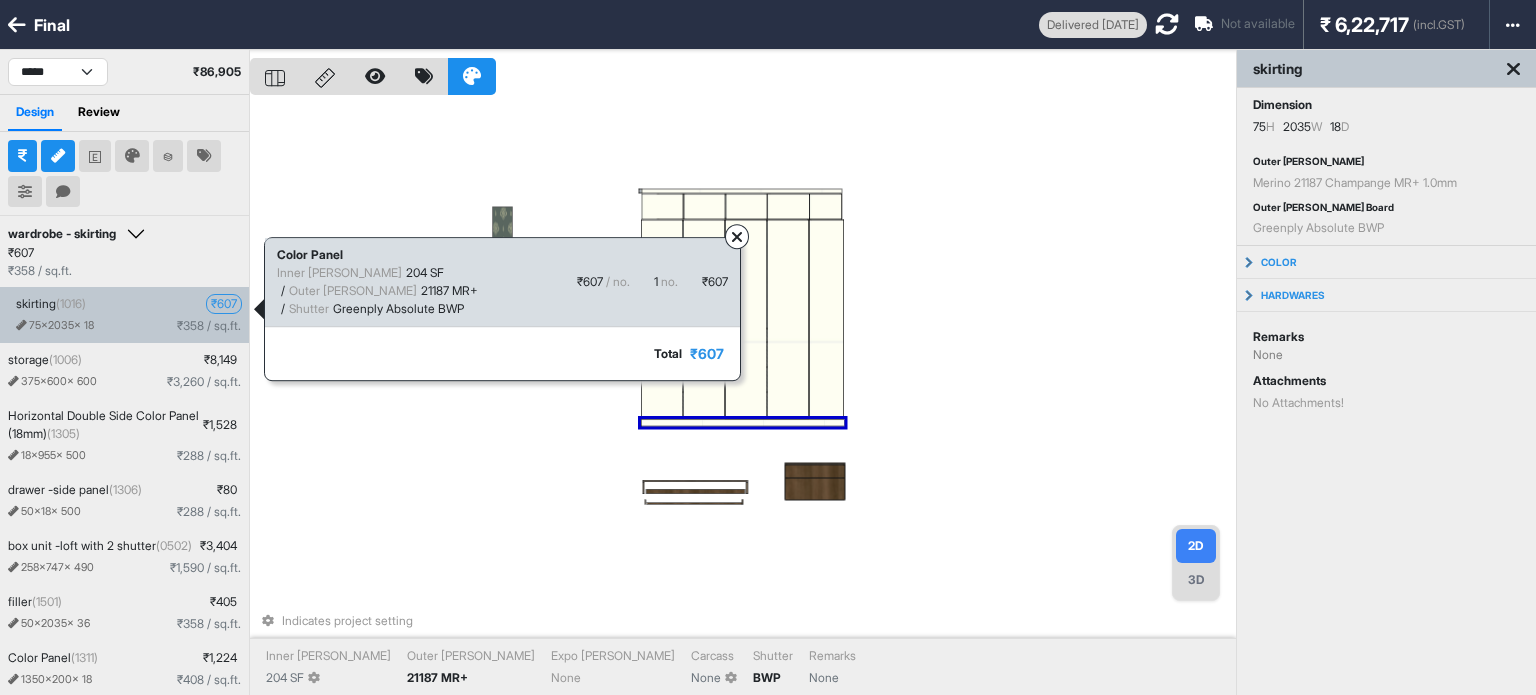 click at bounding box center (22, 156) 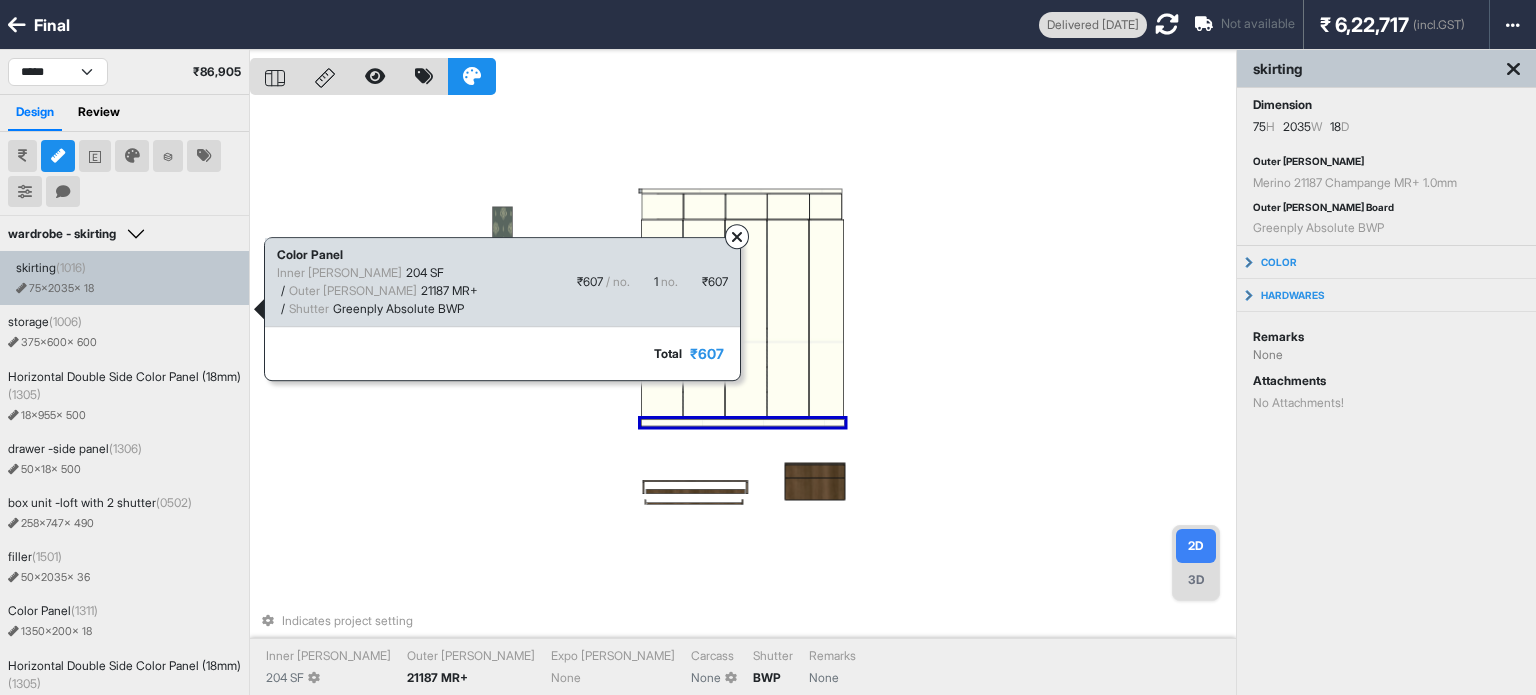 click at bounding box center (58, 156) 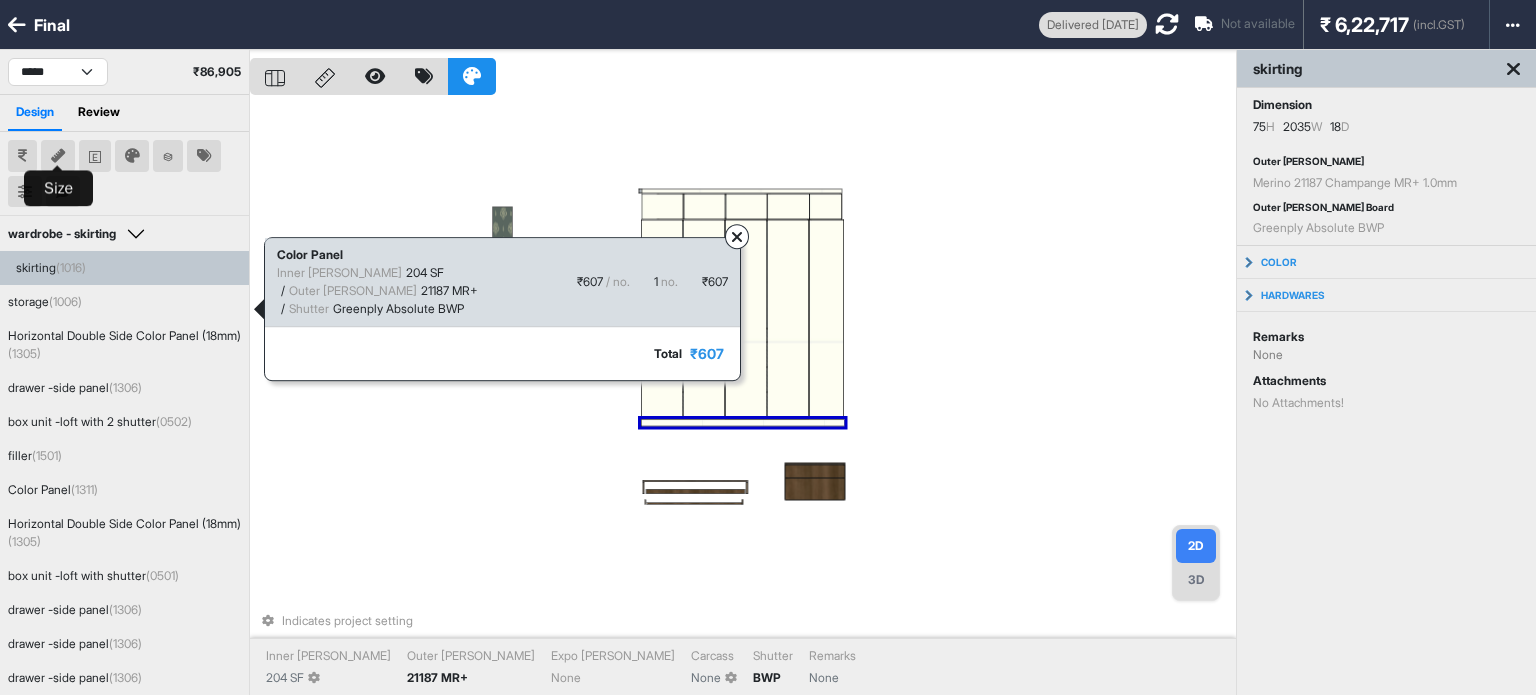 click at bounding box center (22, 156) 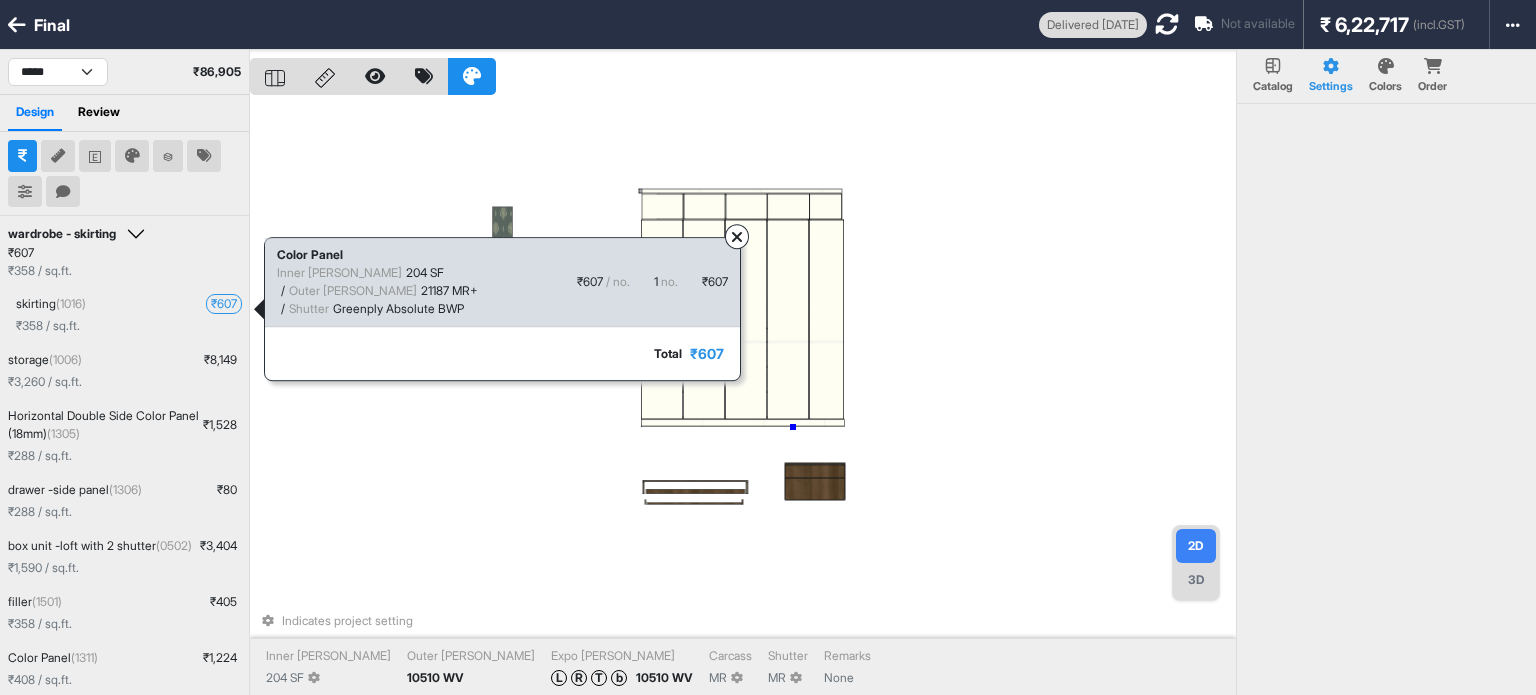 click on "Indicates project setting Inner Lam 204 SF Outer Lam 10510 WV Expo Lam L R T b 10510 WV Carcass MR Shutter MR Remarks None" at bounding box center (743, 397) 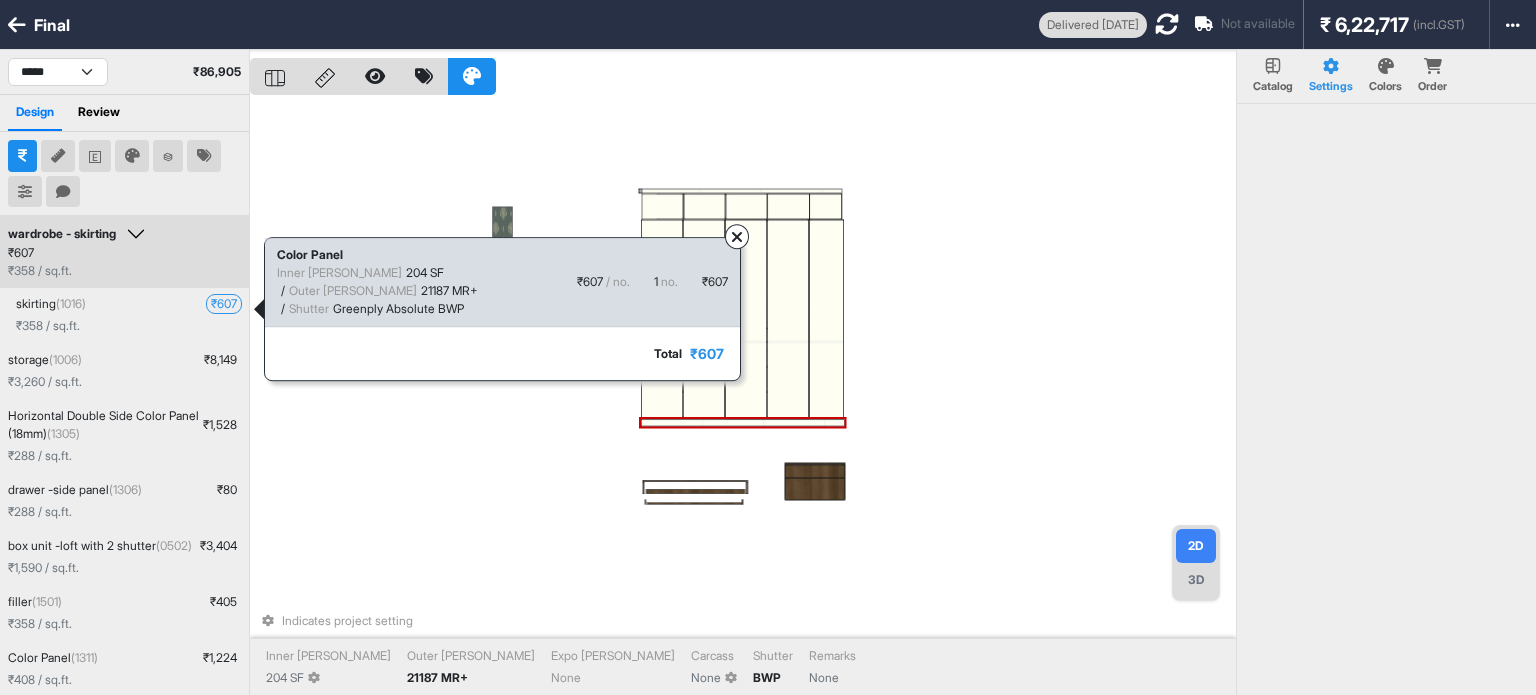 click at bounding box center [743, 423] 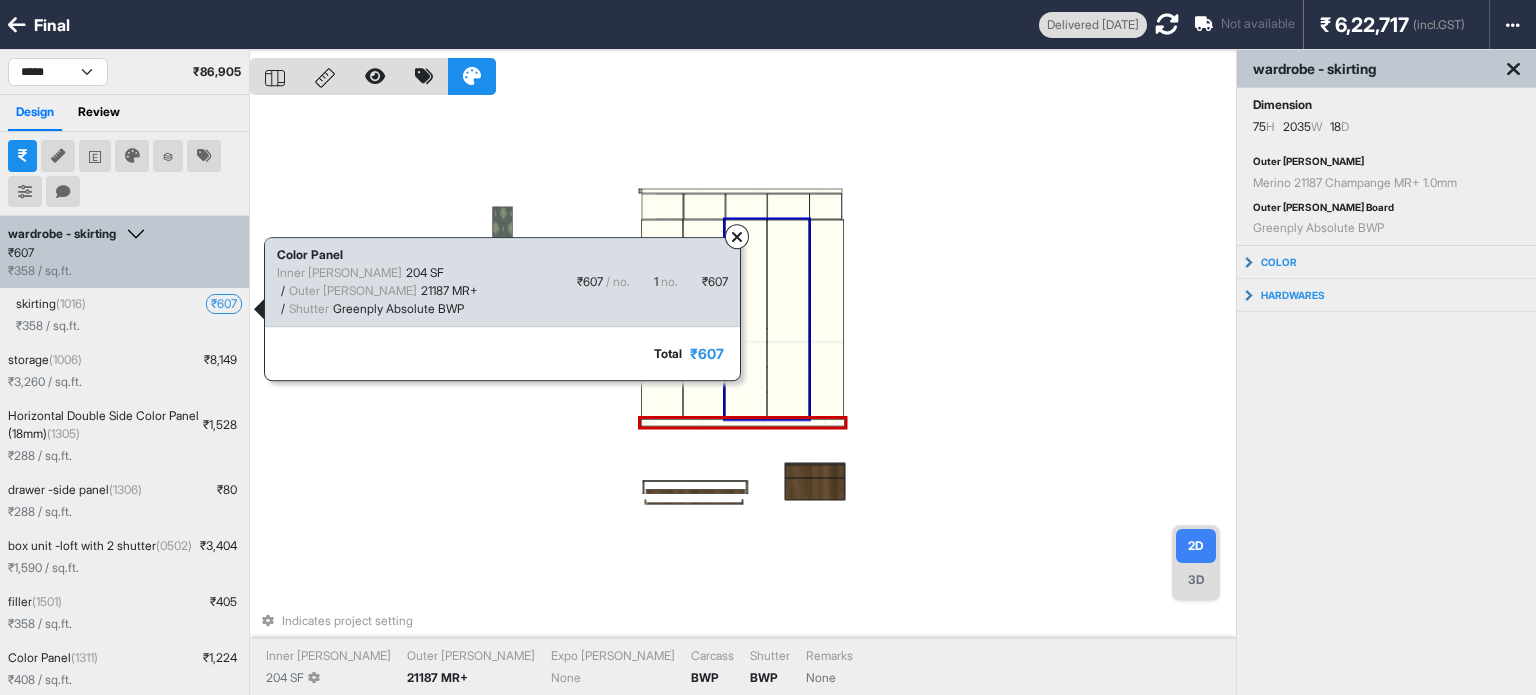 click at bounding box center (788, 319) 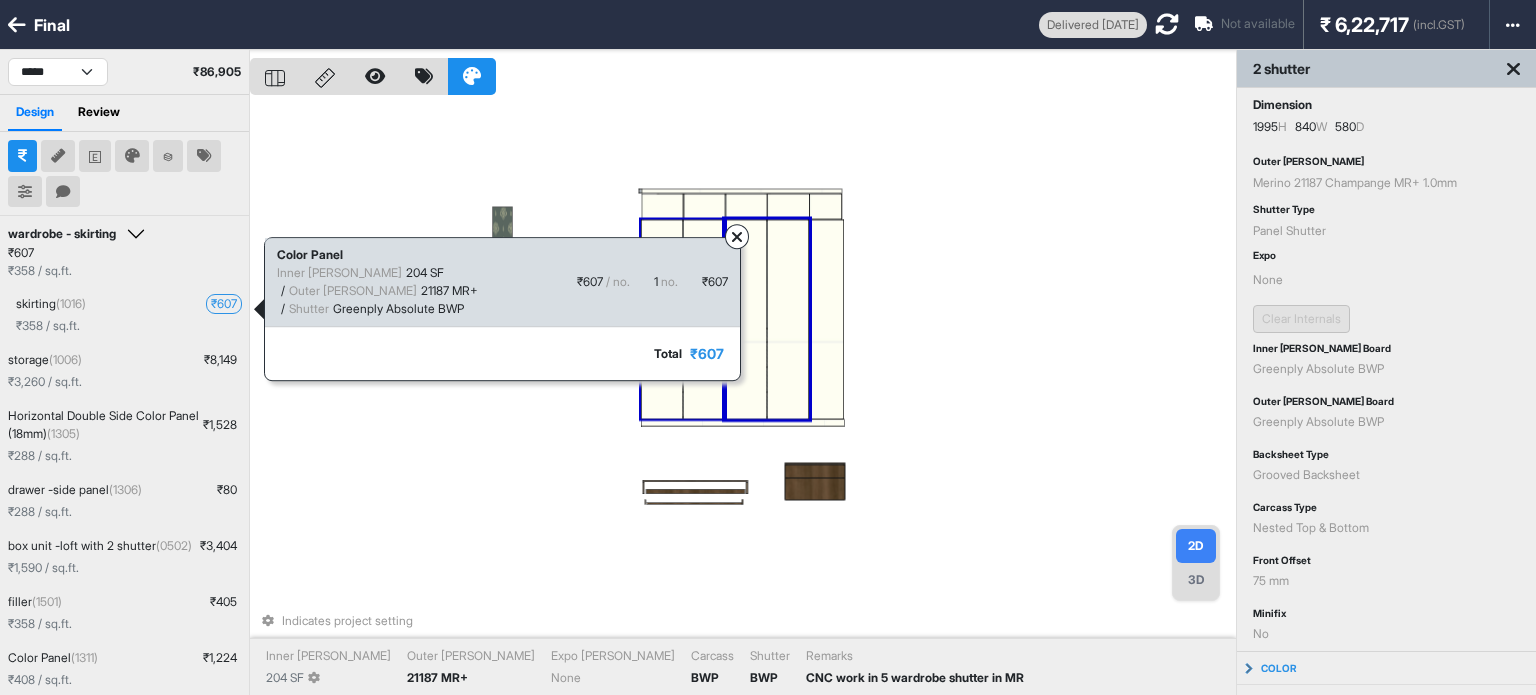 click at bounding box center (737, 237) 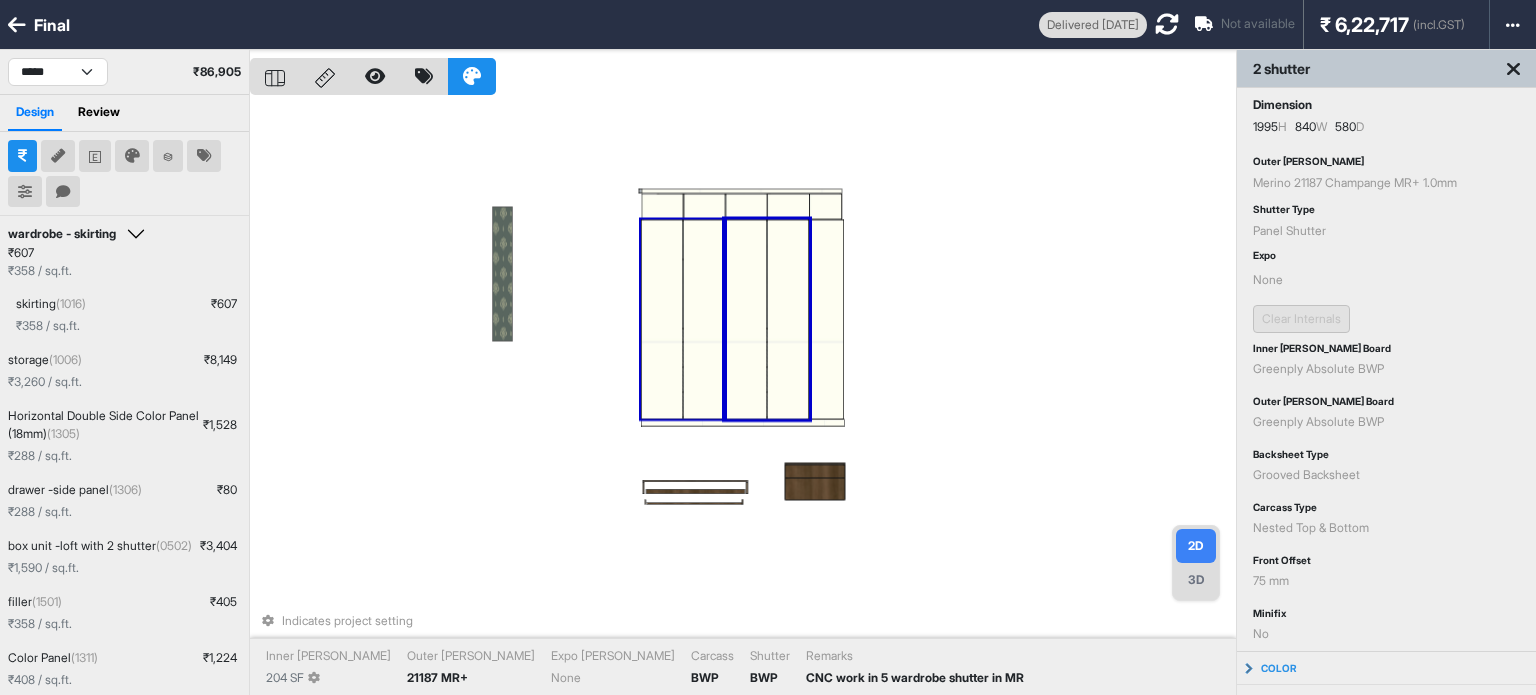 click at bounding box center (704, 319) 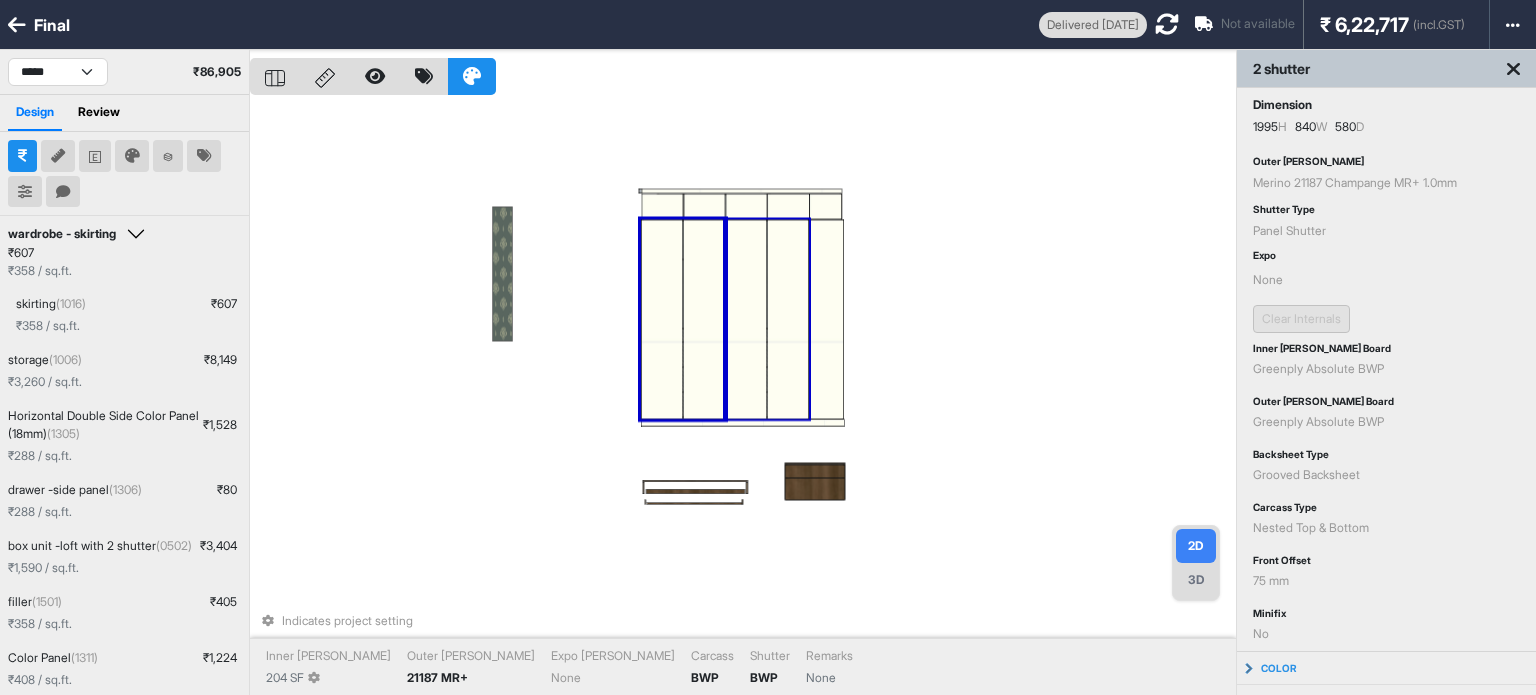 click at bounding box center (788, 319) 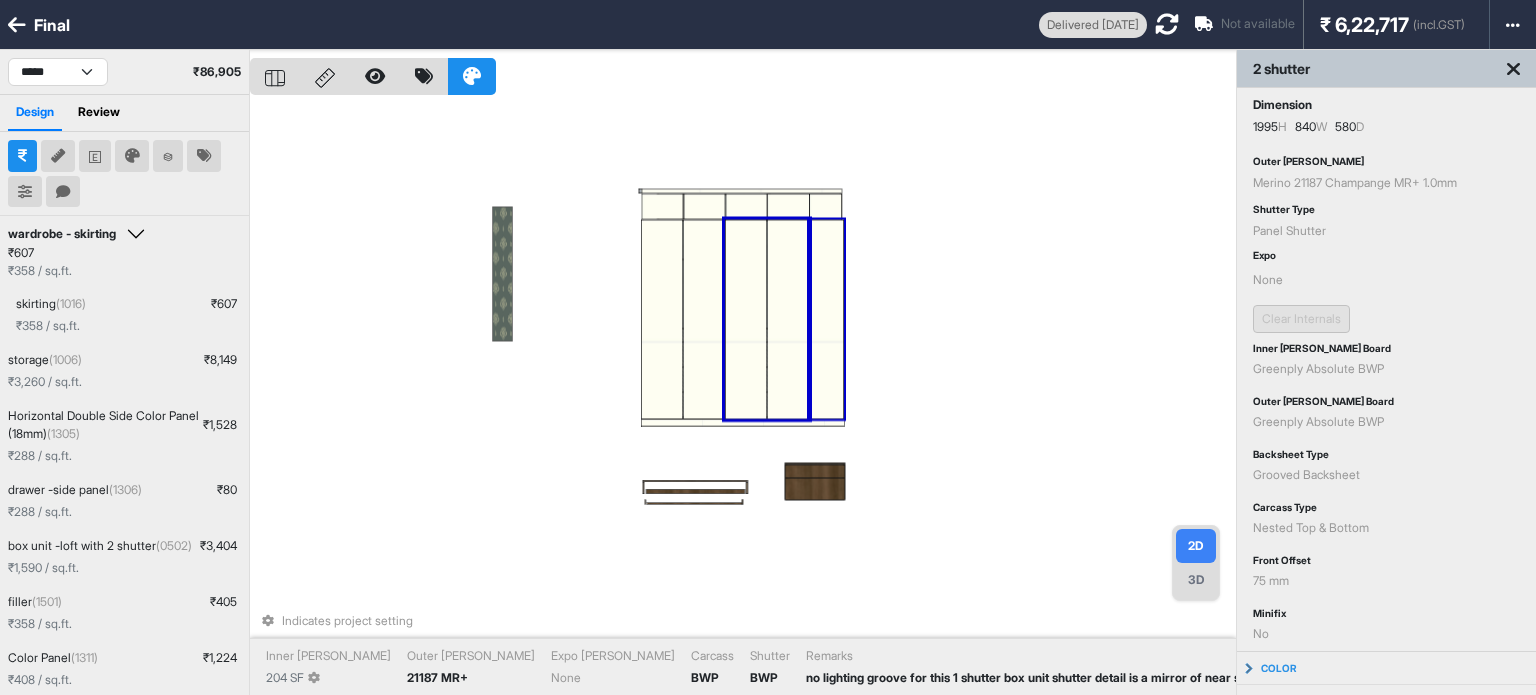click at bounding box center [826, 319] 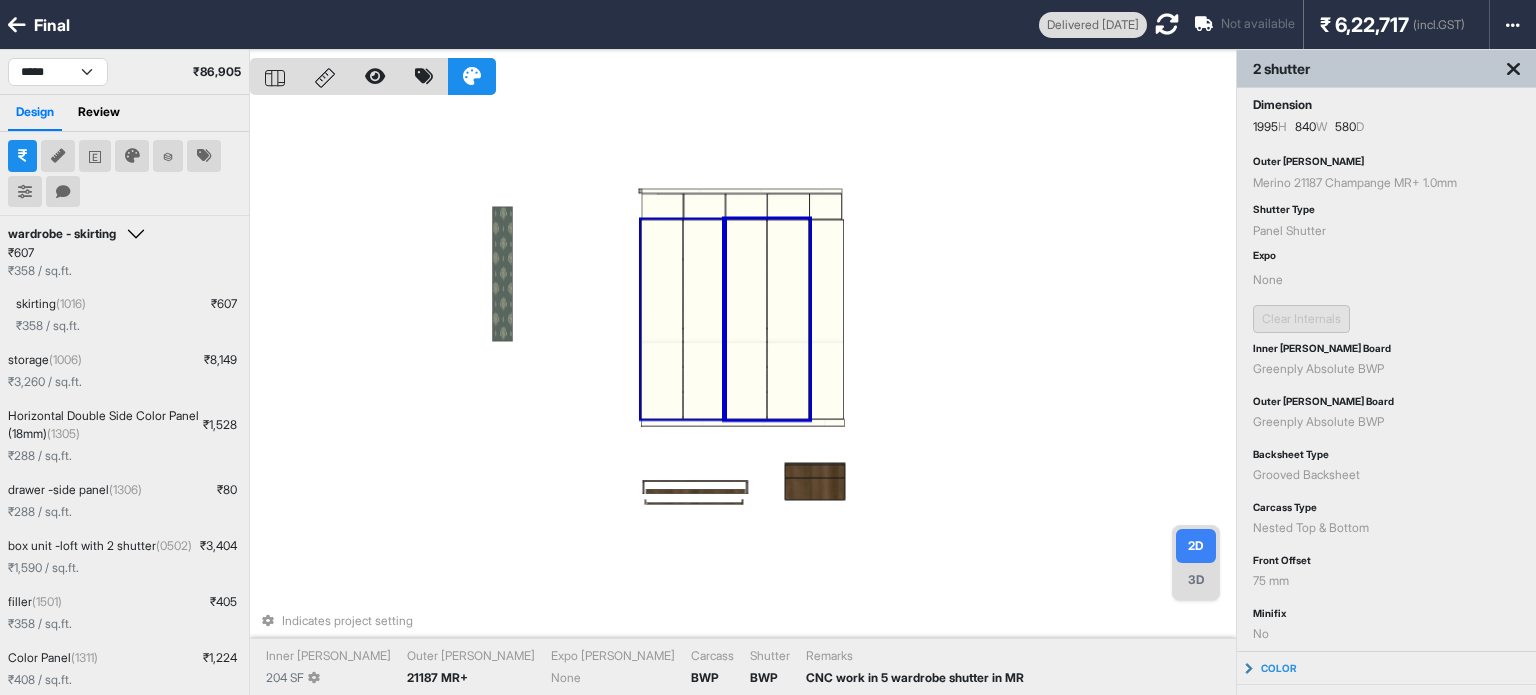 click at bounding box center [662, 319] 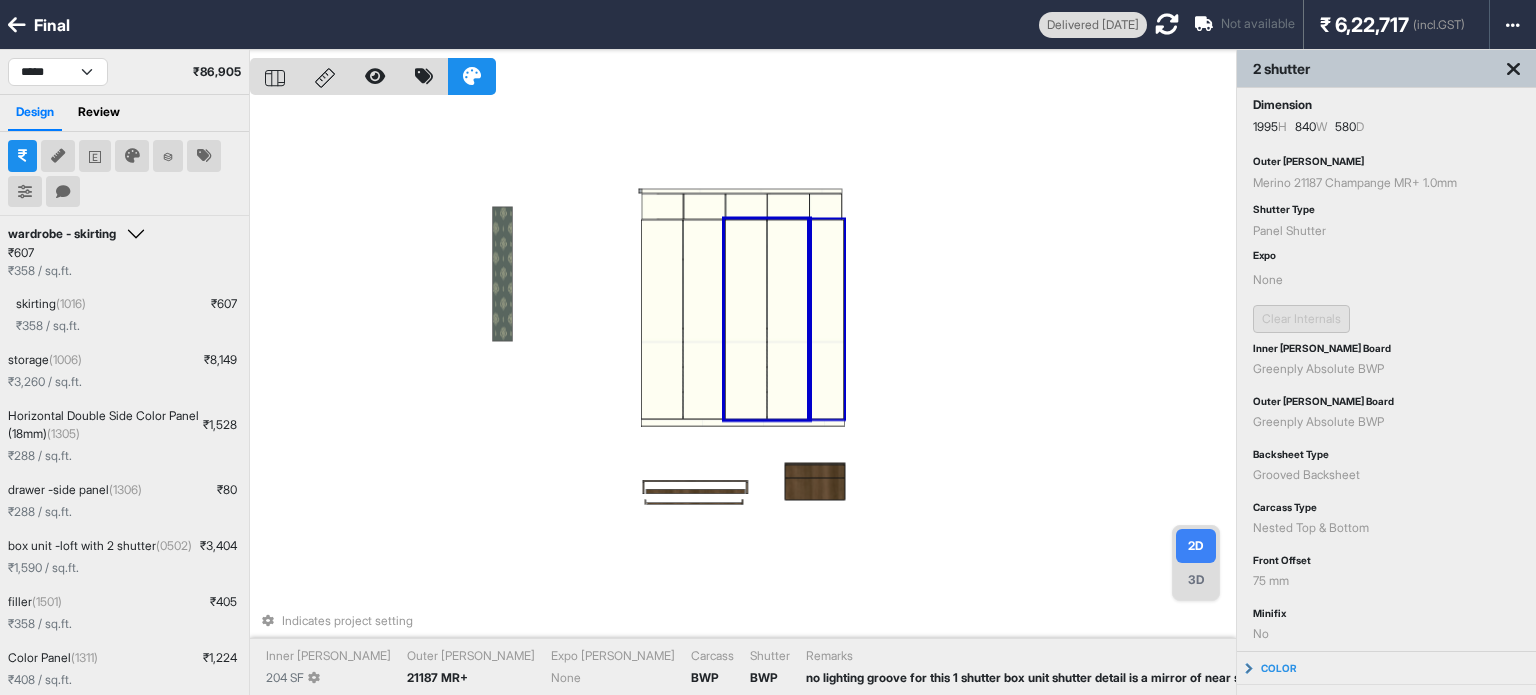 click at bounding box center (826, 319) 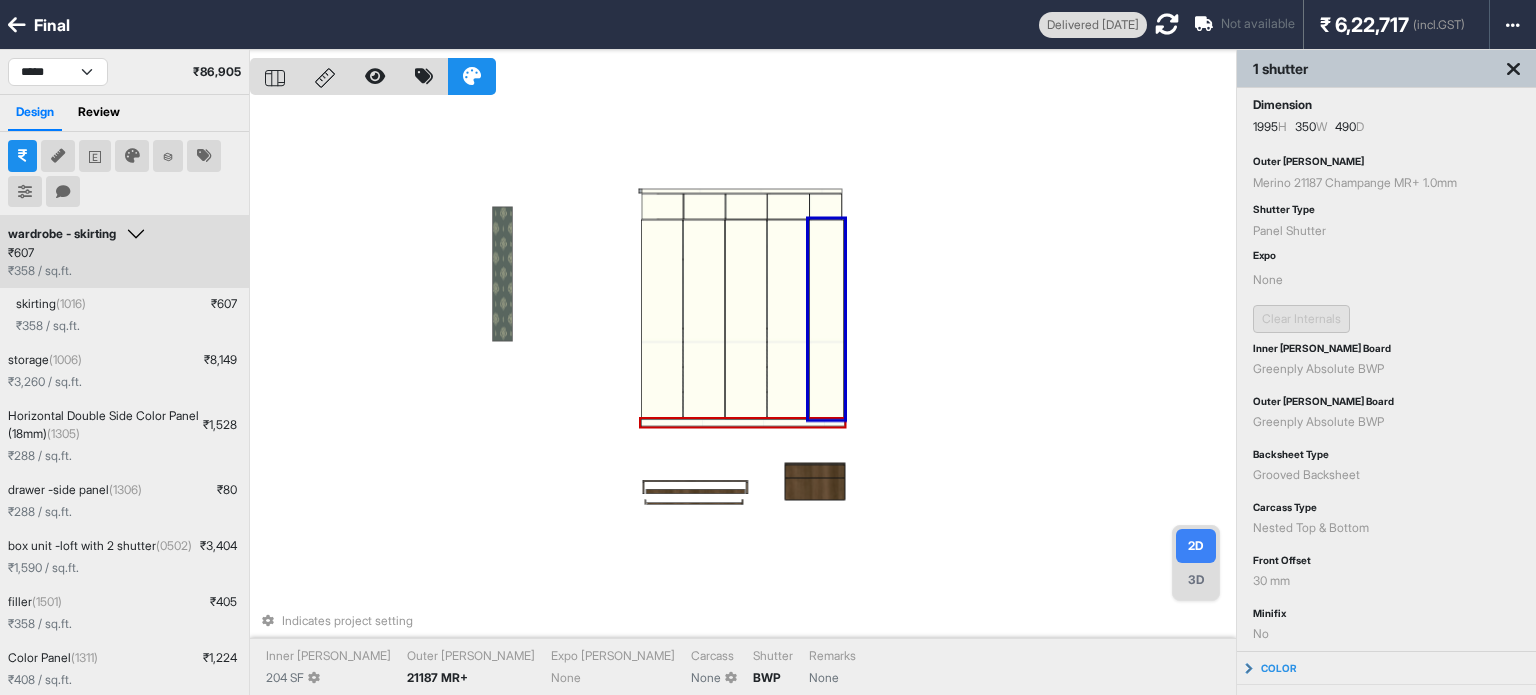 click at bounding box center (743, 423) 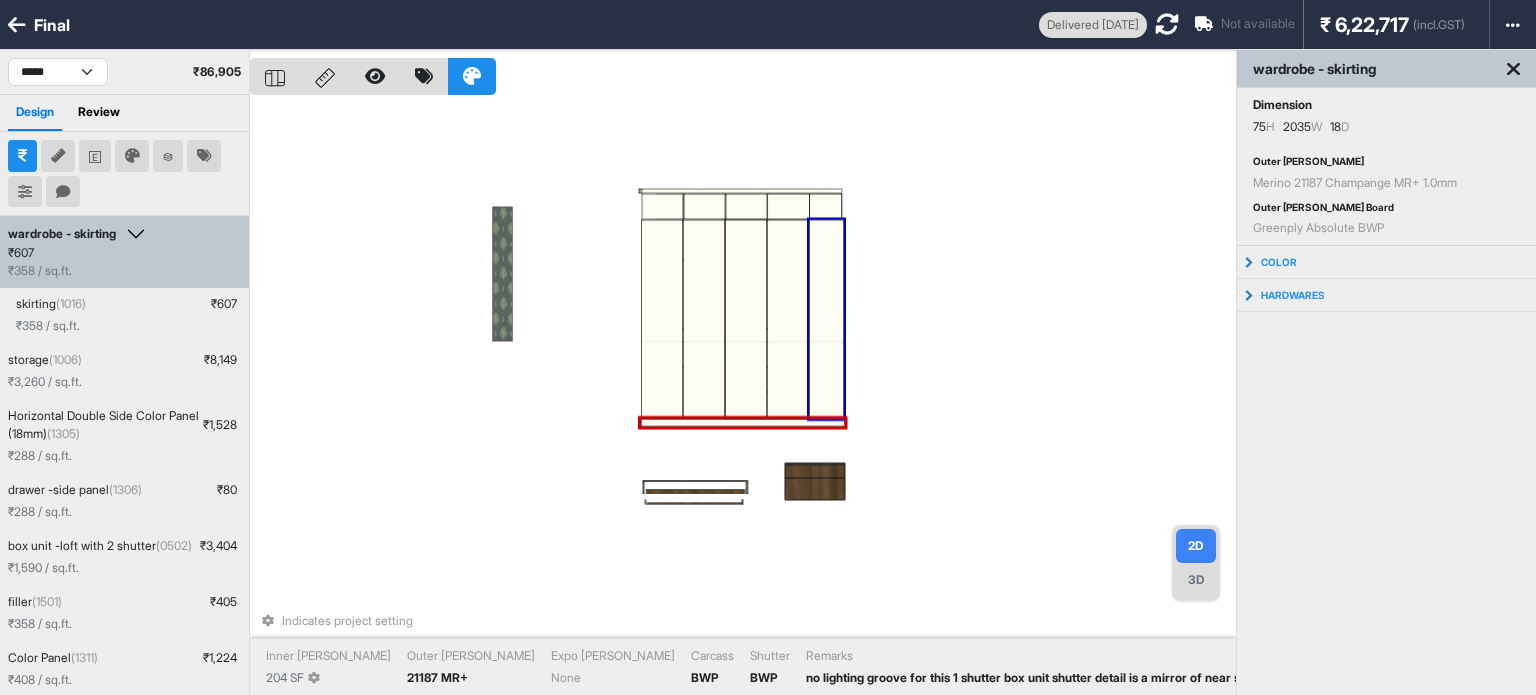 click at bounding box center [826, 319] 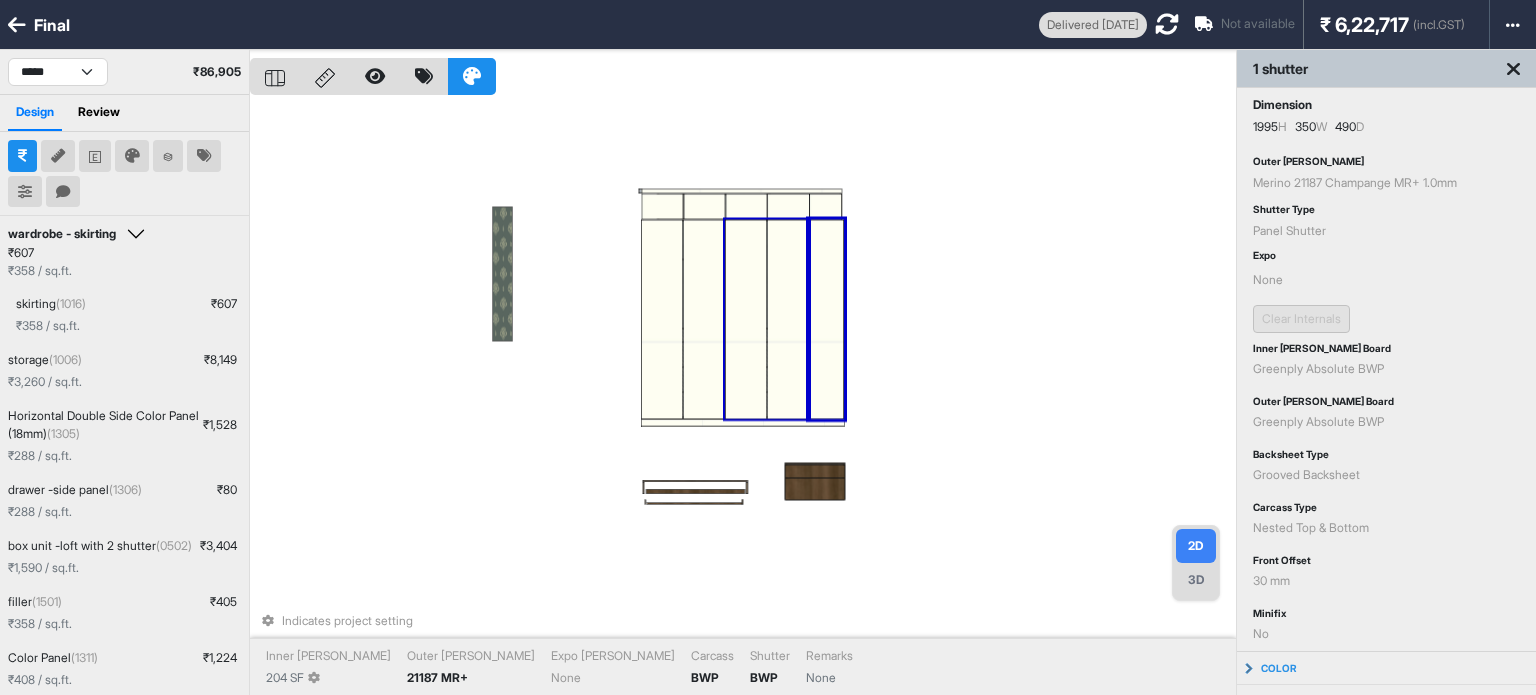 click at bounding box center (788, 319) 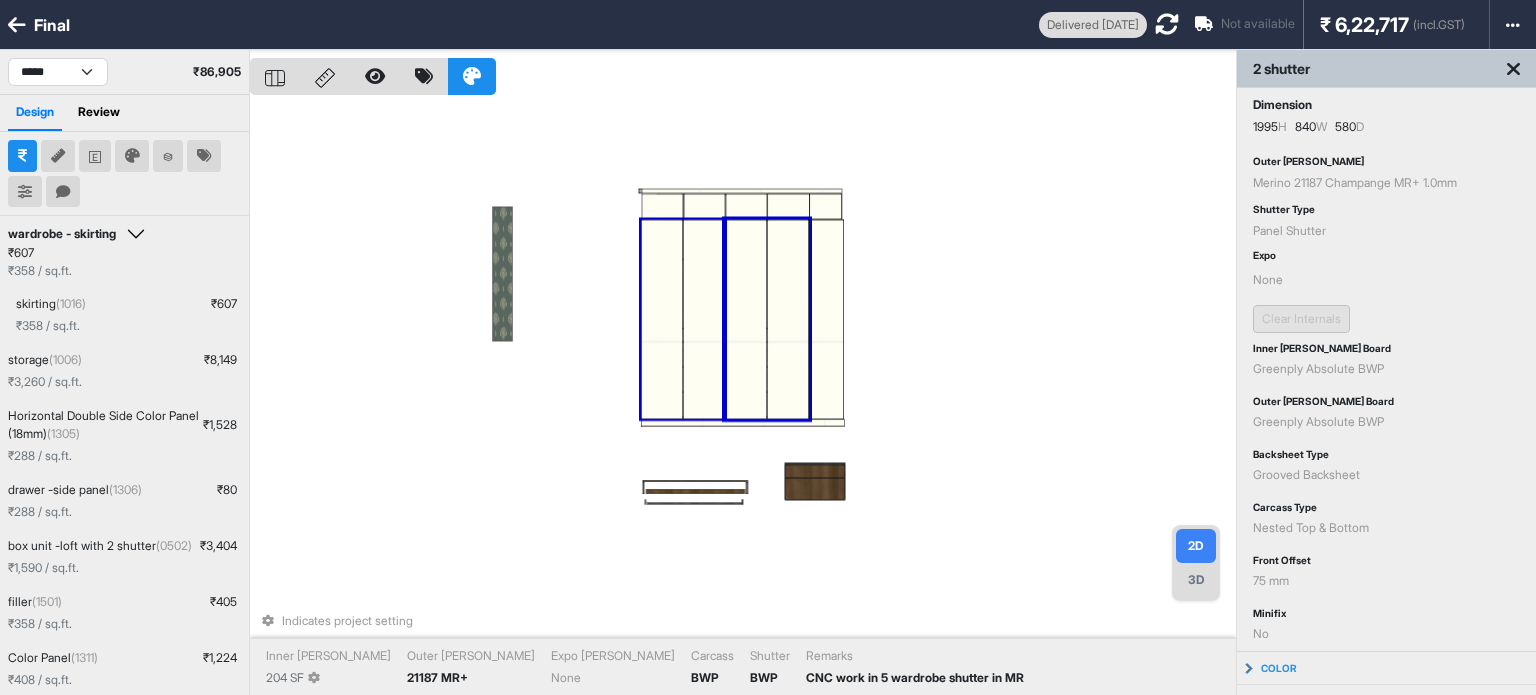 click at bounding box center [704, 319] 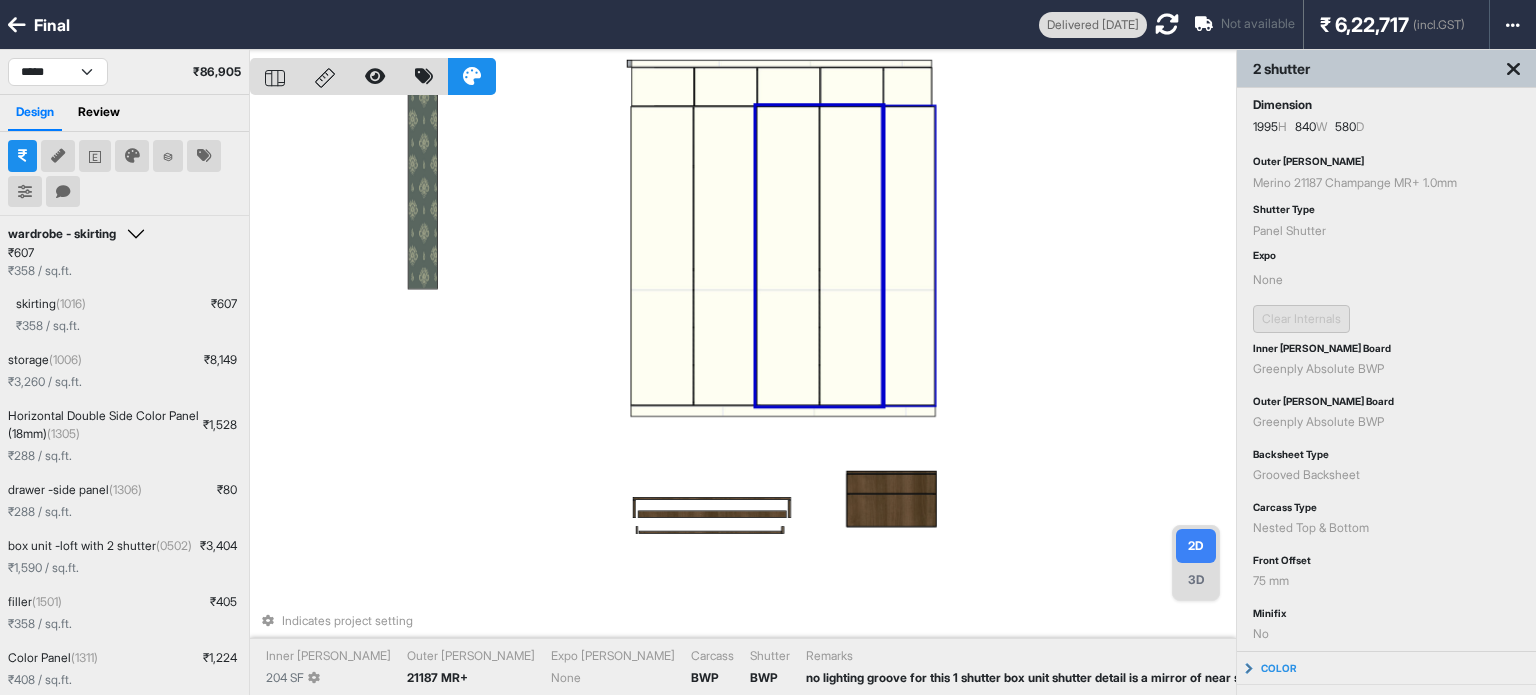 click at bounding box center (909, 255) 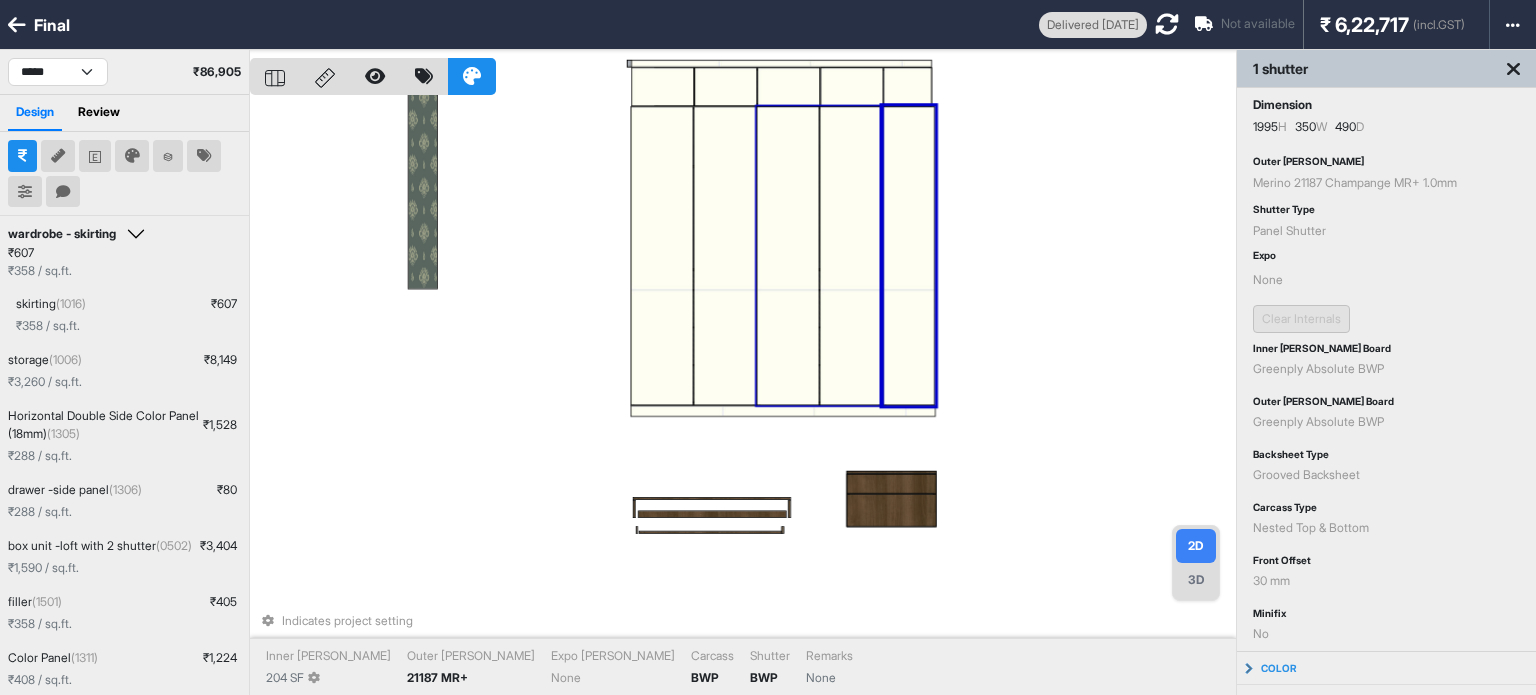 click at bounding box center (851, 255) 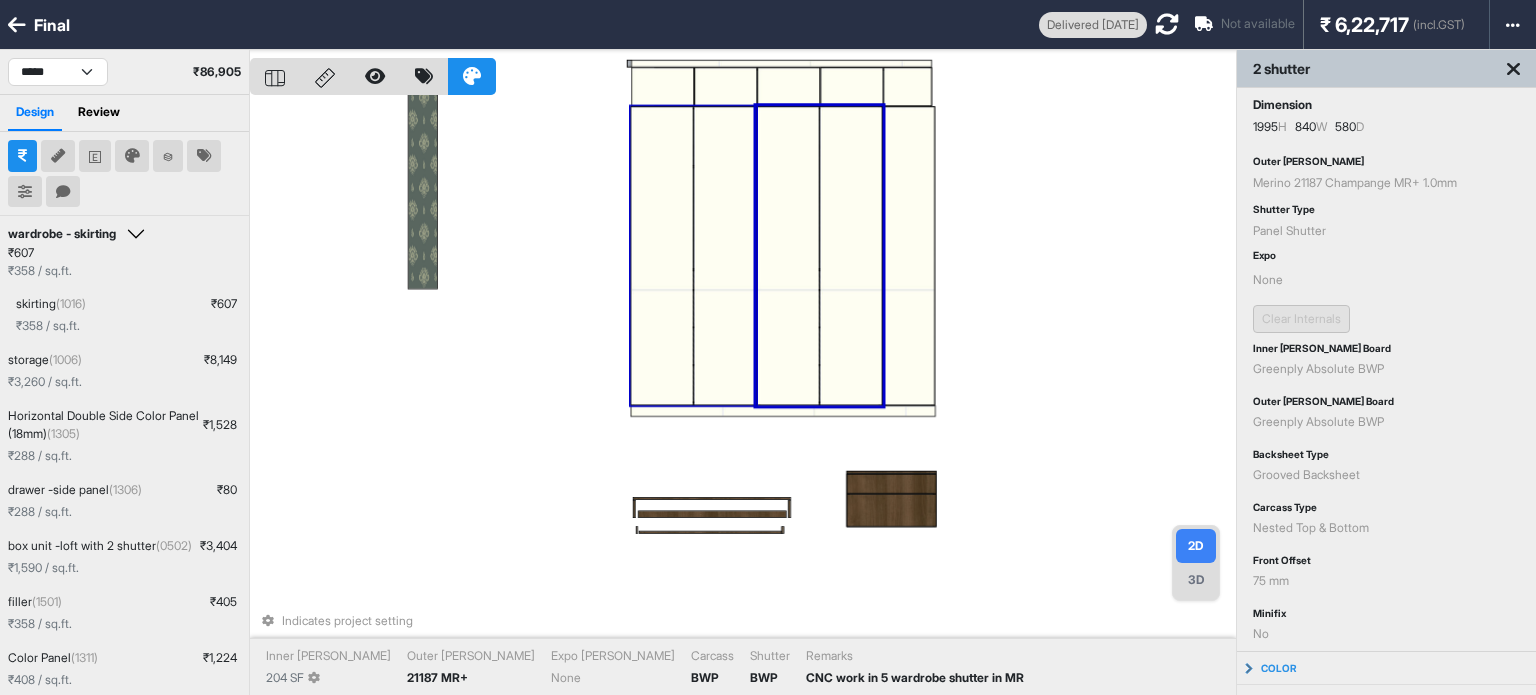 click at bounding box center (662, 255) 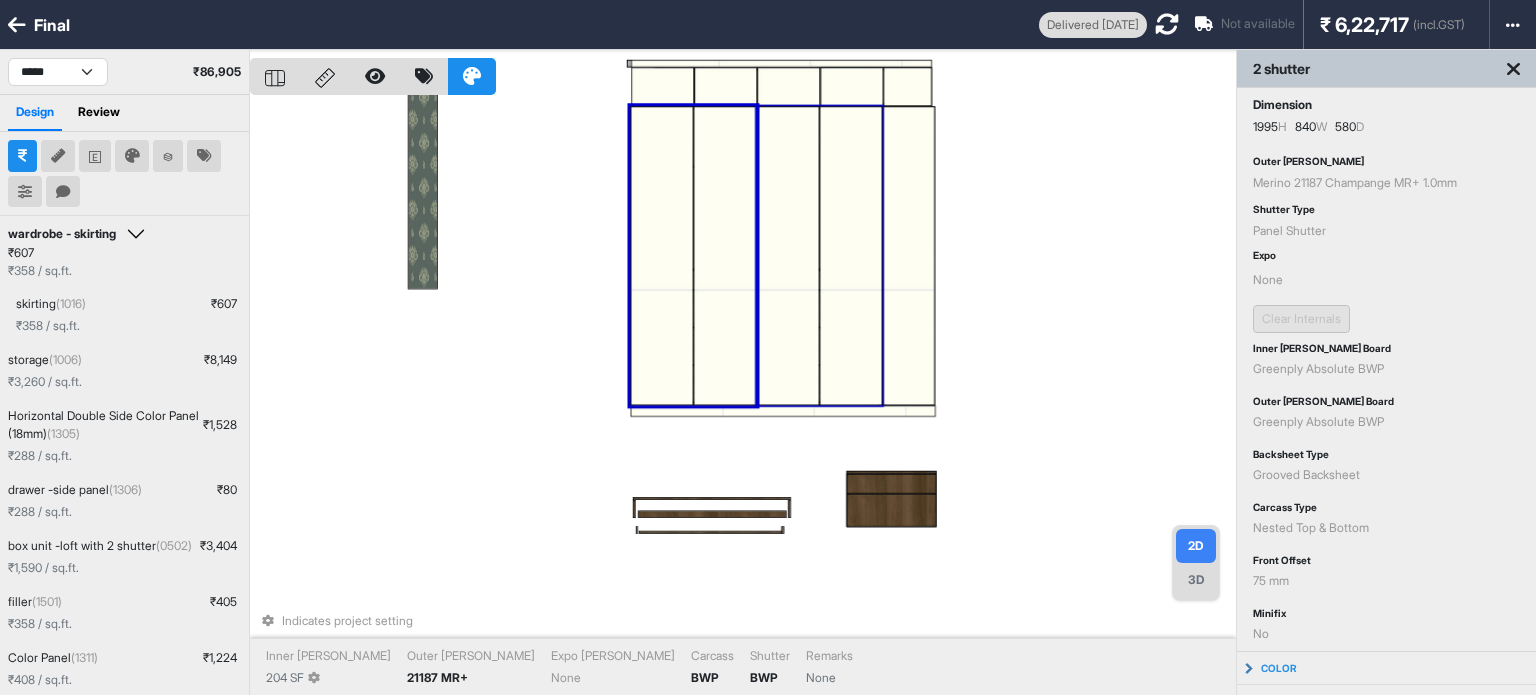 click at bounding box center [788, 255] 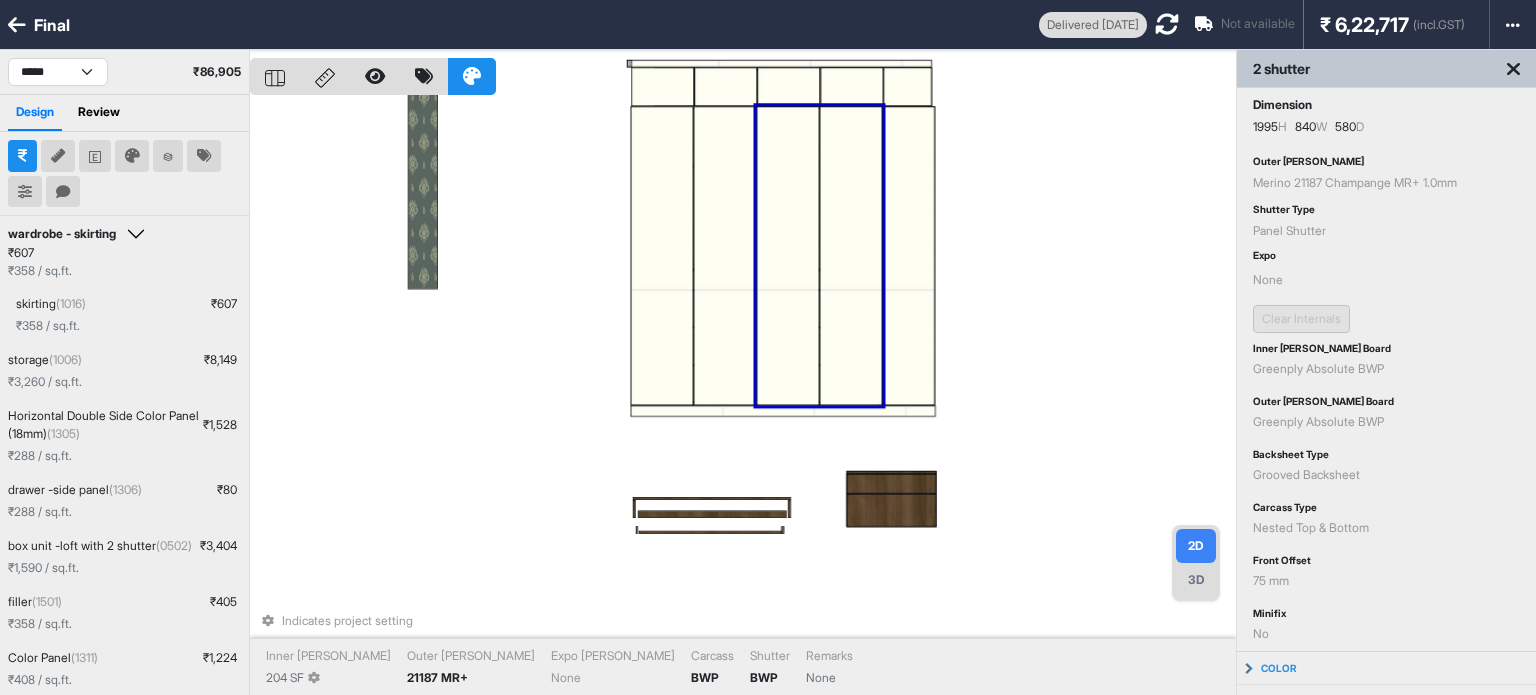 click at bounding box center (851, 255) 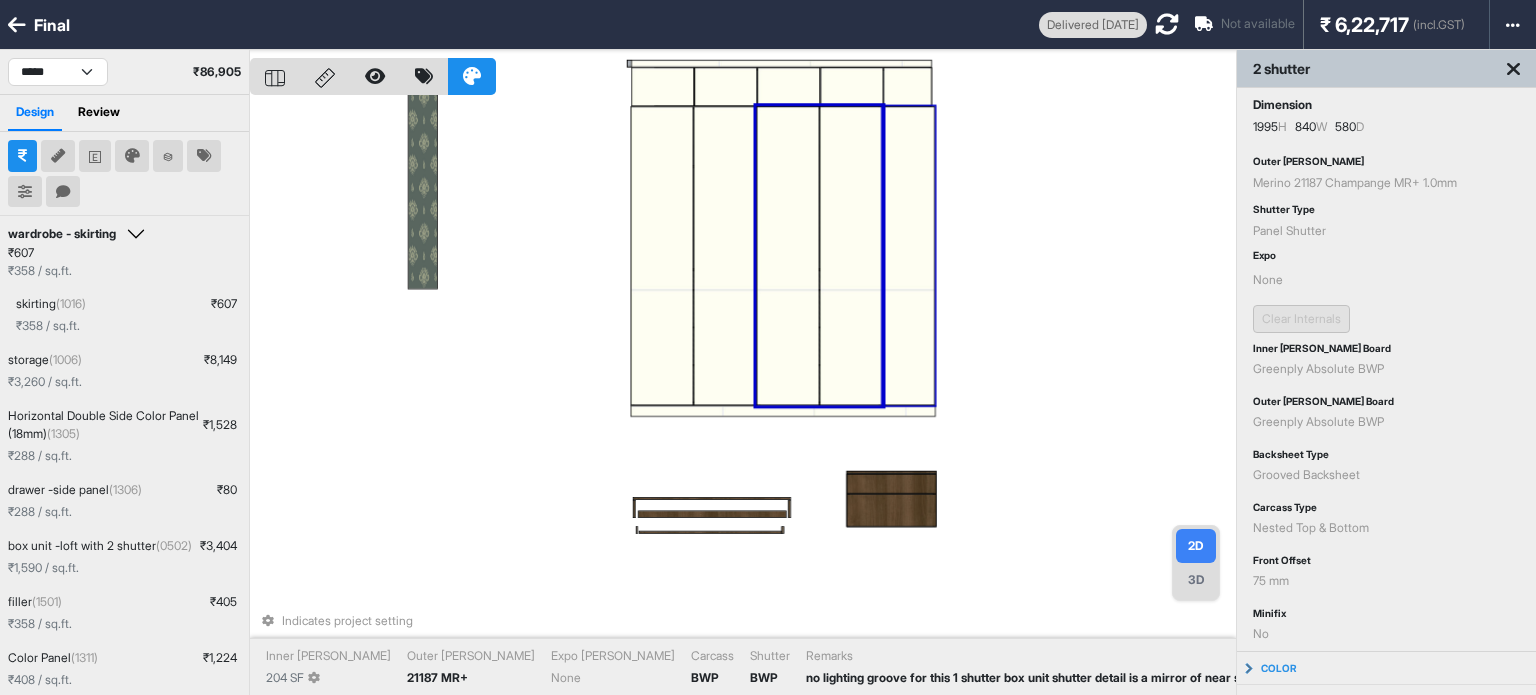 click on "Indicates project setting Inner Lam 204 SF Outer Lam 21187 MR+ Expo Lam None Carcass BWP Shutter BWP Remarks no lighting groove for this 1 shutter box unit
shutter detail is a mirror of near shutter" at bounding box center [743, 397] 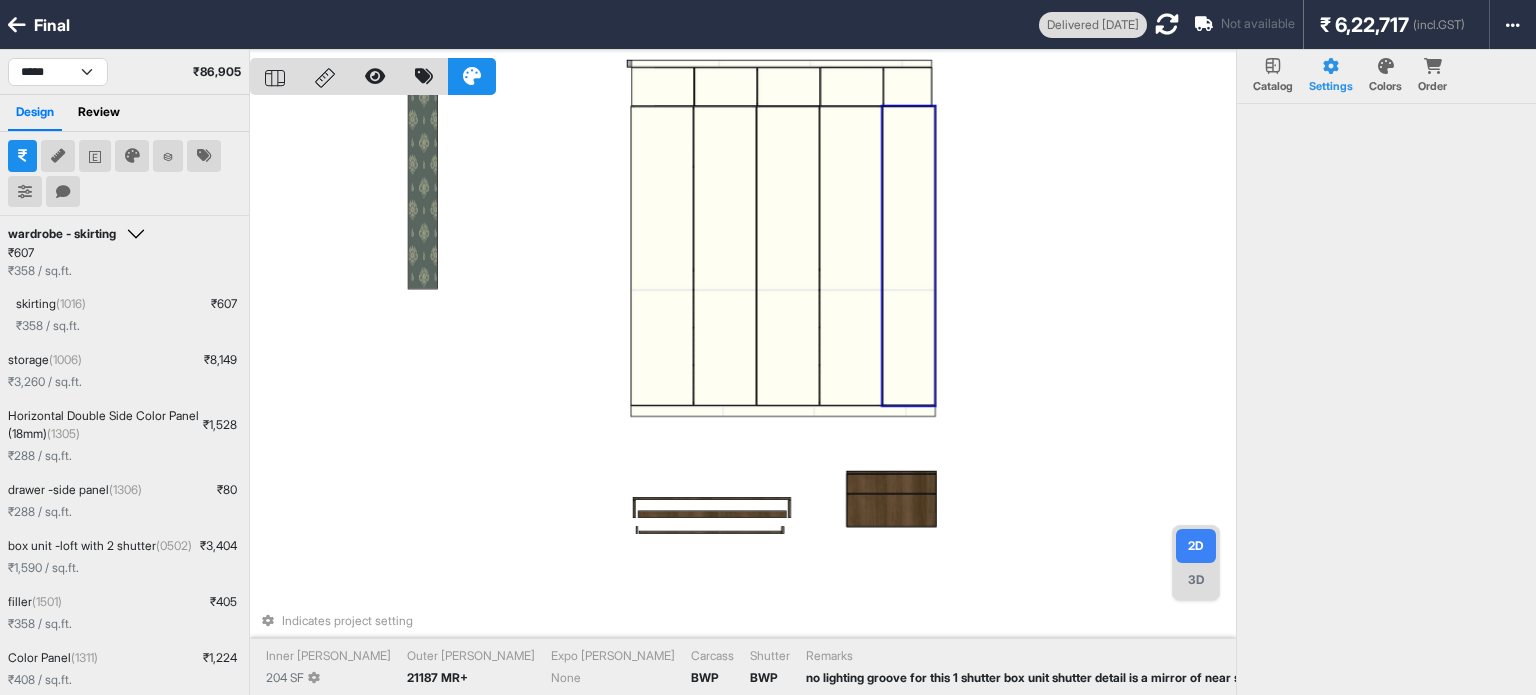click at bounding box center (909, 255) 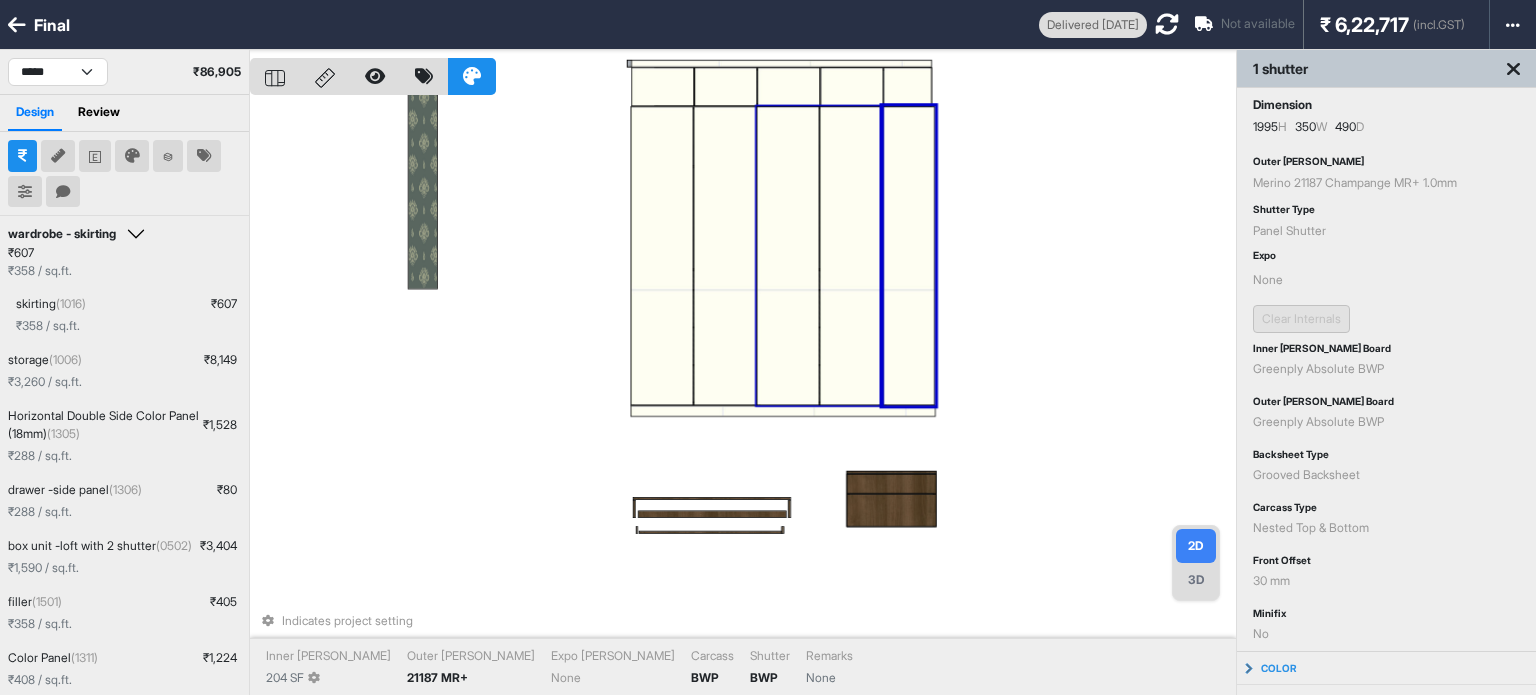 click at bounding box center [851, 255] 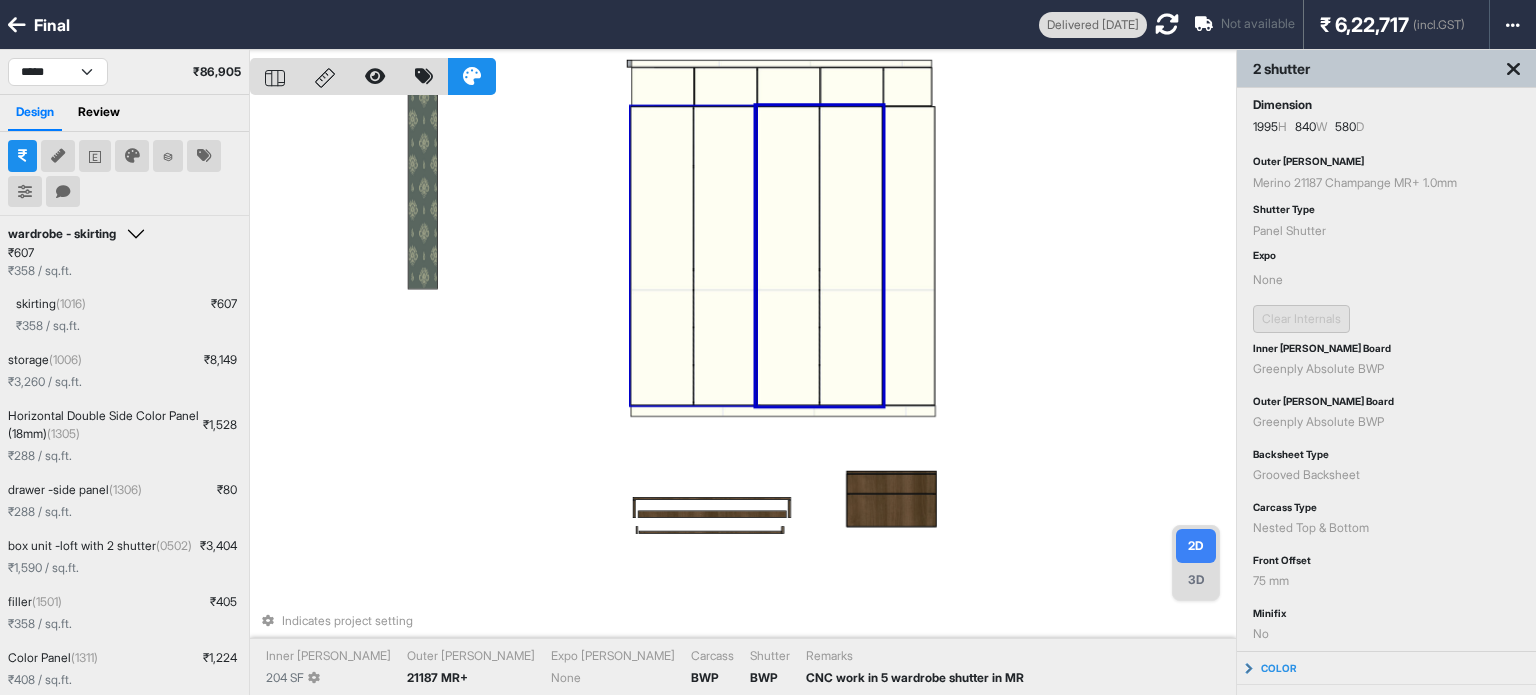 click at bounding box center (725, 255) 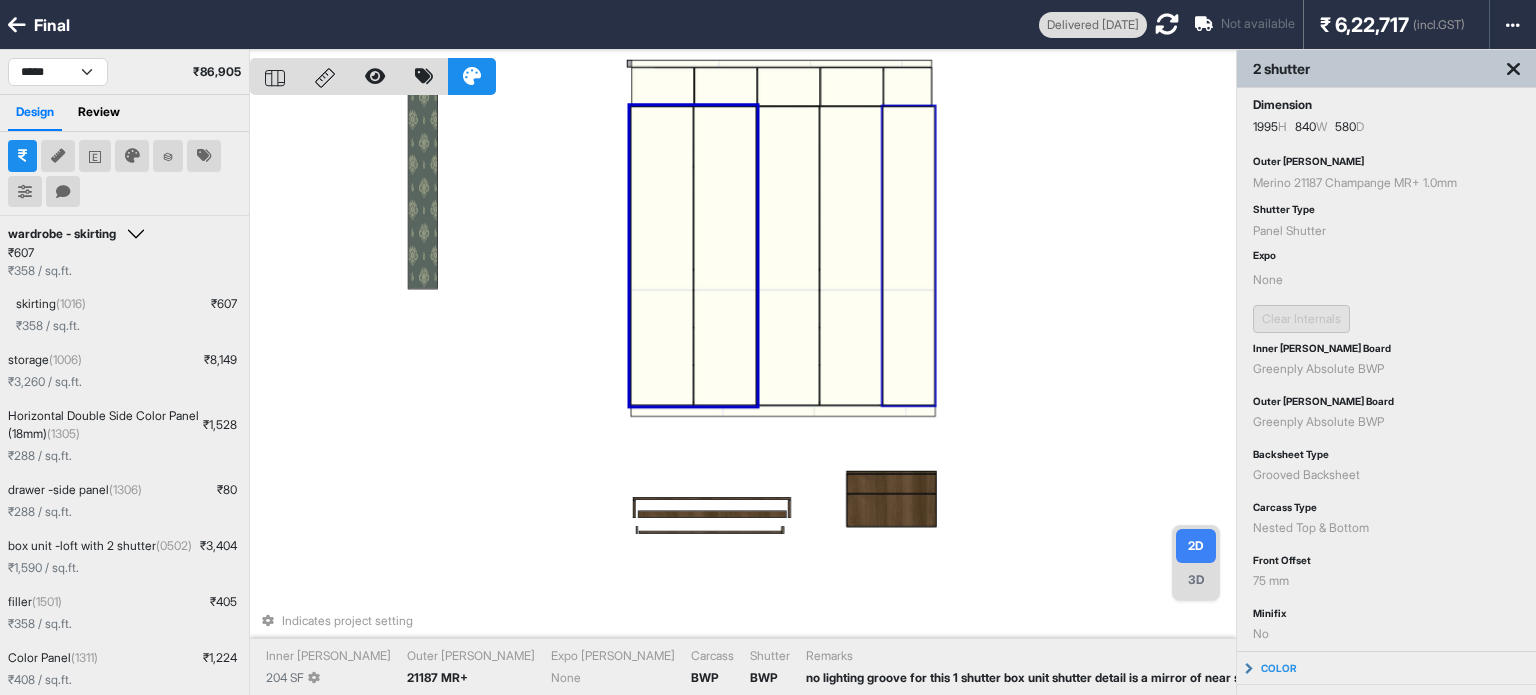 drag, startPoint x: 825, startPoint y: 267, endPoint x: 924, endPoint y: 243, distance: 101.86756 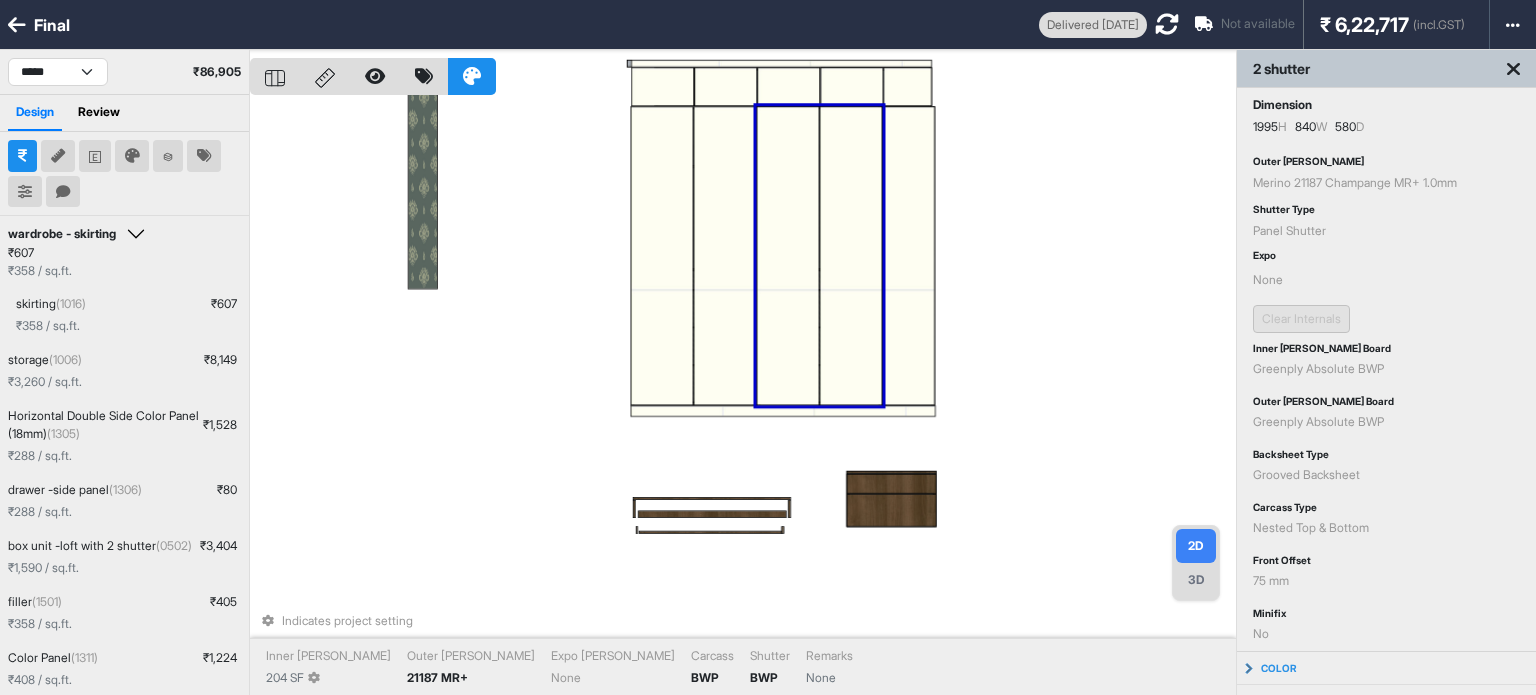click on "Indicates project setting Inner Lam 204 SF Outer Lam 21187 MR+ Expo Lam None Carcass BWP Shutter BWP Remarks None" at bounding box center [743, 397] 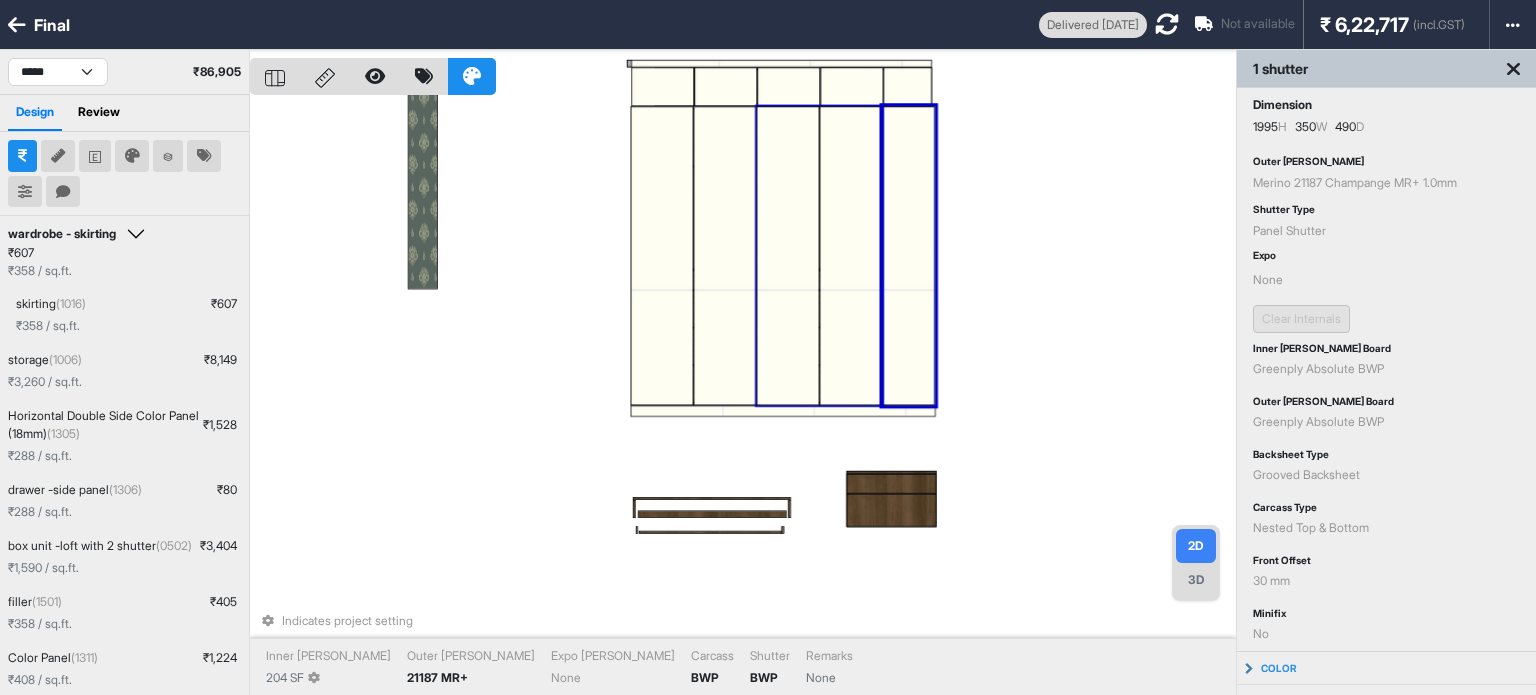 click at bounding box center (788, 255) 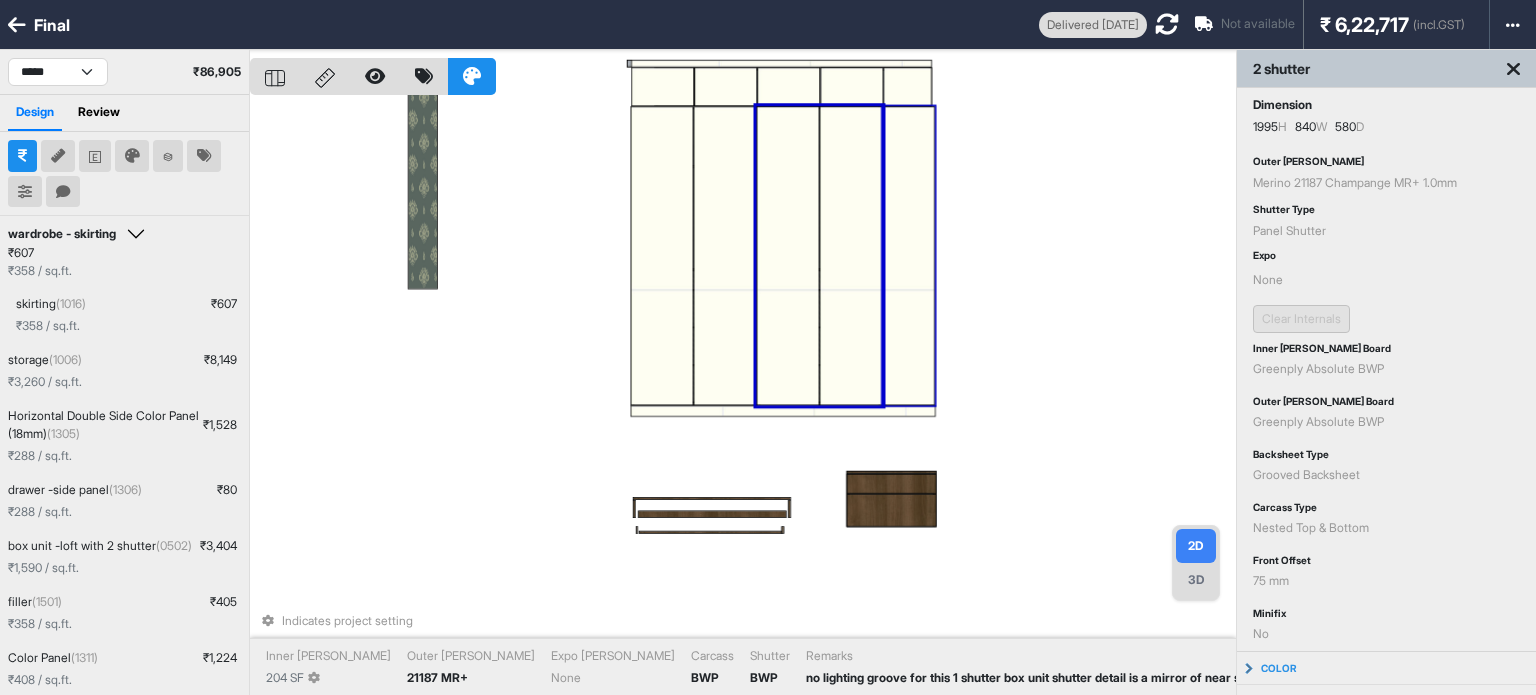 click at bounding box center (909, 255) 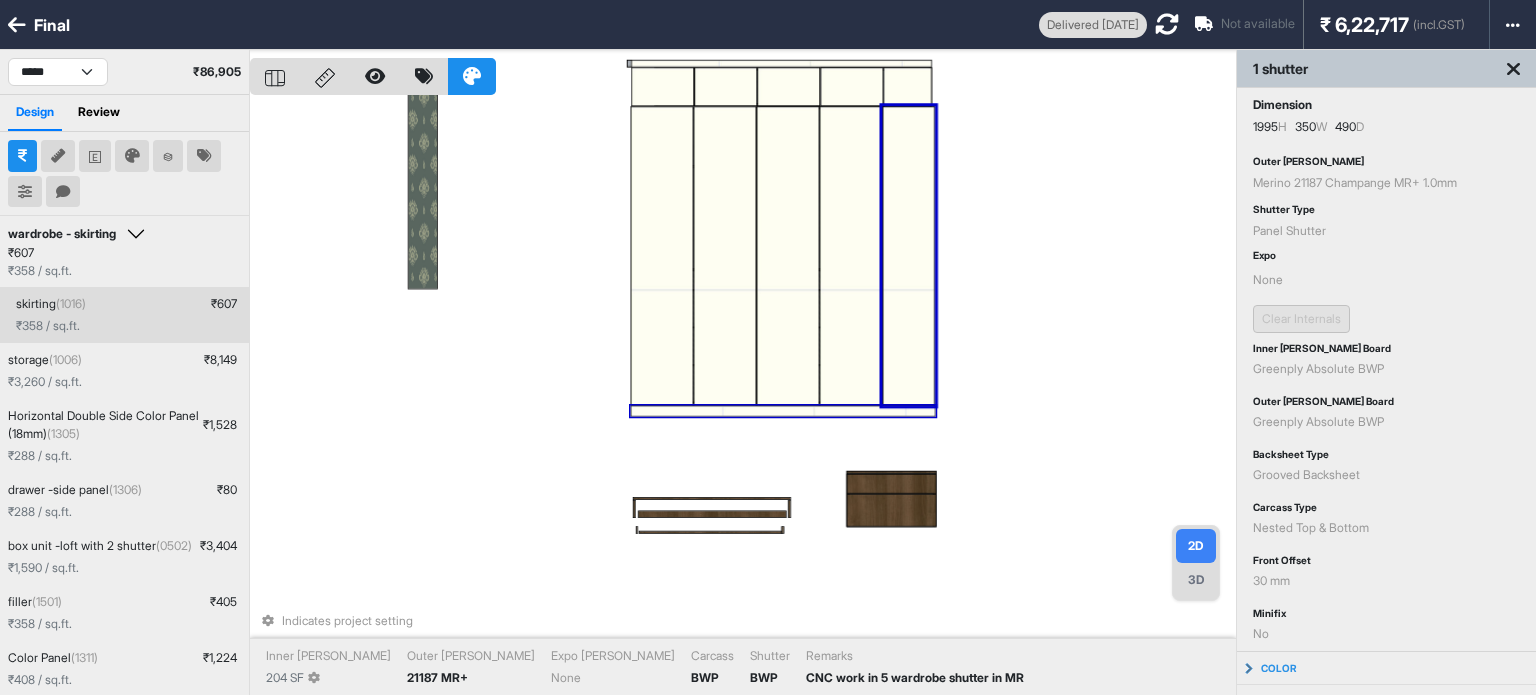 click on "skirting  (1016) ₹ 607 ₹ 358   / sq.ft." at bounding box center (128, 315) 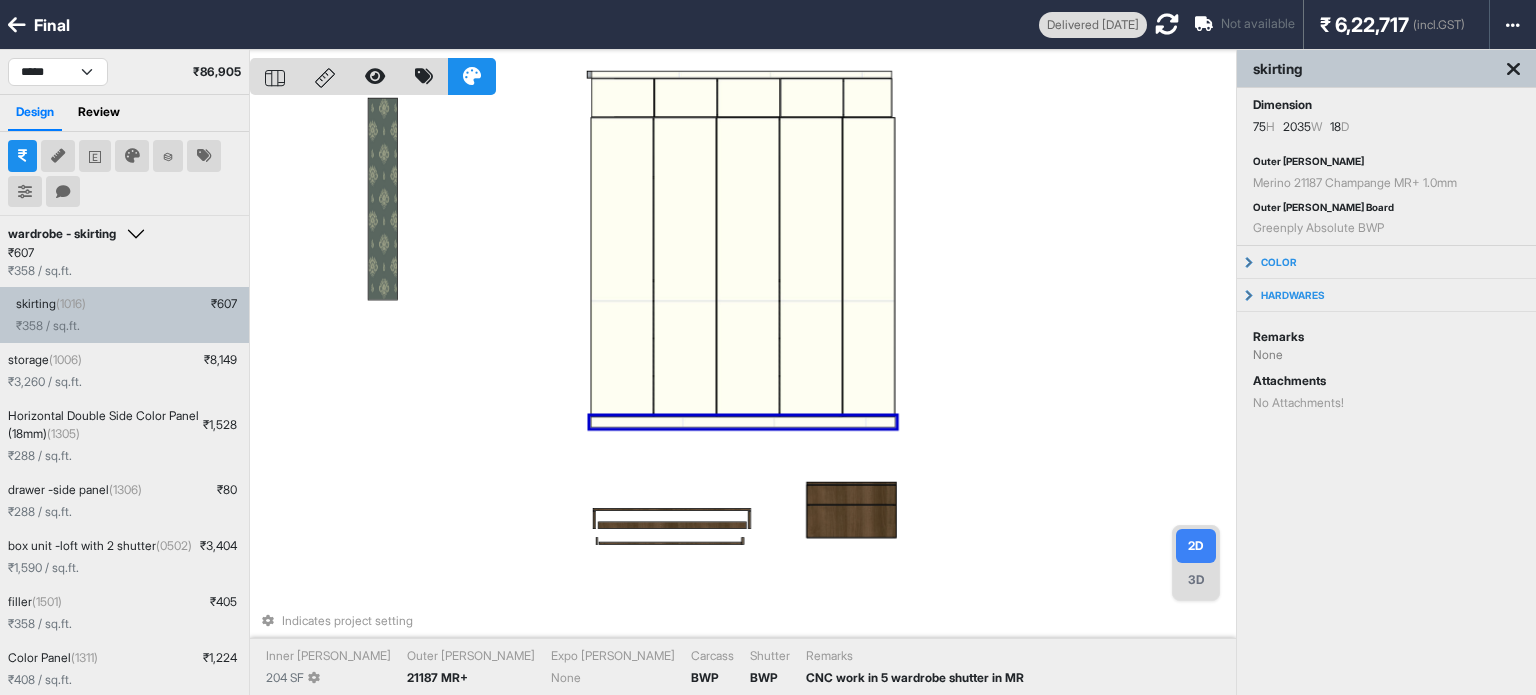 click on "₹ 358   / sq.ft." at bounding box center [128, 326] 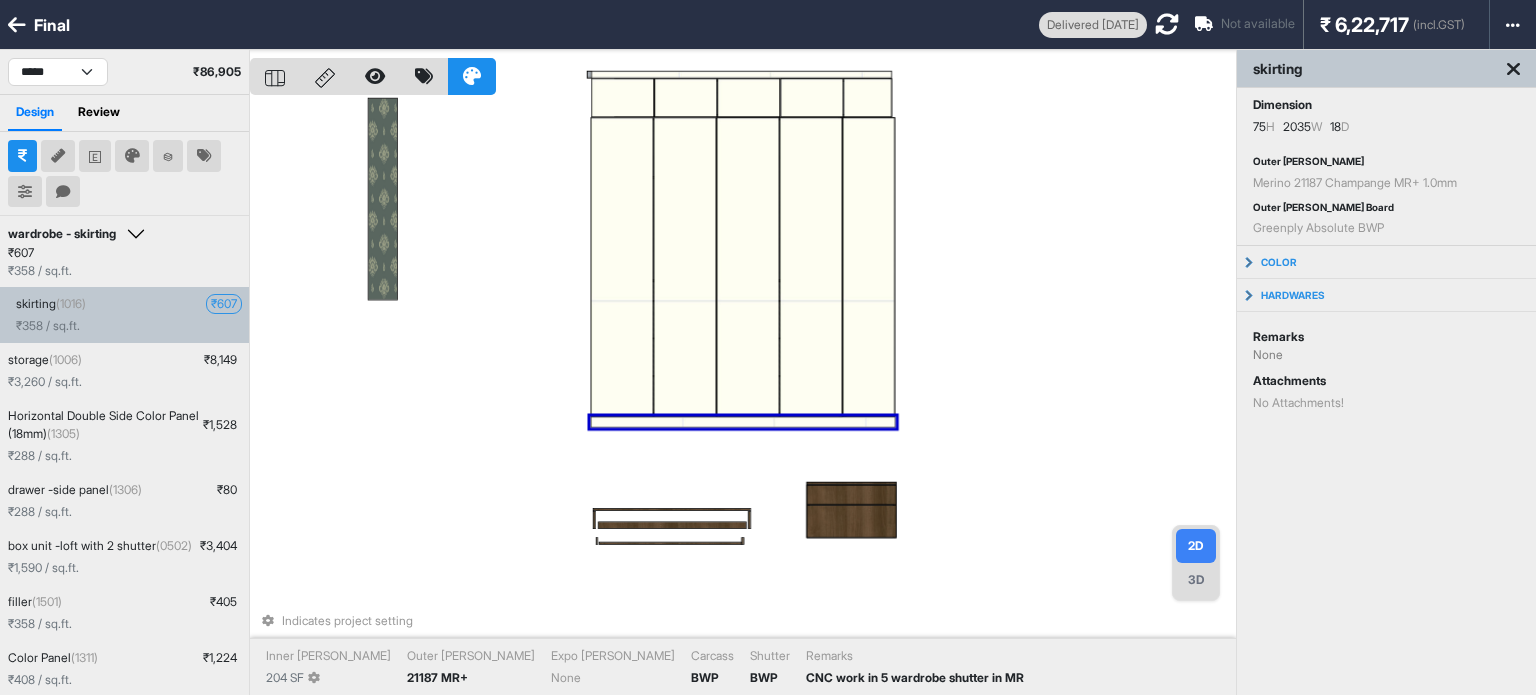 click on "₹ 607" at bounding box center (224, 304) 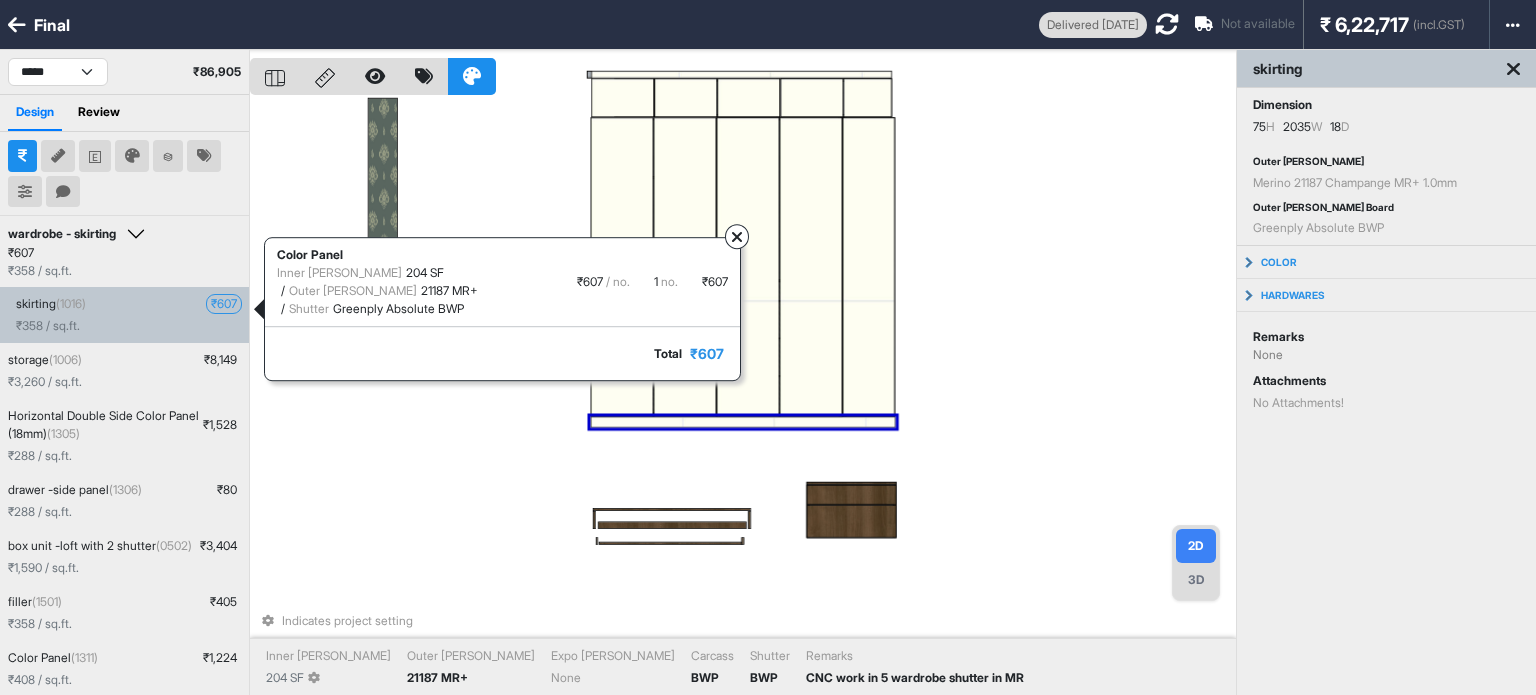 click on "₹ 607" at bounding box center (707, 353) 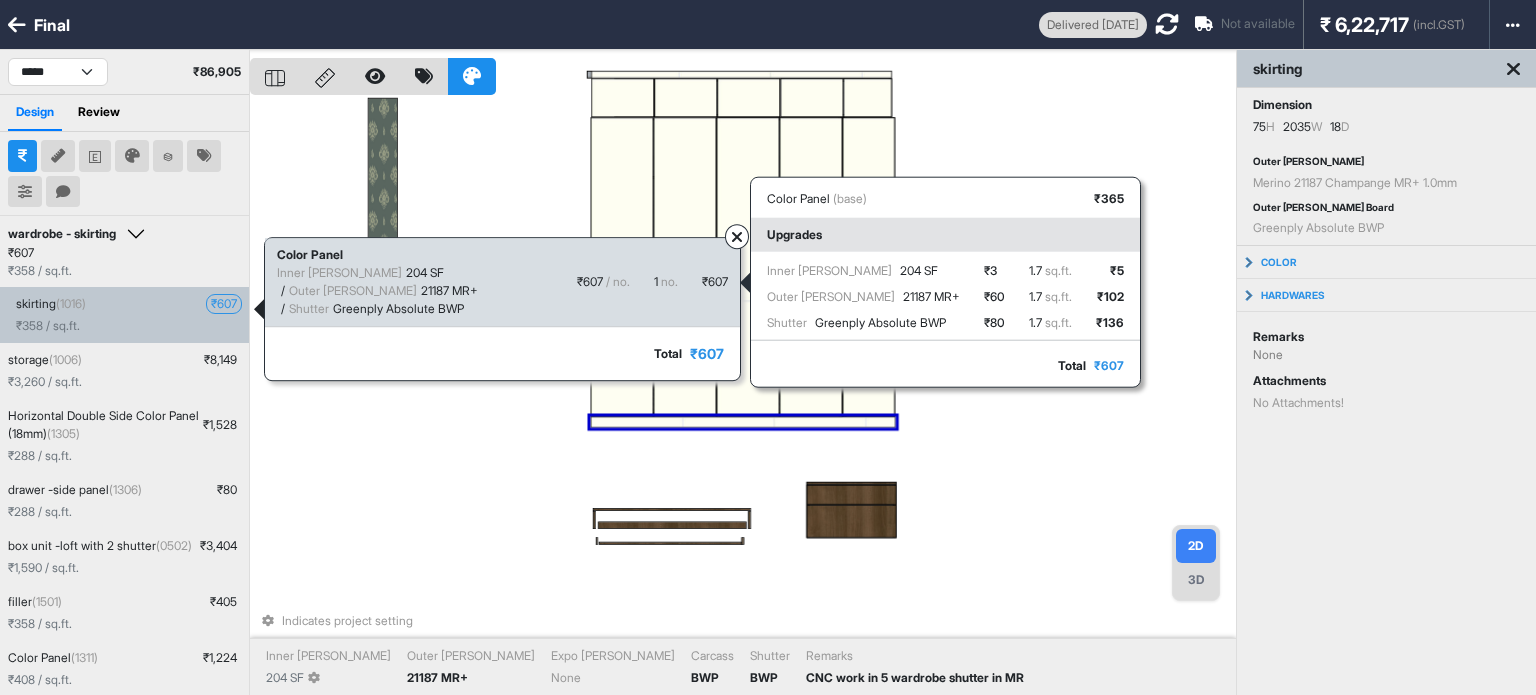 click on "₹ 607" at bounding box center (715, 282) 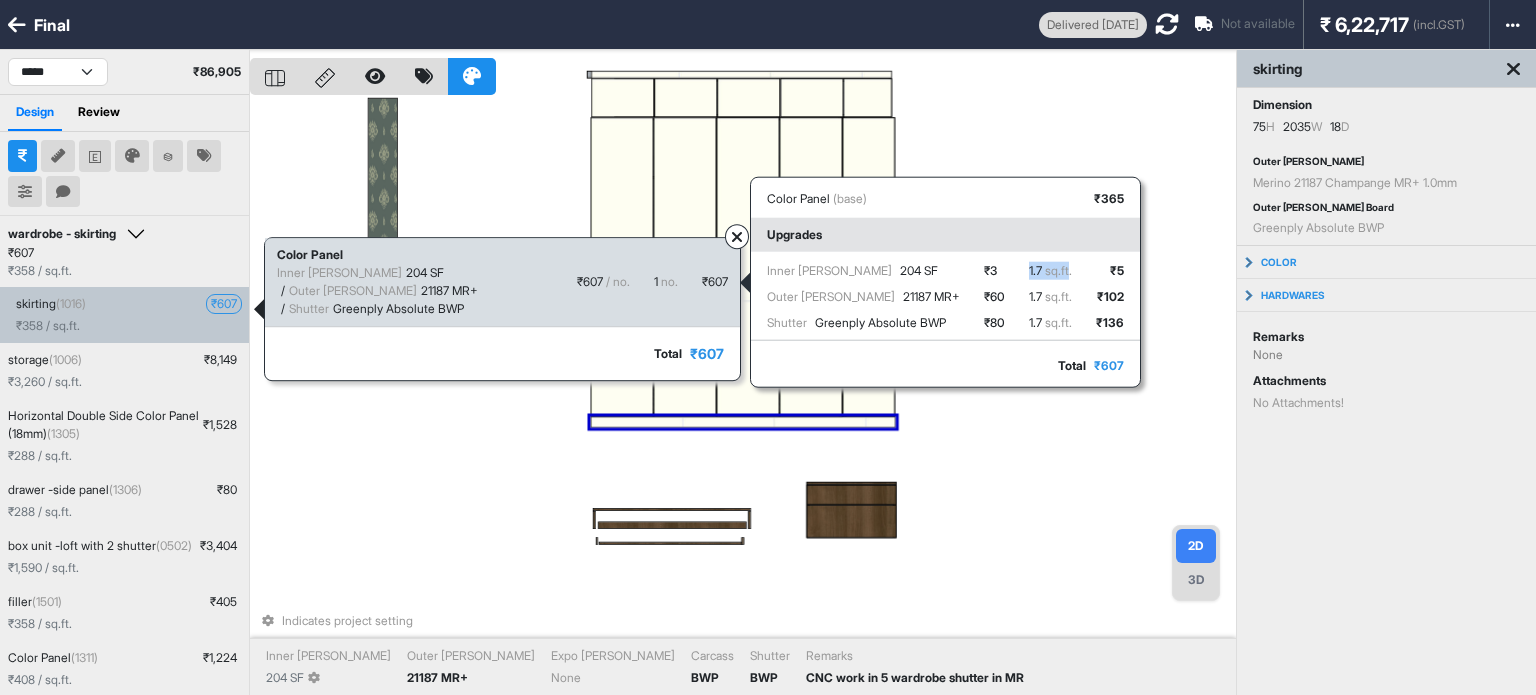 drag, startPoint x: 1023, startPoint y: 269, endPoint x: 1070, endPoint y: 267, distance: 47.042534 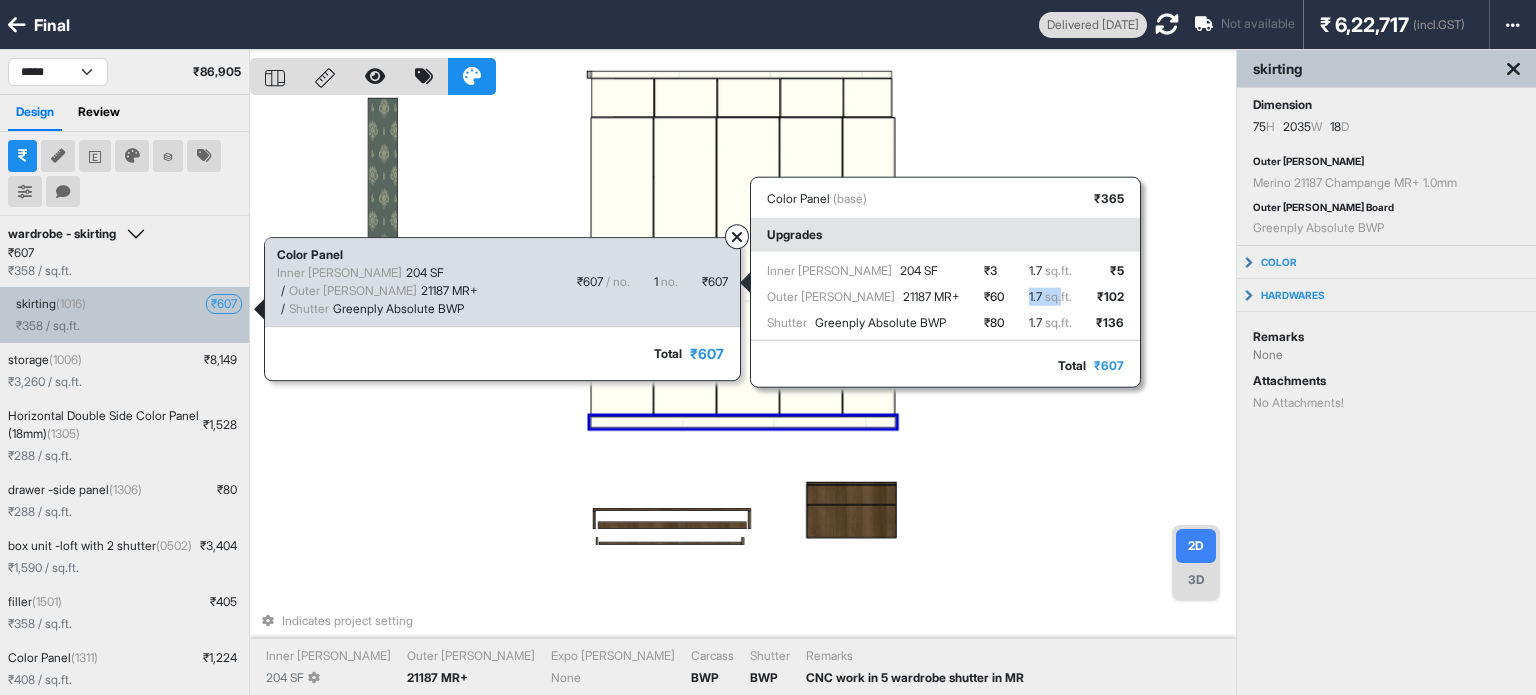 drag, startPoint x: 1062, startPoint y: 286, endPoint x: 1030, endPoint y: 294, distance: 32.984844 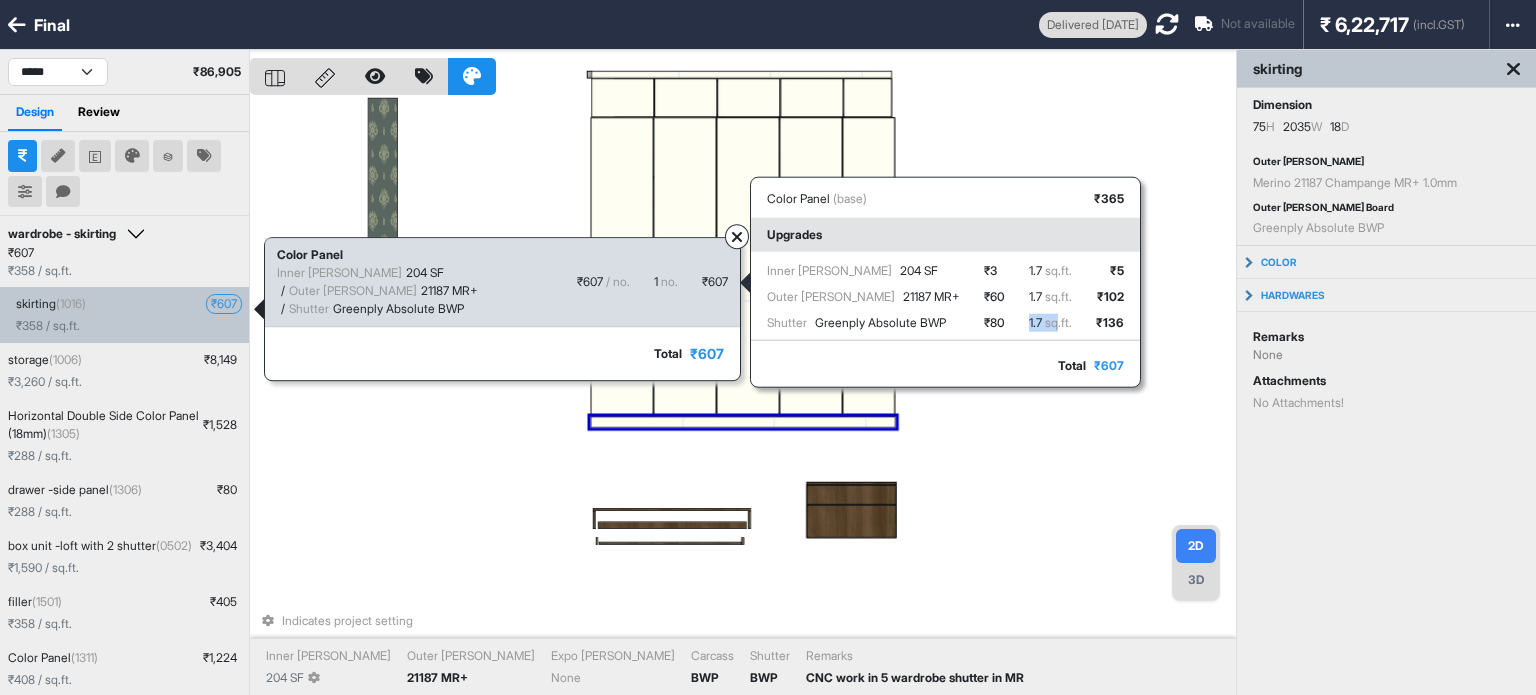 drag, startPoint x: 1028, startPoint y: 317, endPoint x: 1058, endPoint y: 319, distance: 30.066593 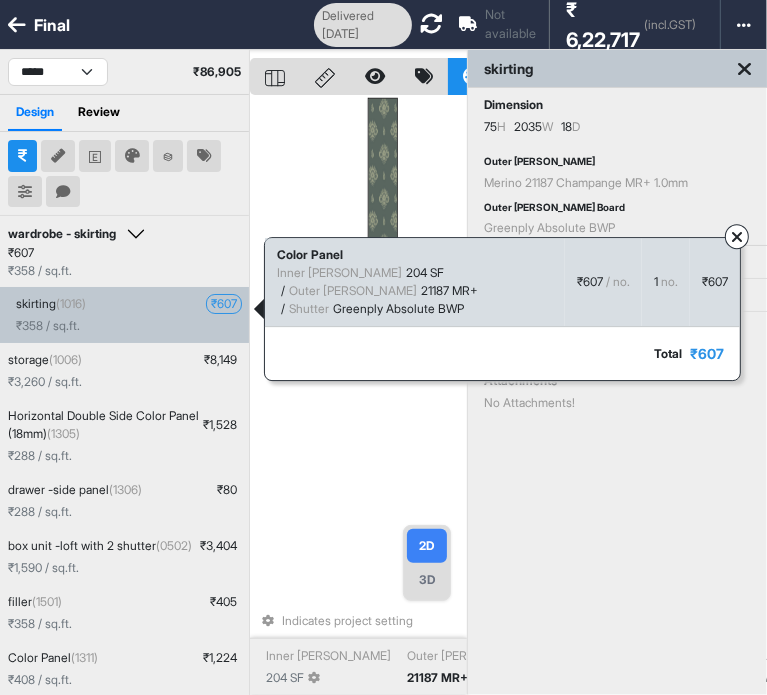 click on "Merino 21187 Champange MR+ 1.0mm" at bounding box center (617, 183) 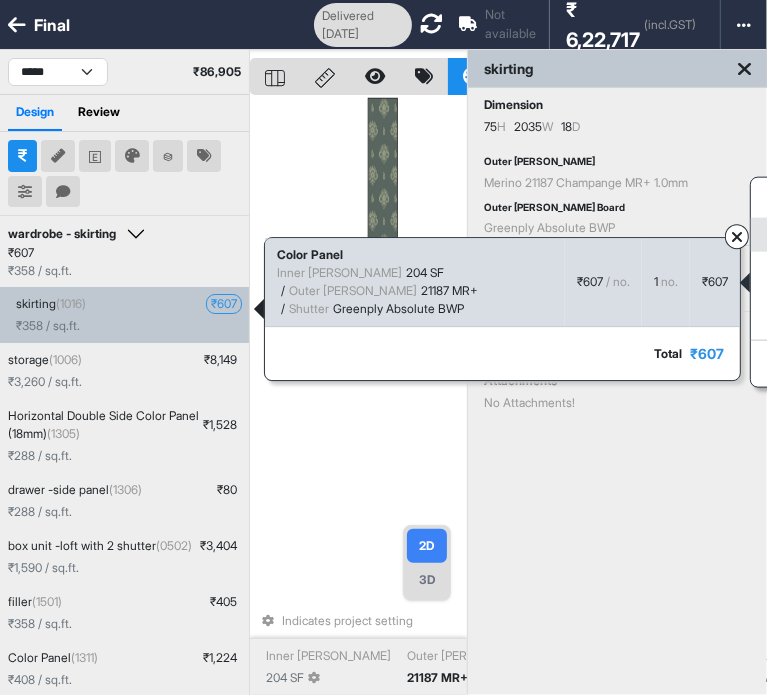 click on "Color Panel" at bounding box center [415, 255] 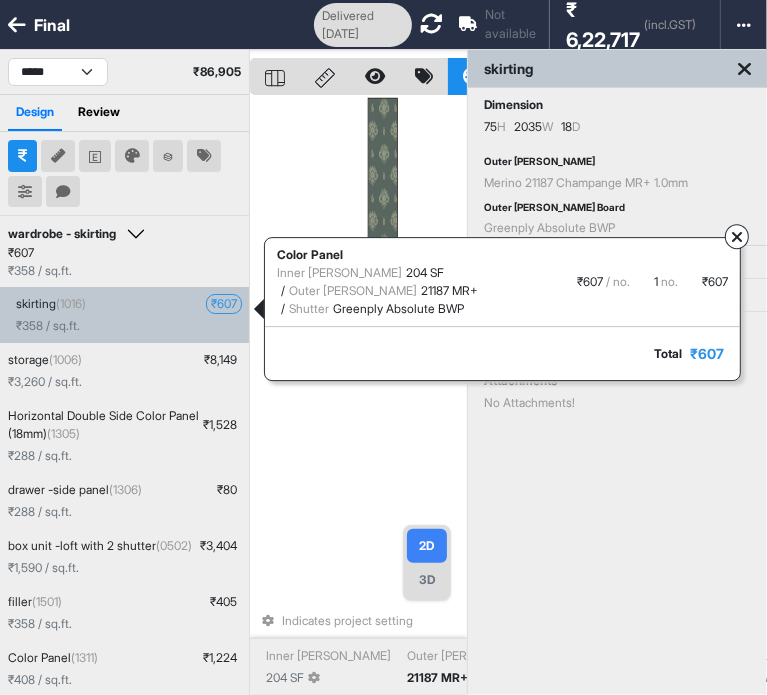 click at bounding box center [737, 237] 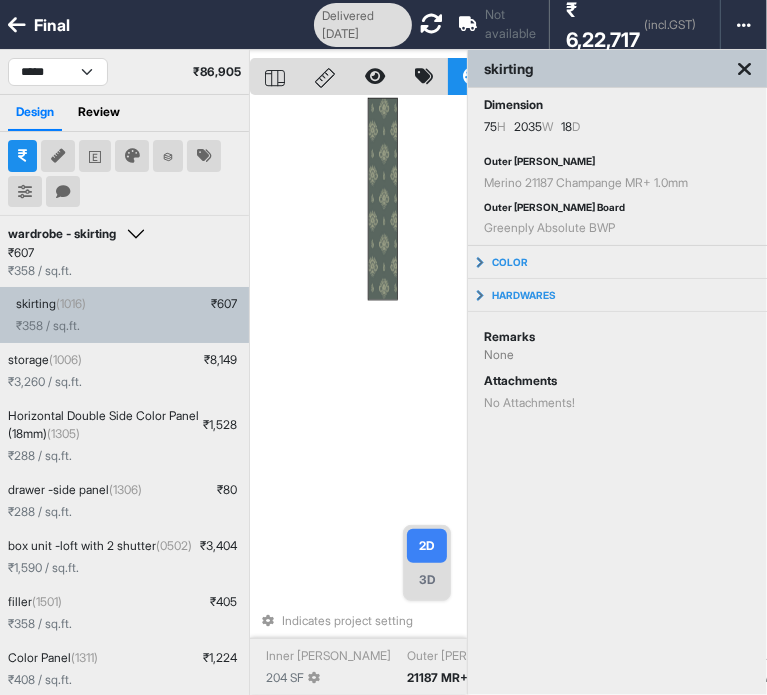 click on "skirting  (1016) ₹ 607" at bounding box center [128, 304] 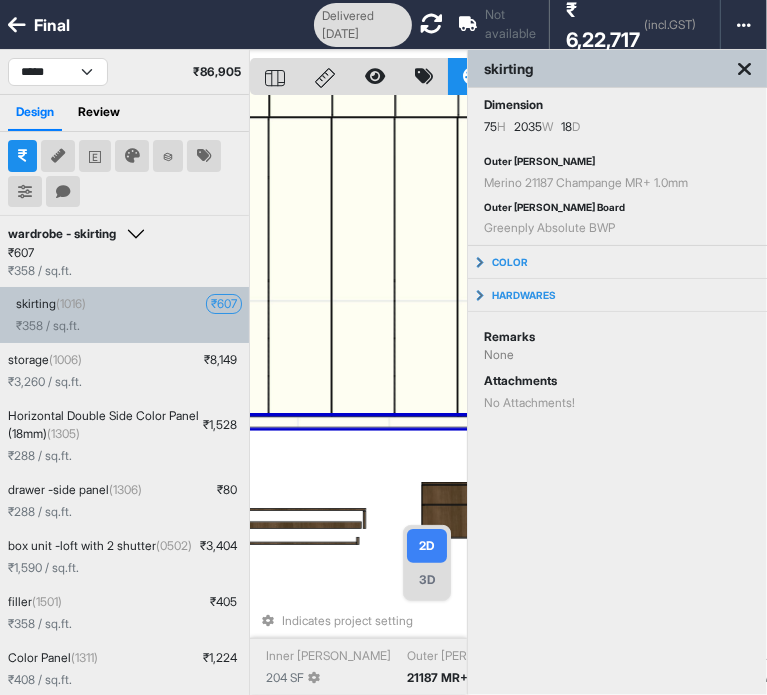 click on "₹ 607" at bounding box center (224, 304) 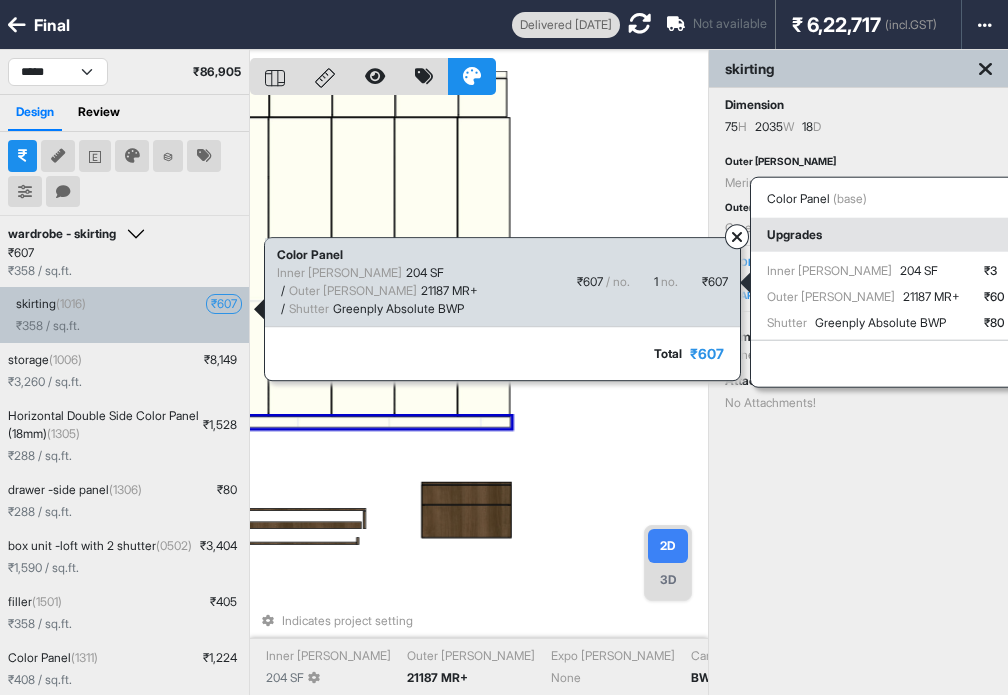 click on "(base)" at bounding box center [850, 198] 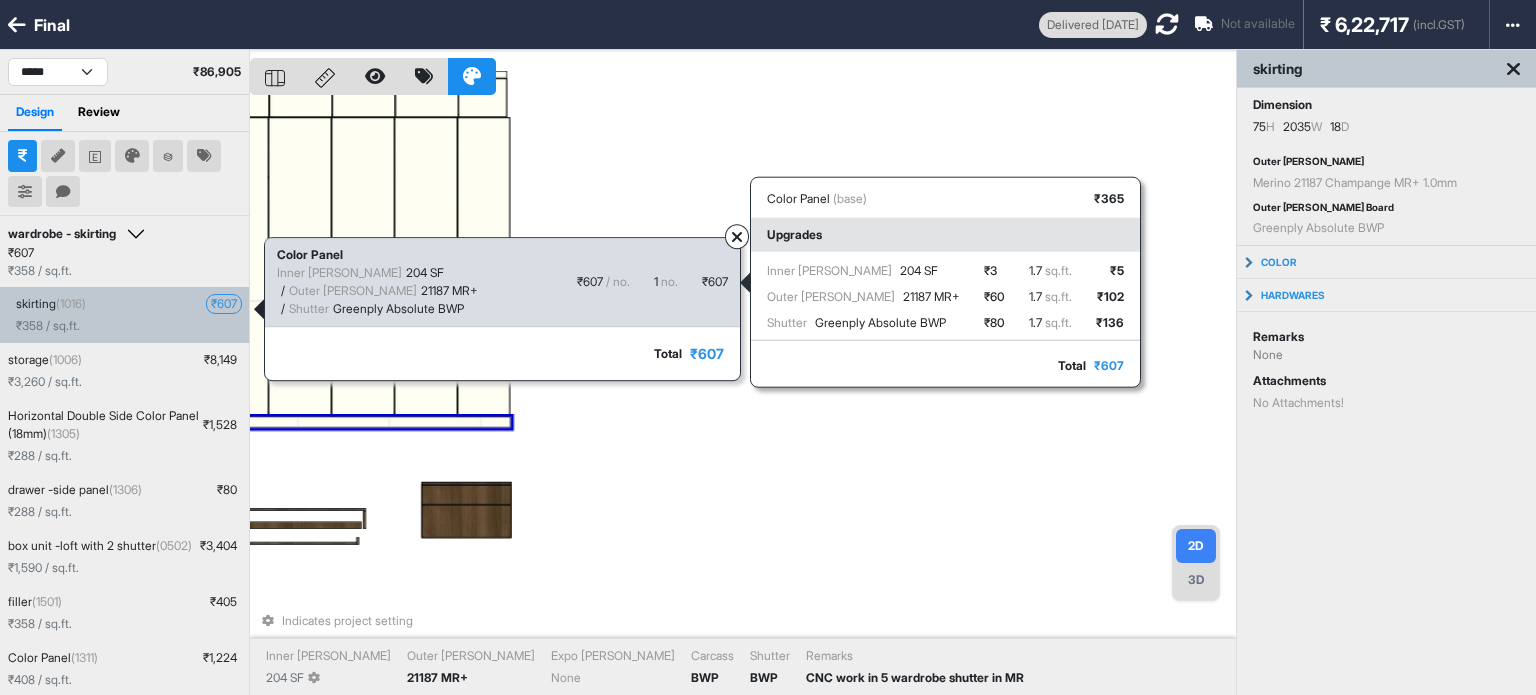 click on "/ no." at bounding box center (618, 281) 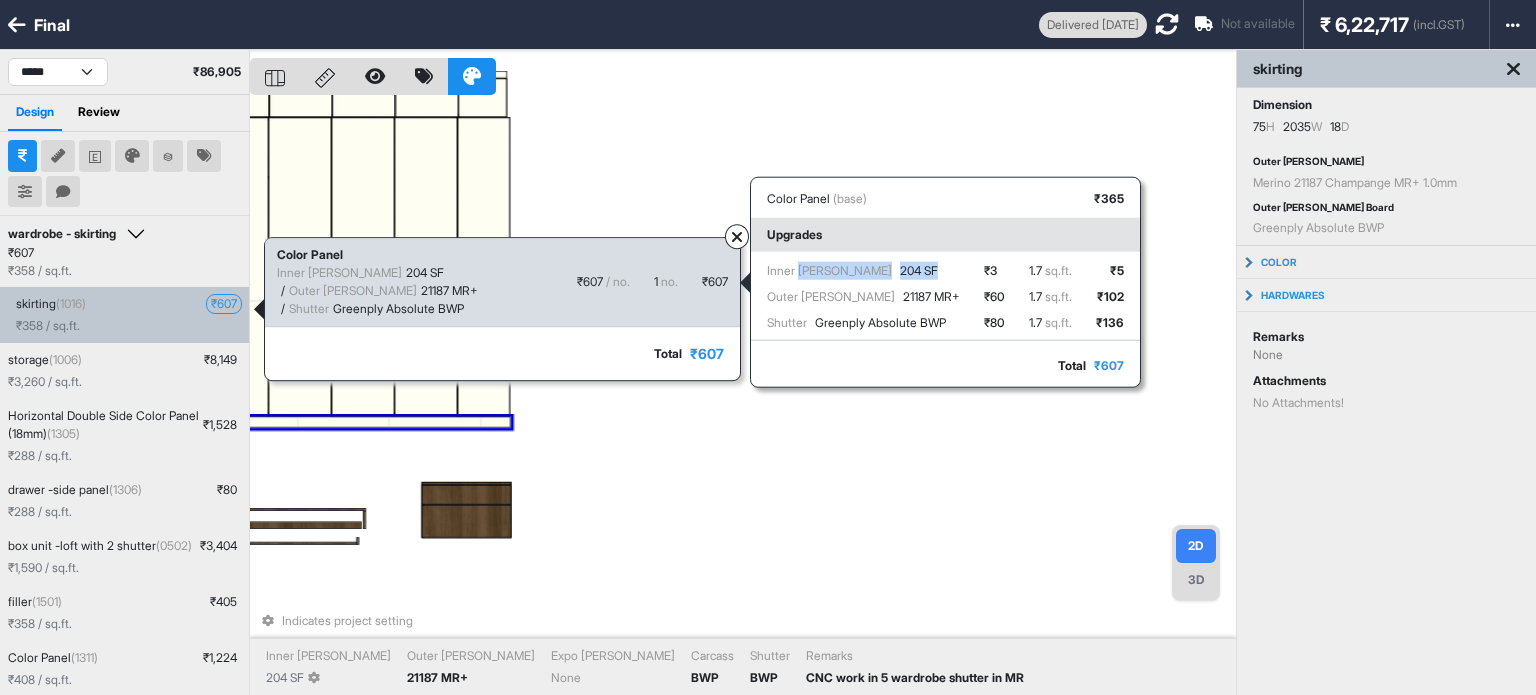 drag, startPoint x: 876, startPoint y: 266, endPoint x: 840, endPoint y: 271, distance: 36.345562 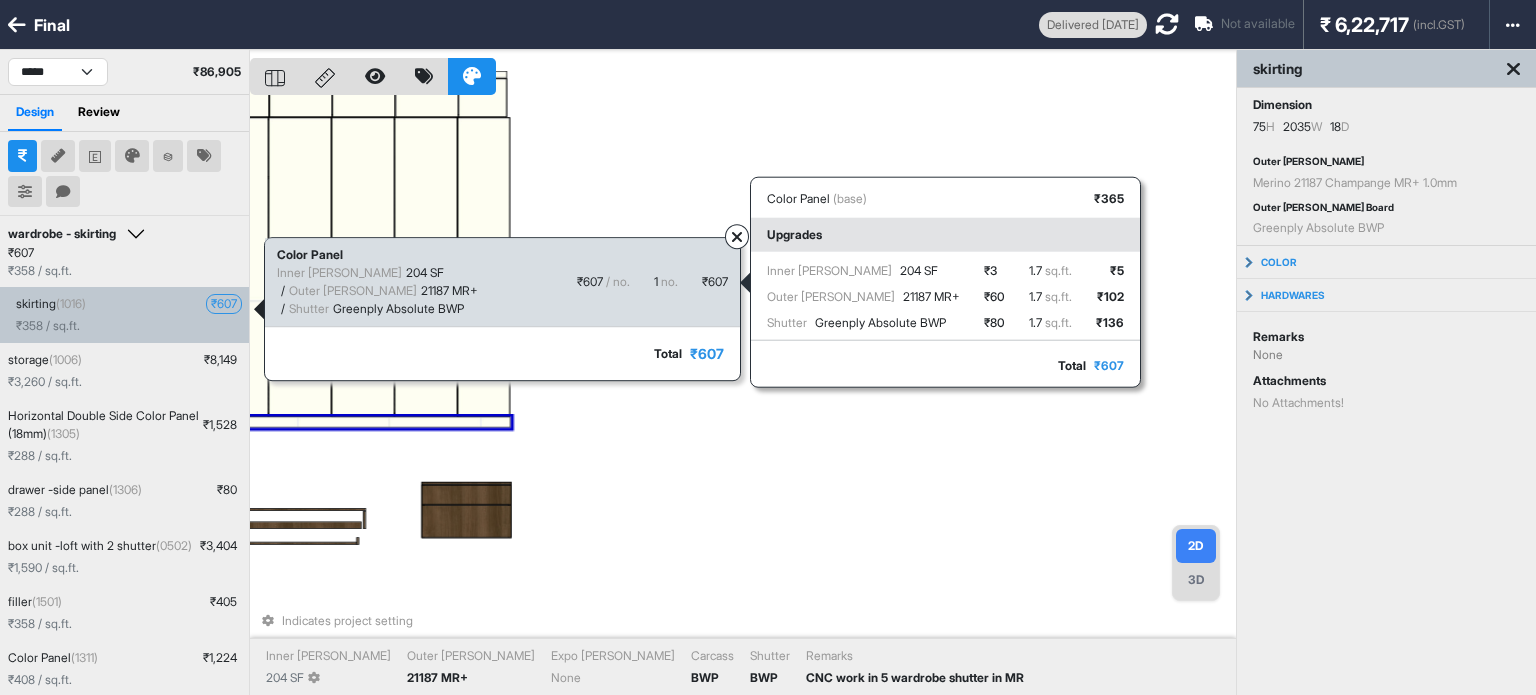 click on "Outer Lam 21187 MR+" at bounding box center [863, 297] 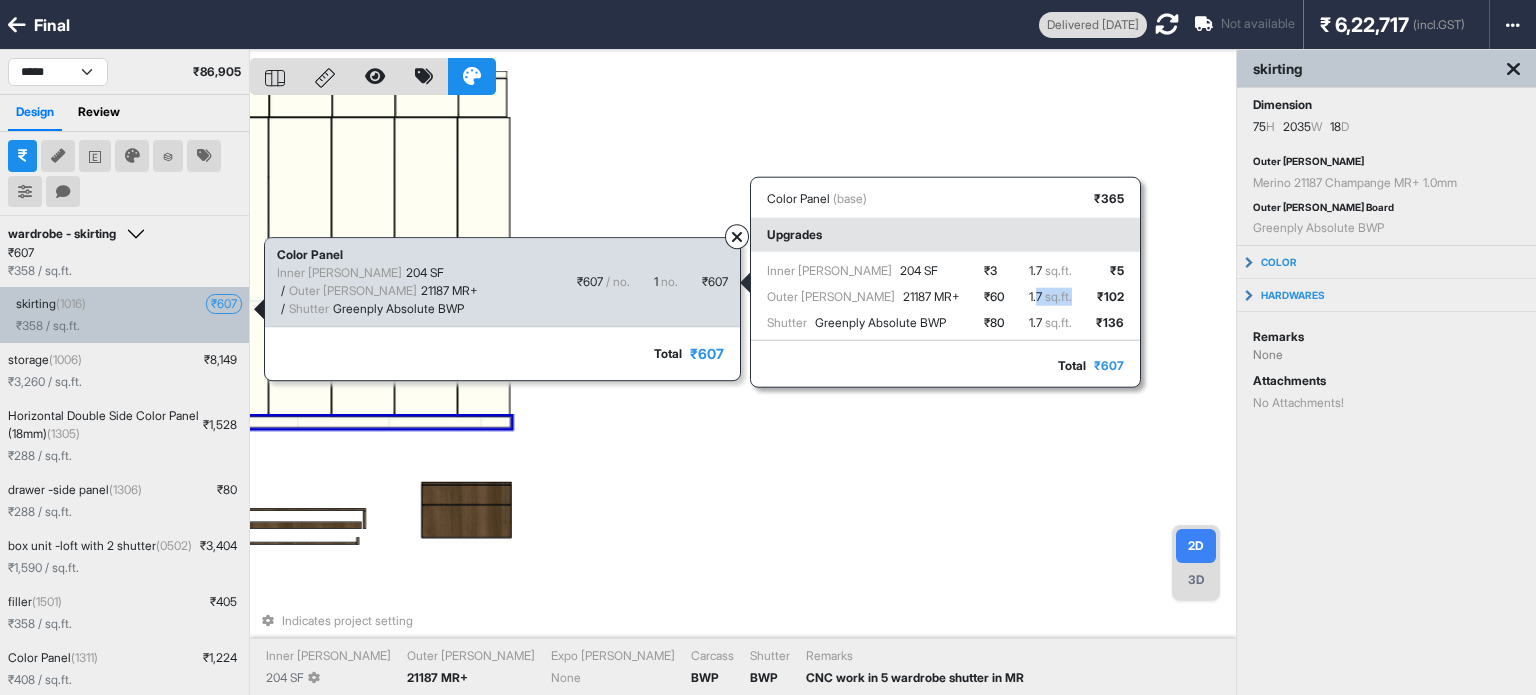 drag, startPoint x: 1036, startPoint y: 295, endPoint x: 1074, endPoint y: 302, distance: 38.63936 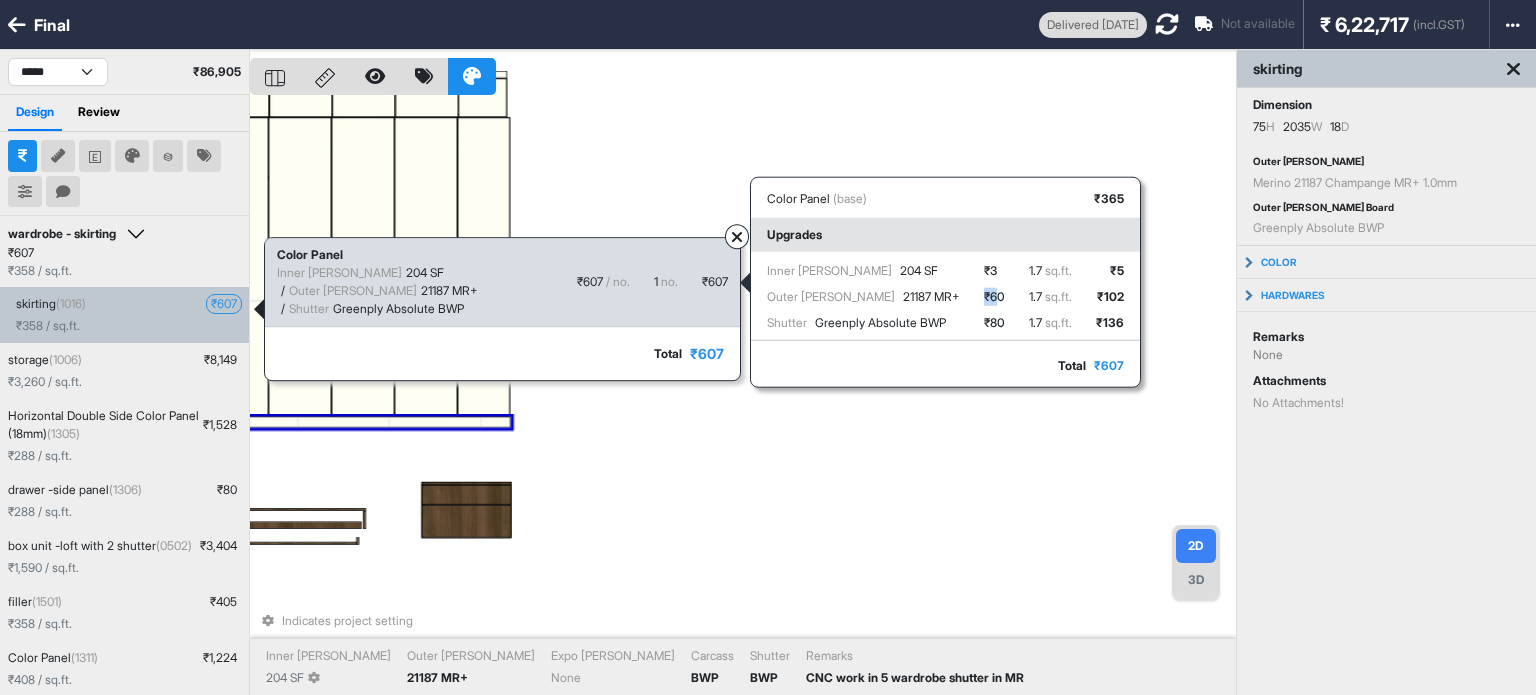 drag, startPoint x: 999, startPoint y: 298, endPoint x: 979, endPoint y: 294, distance: 20.396078 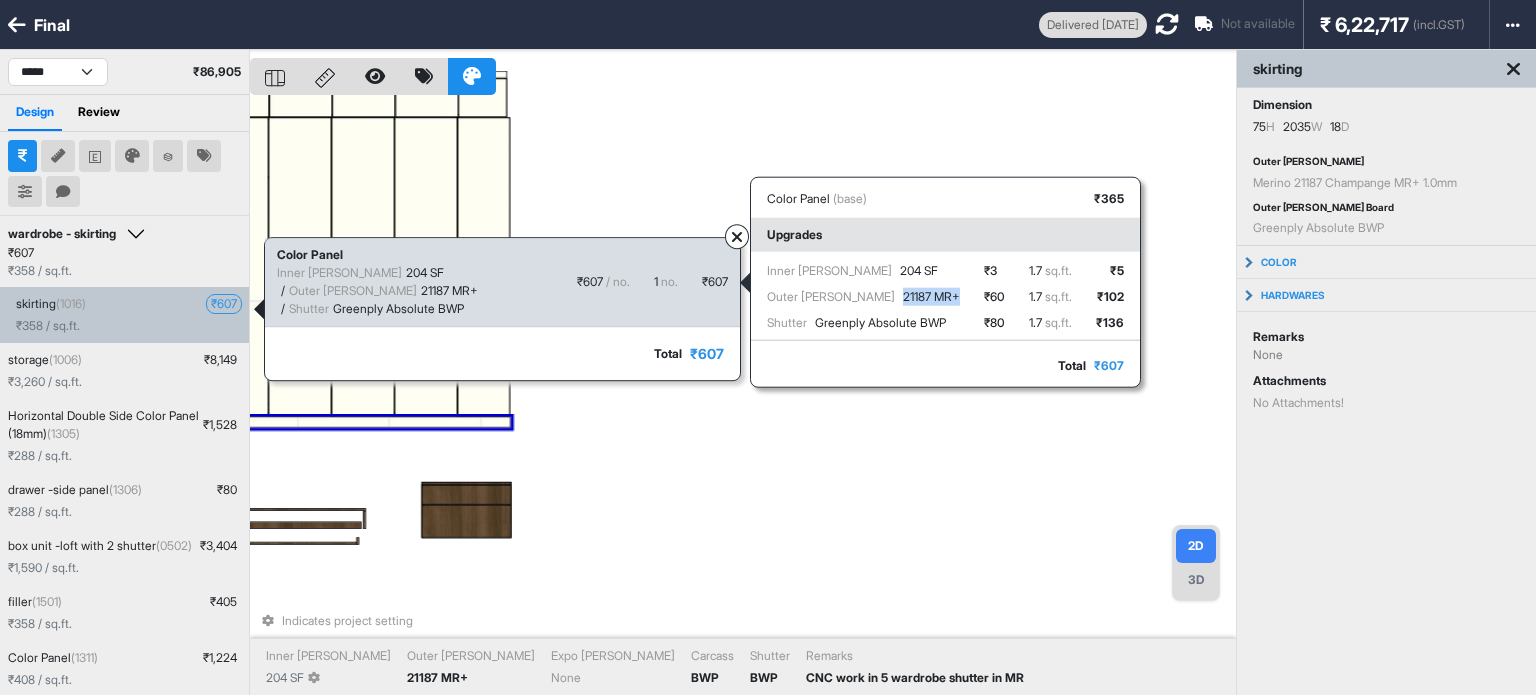 drag, startPoint x: 900, startPoint y: 293, endPoint x: 840, endPoint y: 285, distance: 60.530983 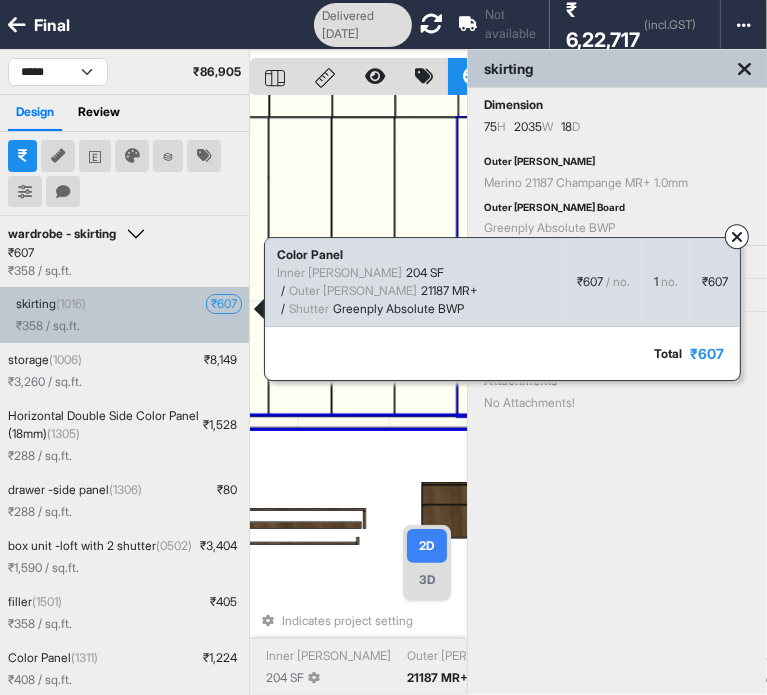 click at bounding box center (744, 69) 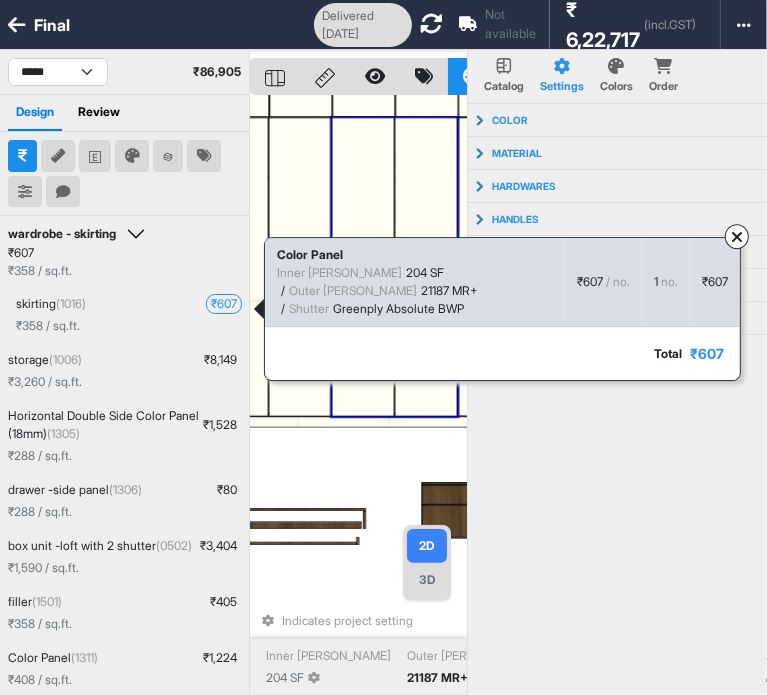 click at bounding box center (363, 267) 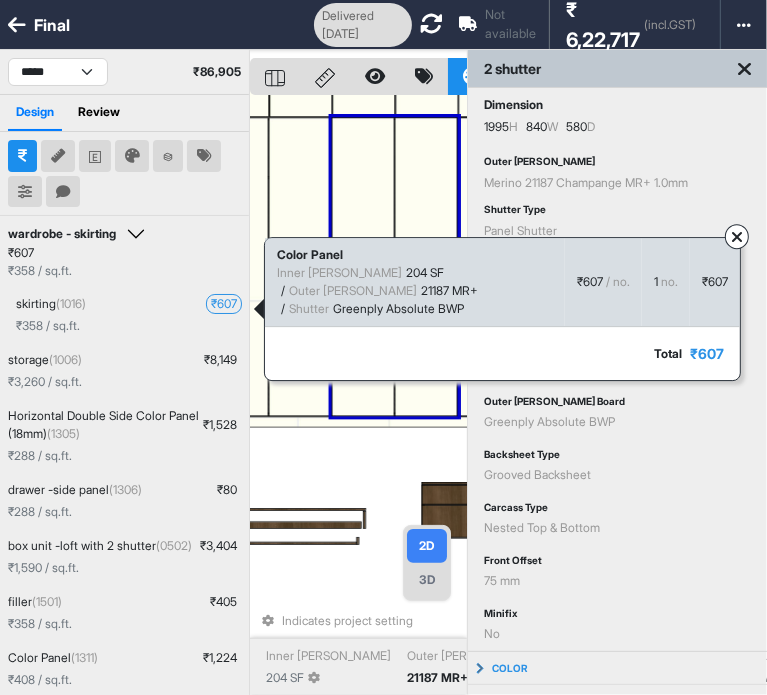 click at bounding box center (737, 237) 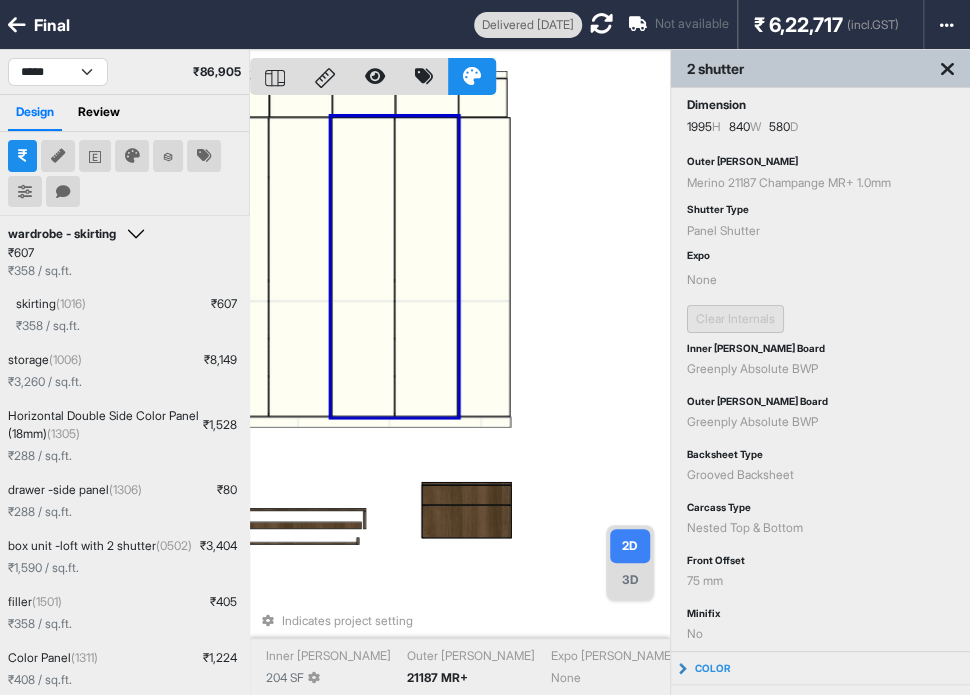 click at bounding box center [426, 267] 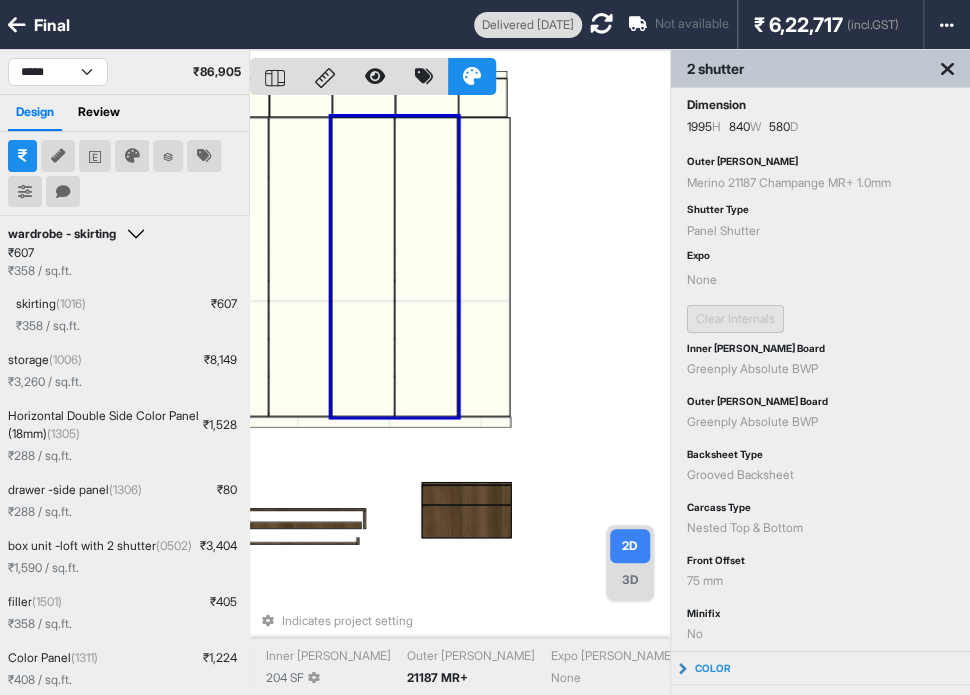 click on "Indicates project setting Inner Lam 204 SF Outer Lam 21187 MR+ Expo Lam None Carcass BWP Shutter BWP Remarks None" at bounding box center [460, 397] 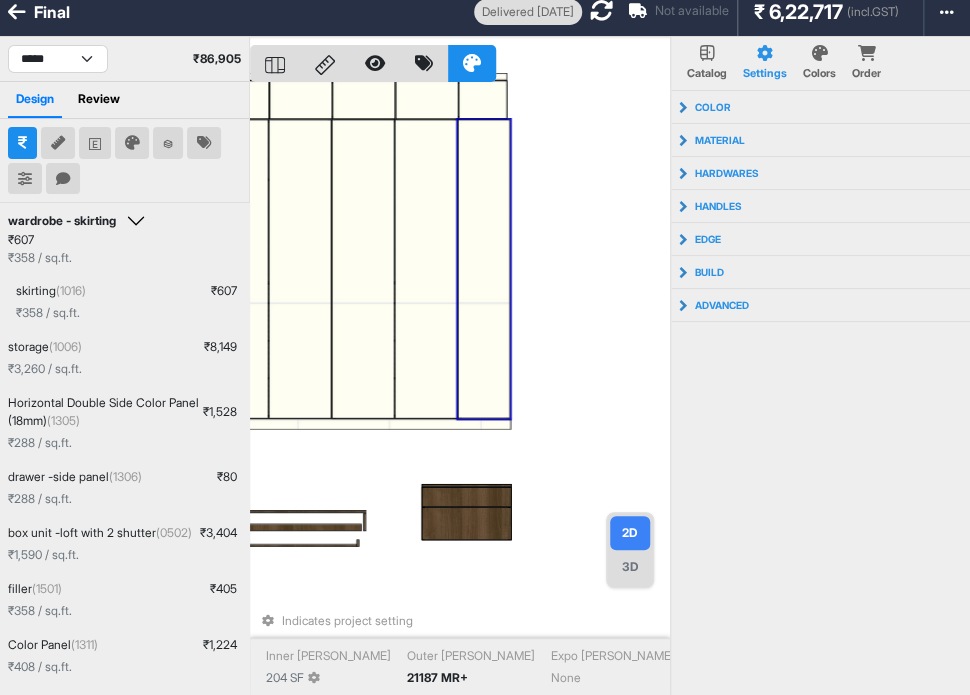 scroll, scrollTop: 21, scrollLeft: 0, axis: vertical 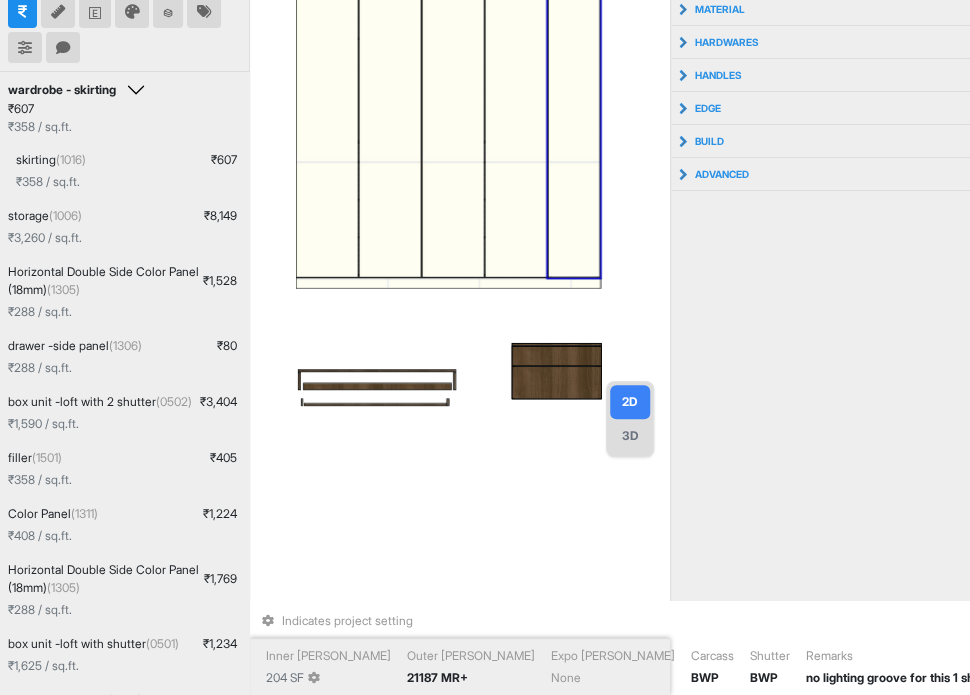 drag, startPoint x: 570, startPoint y: 119, endPoint x: 660, endPoint y: 119, distance: 90 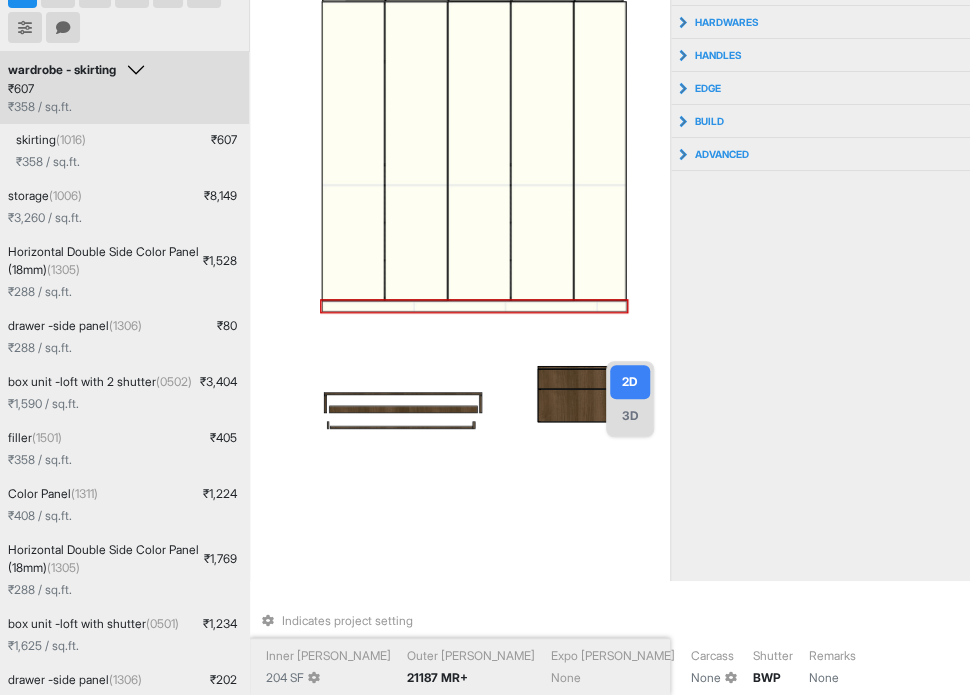 drag, startPoint x: 376, startPoint y: 310, endPoint x: 402, endPoint y: 353, distance: 50.24938 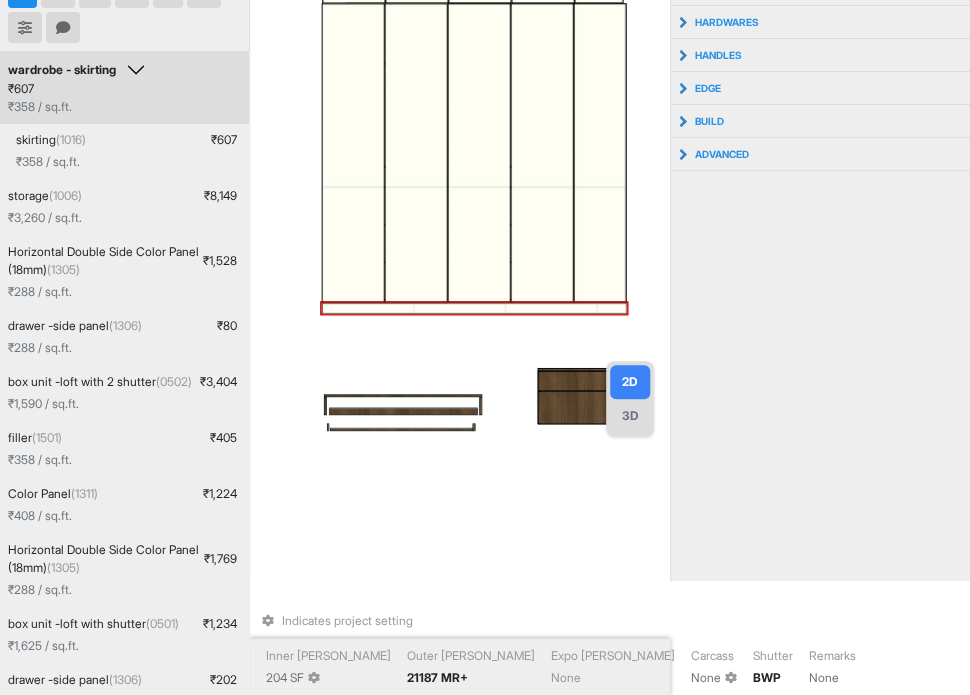 scroll, scrollTop: 168, scrollLeft: 0, axis: vertical 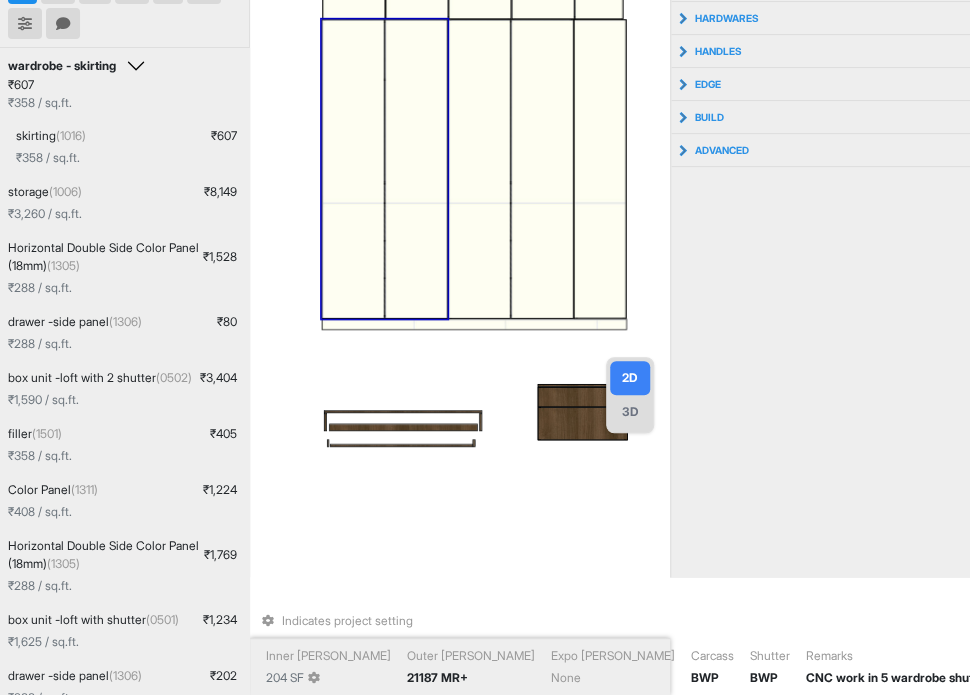 click at bounding box center [353, 169] 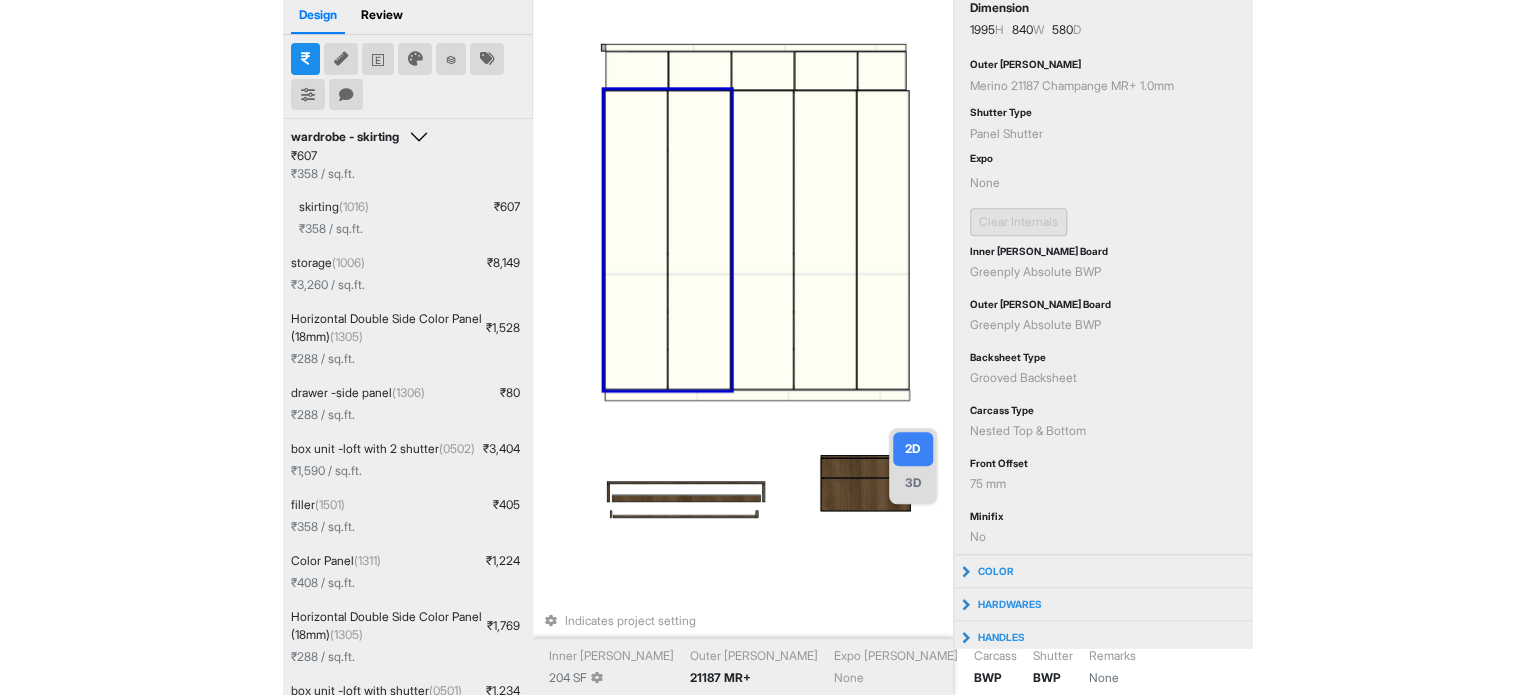 scroll, scrollTop: 0, scrollLeft: 0, axis: both 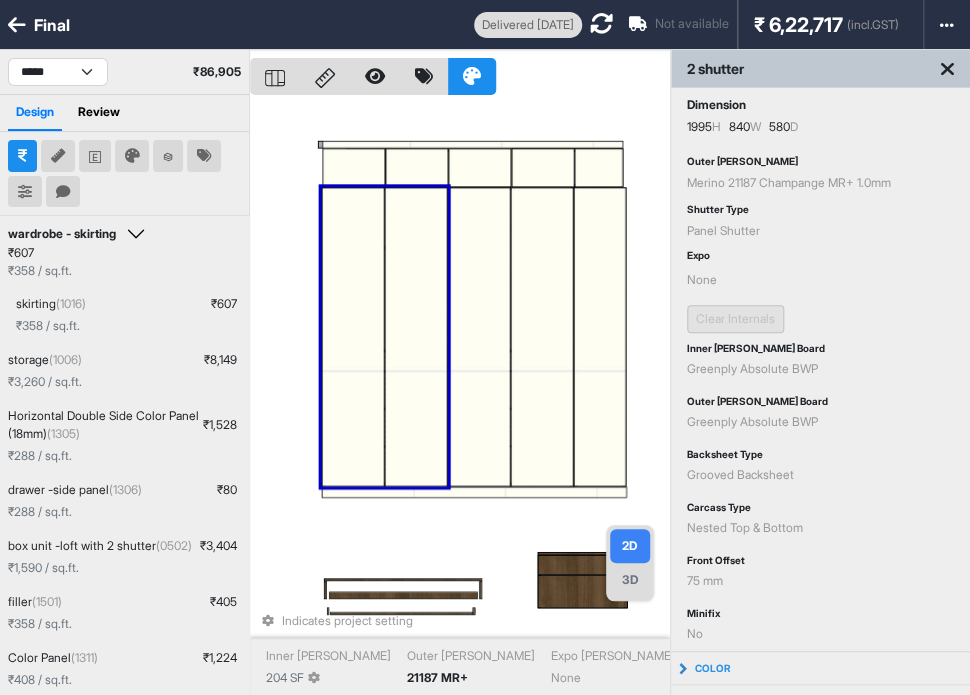 click at bounding box center [416, 337] 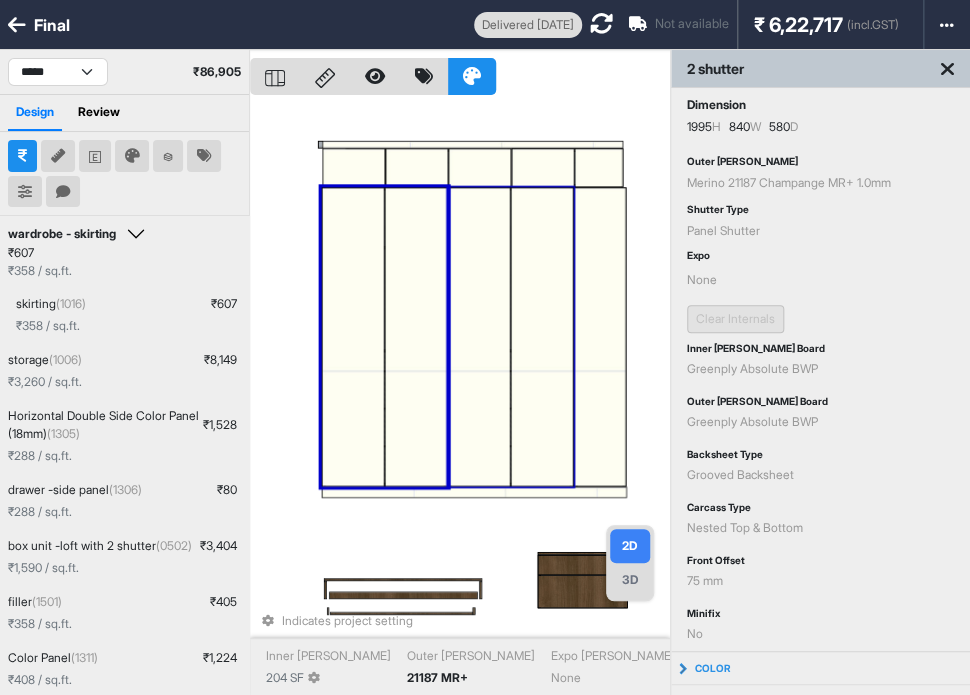 click at bounding box center [479, 337] 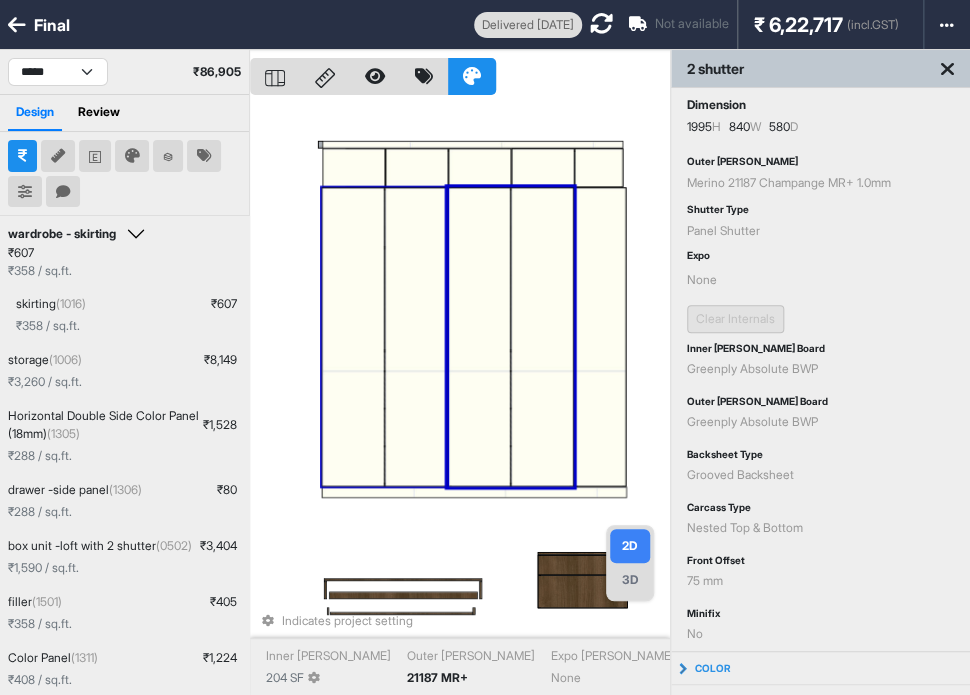 click at bounding box center [416, 337] 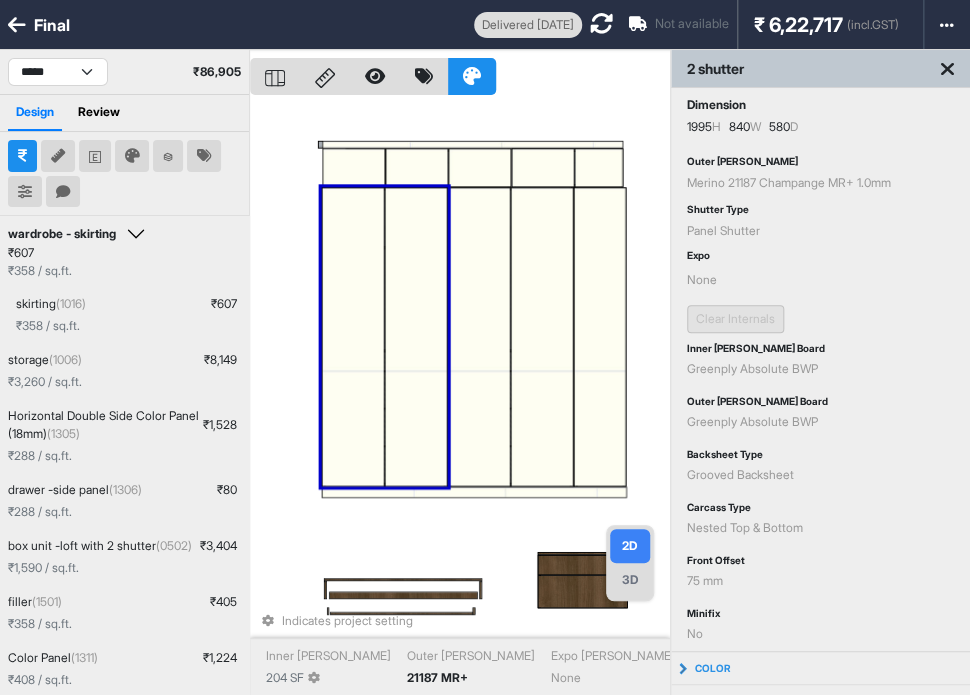 click at bounding box center [416, 337] 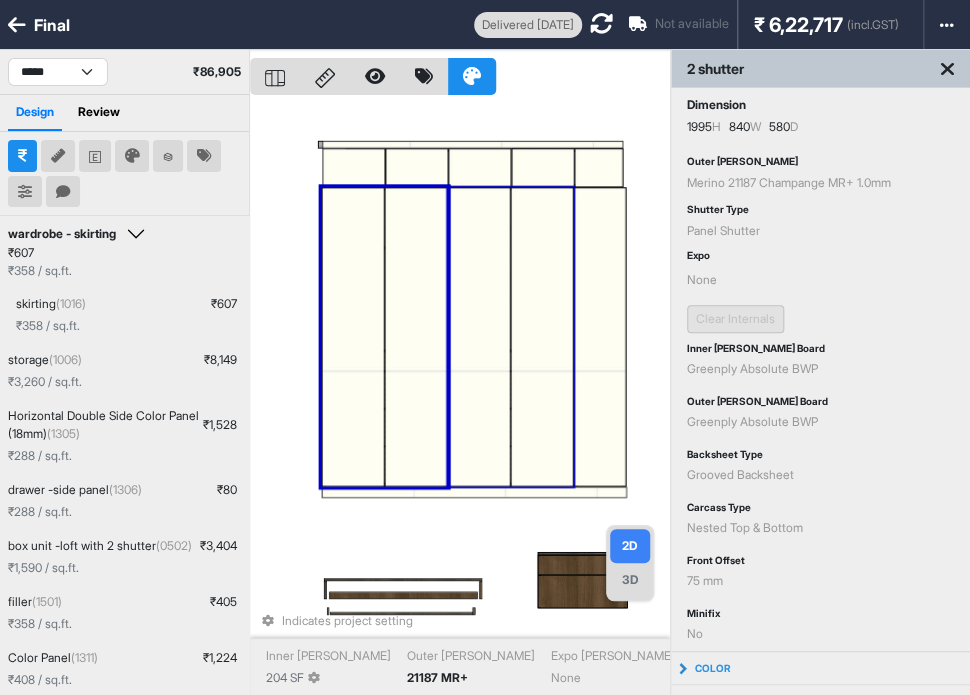 click at bounding box center [542, 337] 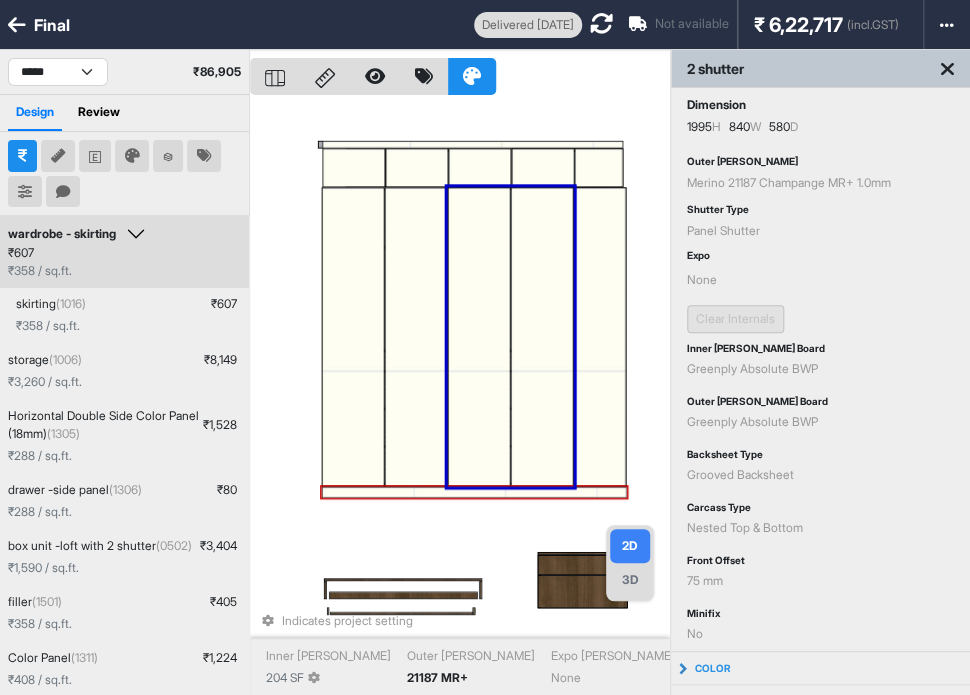 click at bounding box center [474, 492] 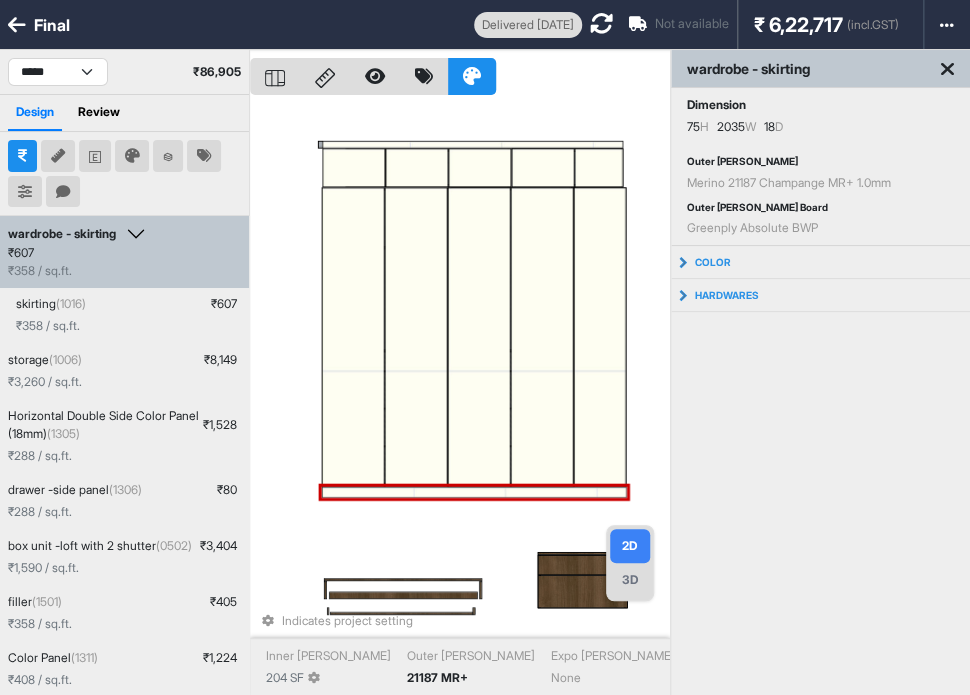 click on "₹ 607   ₹ 358   / sq.ft." at bounding box center [124, 262] 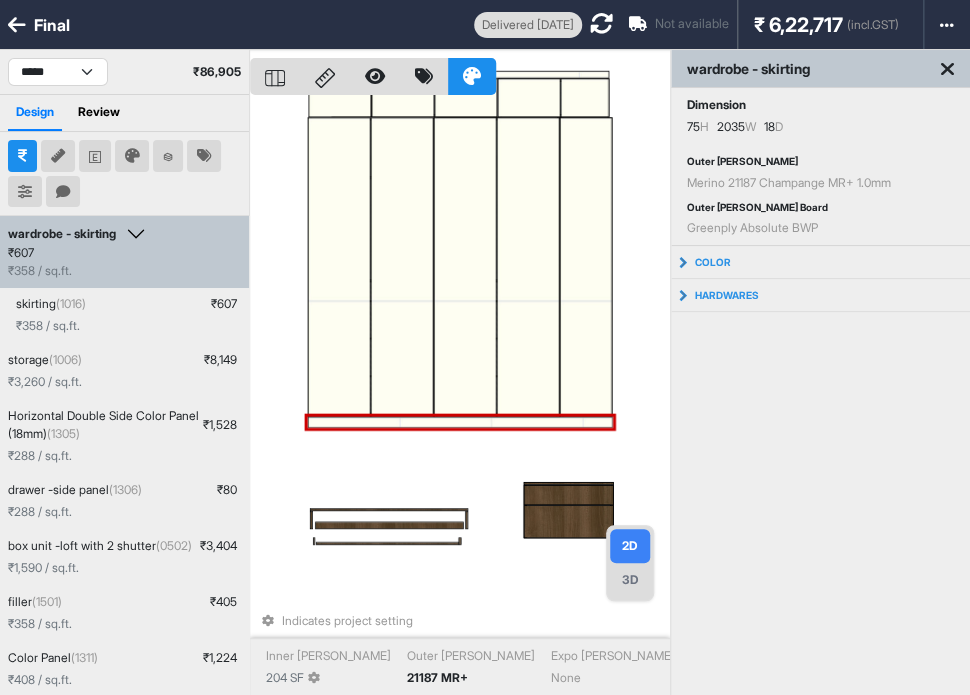 click at bounding box center [459, 422] 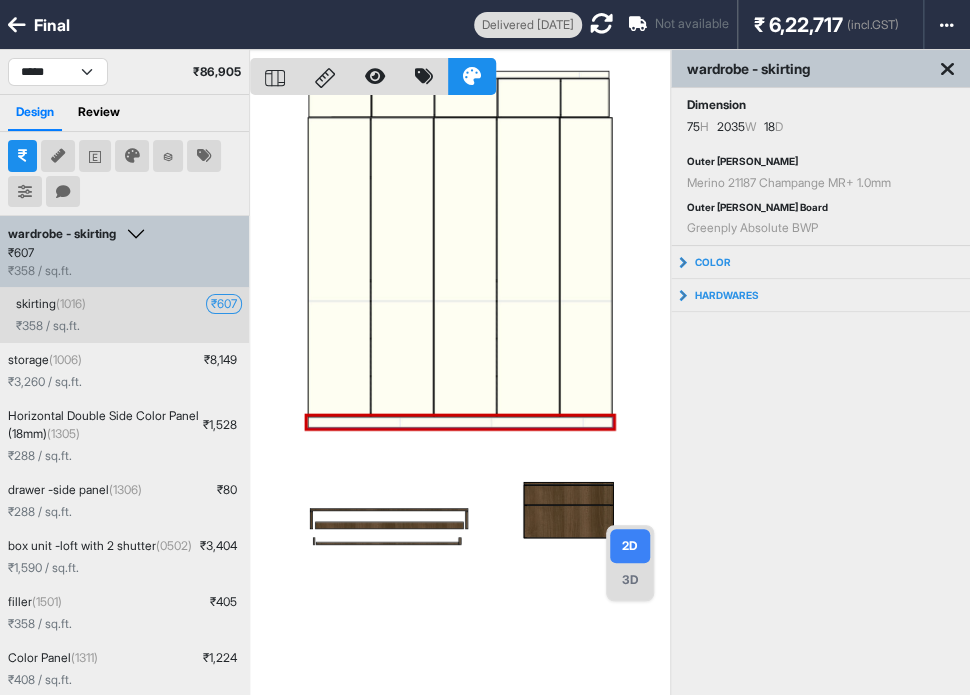 click on "₹ 607" at bounding box center (224, 304) 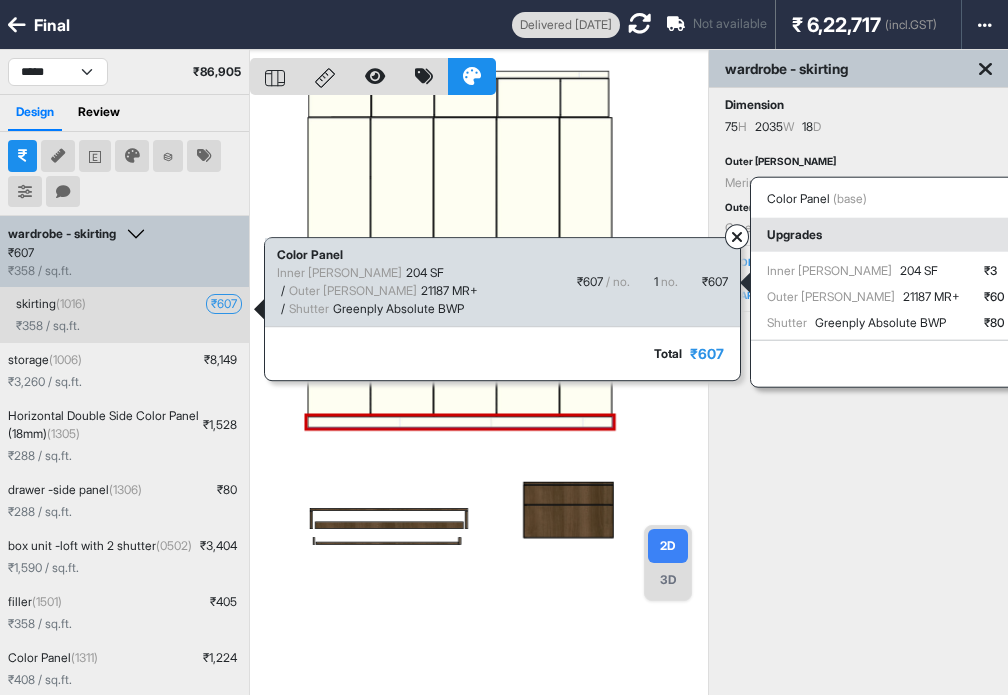 click on "Inner Lam 204 SF" at bounding box center (863, 271) 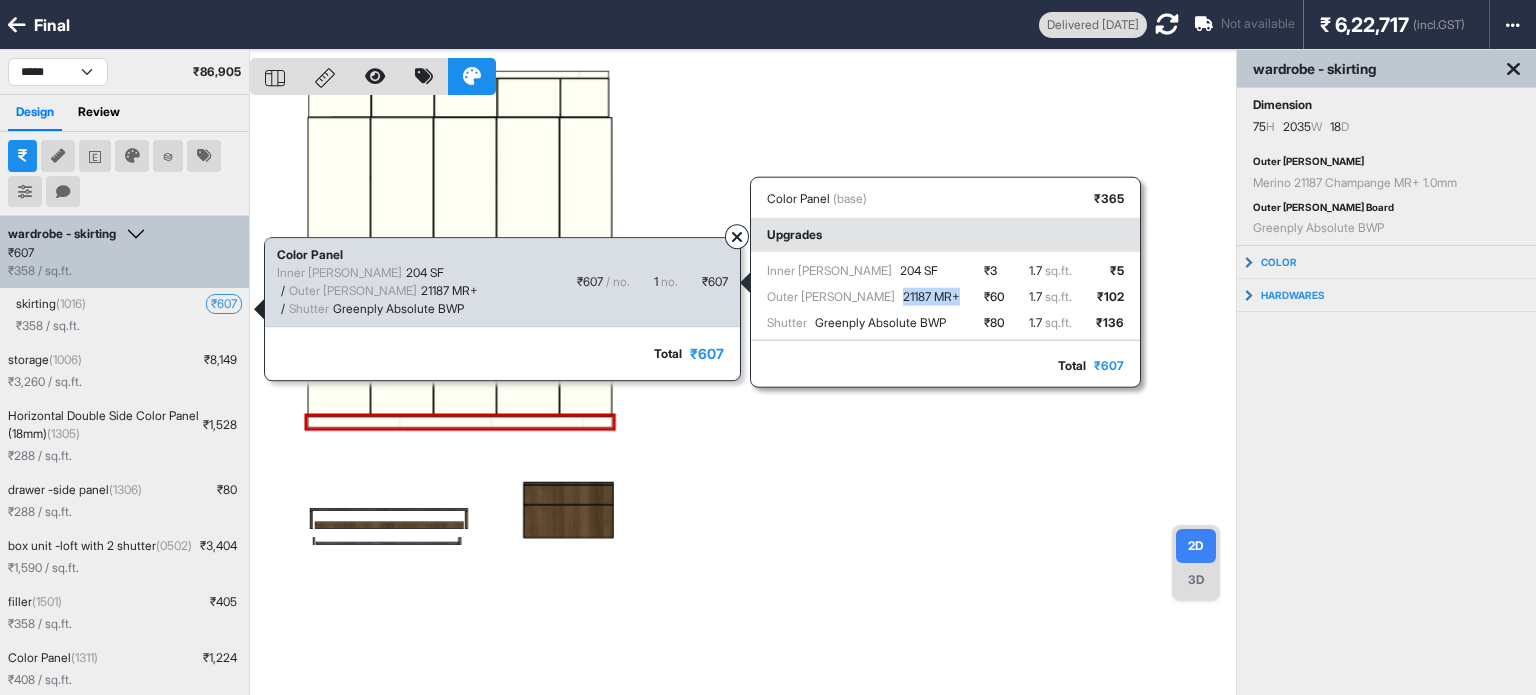 drag, startPoint x: 901, startPoint y: 289, endPoint x: 840, endPoint y: 299, distance: 61.81424 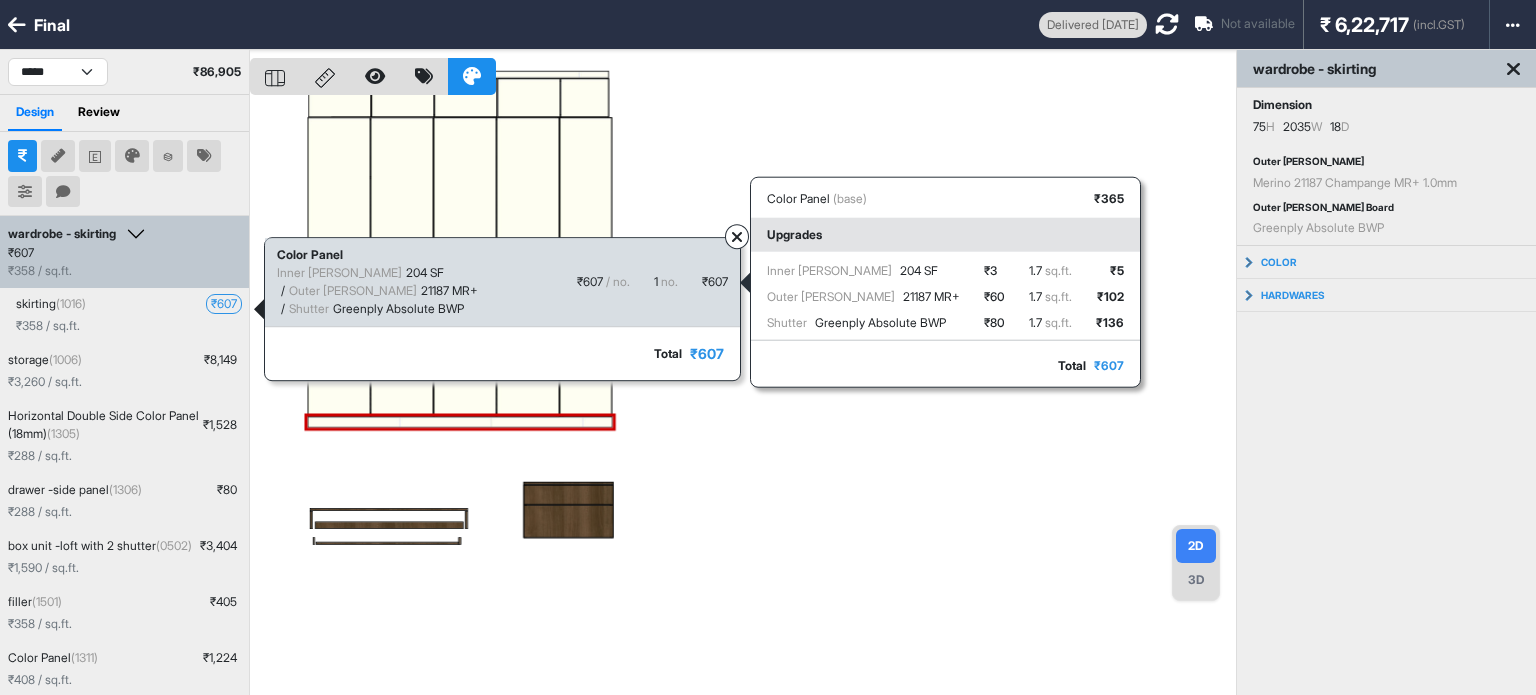 drag, startPoint x: 842, startPoint y: 299, endPoint x: 859, endPoint y: 311, distance: 20.808653 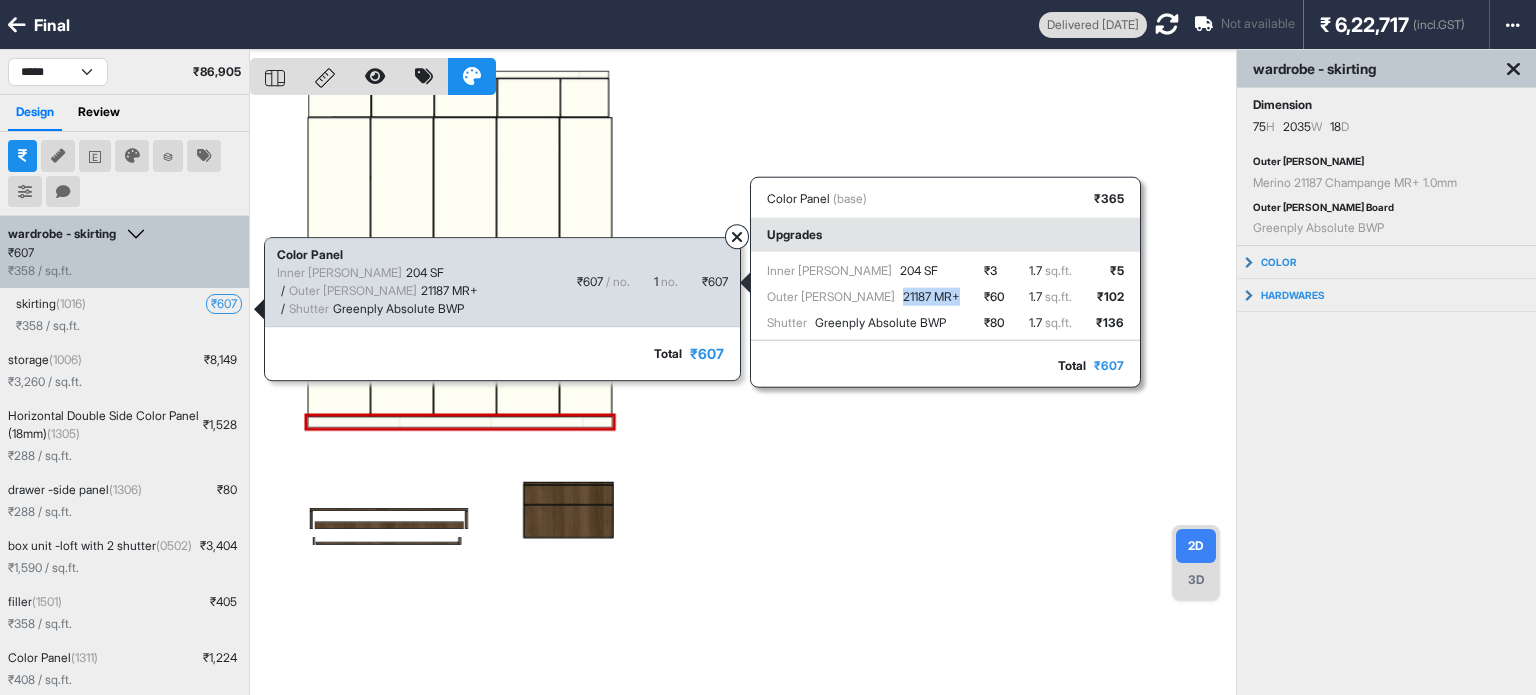 drag, startPoint x: 900, startPoint y: 291, endPoint x: 842, endPoint y: 292, distance: 58.00862 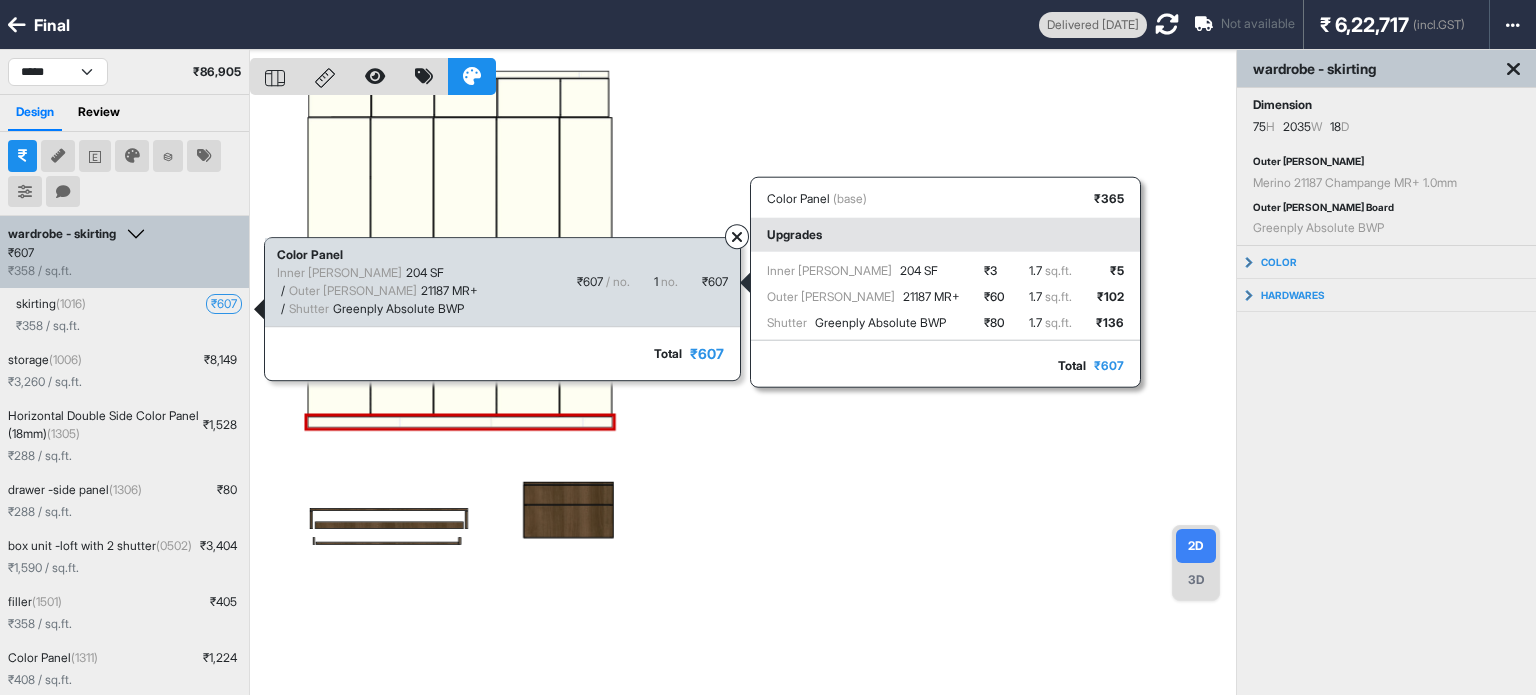 click on "₹ 60" at bounding box center (994, 297) 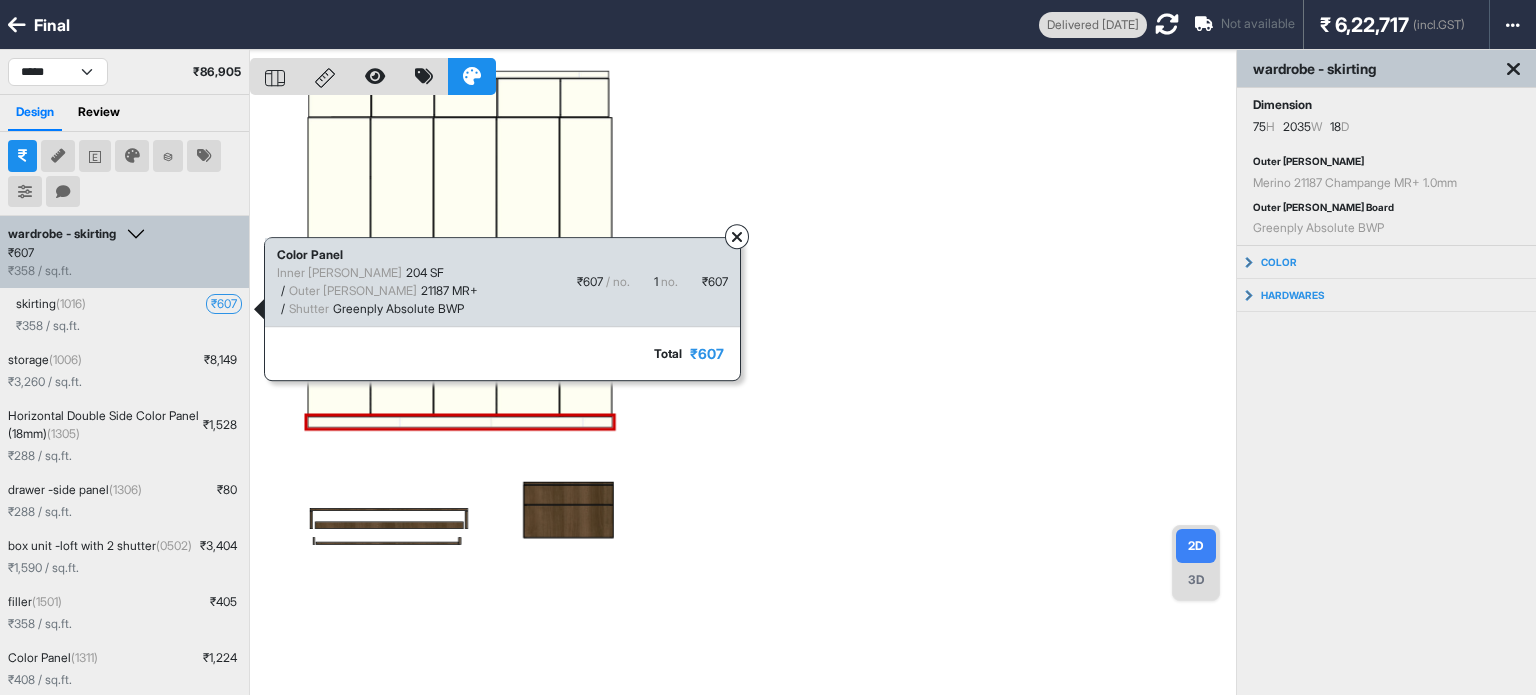 click on "₹ 607   / no." at bounding box center (603, 282) 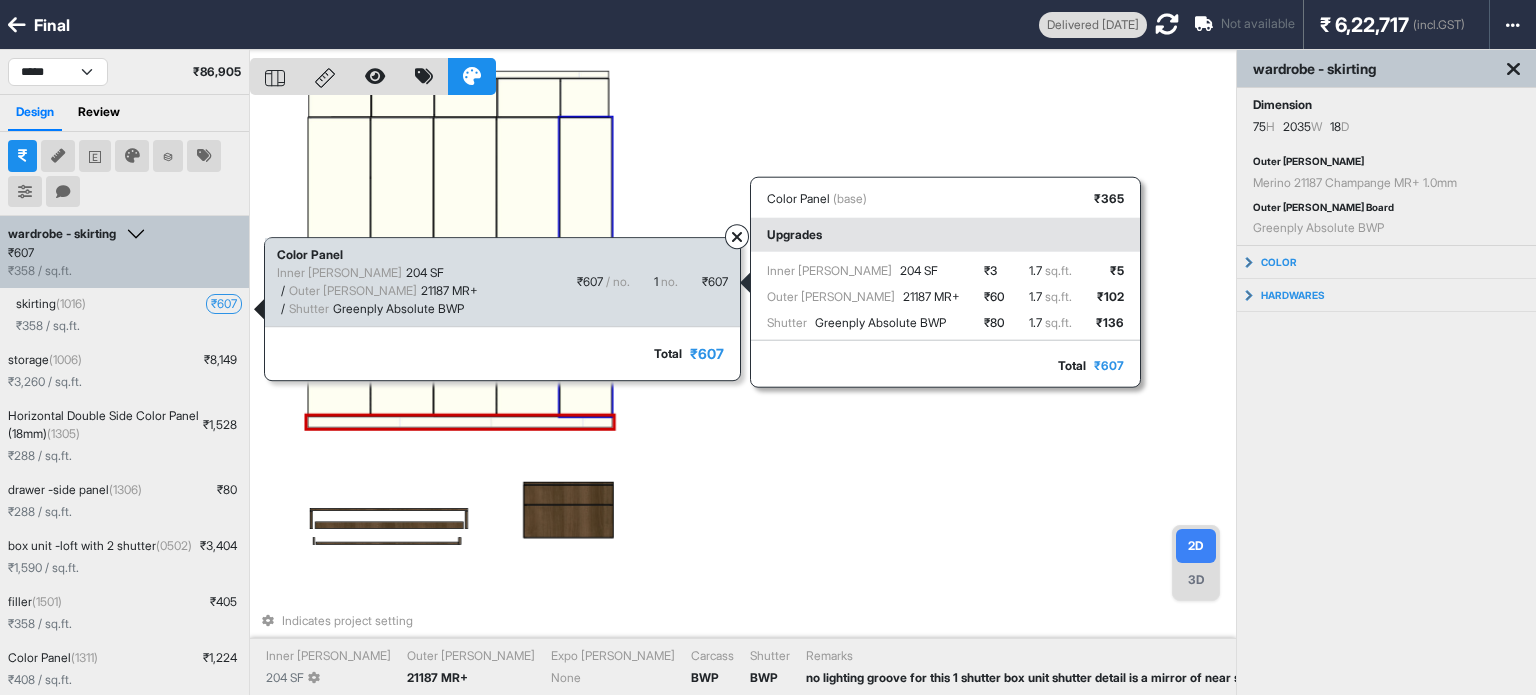 click on "Shutter Greenply Absolute BWP" at bounding box center [863, 323] 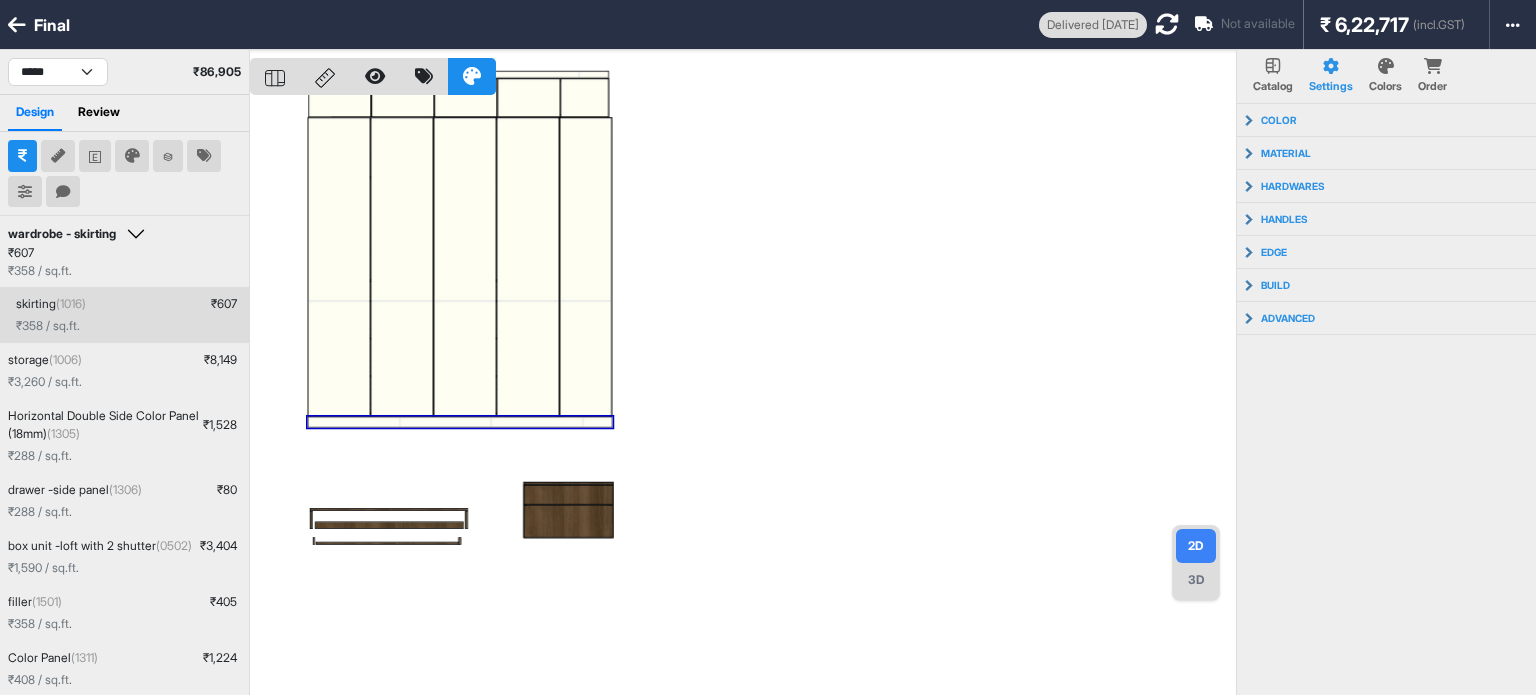 click on "skirting  (1016) ₹ 607" at bounding box center (128, 304) 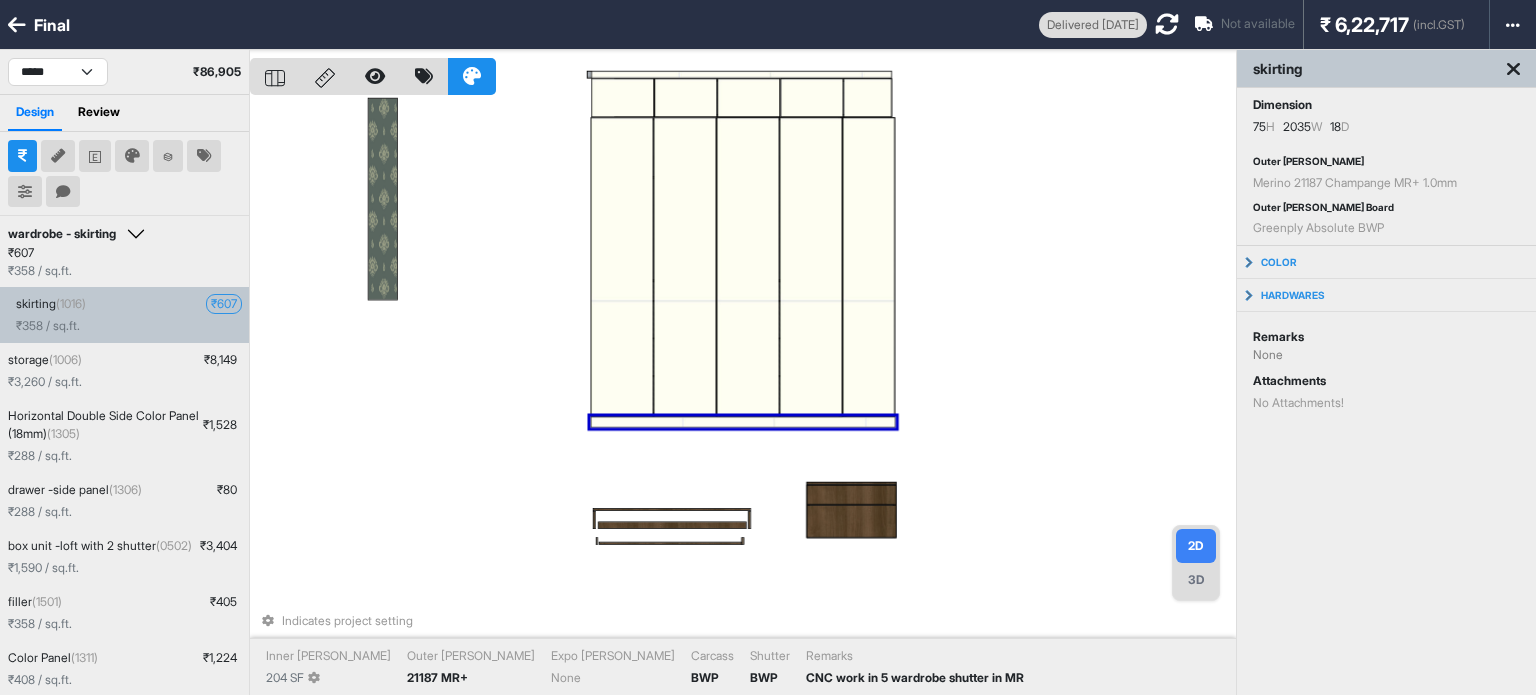 click on "₹ 607" at bounding box center (224, 304) 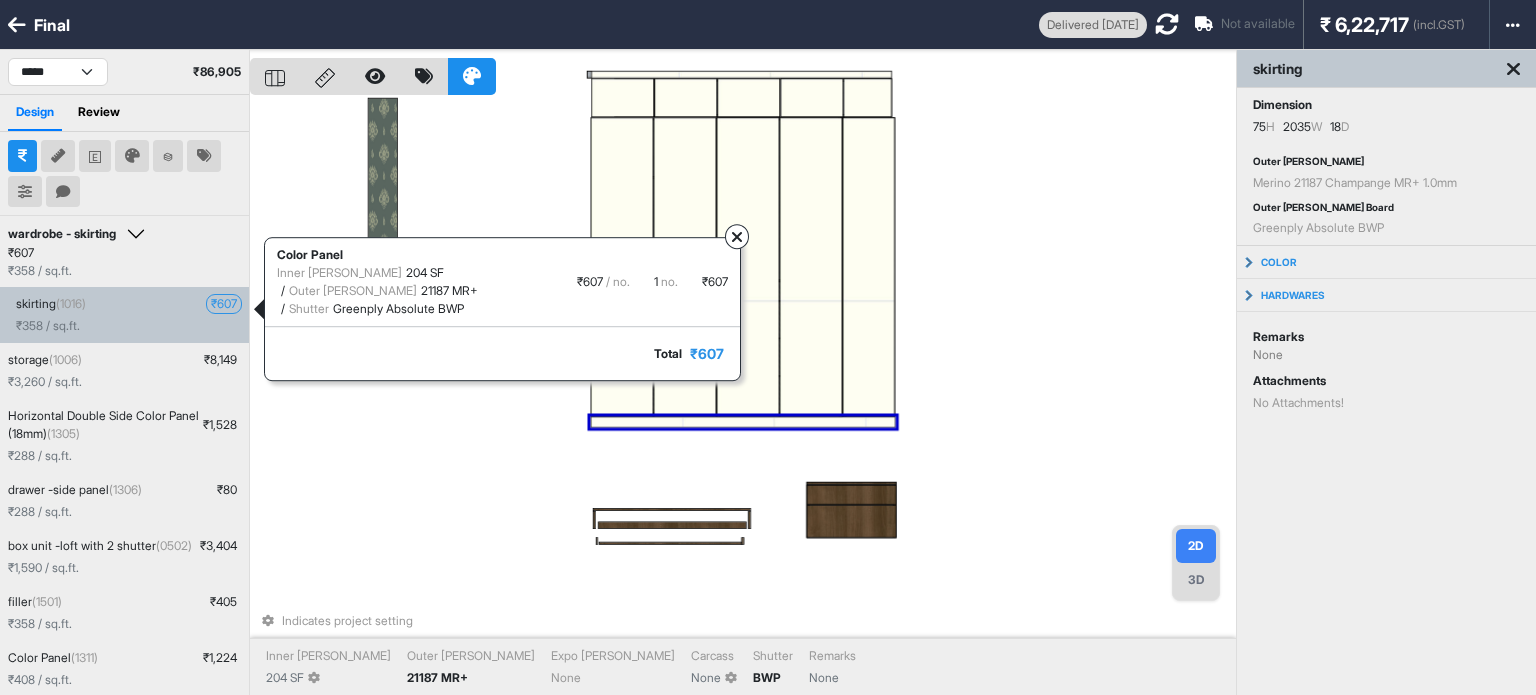 click on "₹ 607" at bounding box center [707, 353] 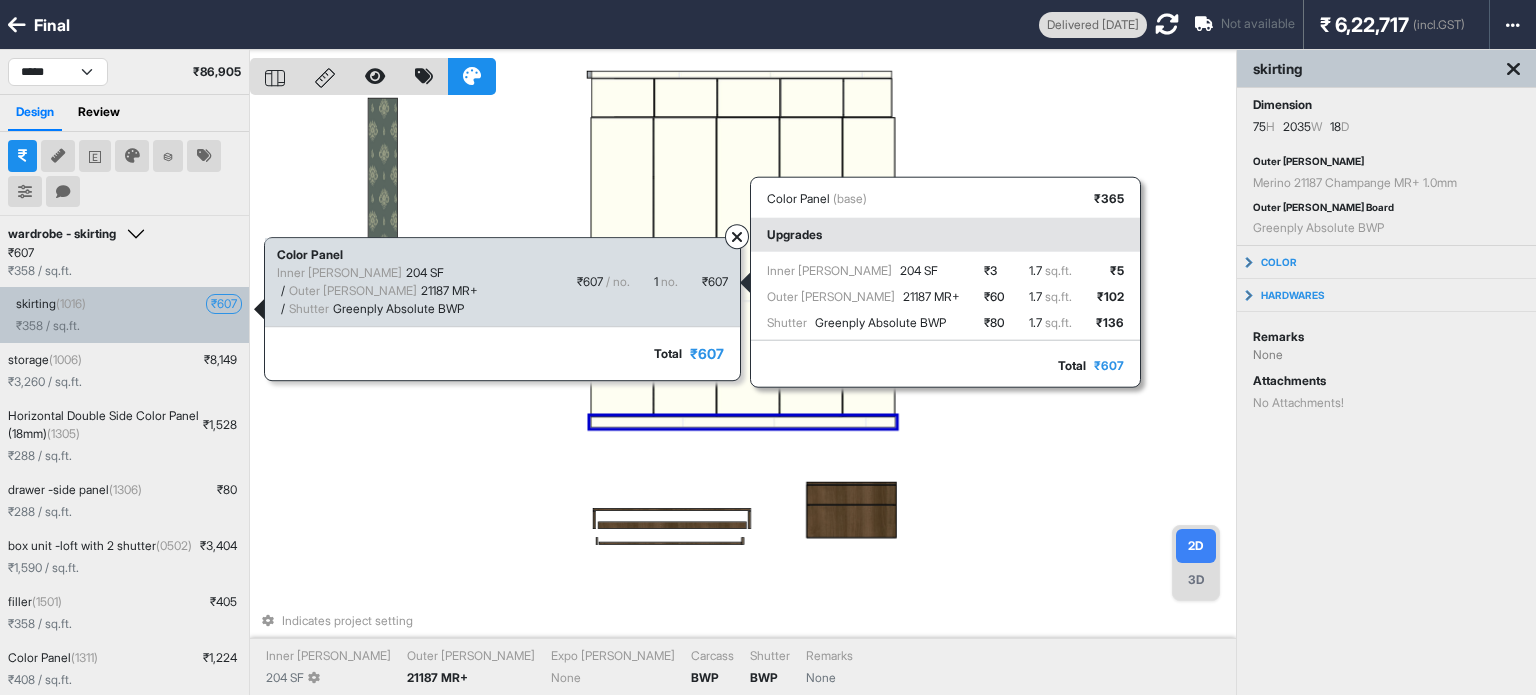 click on "Color Panel Inner Lam 204 SF / Outer Lam 21187 MR+ / Shutter Greenply Absolute BWP ₹ 607   / no. 1   no. ₹ 607 Color Panel   (base) ₹ 365 Upgrades Inner Lam 204 SF Outer Lam 21187 MR+ Shutter Greenply Absolute BWP ₹ 3 ₹ 60 ₹ 80 1.7   sq.ft. 1.7   sq.ft. 1.7   sq.ft. ₹ 5 ₹ 102 ₹ 136 Total ₹ 607" at bounding box center [502, 282] 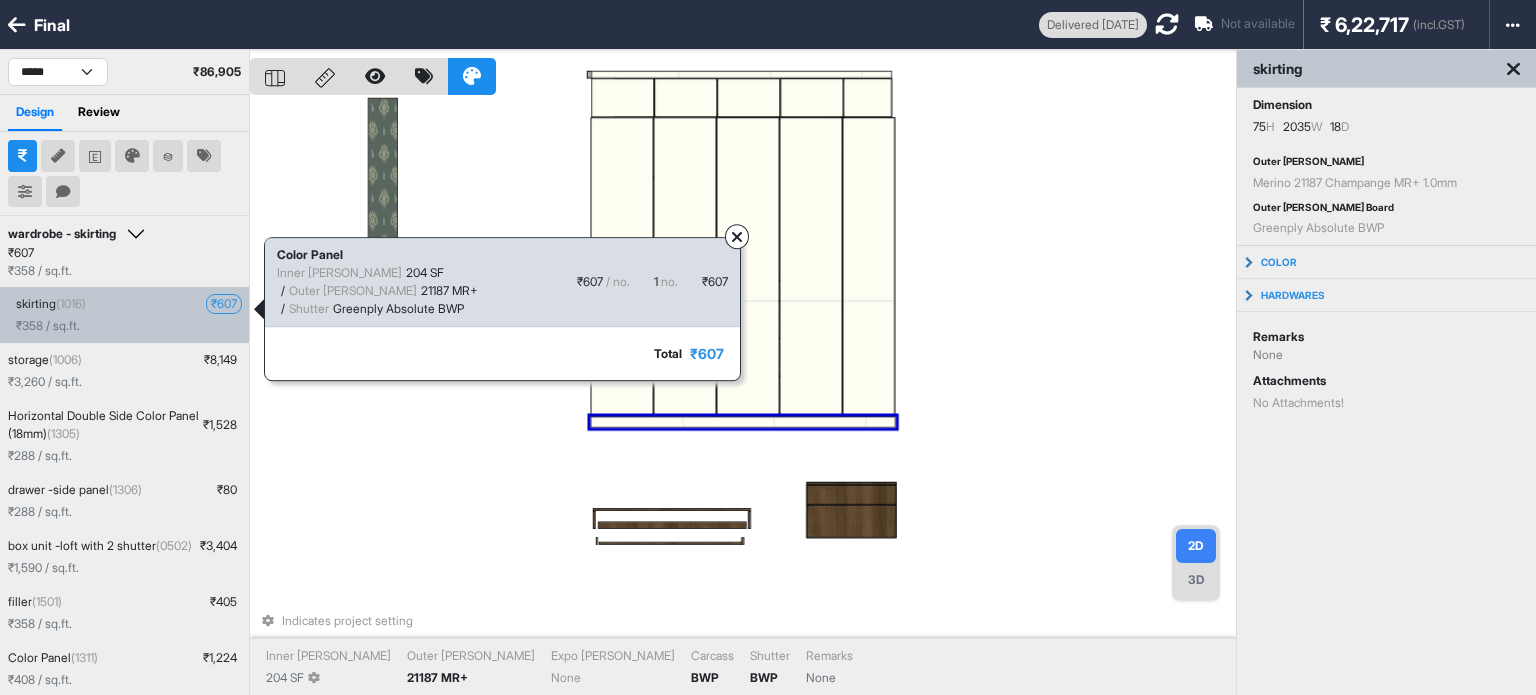 click on "₹ 607   / no." at bounding box center (603, 282) 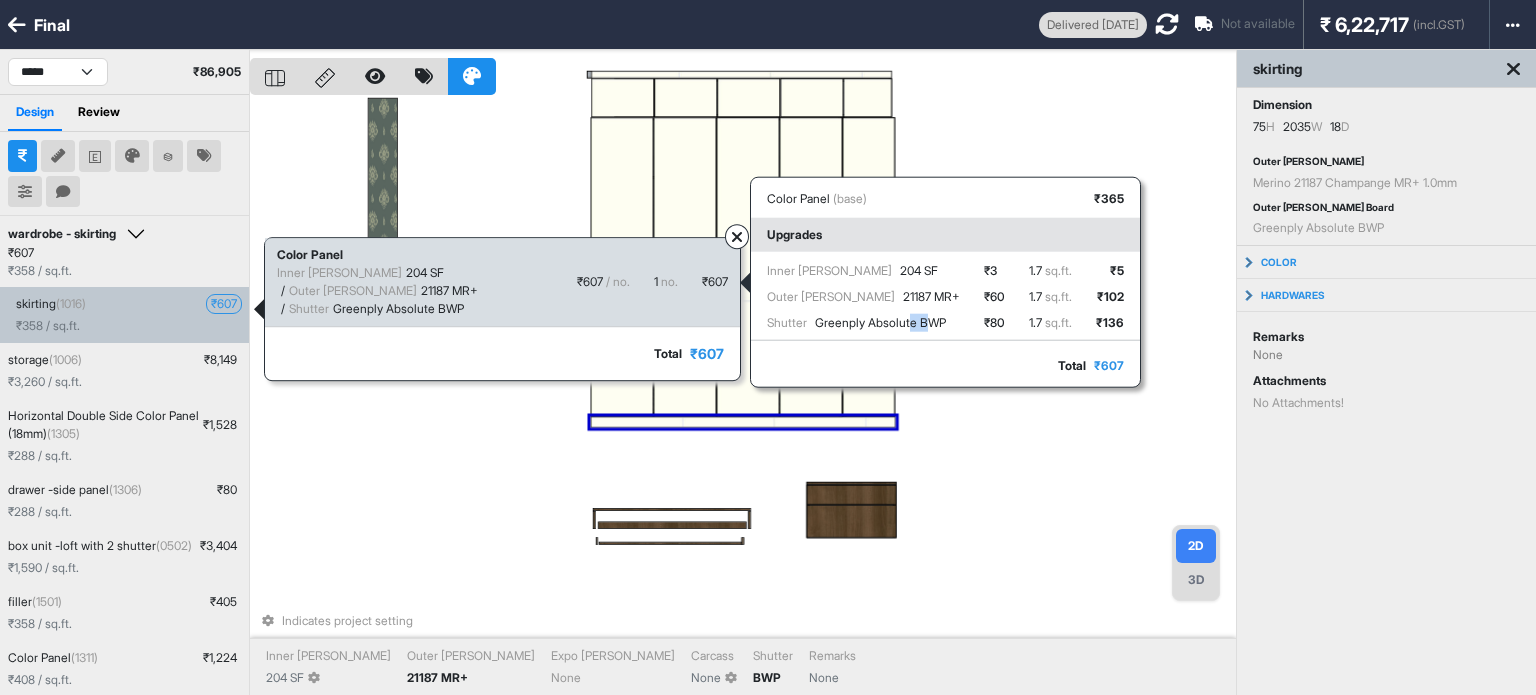drag, startPoint x: 924, startPoint y: 323, endPoint x: 936, endPoint y: 323, distance: 12 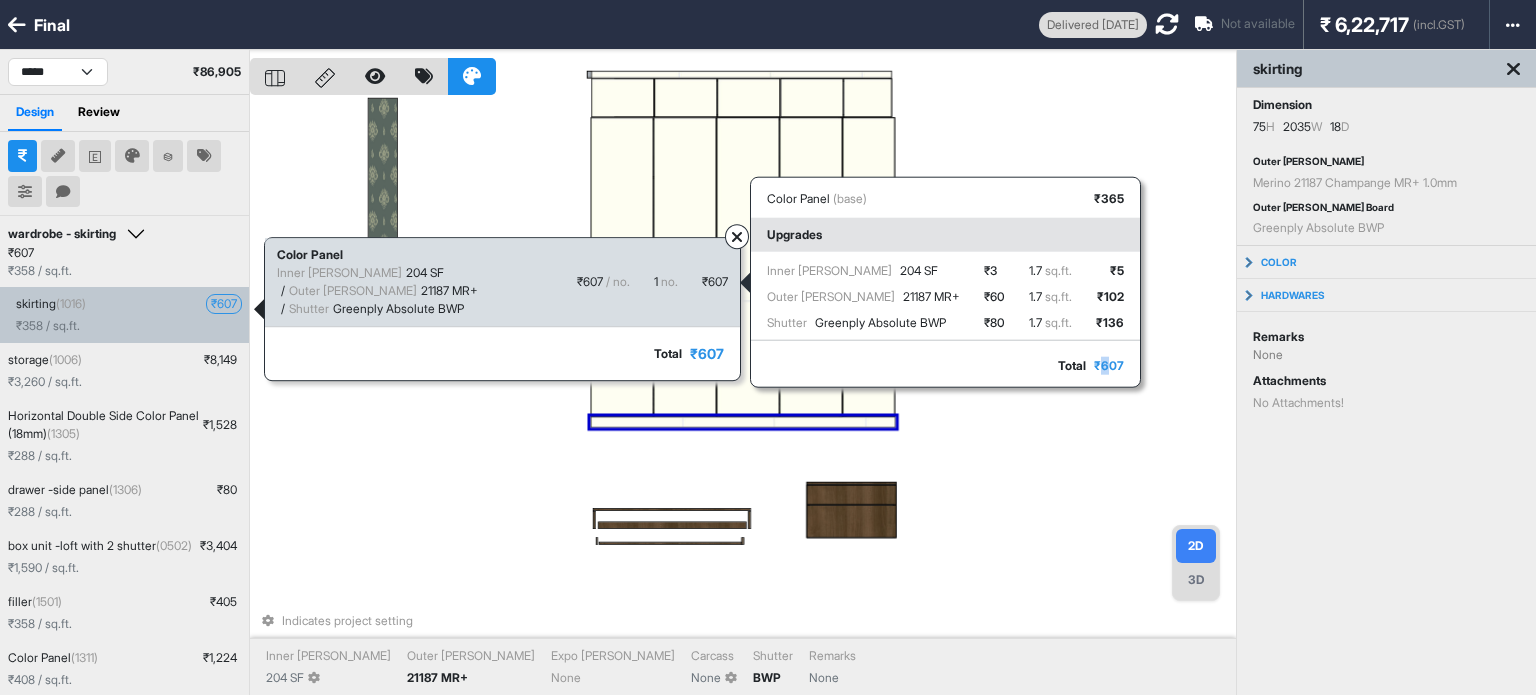 drag, startPoint x: 1111, startPoint y: 359, endPoint x: 1106, endPoint y: 371, distance: 13 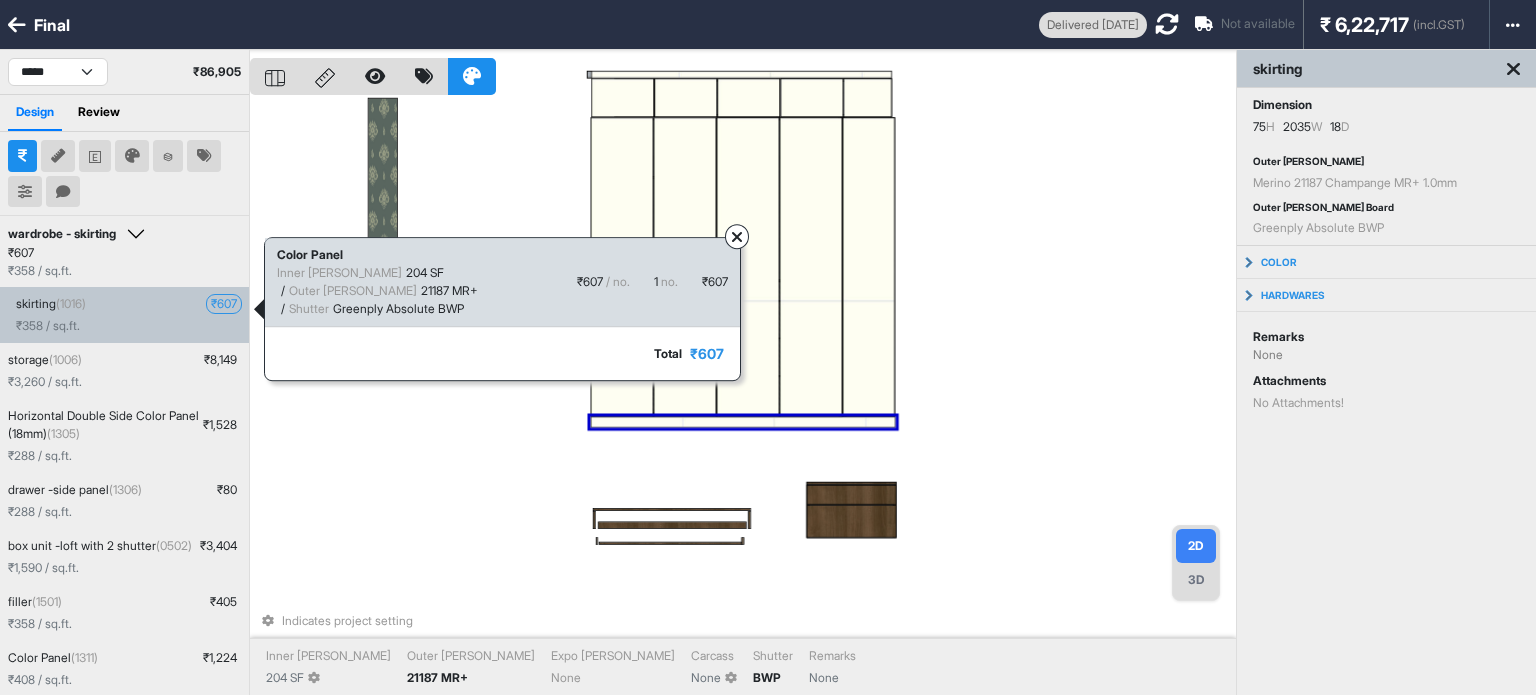 click on "₹ 607" at bounding box center [707, 353] 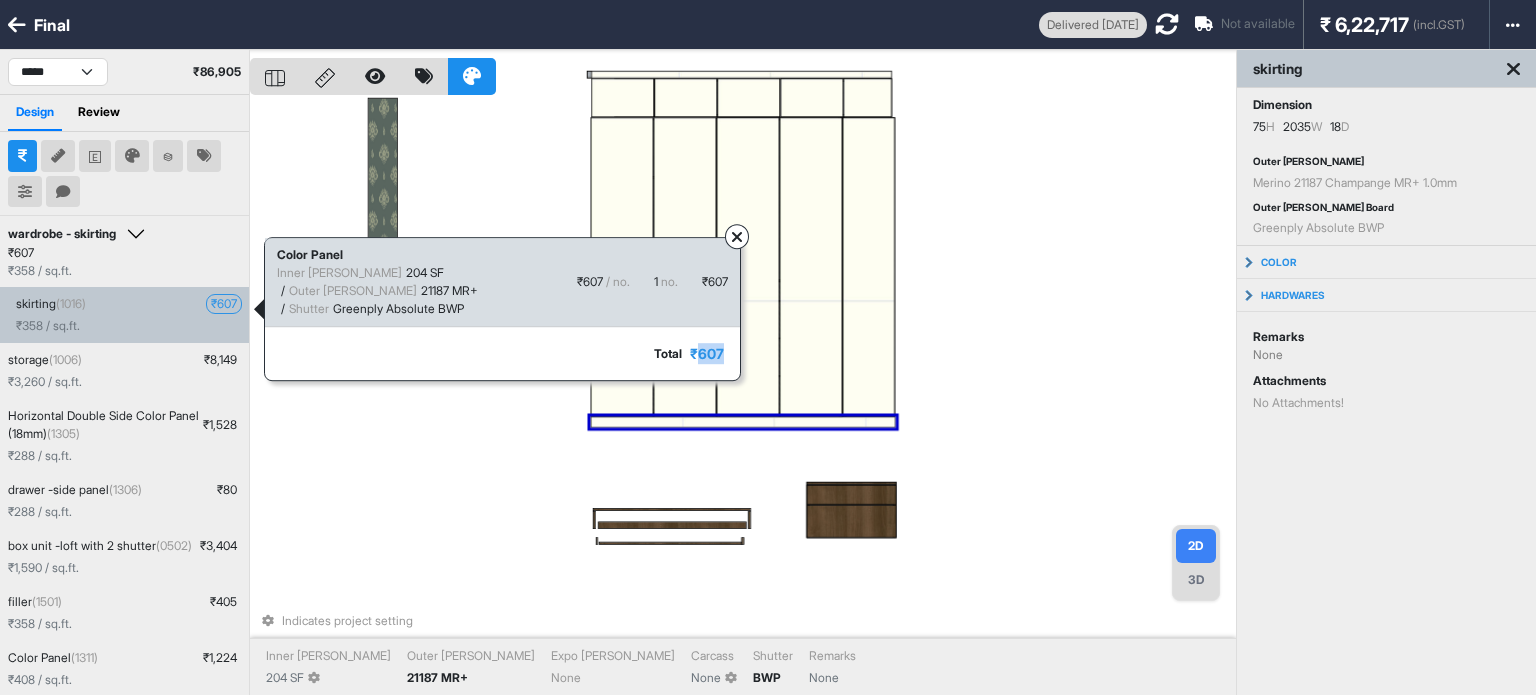 click on "₹ 607" at bounding box center [707, 353] 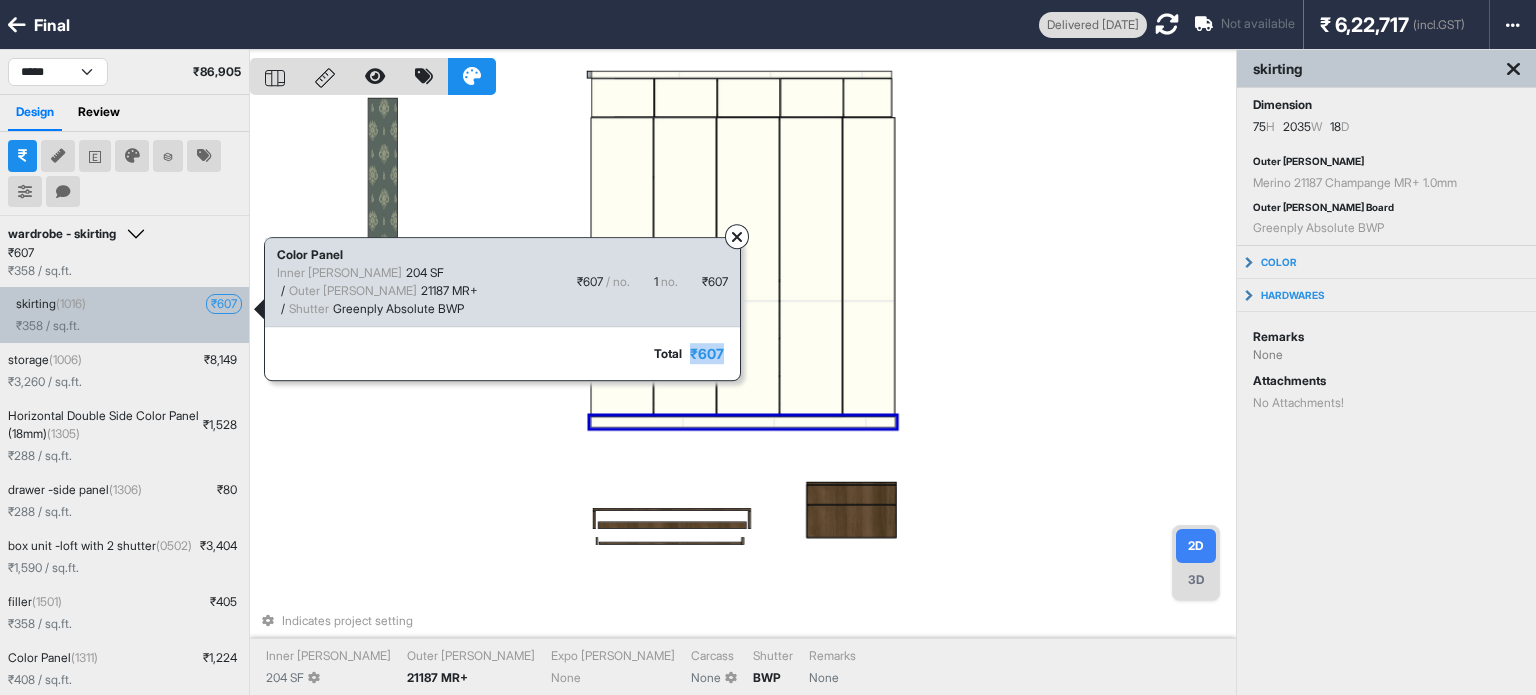 click on "₹ 607" at bounding box center (707, 353) 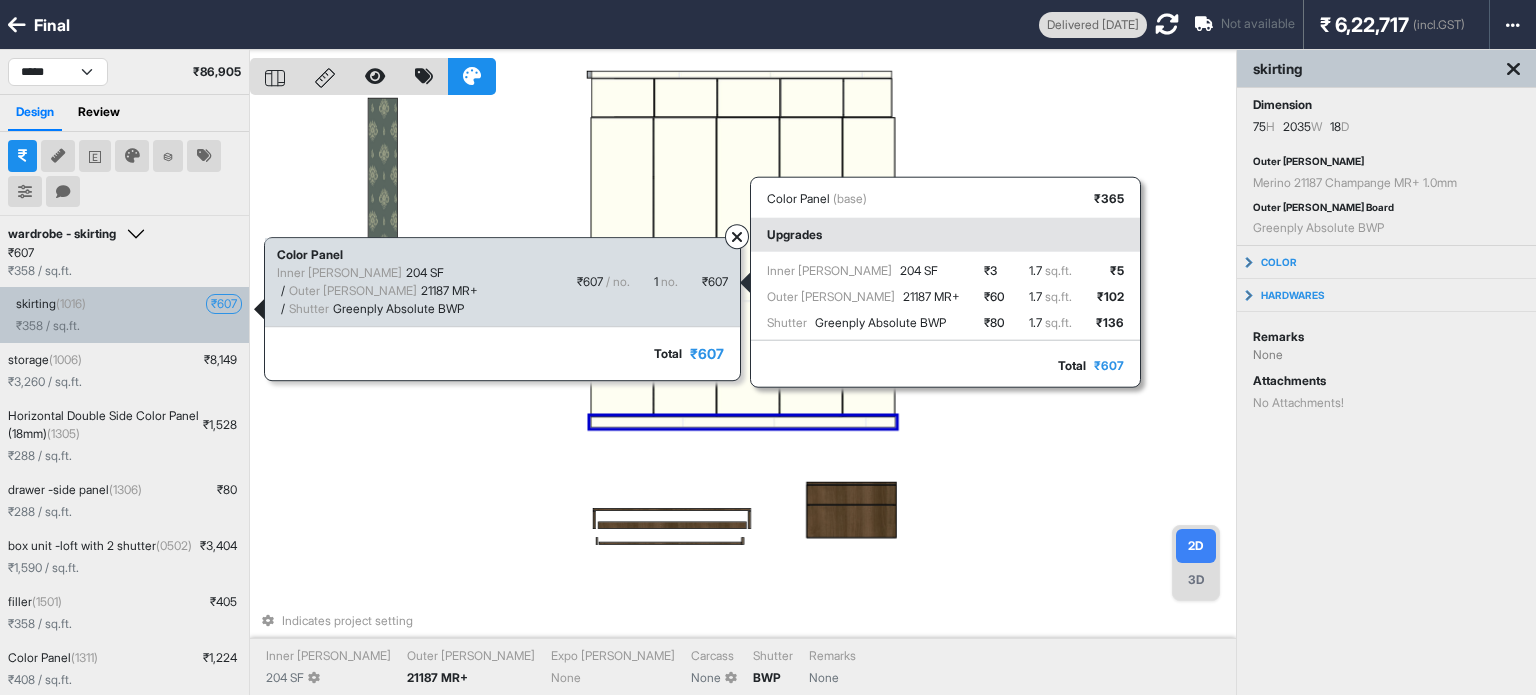 click on "1   no." at bounding box center [666, 282] 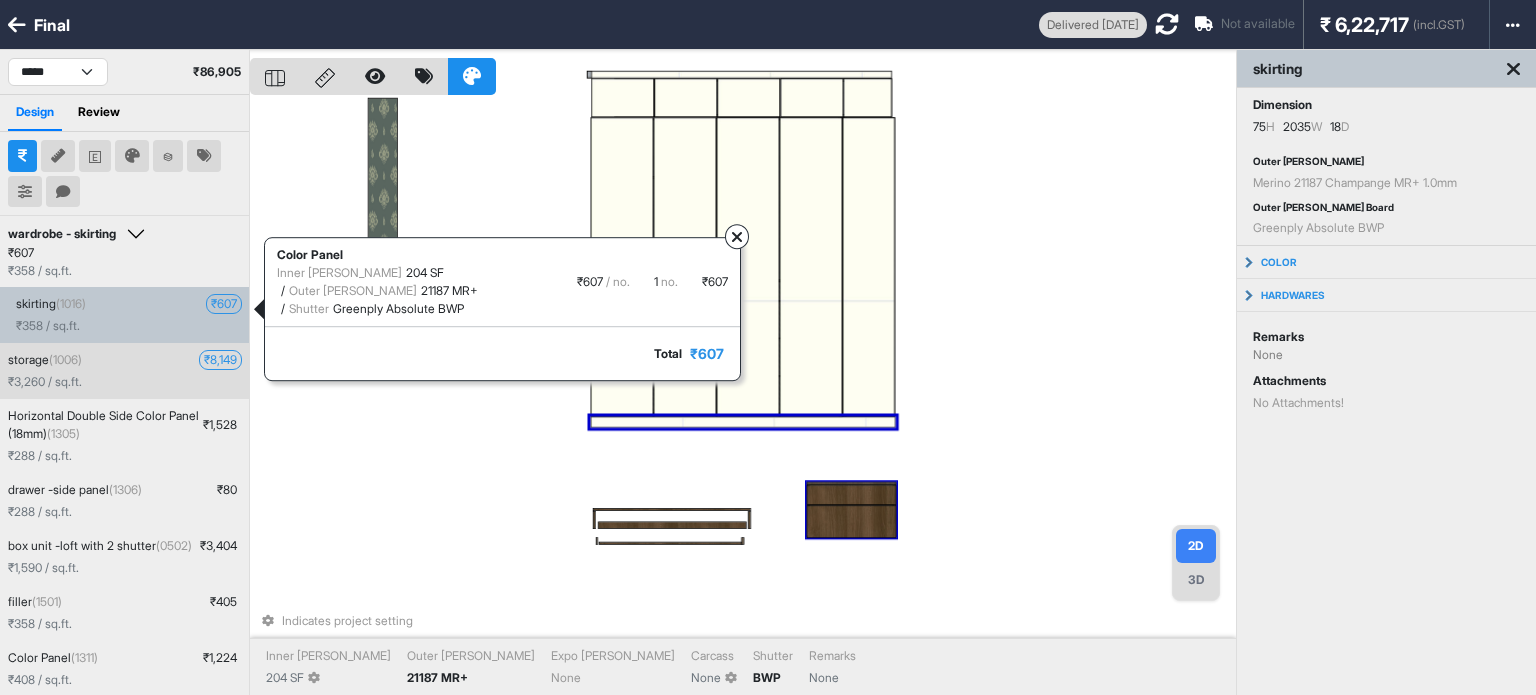 click on "₹ 8,149" at bounding box center (220, 360) 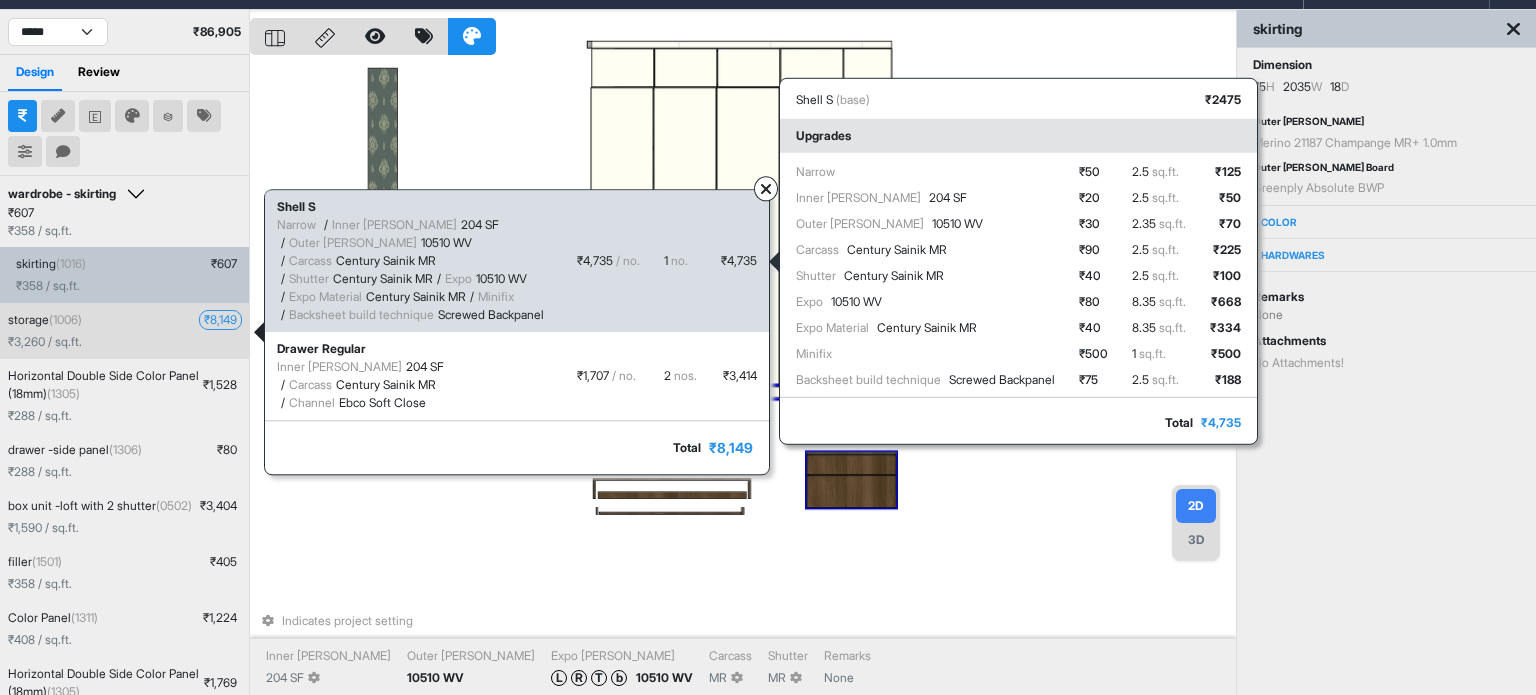 scroll, scrollTop: 0, scrollLeft: 0, axis: both 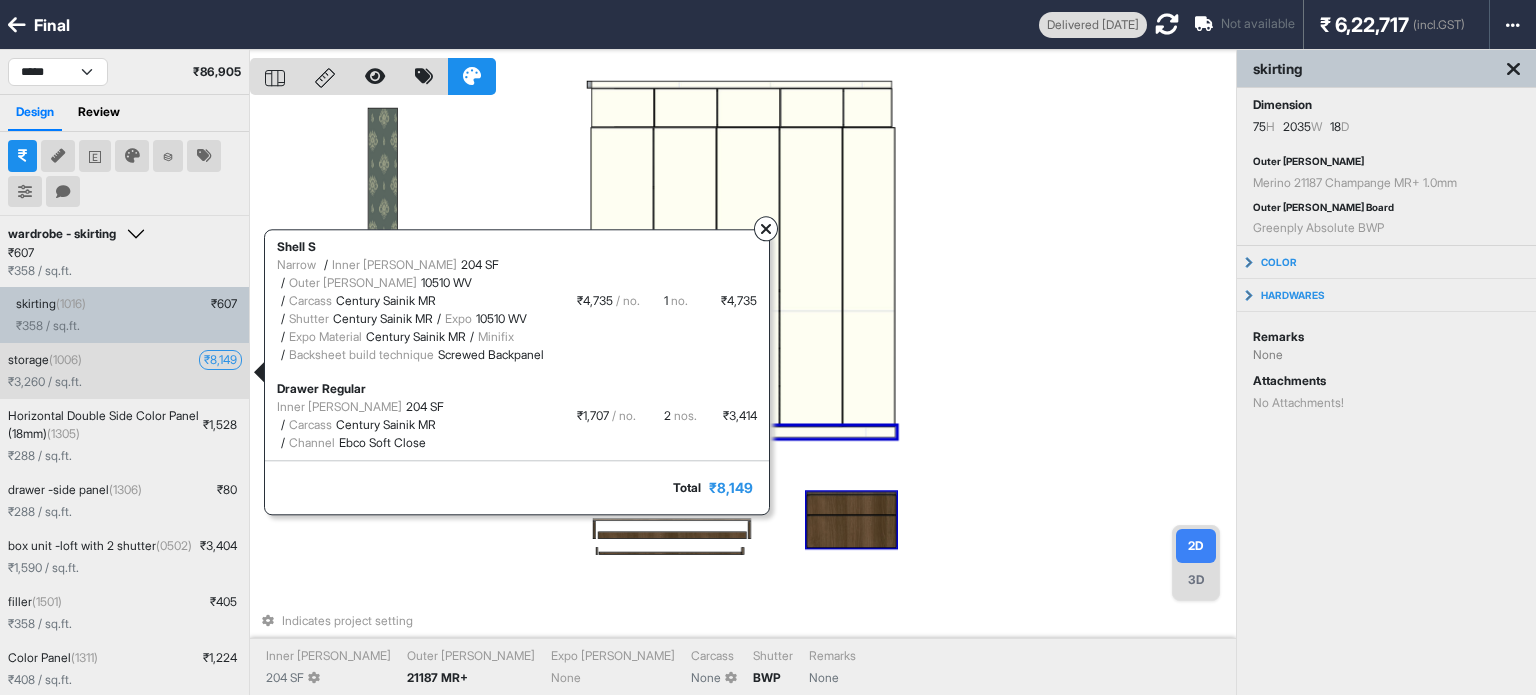 click on "₹ 3,260   / sq.ft." at bounding box center (45, 382) 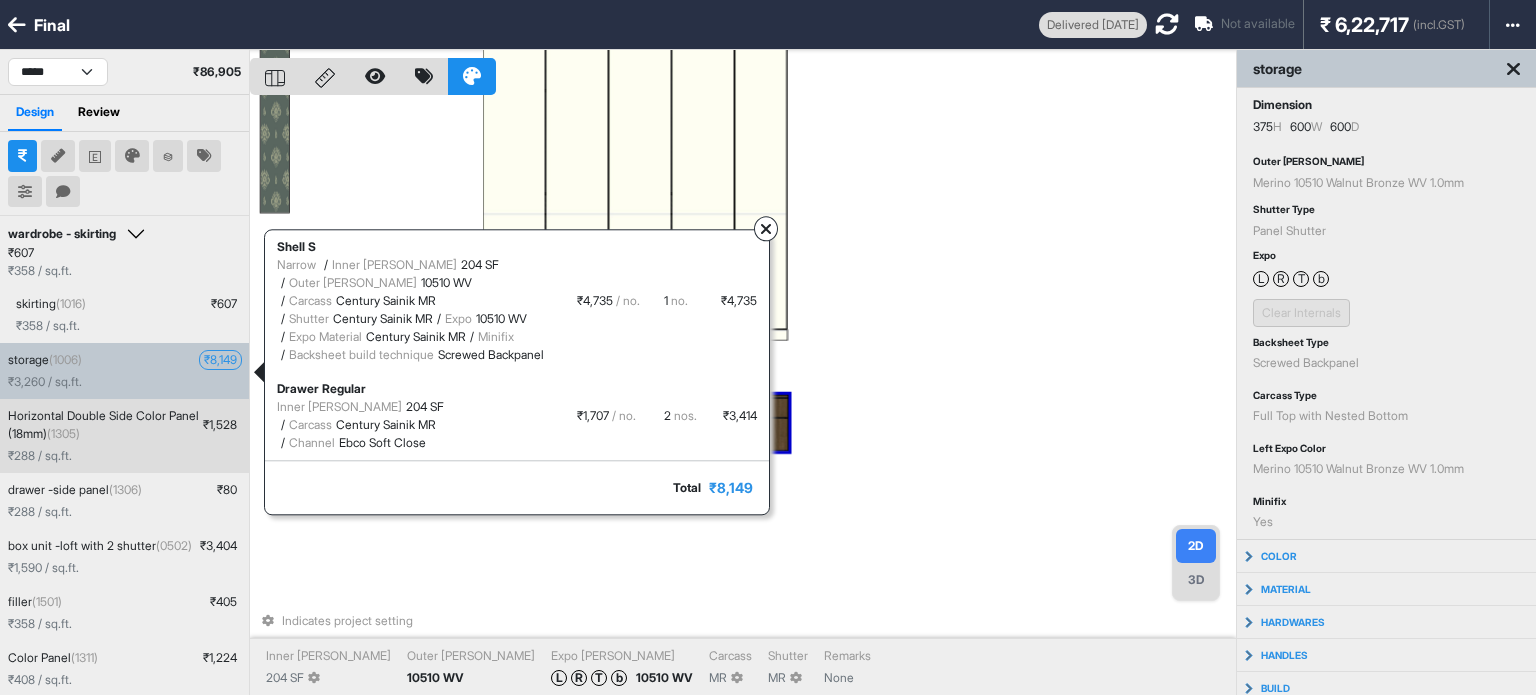 click on "Horizontal Double Side Color Panel (18mm)  (1305)" at bounding box center (103, 425) 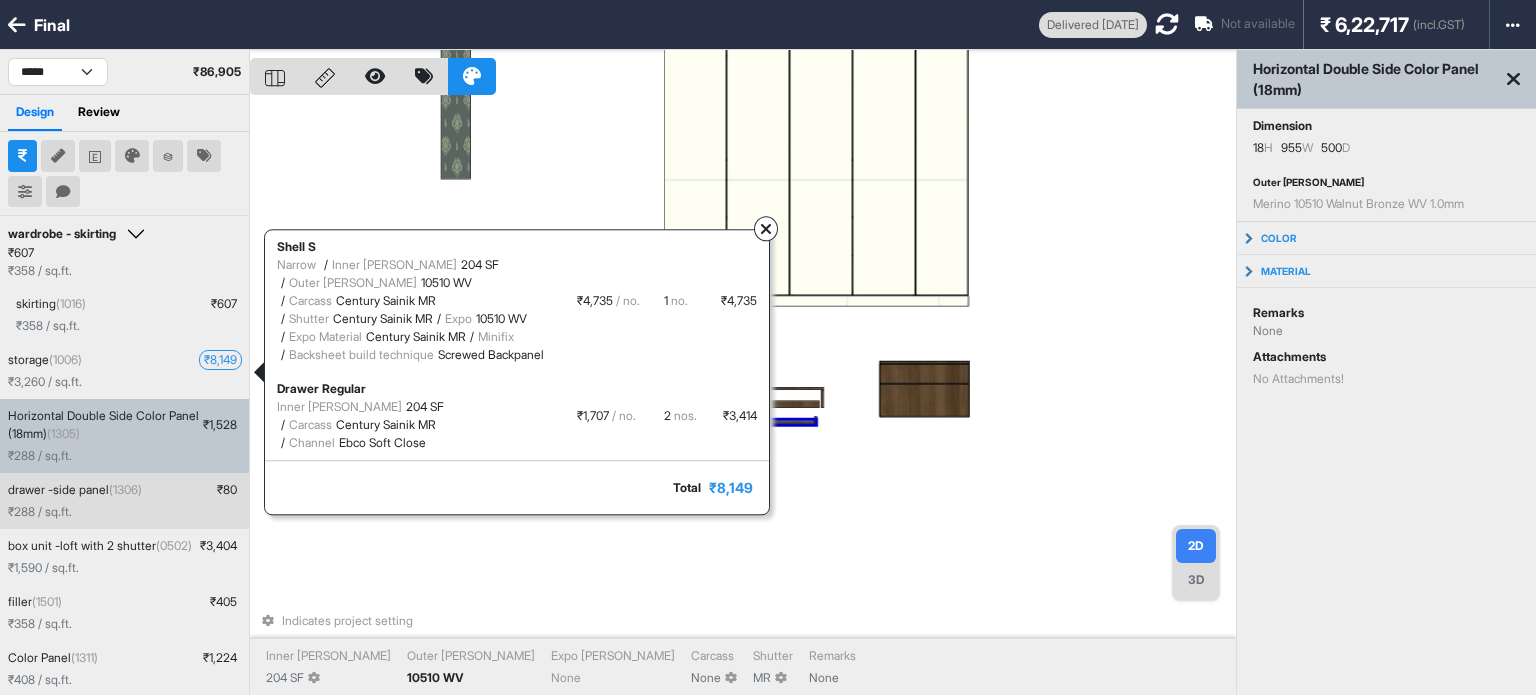 click on "drawer -side panel  (1306) ₹ 80 ₹ 288   / sq.ft." at bounding box center (124, 501) 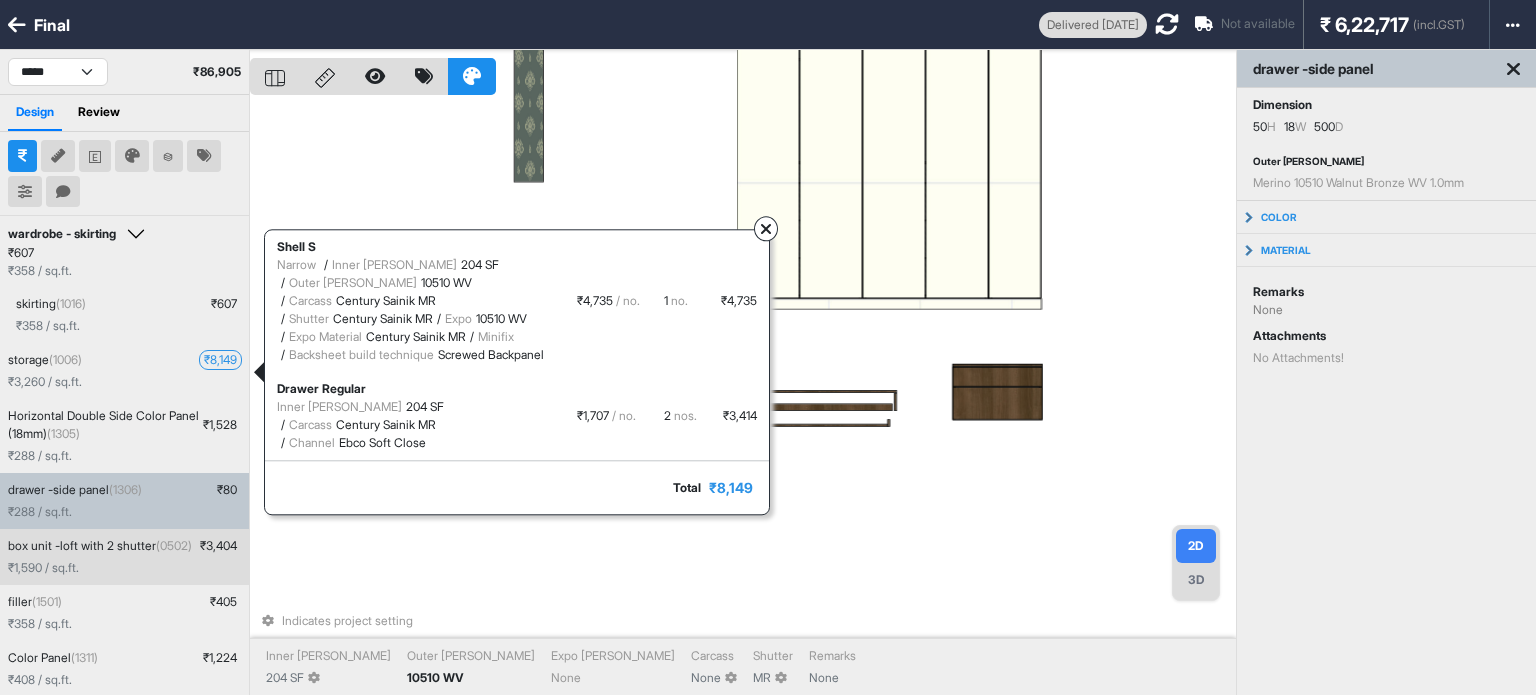 click on "box unit -loft with 2 shutter  (0502)" at bounding box center (100, 546) 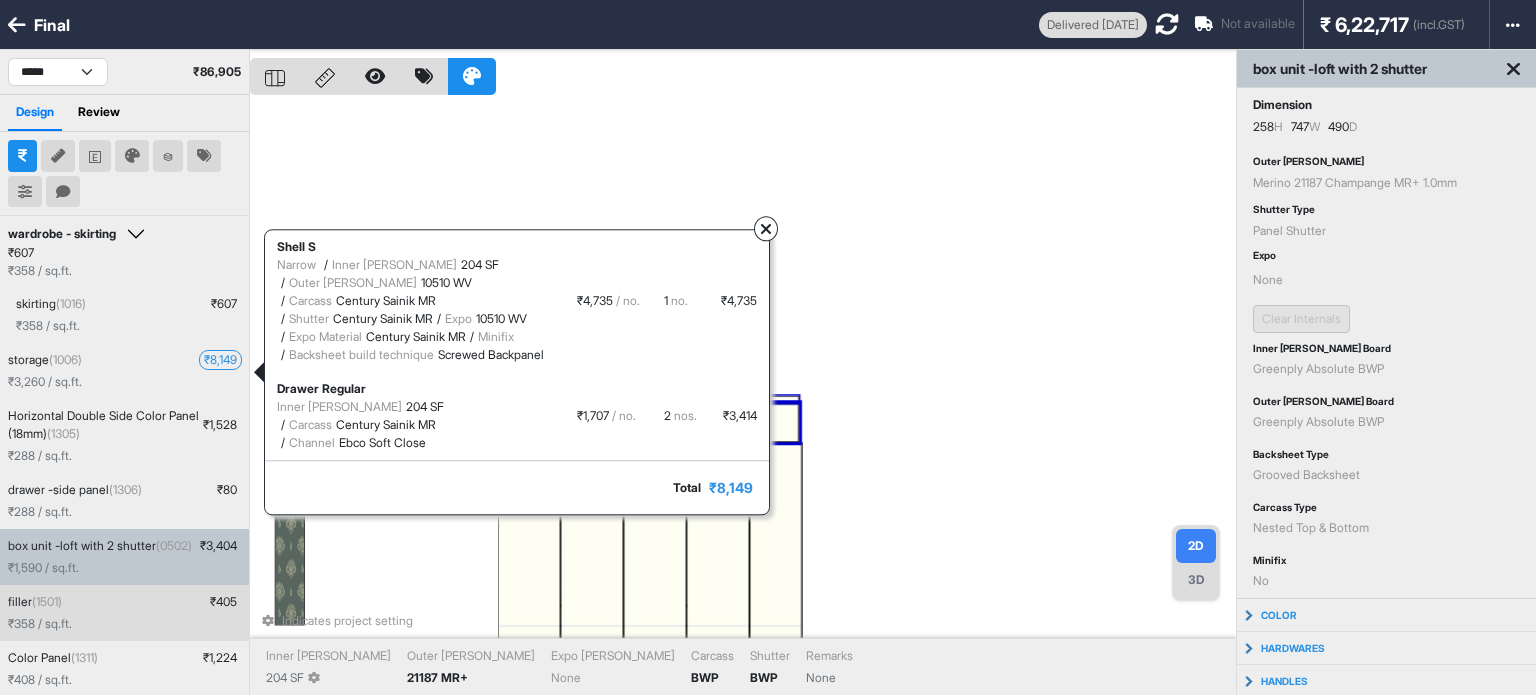 click on "filler  (1501) ₹ 405" at bounding box center [124, 602] 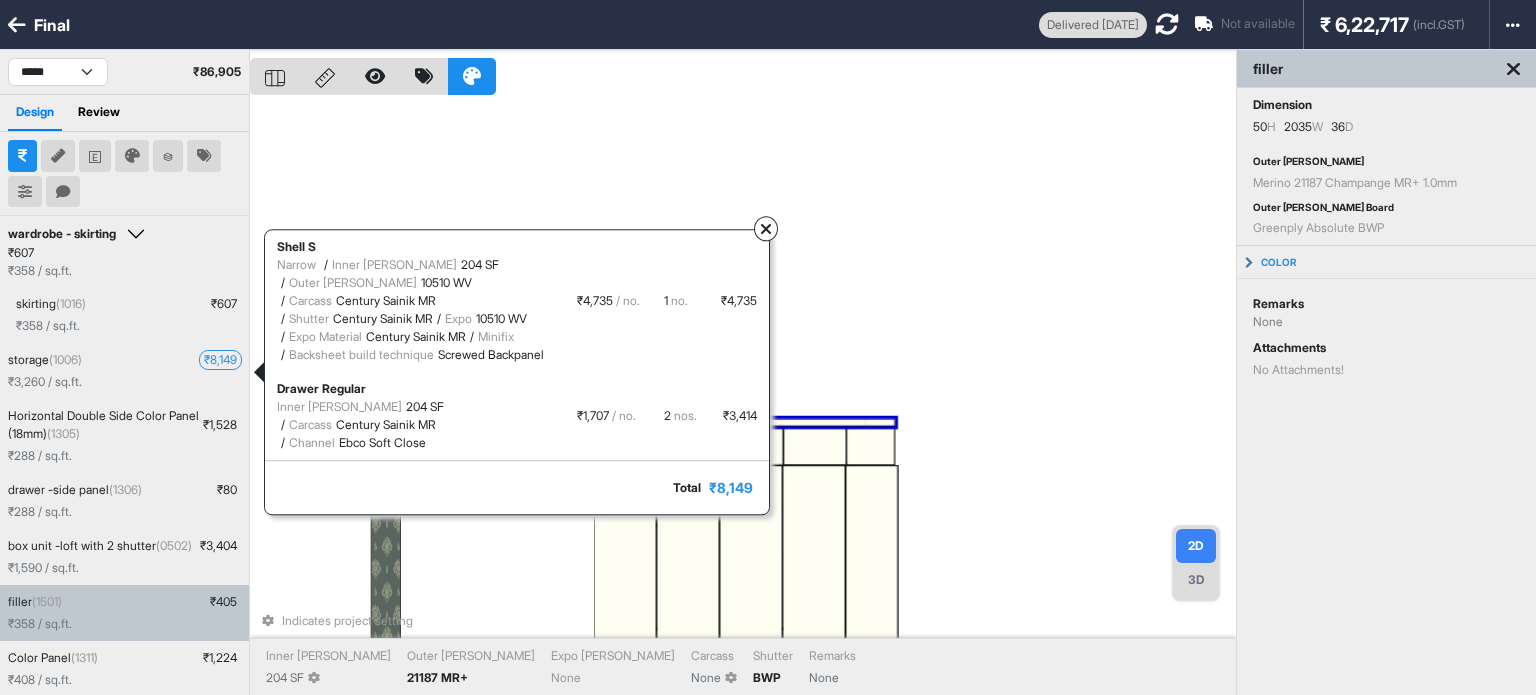 scroll, scrollTop: 100, scrollLeft: 0, axis: vertical 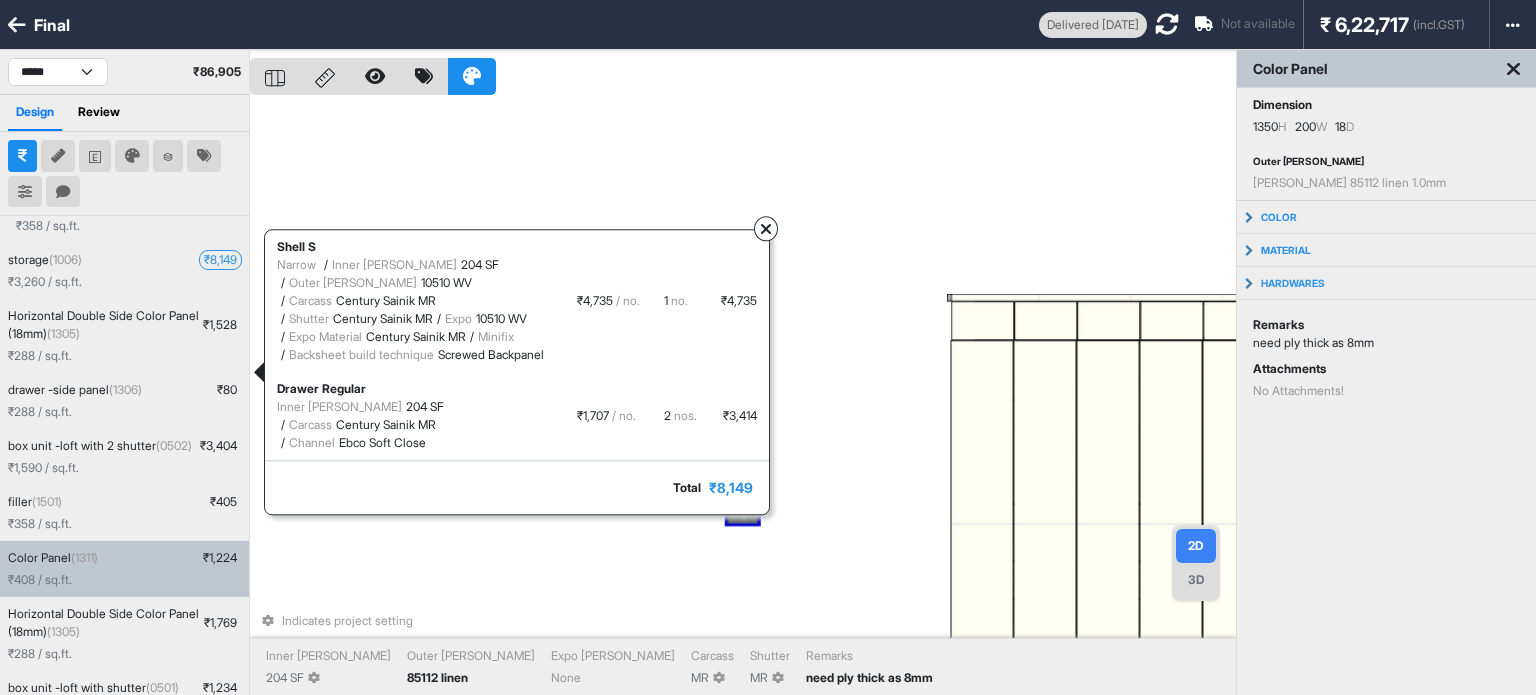click on "₹ 408   / sq.ft." at bounding box center [124, 580] 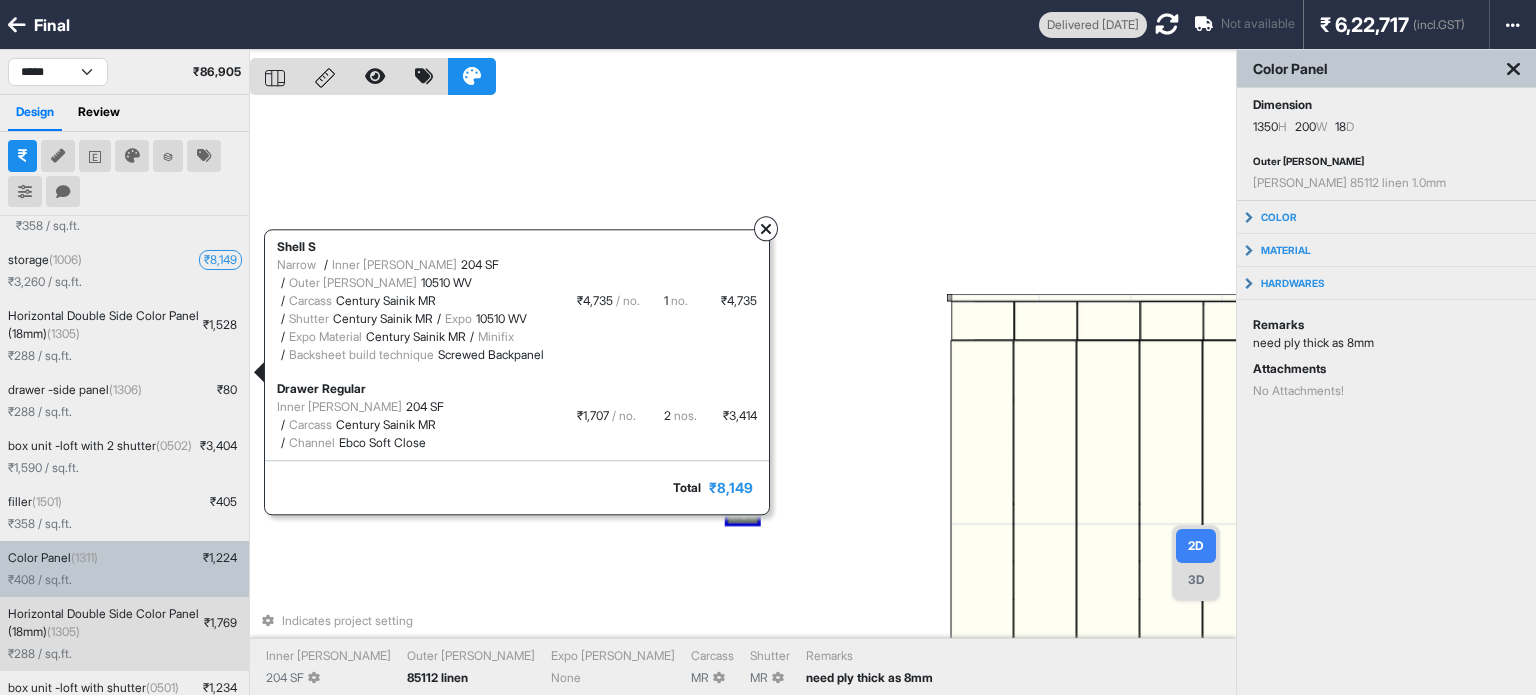 click on "Horizontal Double Side Color Panel (18mm)  (1305) ₹ 1,769 ₹ 288   / sq.ft." at bounding box center [124, 634] 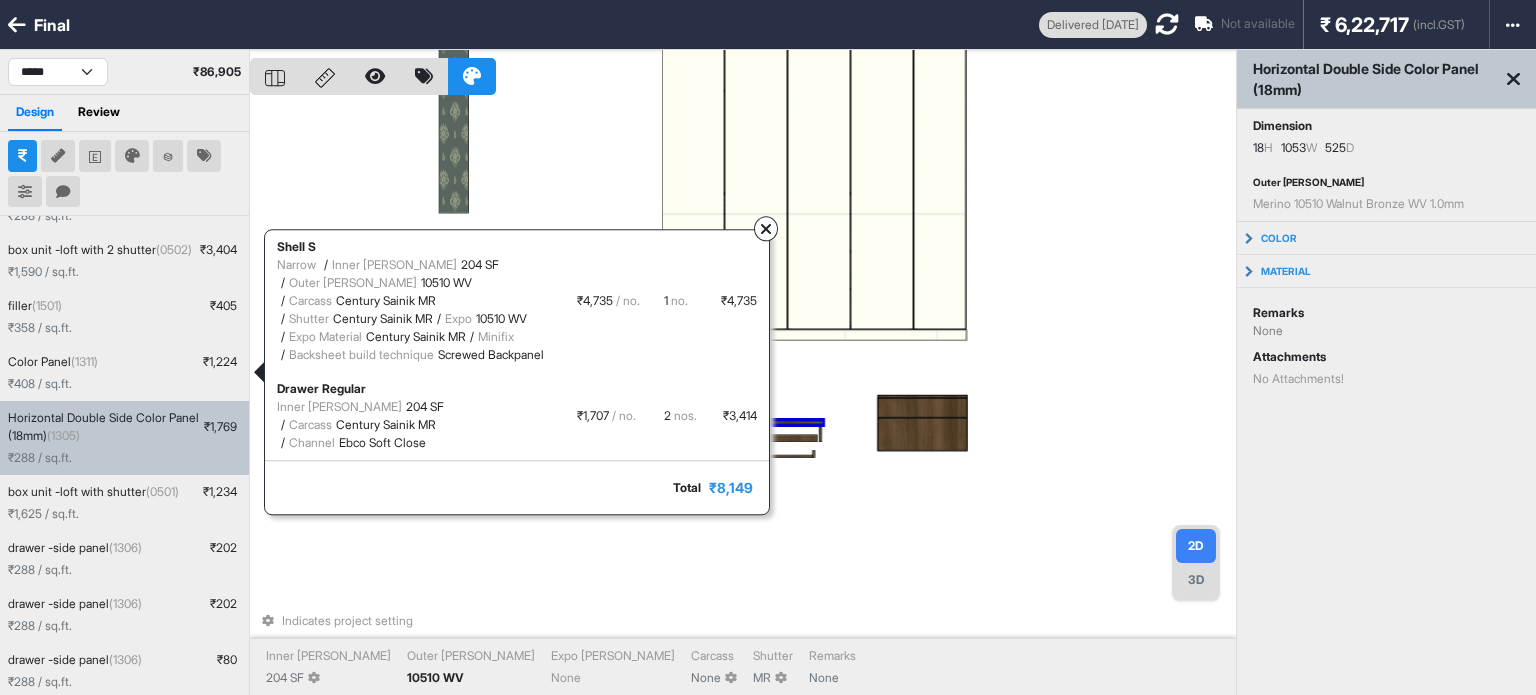 scroll, scrollTop: 300, scrollLeft: 0, axis: vertical 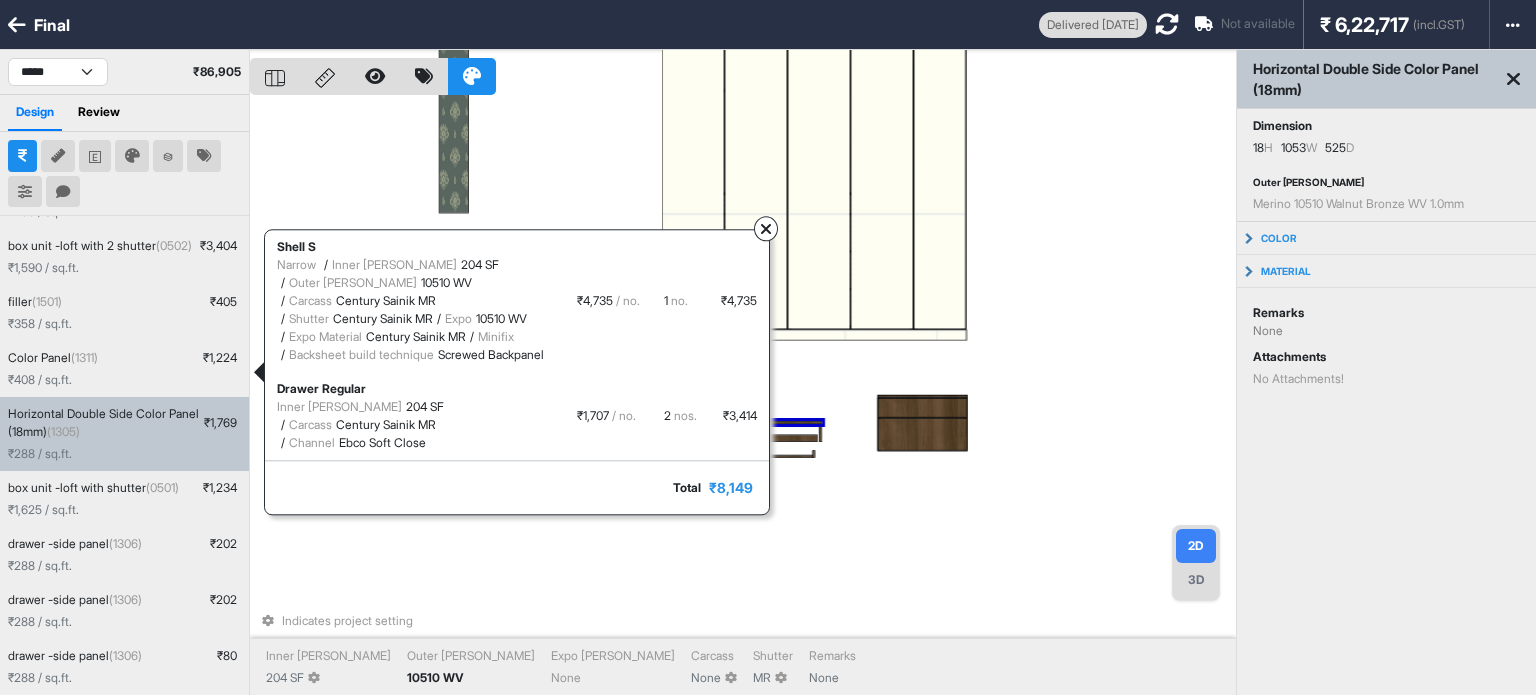 click on "₹ 288   / sq.ft." at bounding box center (124, 454) 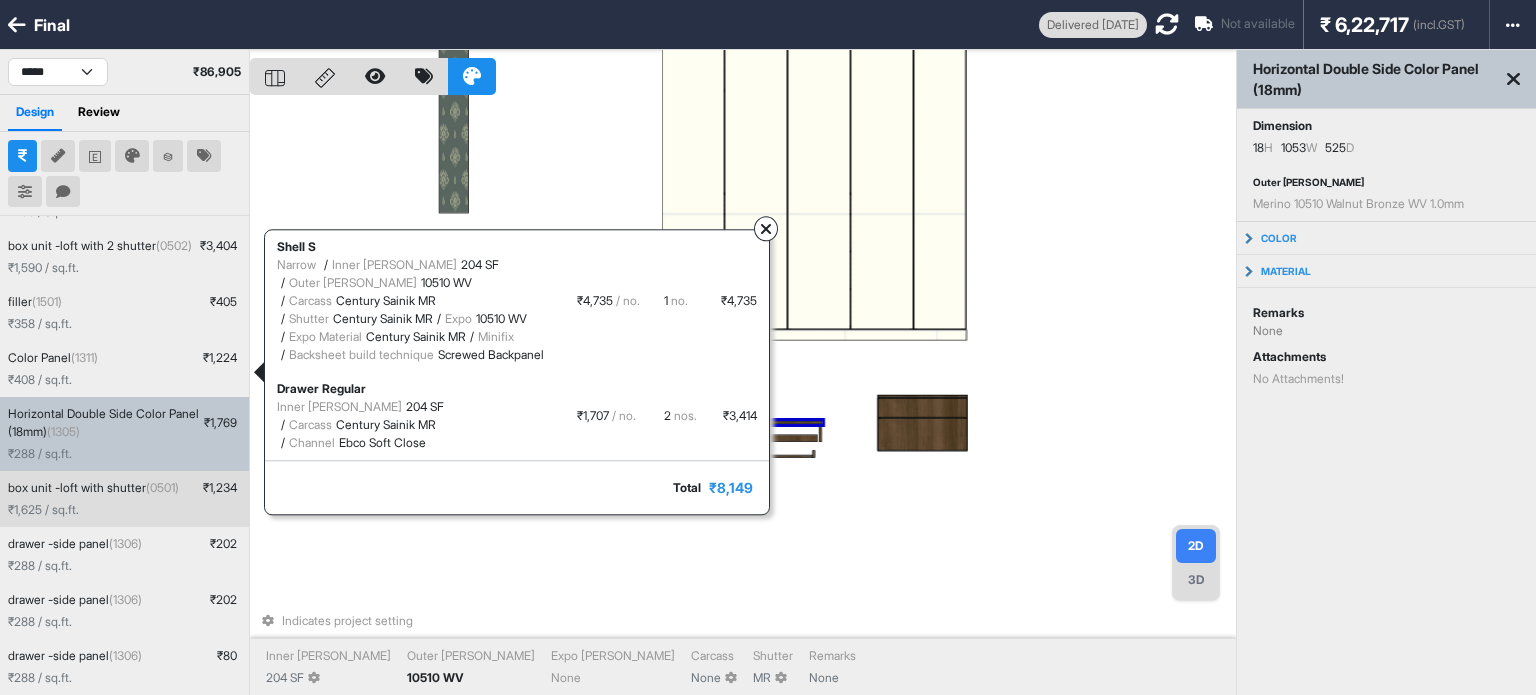 click on "box unit -loft with shutter  (0501)" at bounding box center [93, 488] 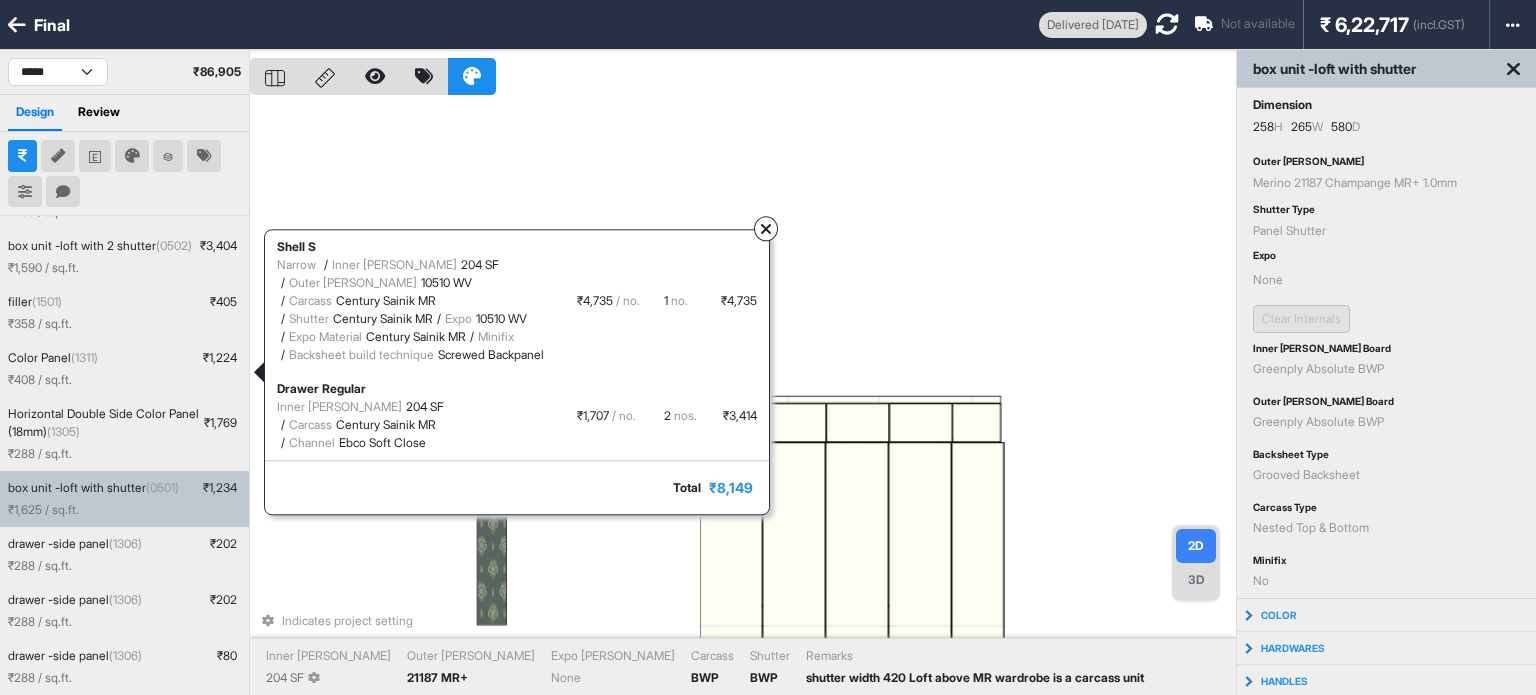 scroll, scrollTop: 399, scrollLeft: 0, axis: vertical 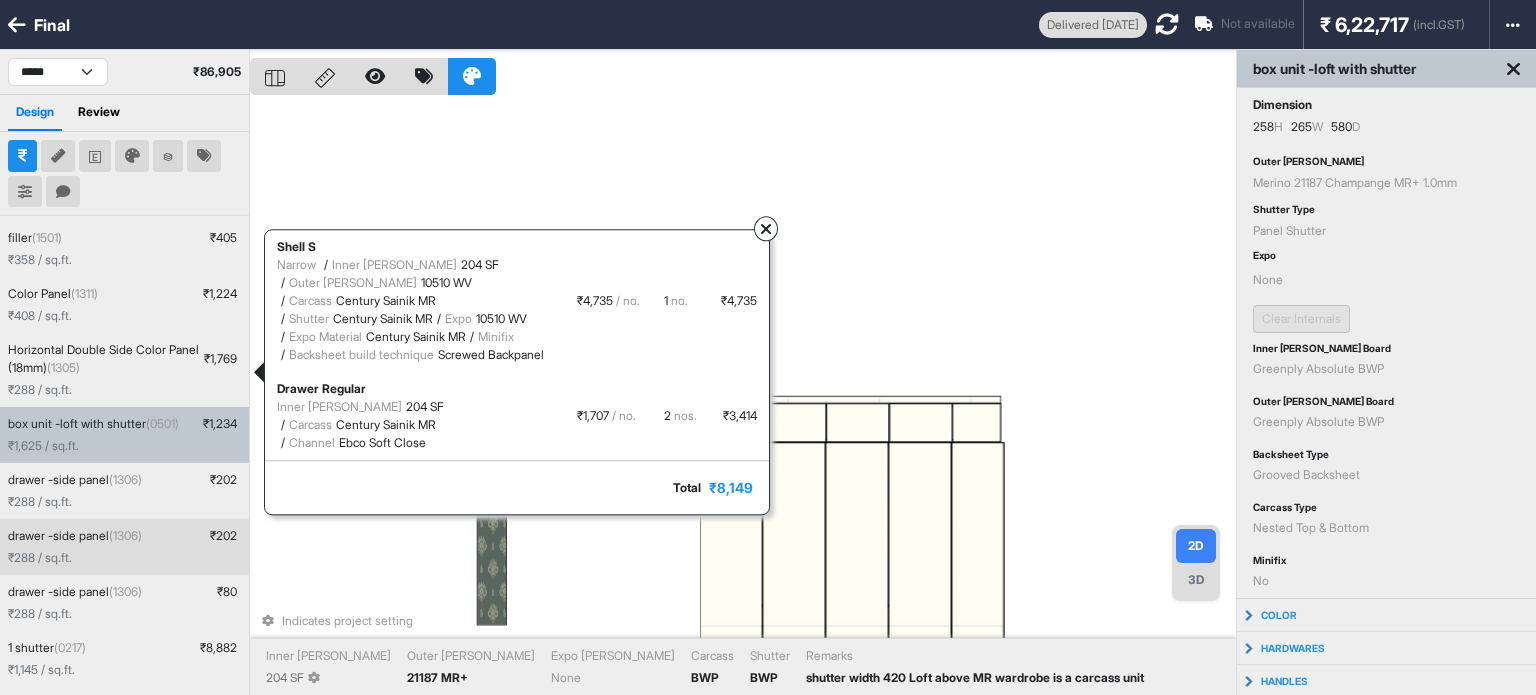 click on "(1306)" at bounding box center (125, 535) 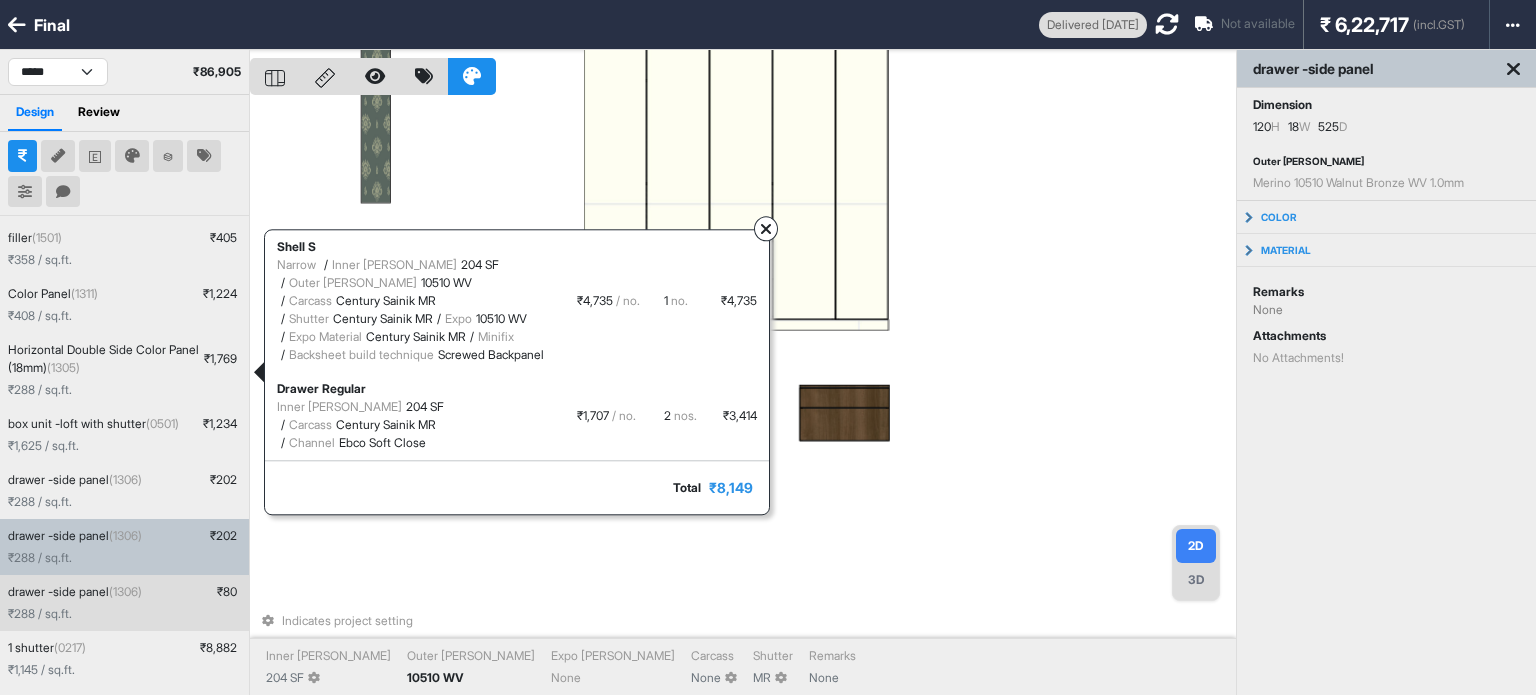click on "₹ 288   / sq.ft." at bounding box center [124, 614] 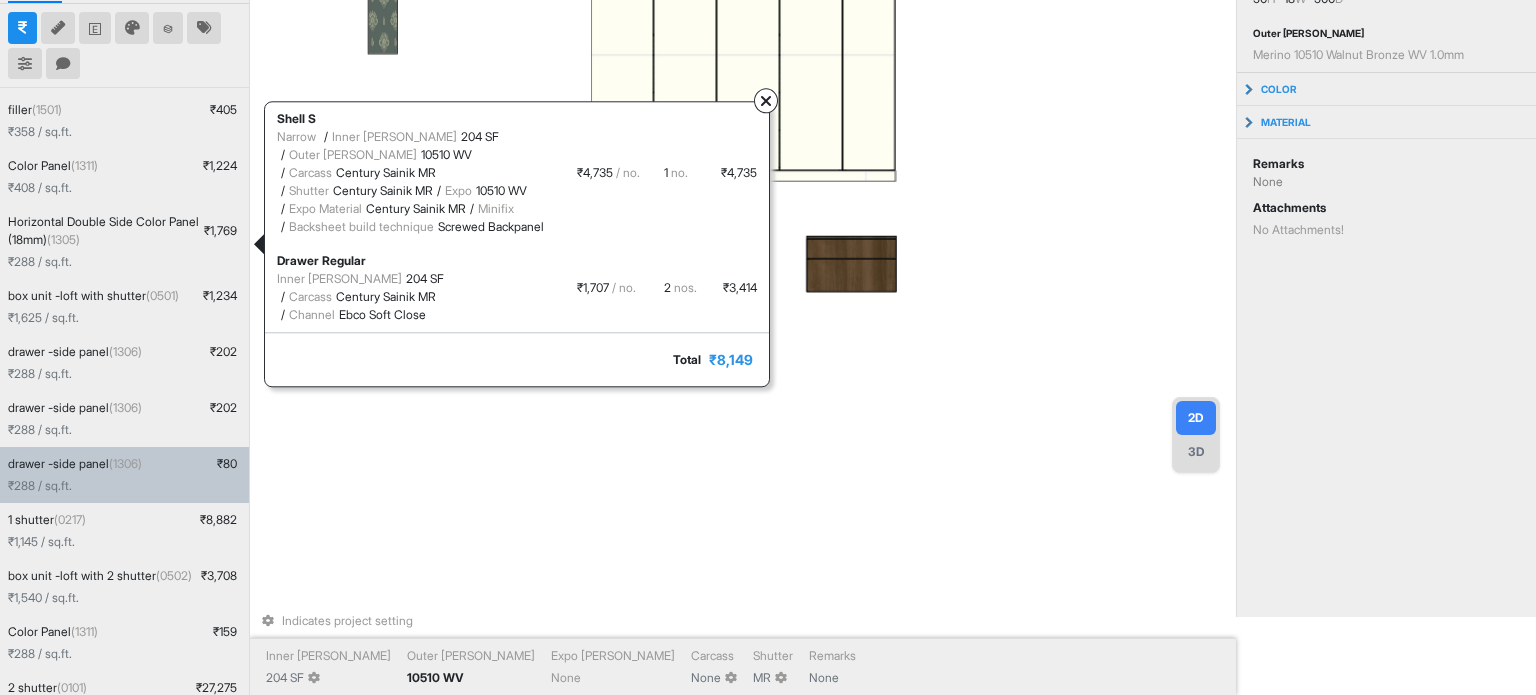 scroll, scrollTop: 200, scrollLeft: 0, axis: vertical 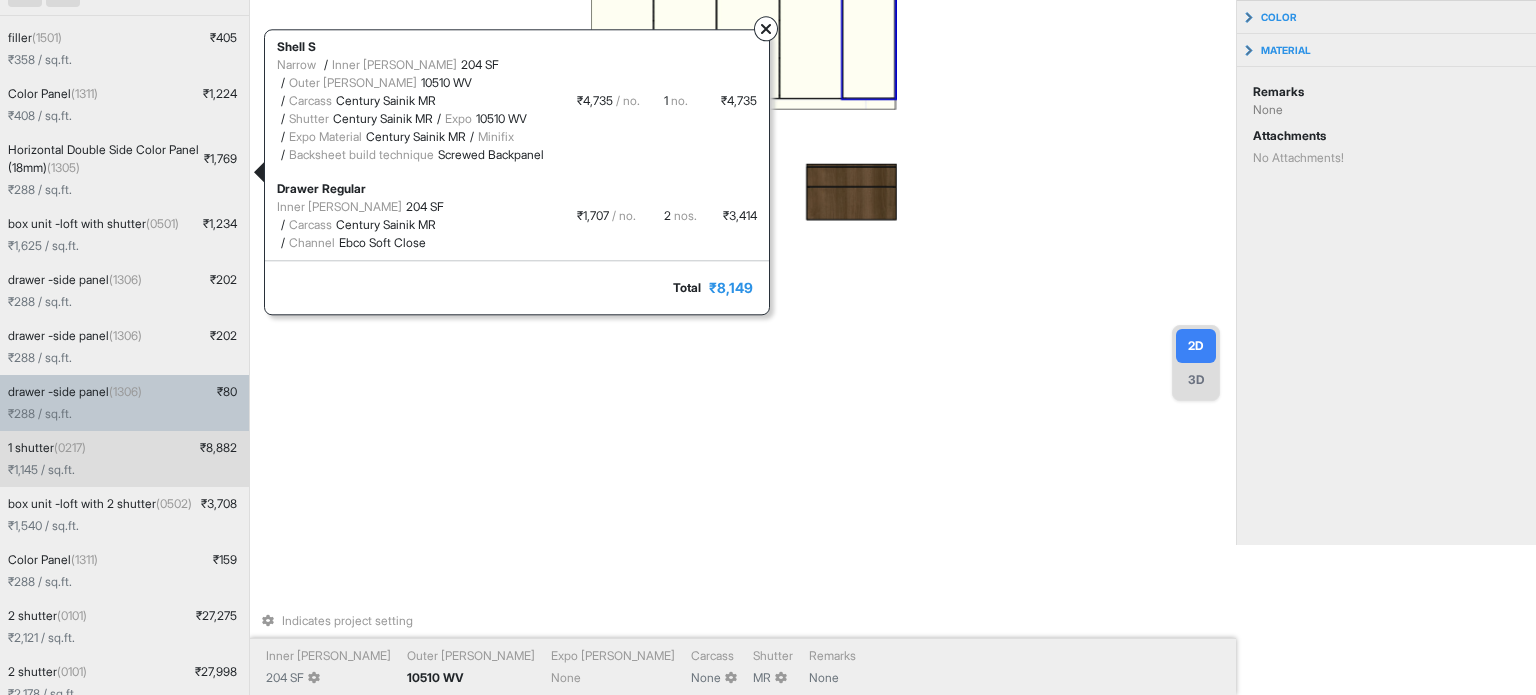 click on "₹ 1,145   / sq.ft." at bounding box center [124, 470] 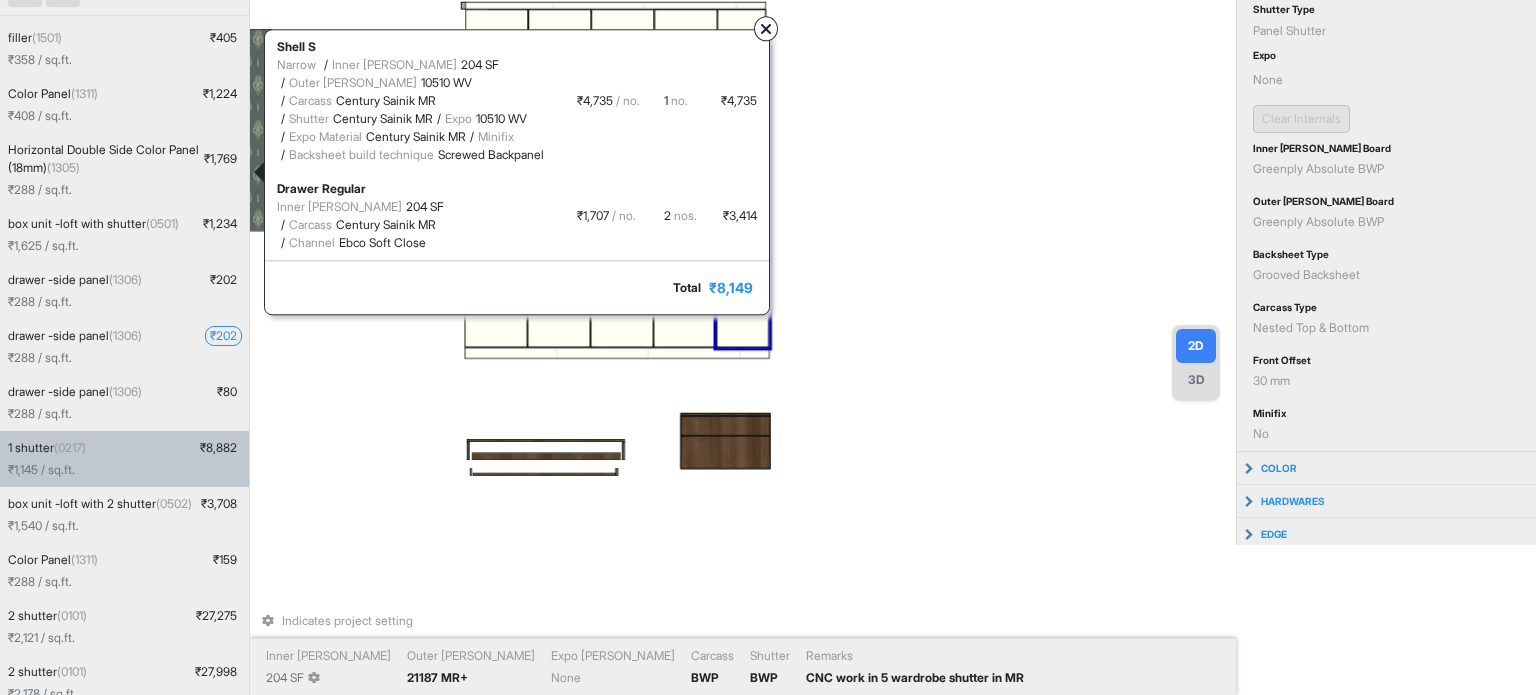 scroll, scrollTop: 399, scrollLeft: 0, axis: vertical 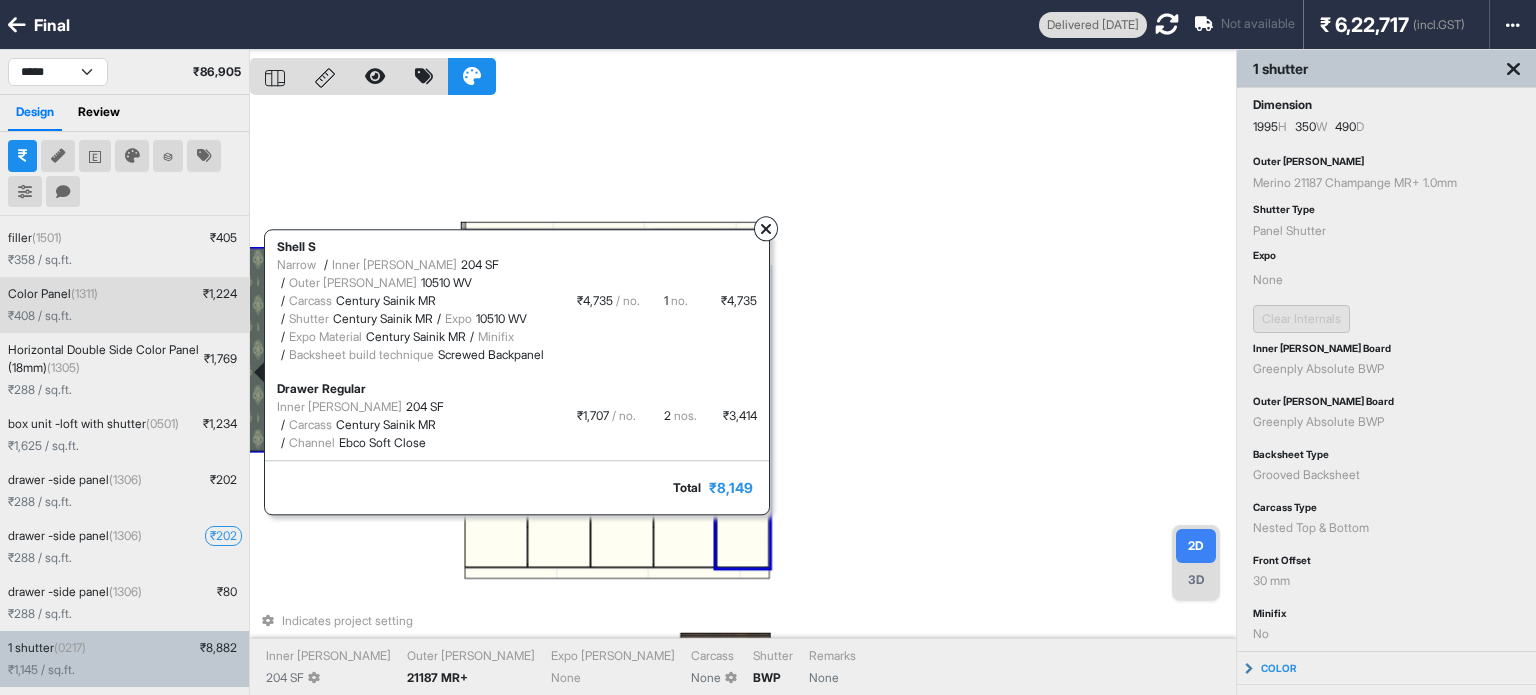 click on "Color Panel  (1311) ₹ 1,224 ₹ 408   / sq.ft." at bounding box center [124, 305] 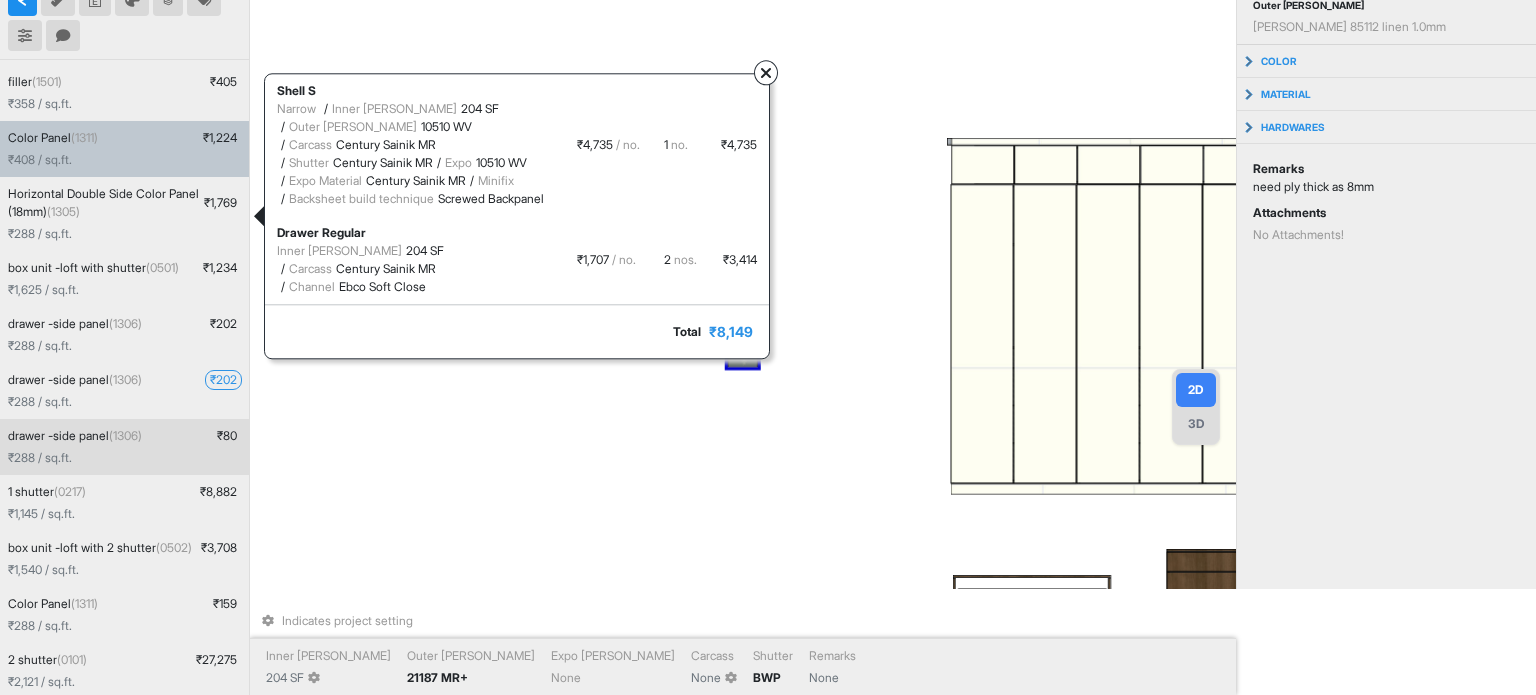 scroll, scrollTop: 215, scrollLeft: 0, axis: vertical 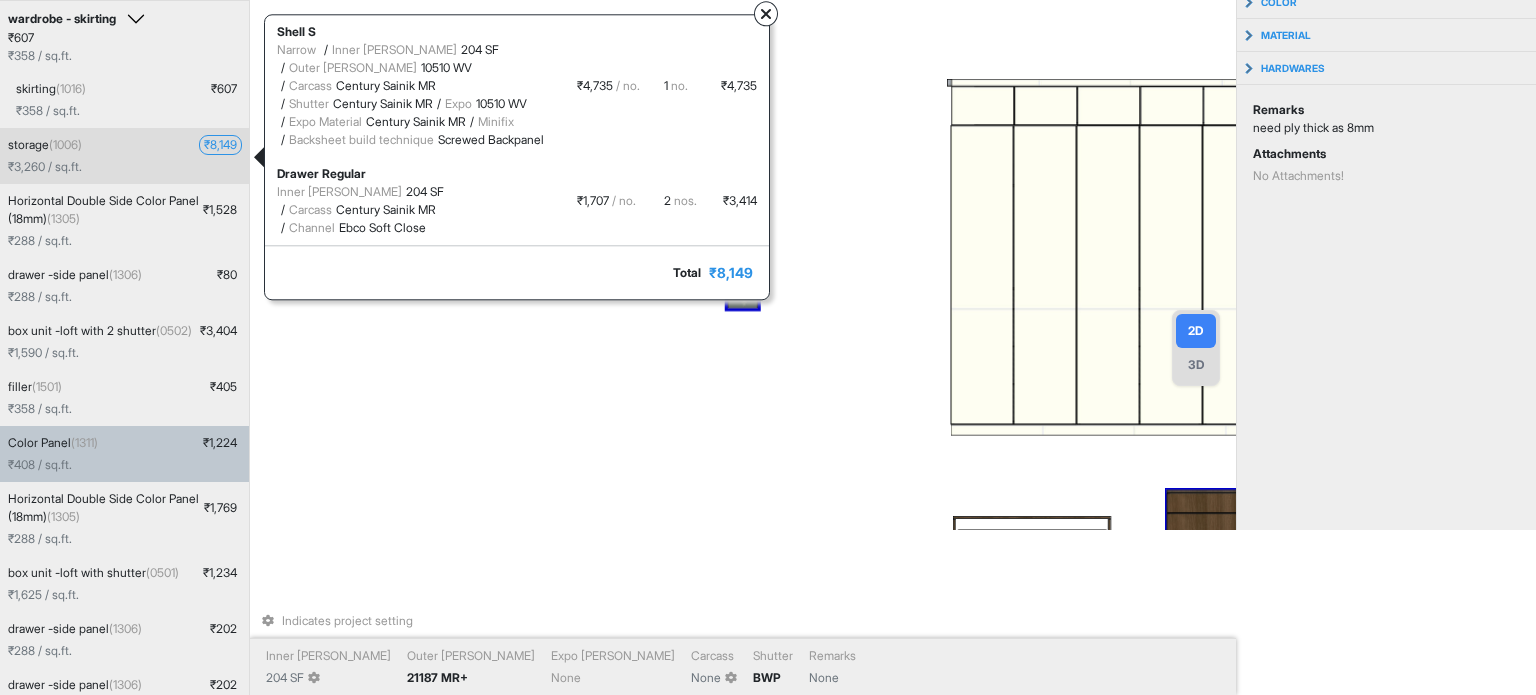 click on "storage  (1006) ₹ 8,149" at bounding box center [124, 145] 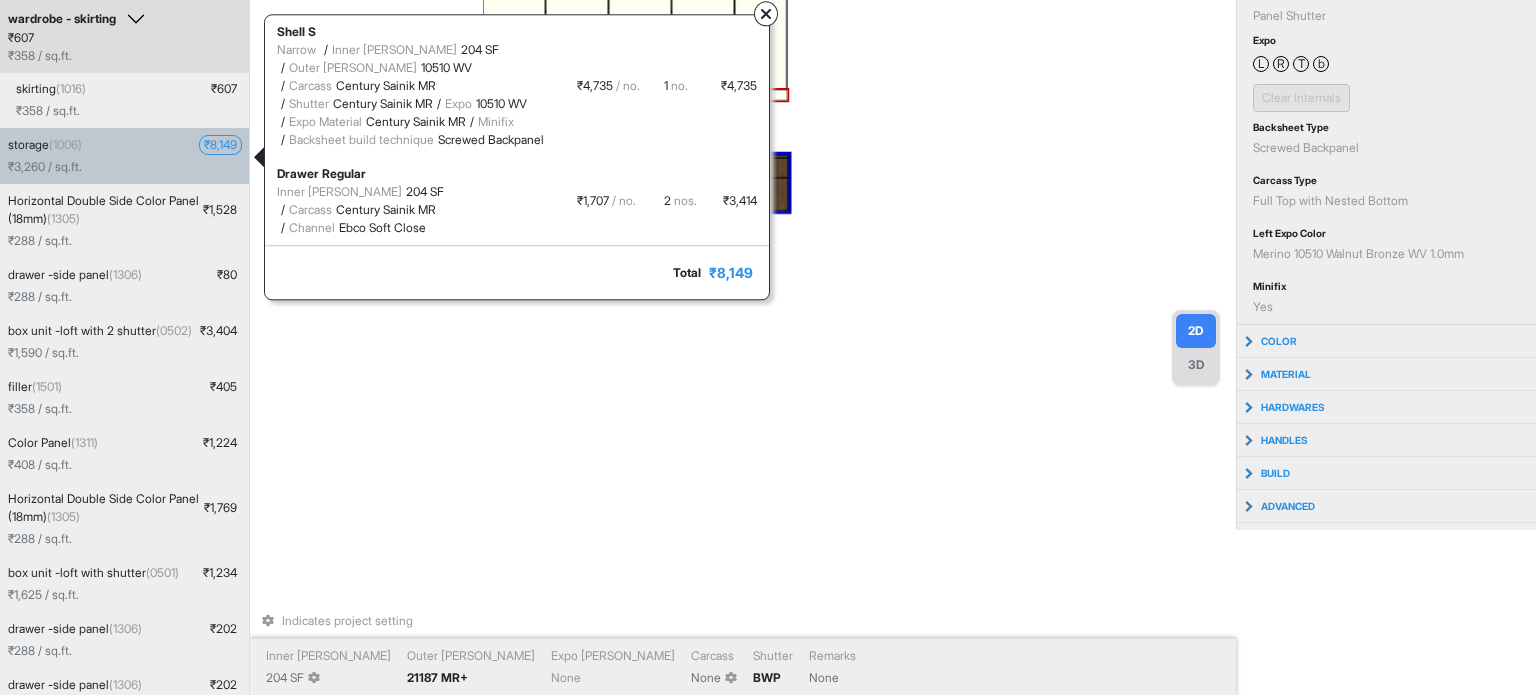 click on "₹ 607   ₹ 358   / sq.ft." at bounding box center [124, 47] 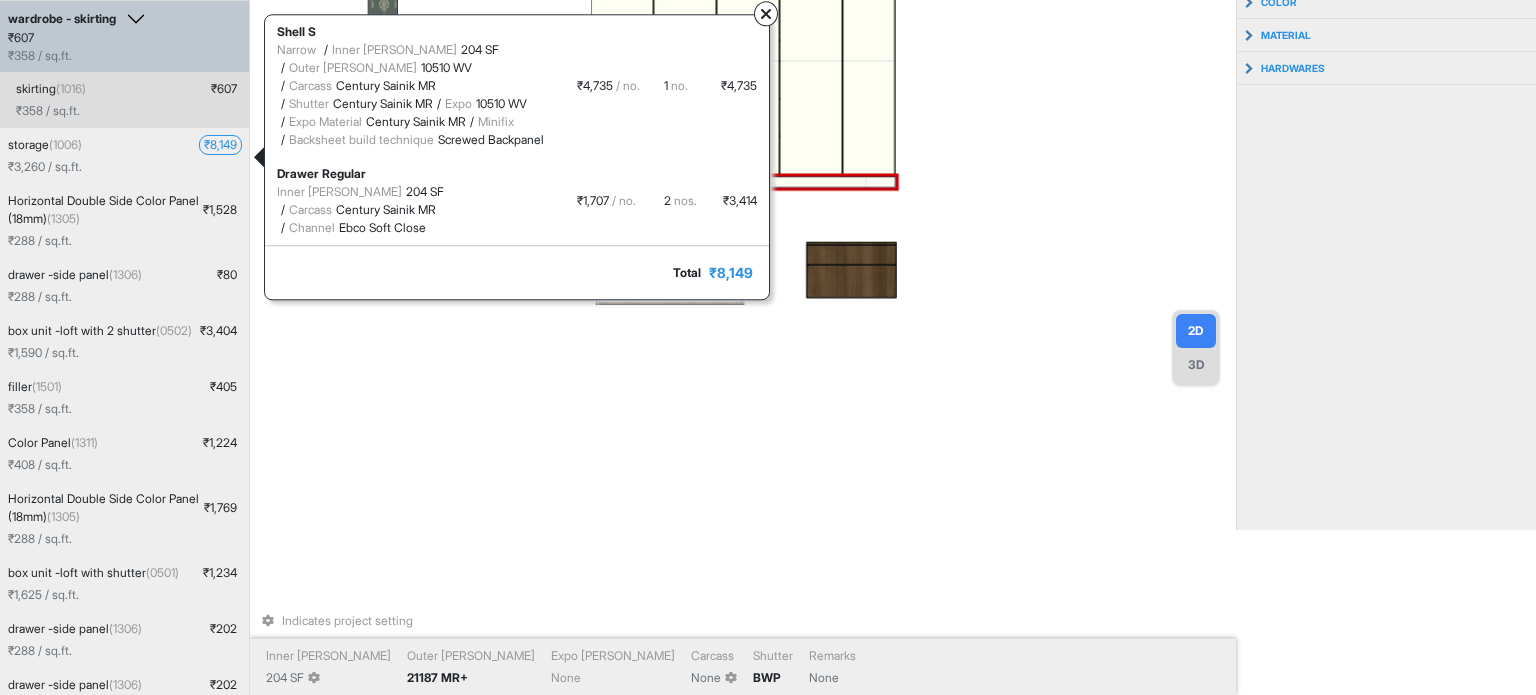 click on "₹ 358   / sq.ft." at bounding box center (128, 111) 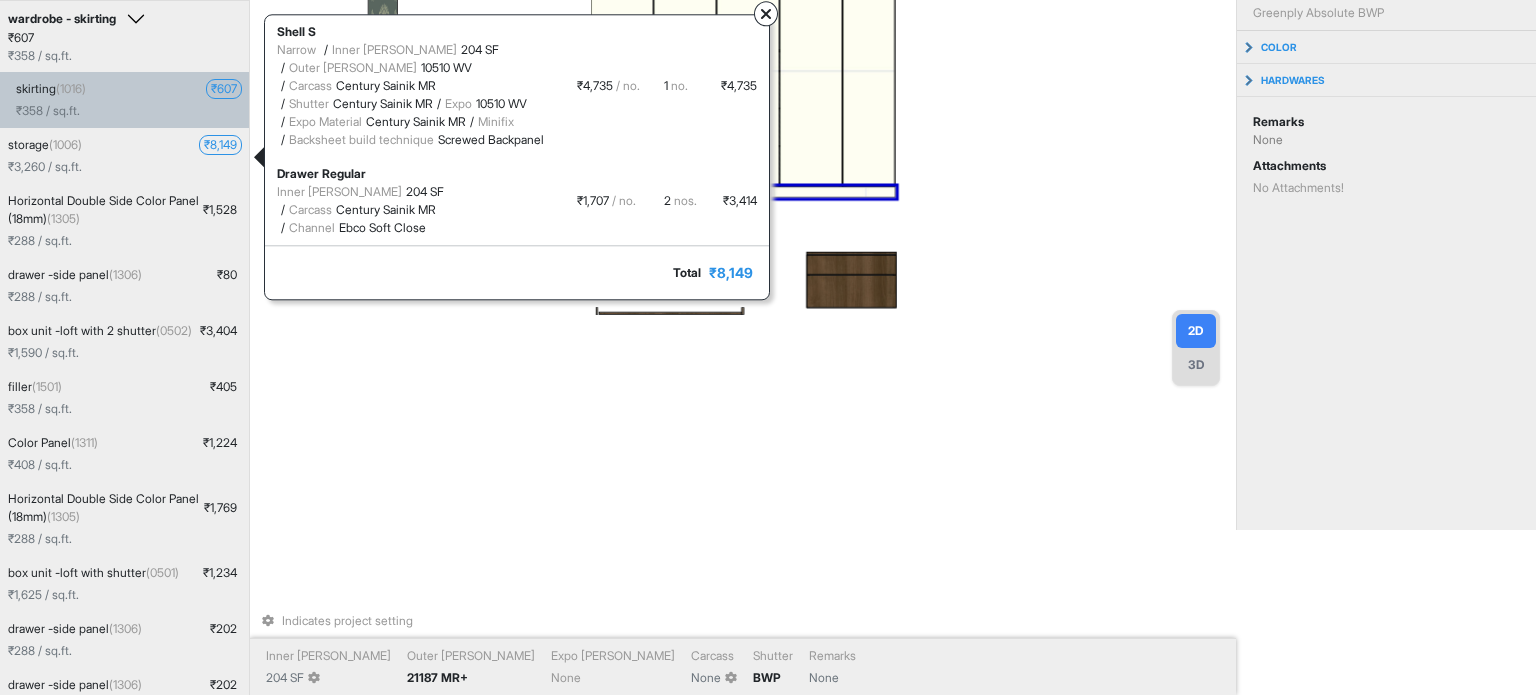 click on "₹ 607" at bounding box center (224, 89) 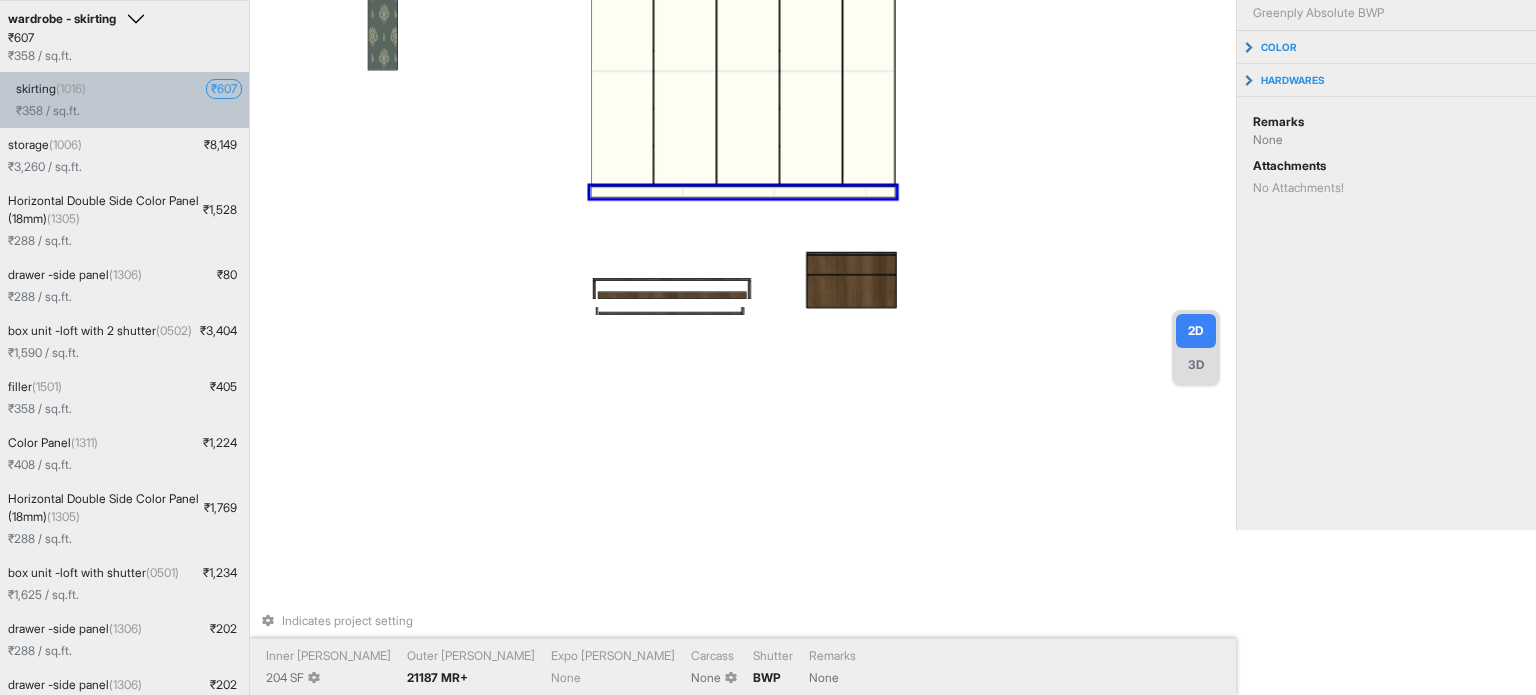 click on "₹ 607" at bounding box center (224, 89) 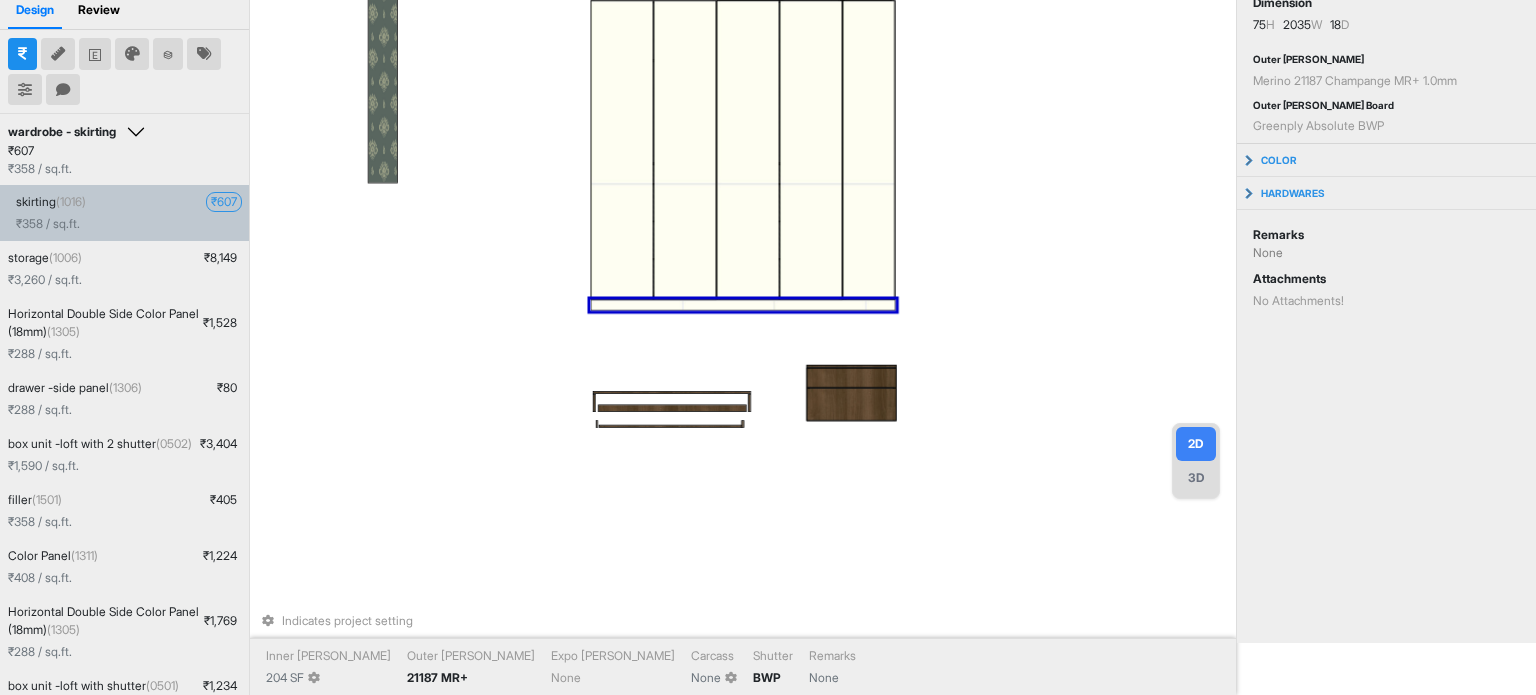 scroll, scrollTop: 0, scrollLeft: 0, axis: both 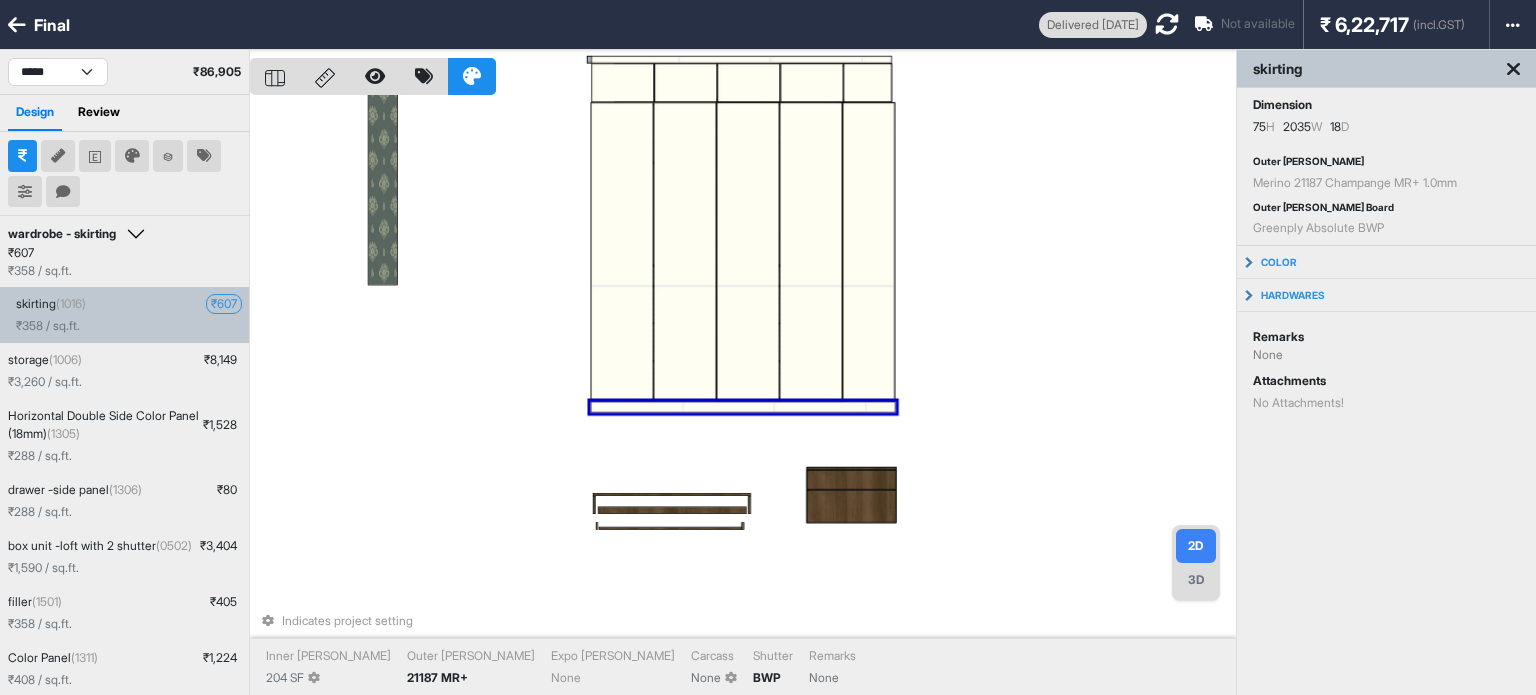click on "₹ 607" at bounding box center (224, 304) 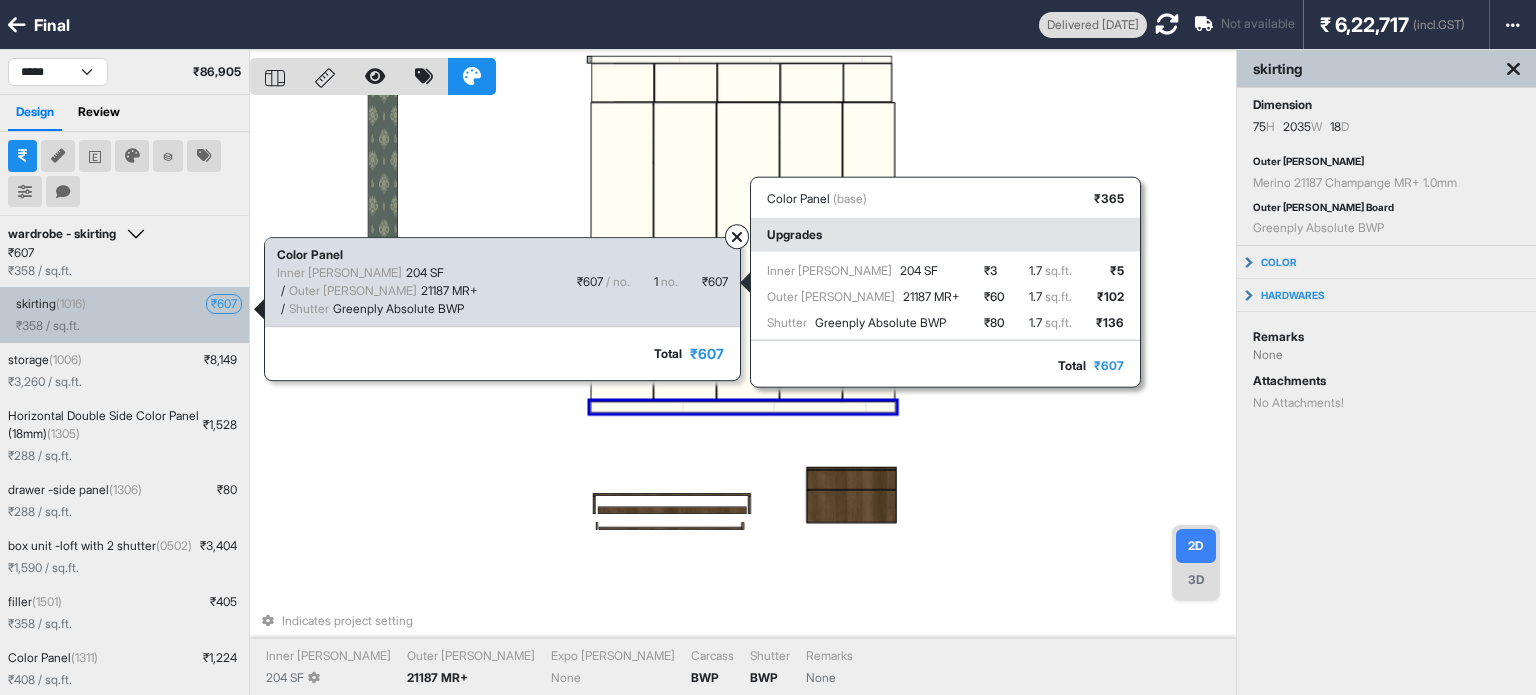 click on "Inner Lam 204 SF Outer Lam 21187 MR+ Shutter Greenply Absolute BWP" at bounding box center (863, 297) 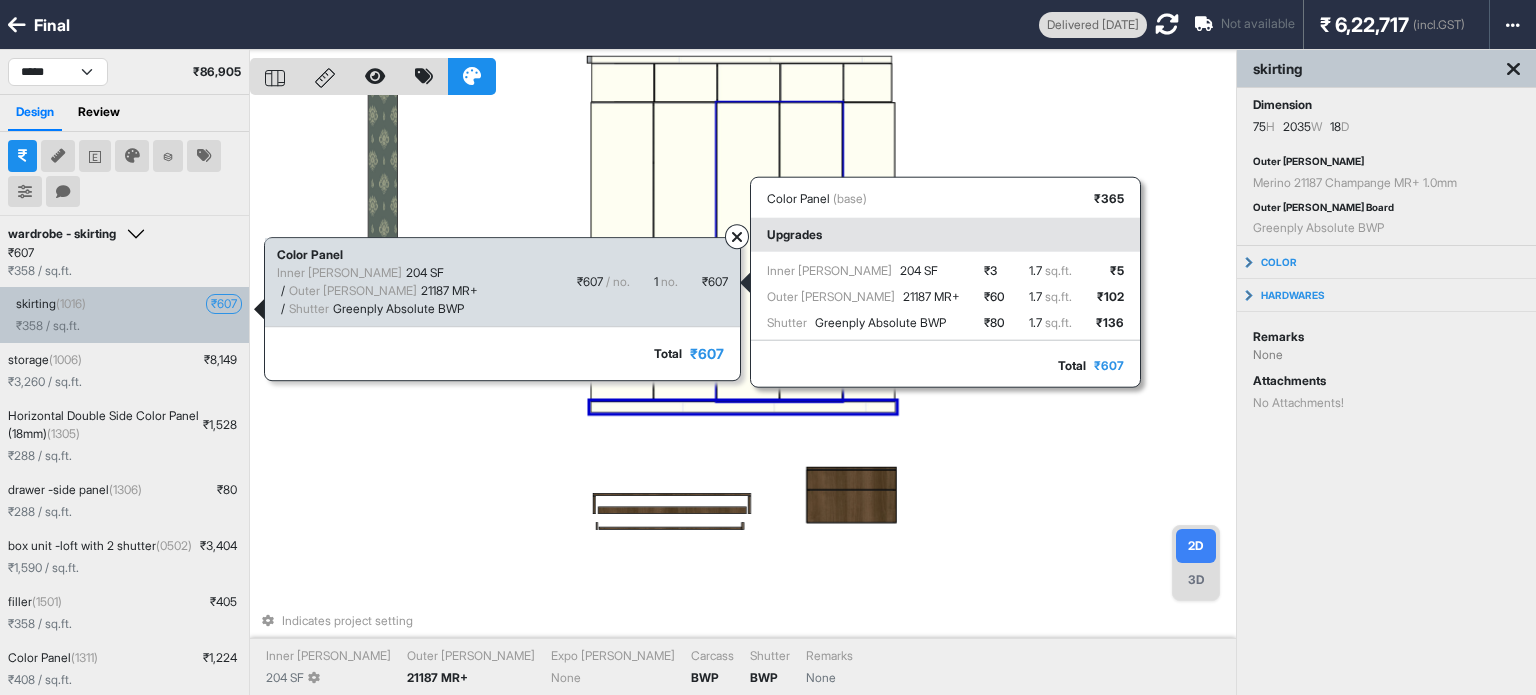 click on "1   no." at bounding box center (666, 282) 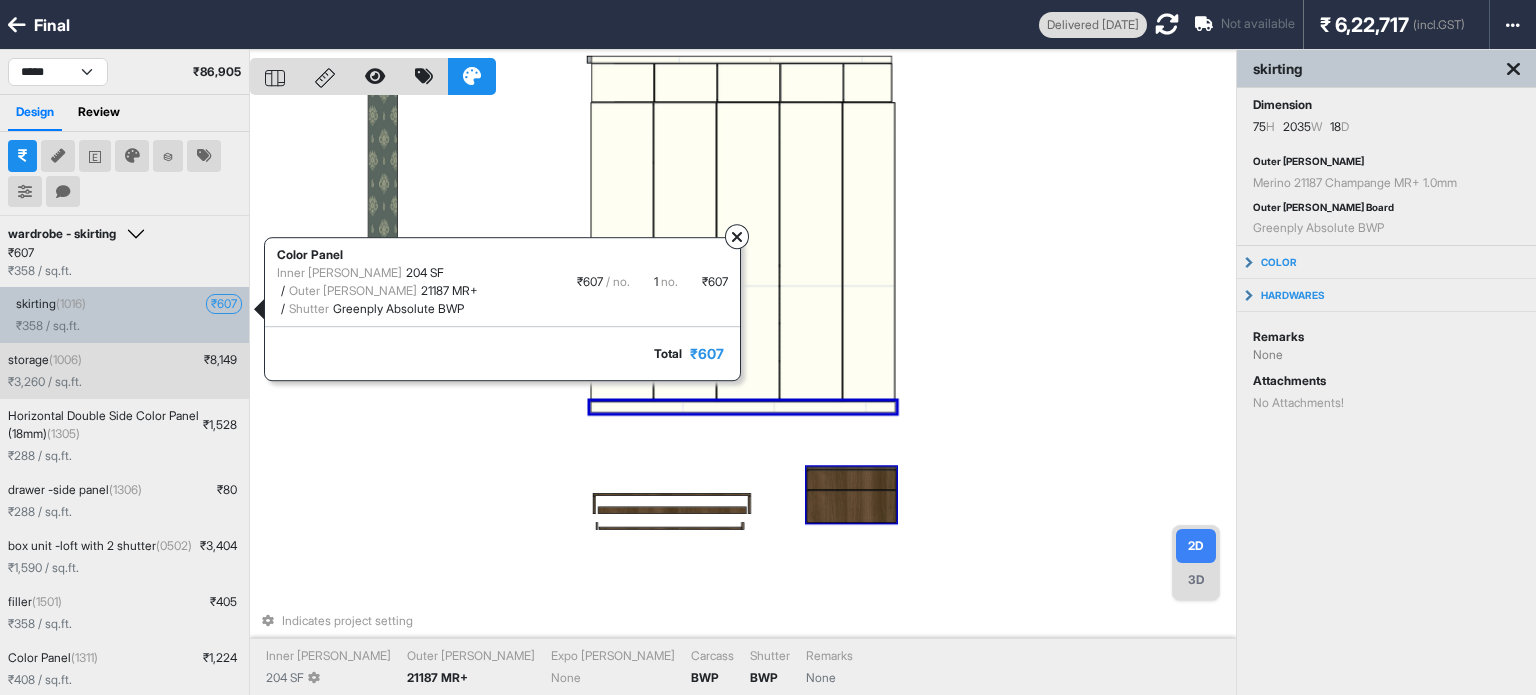 click on "(1006)" at bounding box center (65, 359) 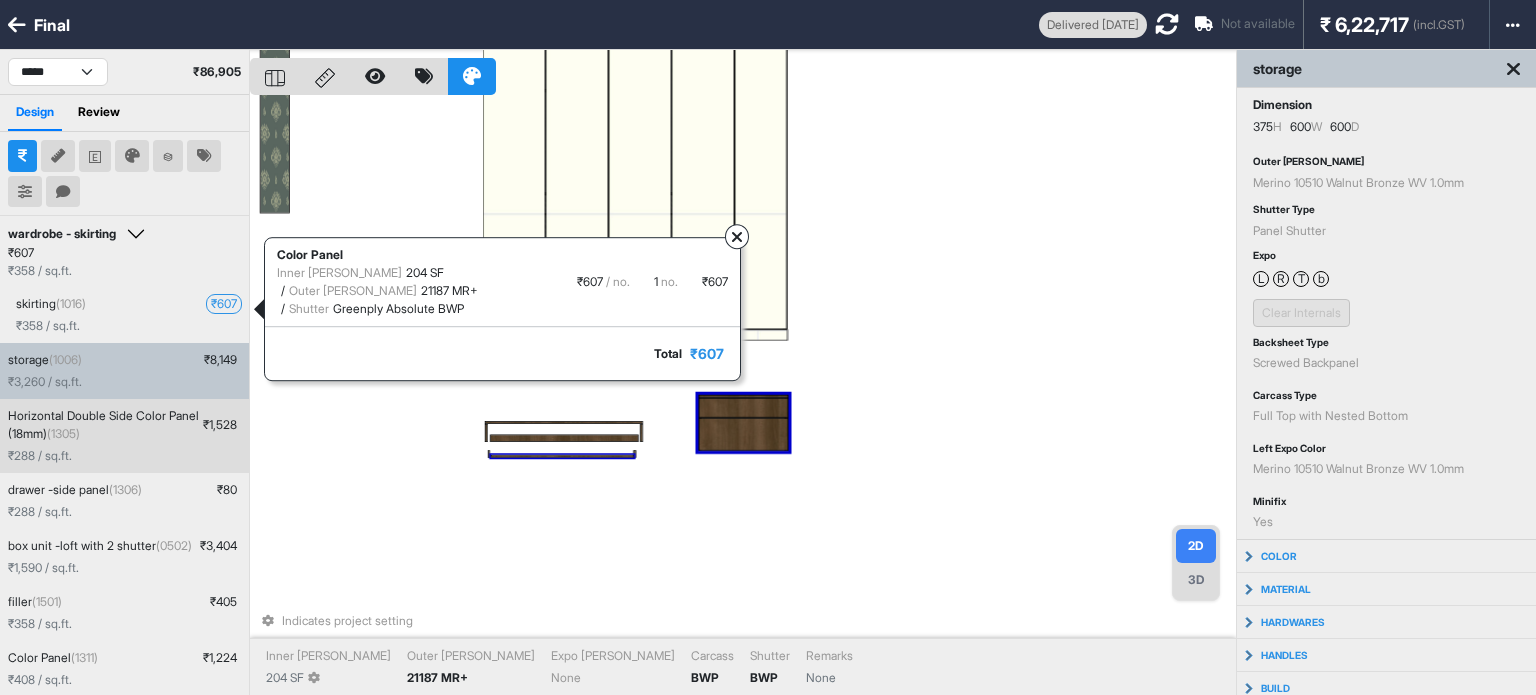 click on "₹ 288   / sq.ft." at bounding box center (124, 456) 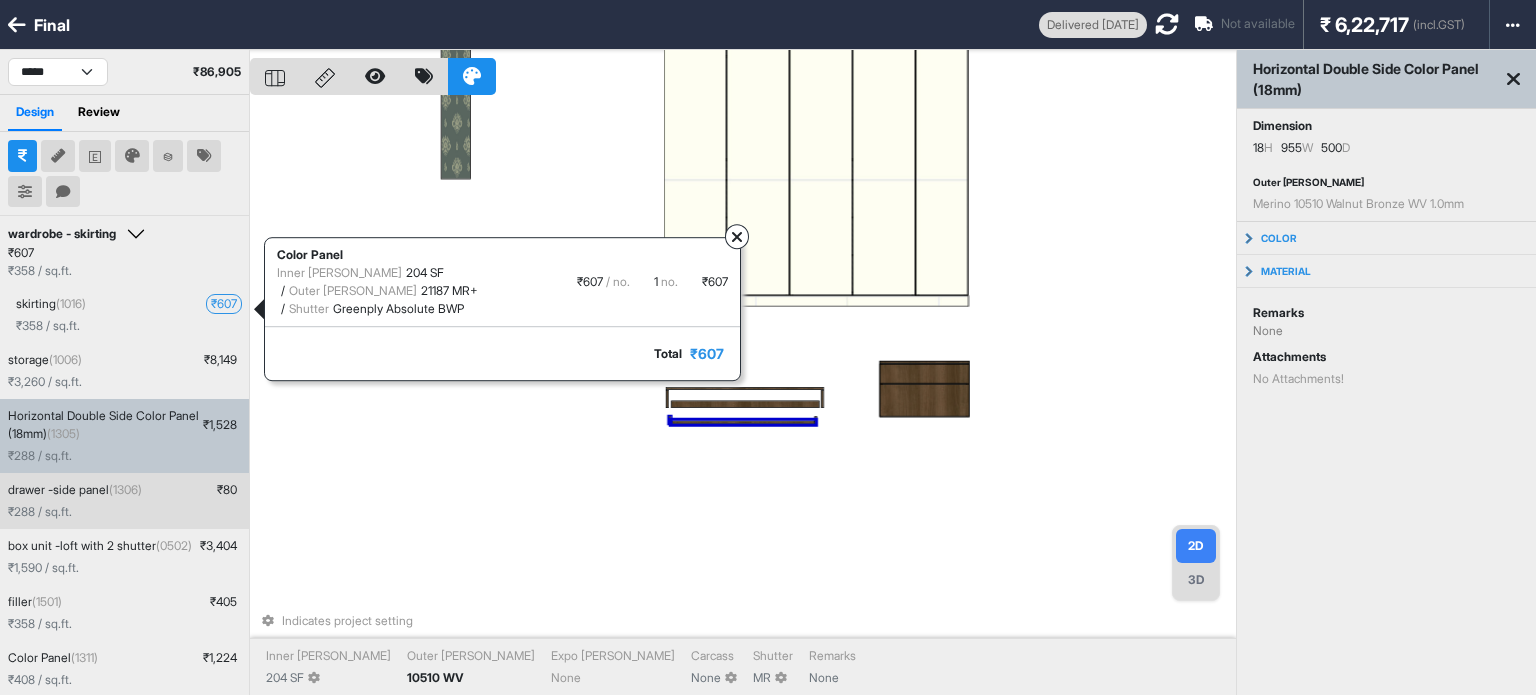 click on "(1306)" at bounding box center [125, 489] 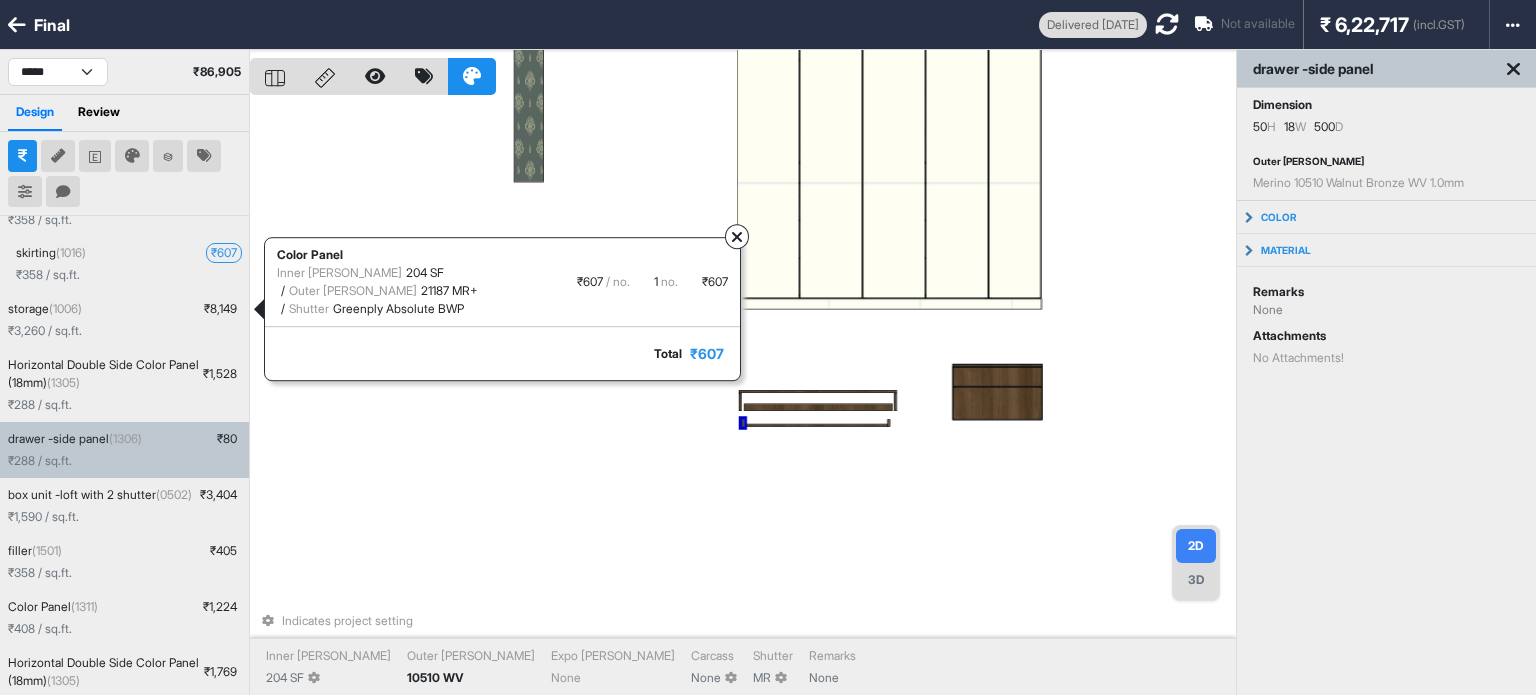 scroll, scrollTop: 100, scrollLeft: 0, axis: vertical 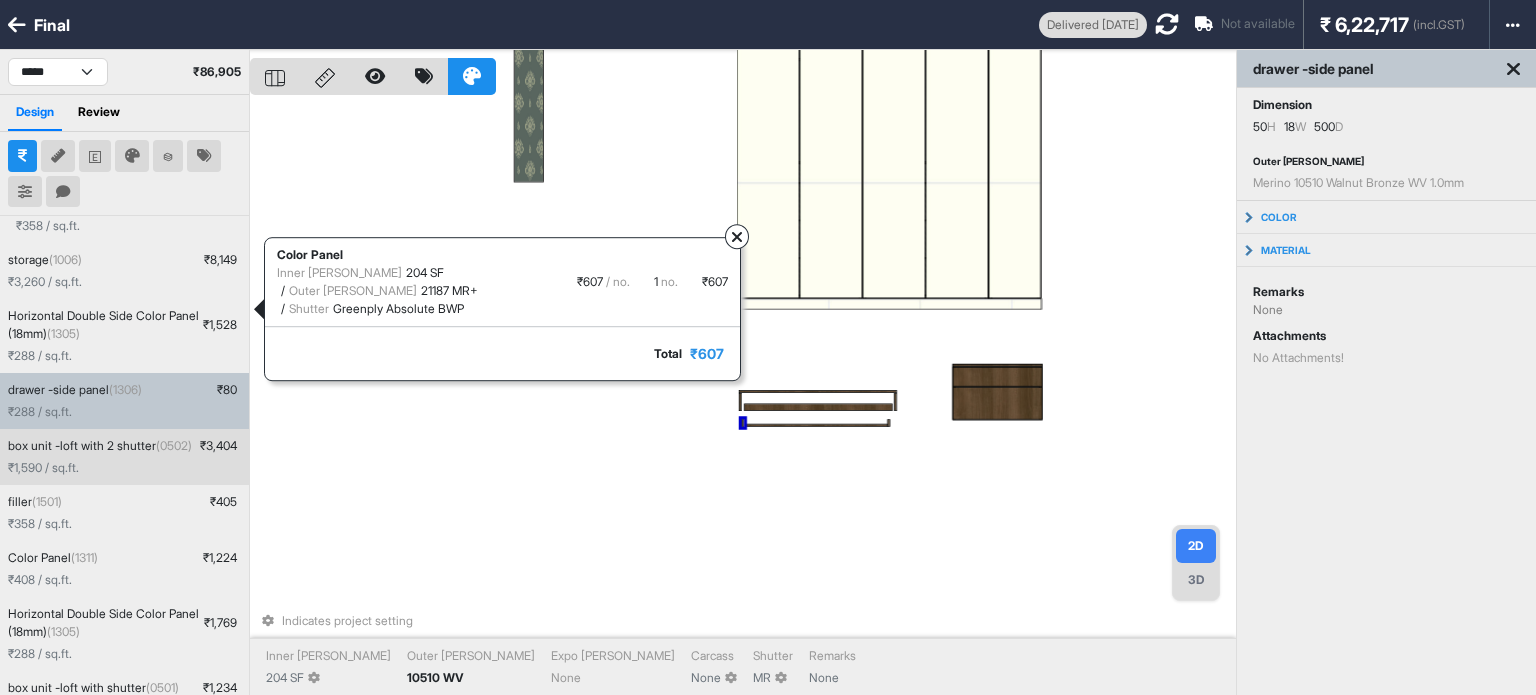 click on "box unit -loft with 2 shutter  (0502) ₹ 3,404 ₹ 1,590   / sq.ft." at bounding box center [124, 457] 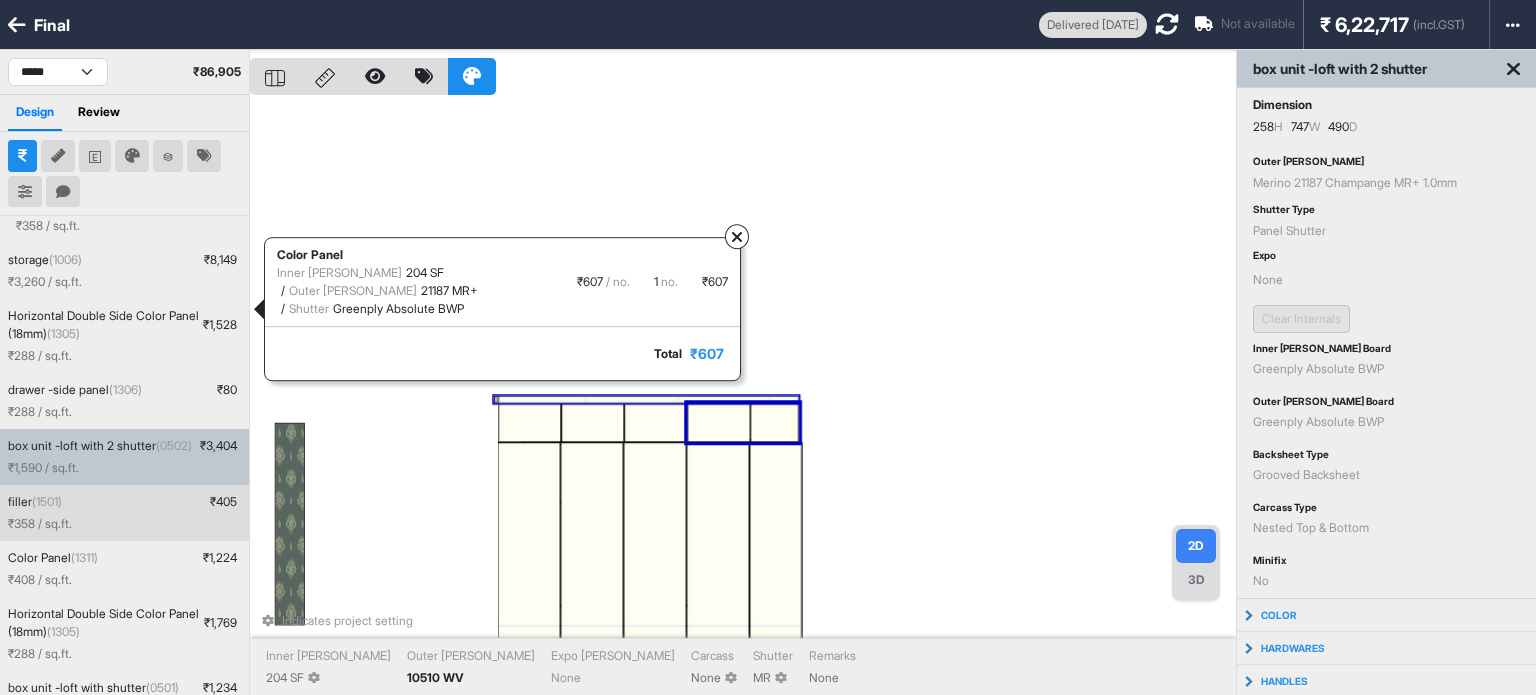 click on "filler  (1501) ₹ 405" at bounding box center [124, 502] 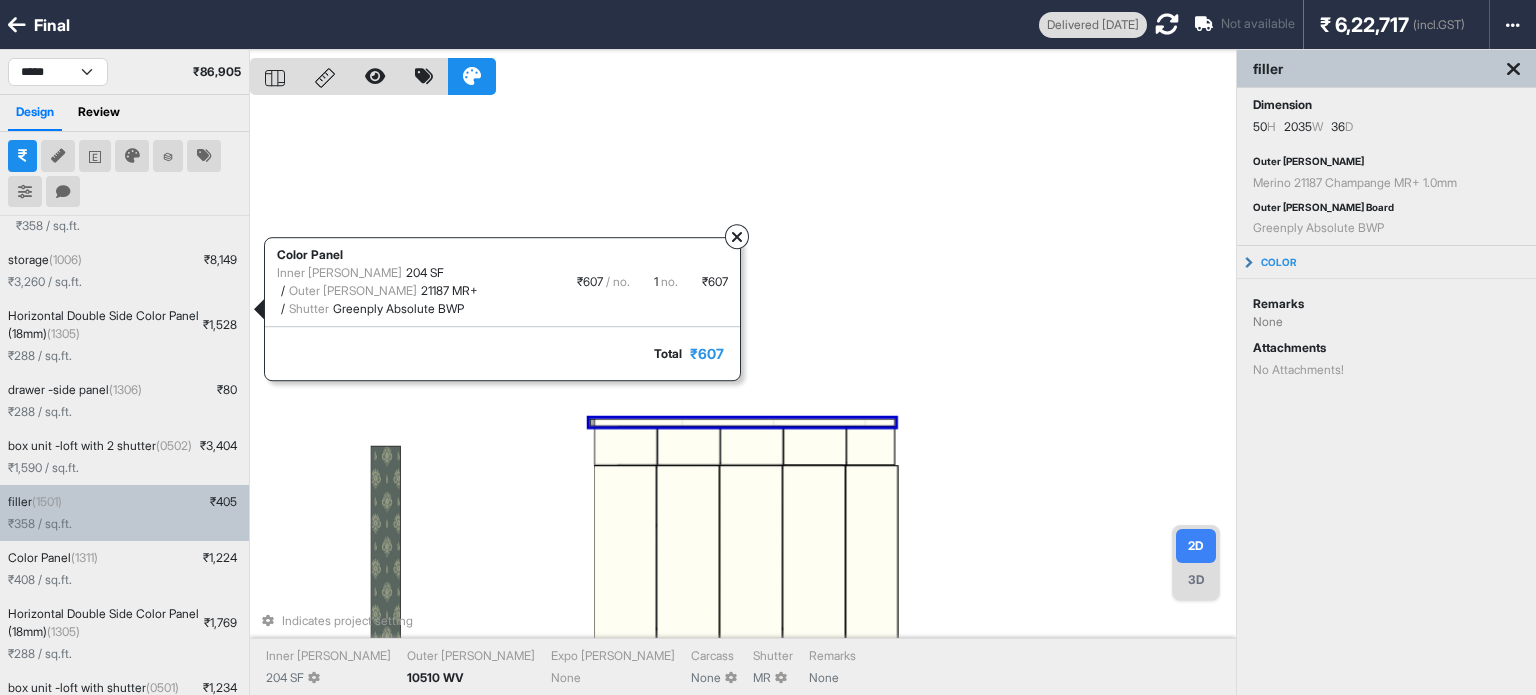 scroll, scrollTop: 300, scrollLeft: 0, axis: vertical 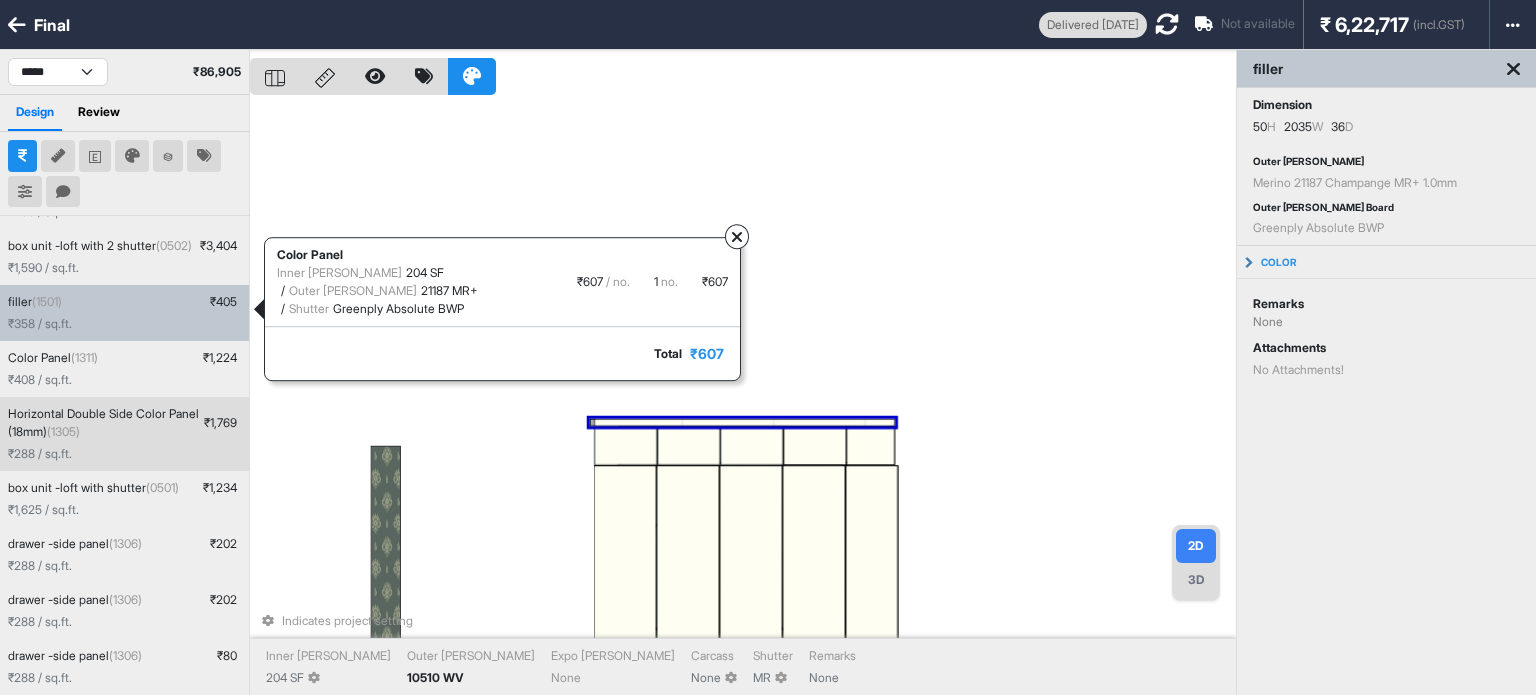 click on "Horizontal Double Side Color Panel (18mm)  (1305) ₹ 1,769 ₹ 288   / sq.ft." at bounding box center (124, 434) 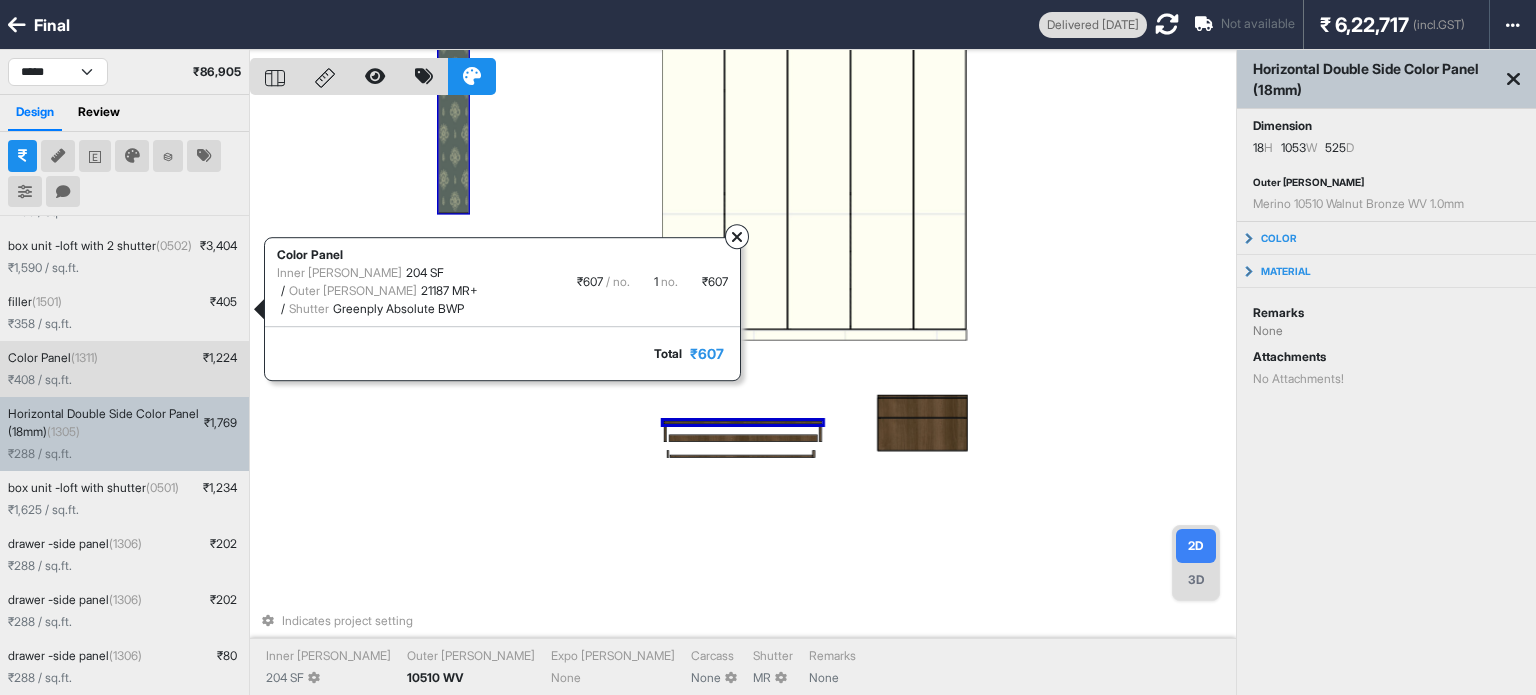 click on "₹ 408   / sq.ft." at bounding box center [124, 380] 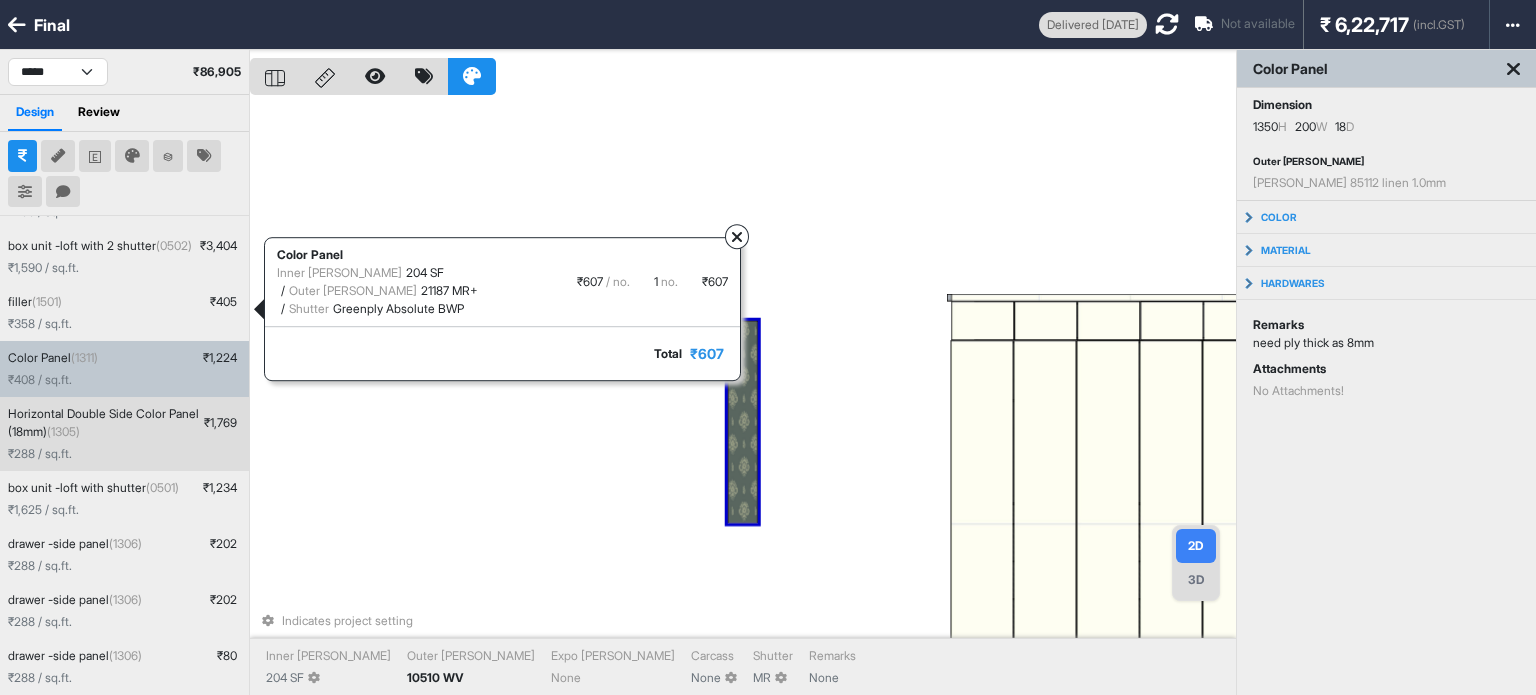click on "₹ 288   / sq.ft." at bounding box center [124, 454] 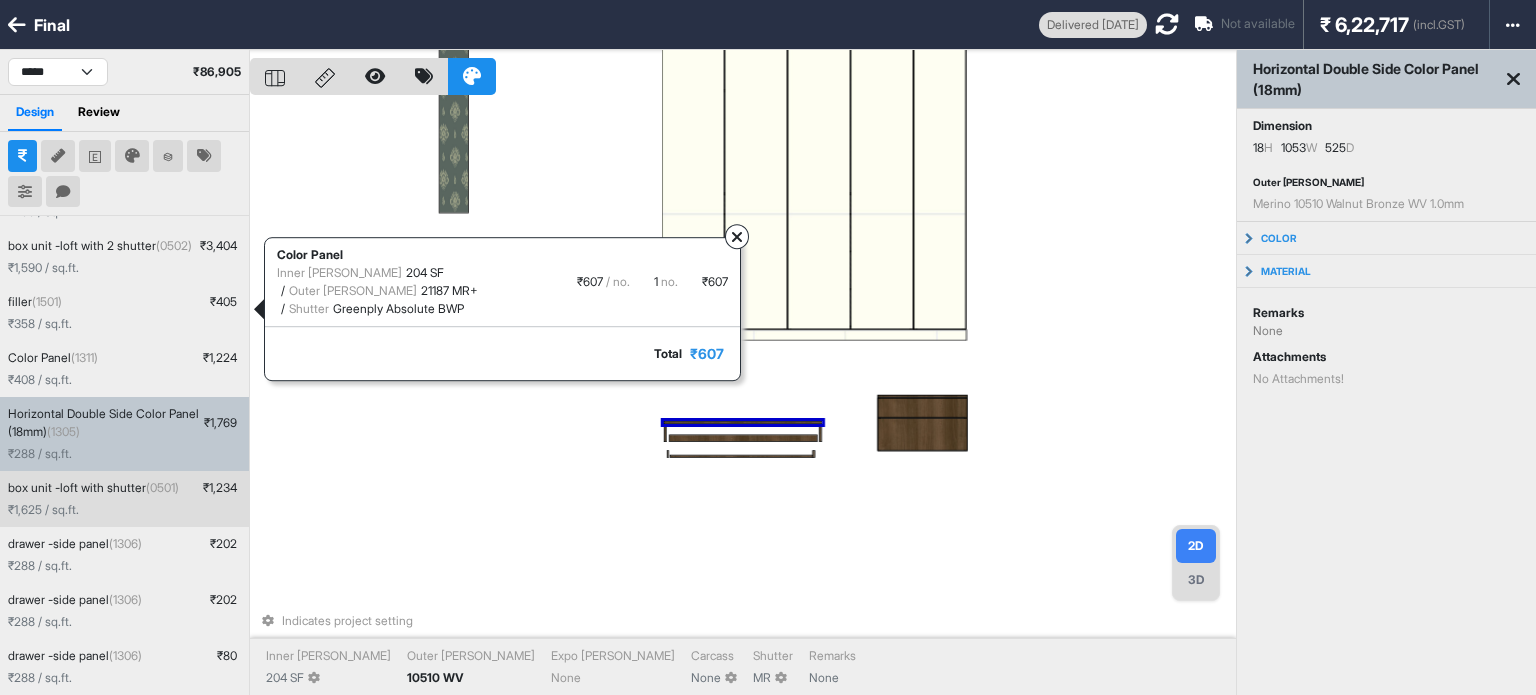 click on "box unit -loft with shutter  (0501) ₹ 1,234 ₹ 1,625   / sq.ft." at bounding box center (124, 499) 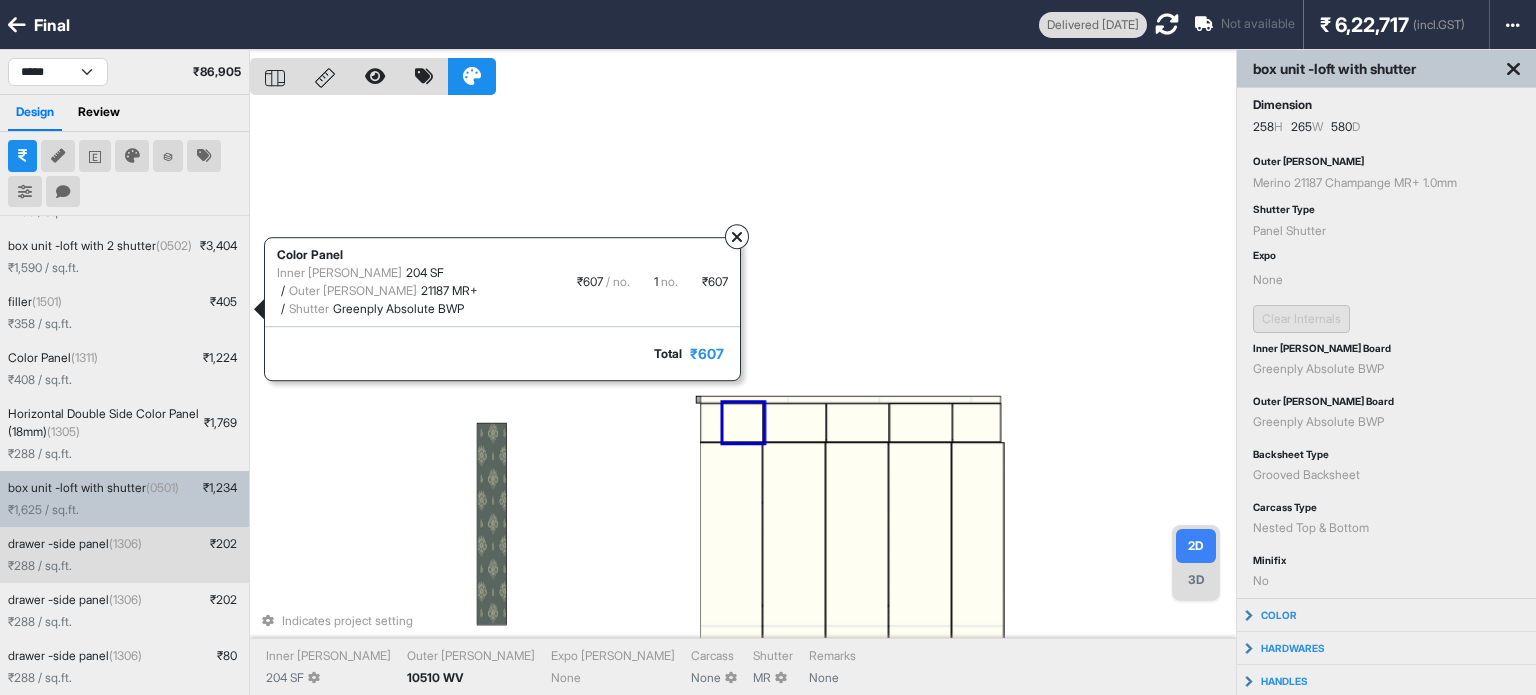 click on "drawer -side panel  (1306) ₹ 202" at bounding box center (124, 544) 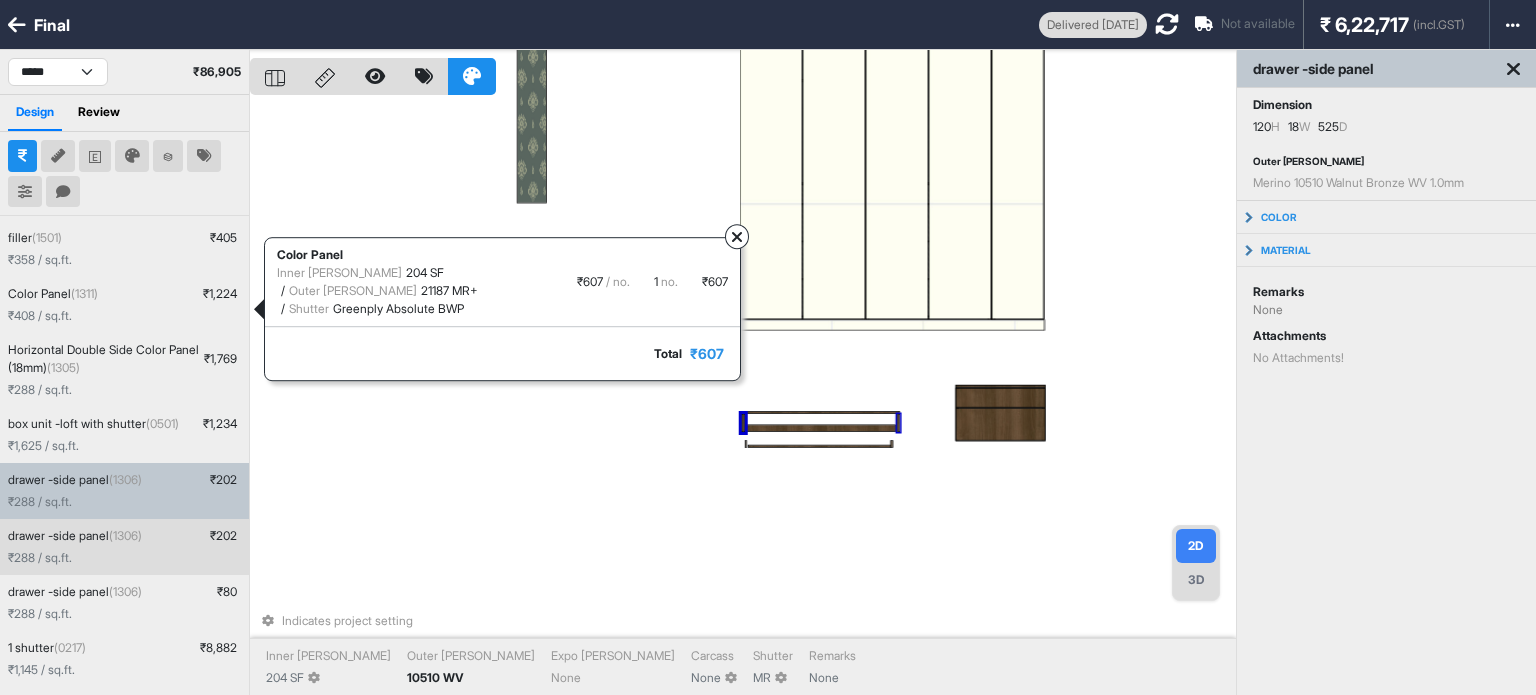 scroll, scrollTop: 399, scrollLeft: 0, axis: vertical 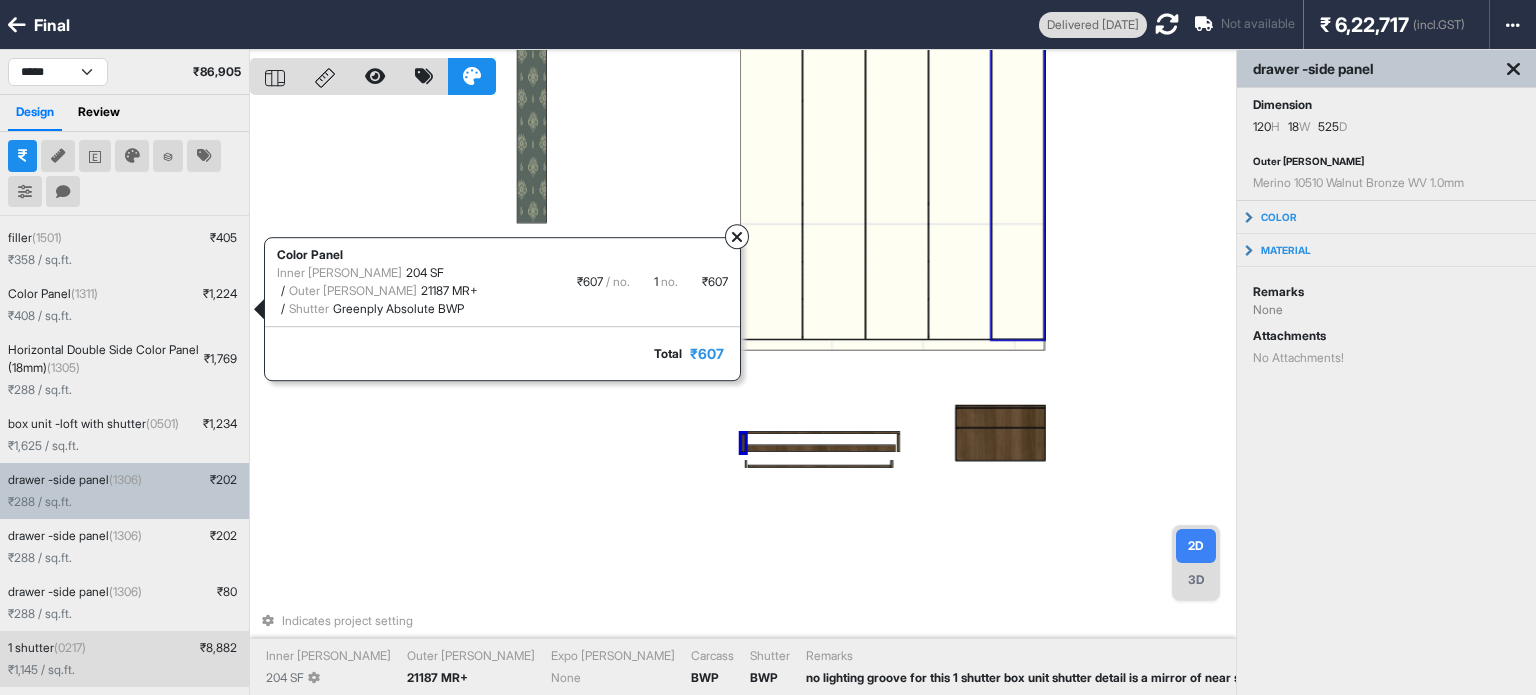 click at bounding box center (1017, 189) 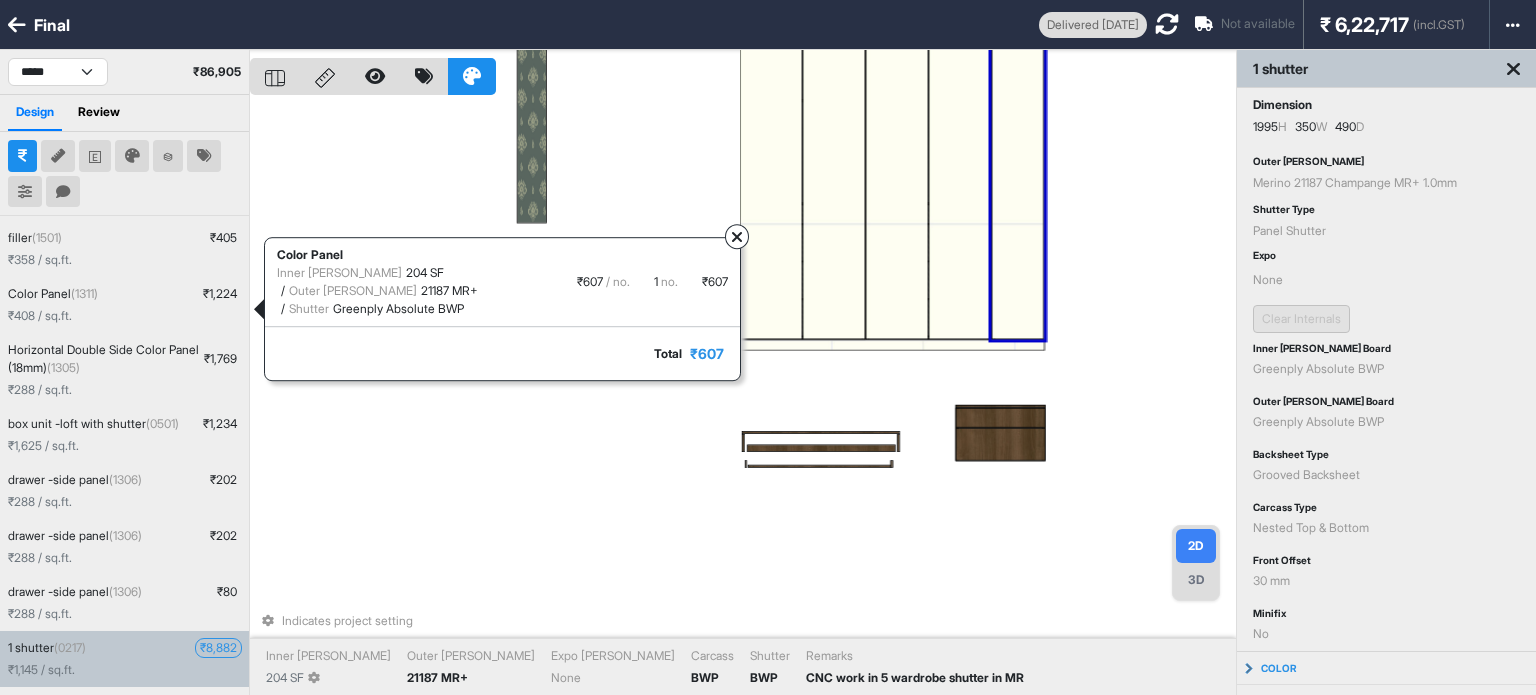 click on "₹ 8,882" at bounding box center (218, 648) 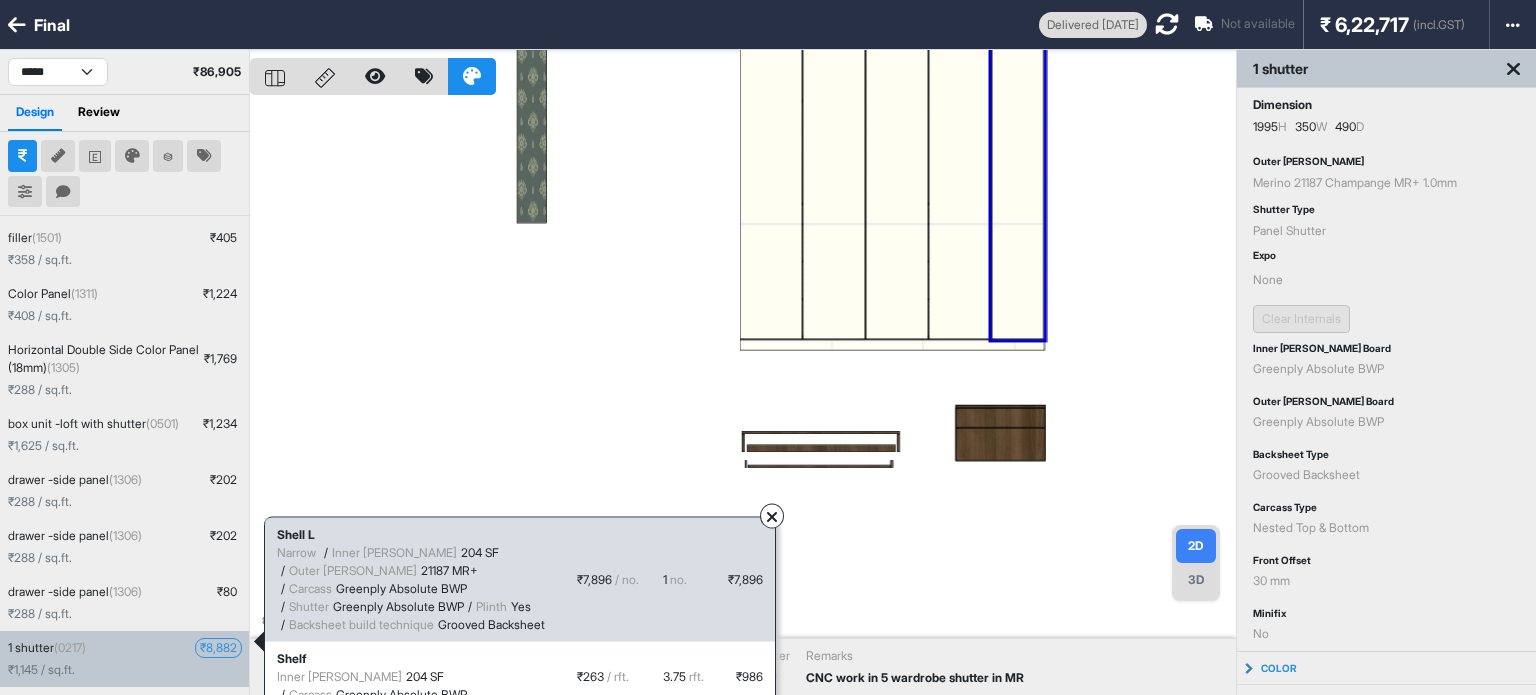 scroll, scrollTop: 200, scrollLeft: 0, axis: vertical 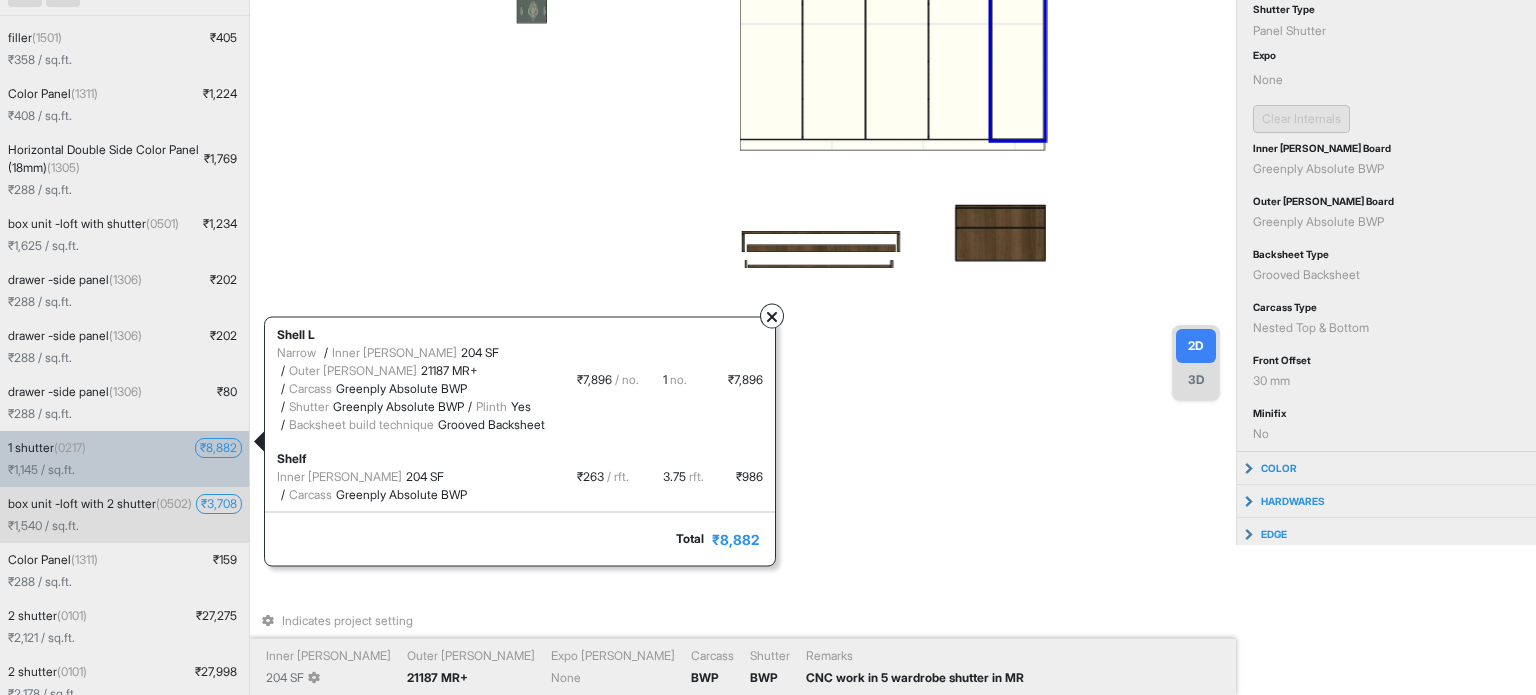 click on "box unit -loft with 2 shutter  (0502) ₹ 3,708 ₹ 1,540   / sq.ft." at bounding box center [124, 515] 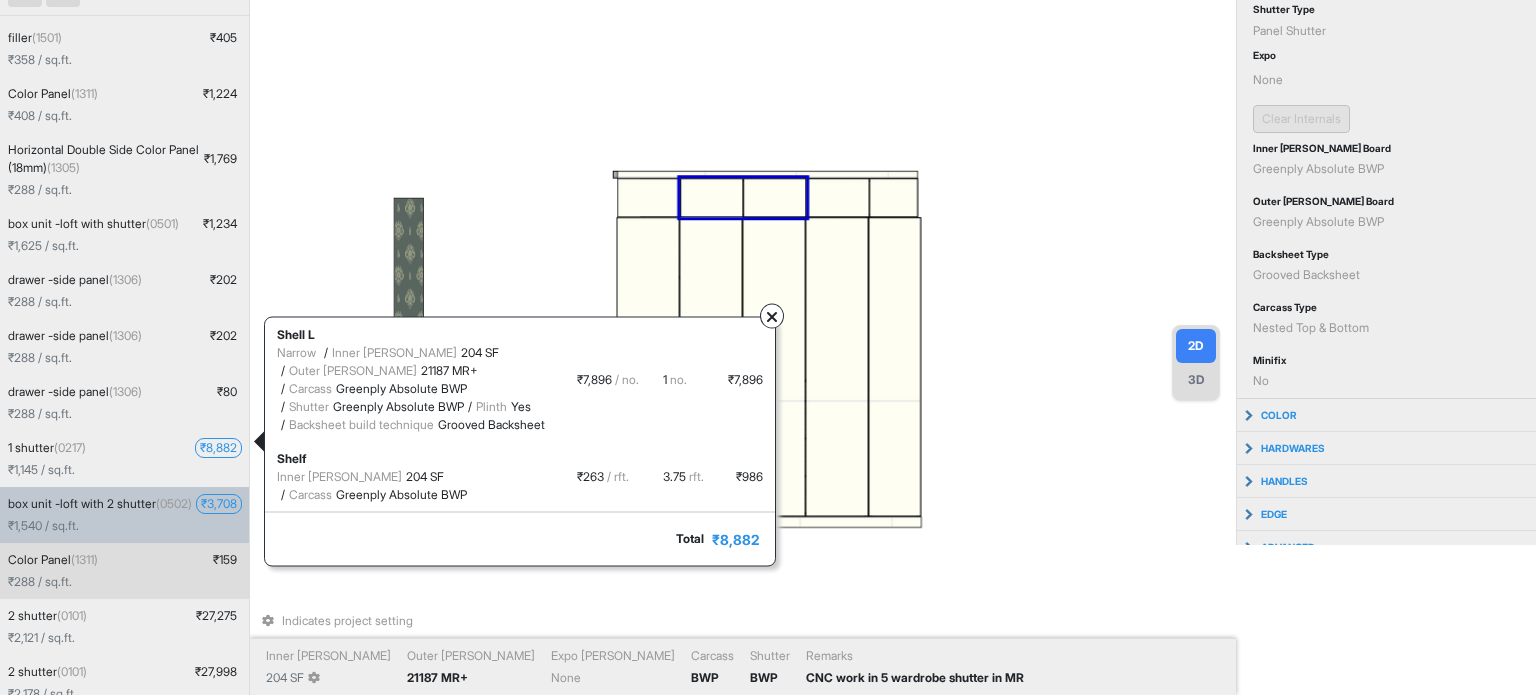 click on "₹ 288   / sq.ft." at bounding box center [124, 582] 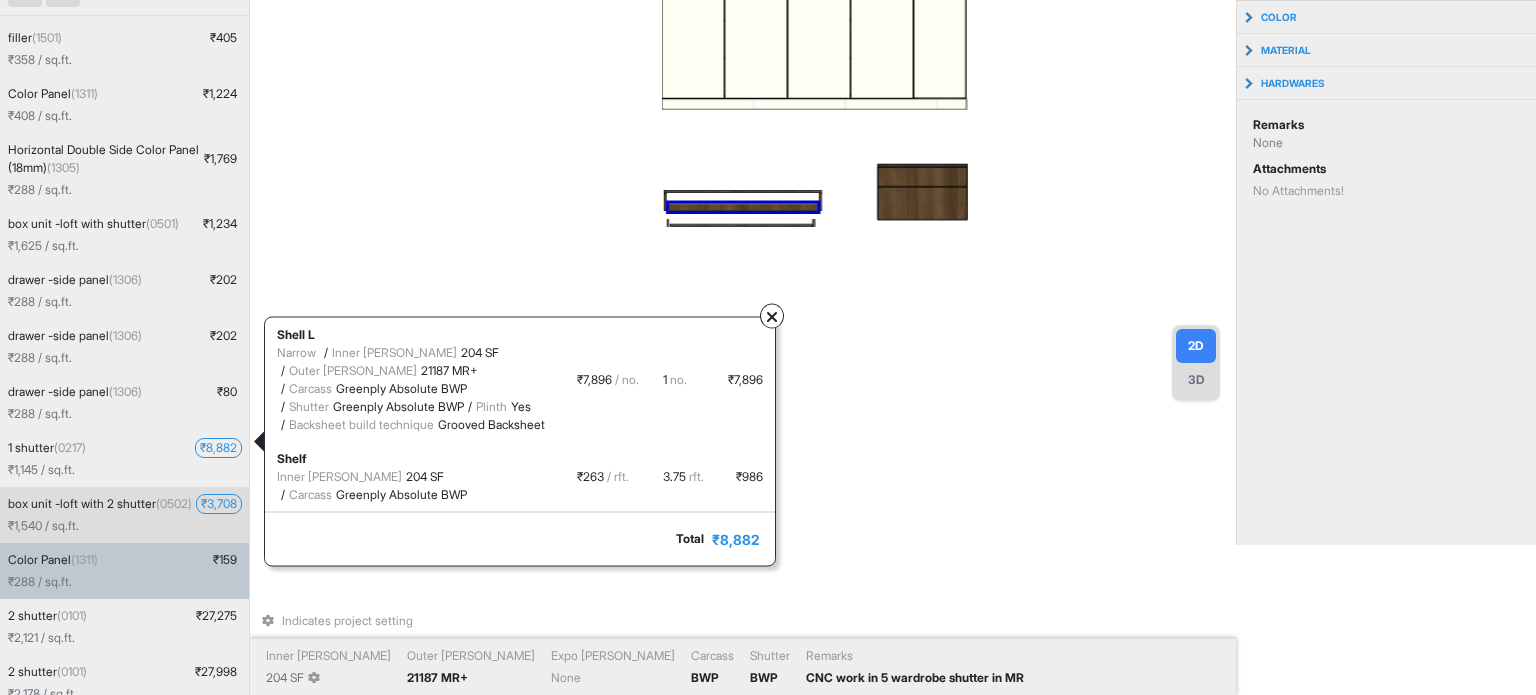 drag, startPoint x: 788, startPoint y: 222, endPoint x: 669, endPoint y: 150, distance: 139.0863 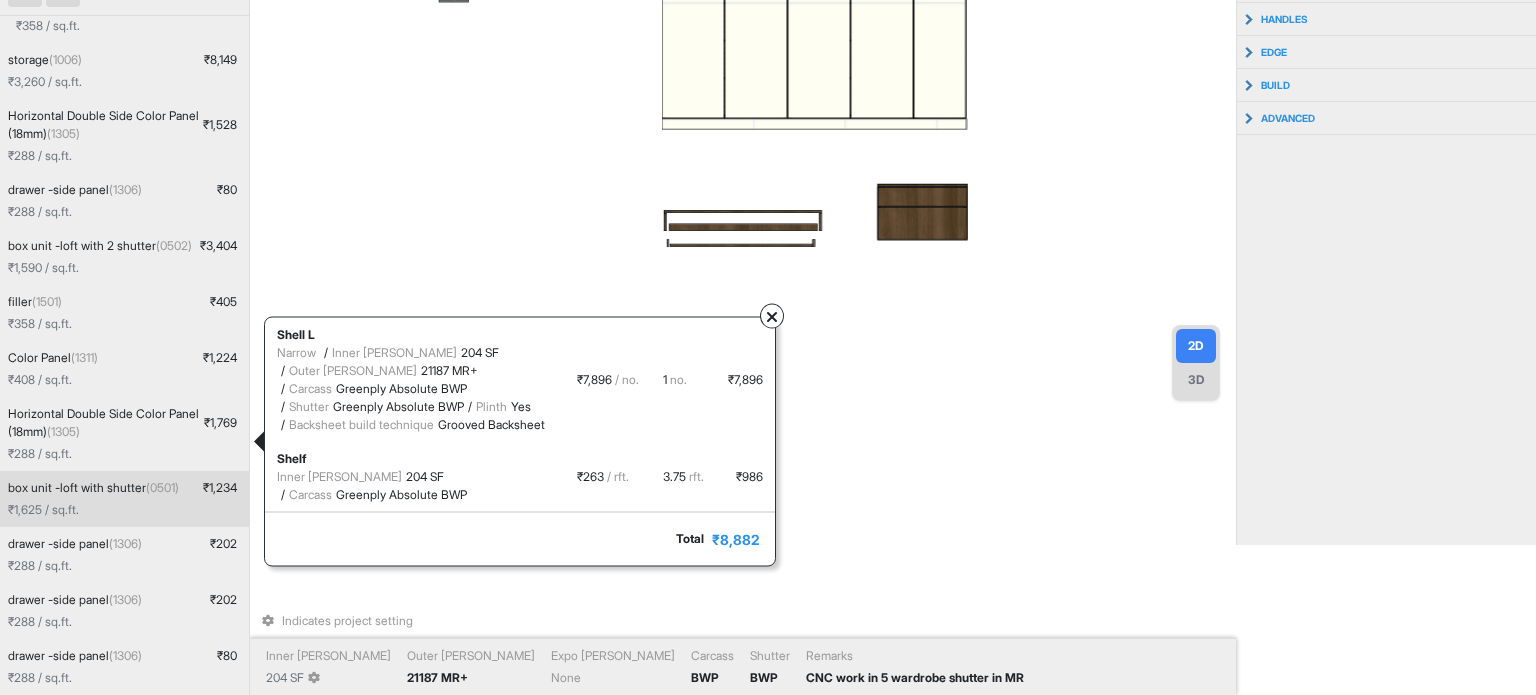 scroll, scrollTop: 0, scrollLeft: 0, axis: both 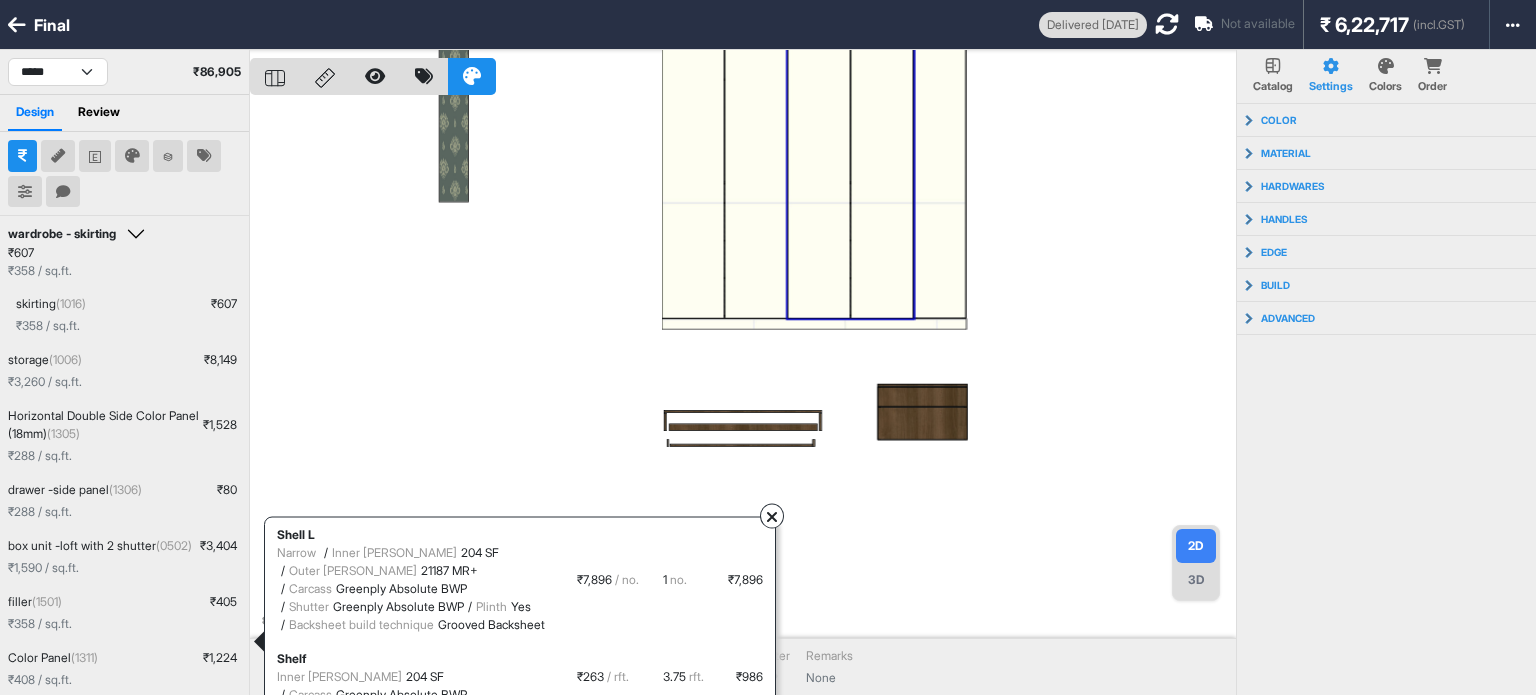 click at bounding box center [882, 168] 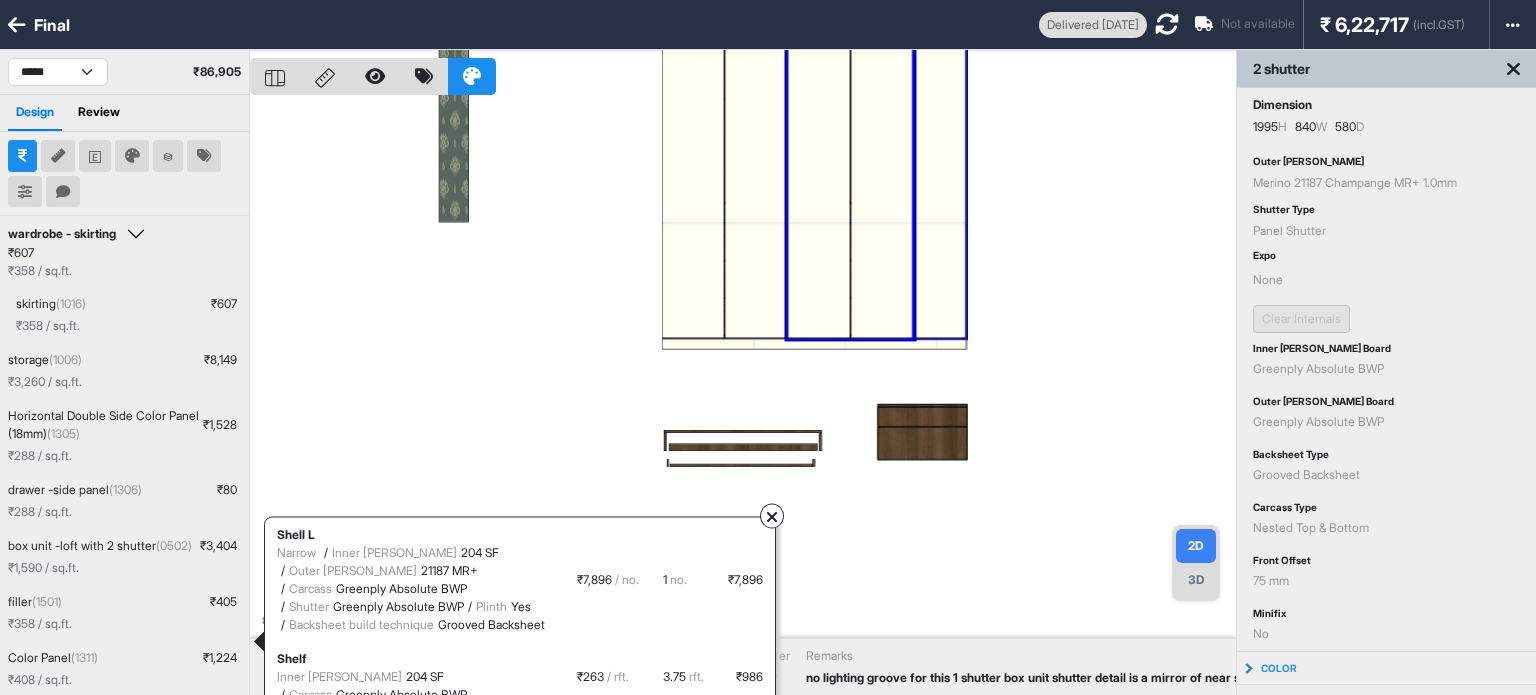 click at bounding box center (940, 188) 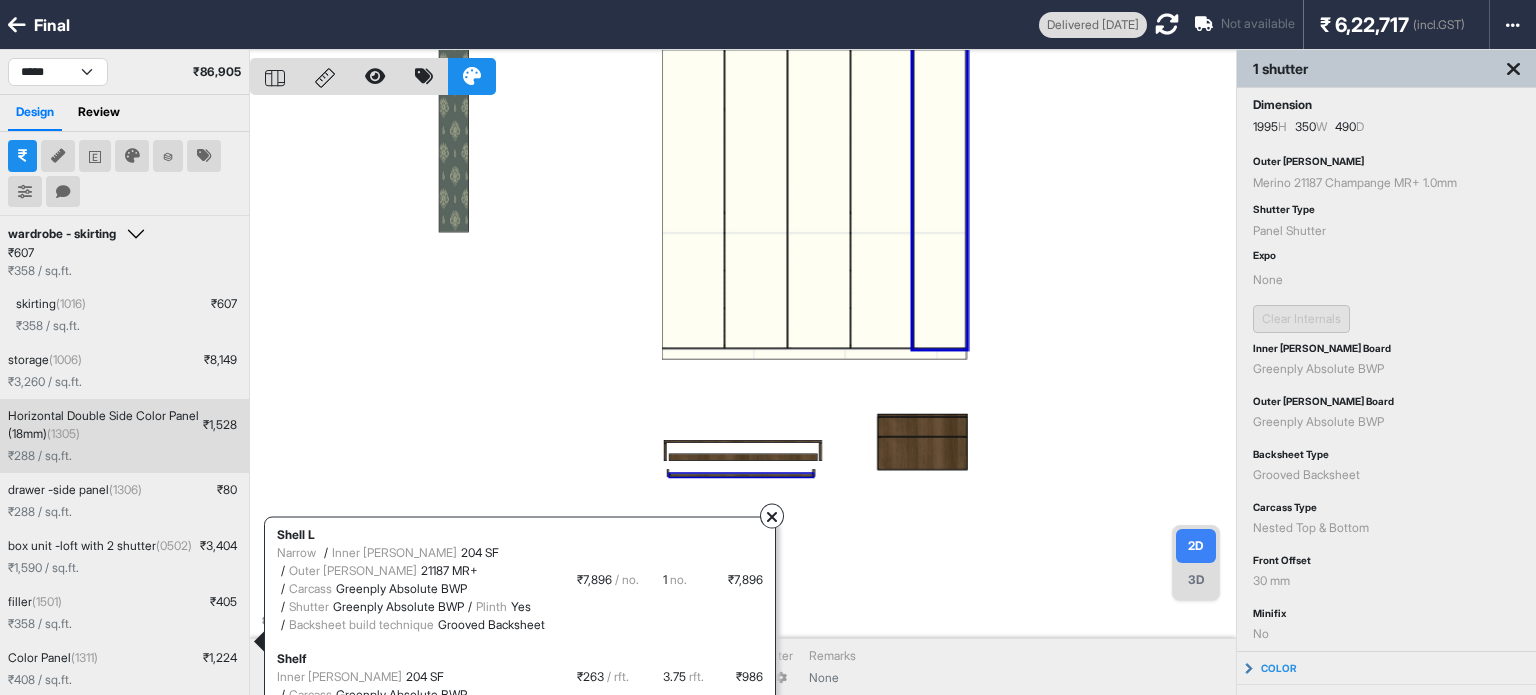click at bounding box center [772, 517] 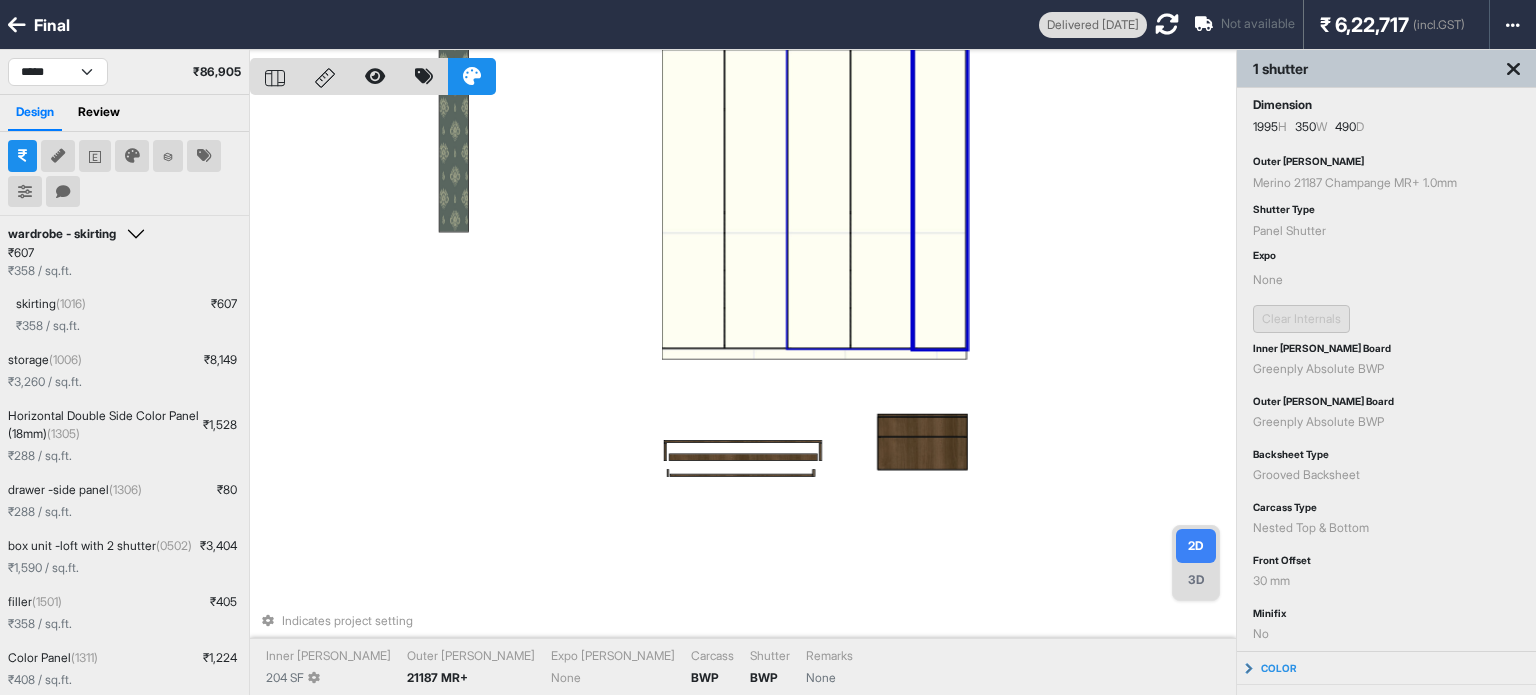 click at bounding box center (882, 198) 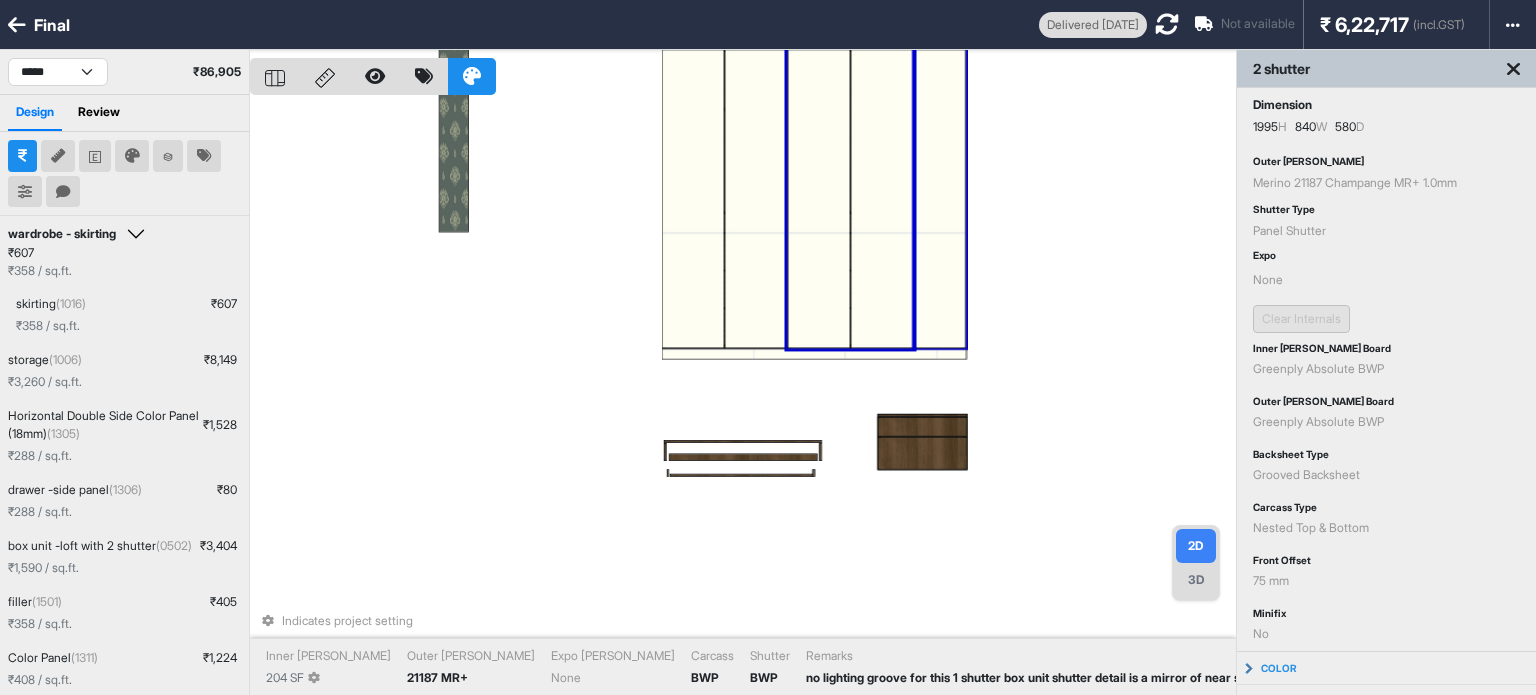 click at bounding box center (940, 198) 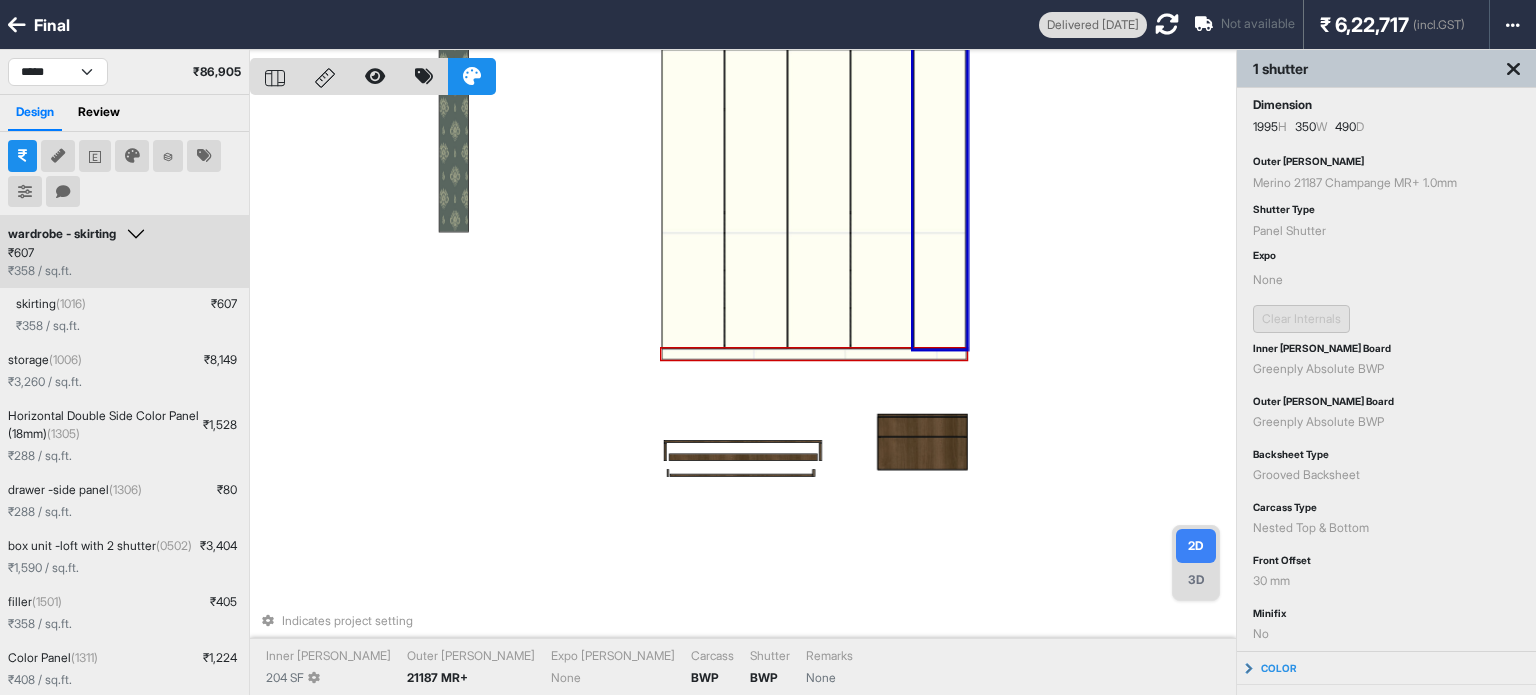 click on "₹ 607   ₹ 358   / sq.ft." at bounding box center [124, 262] 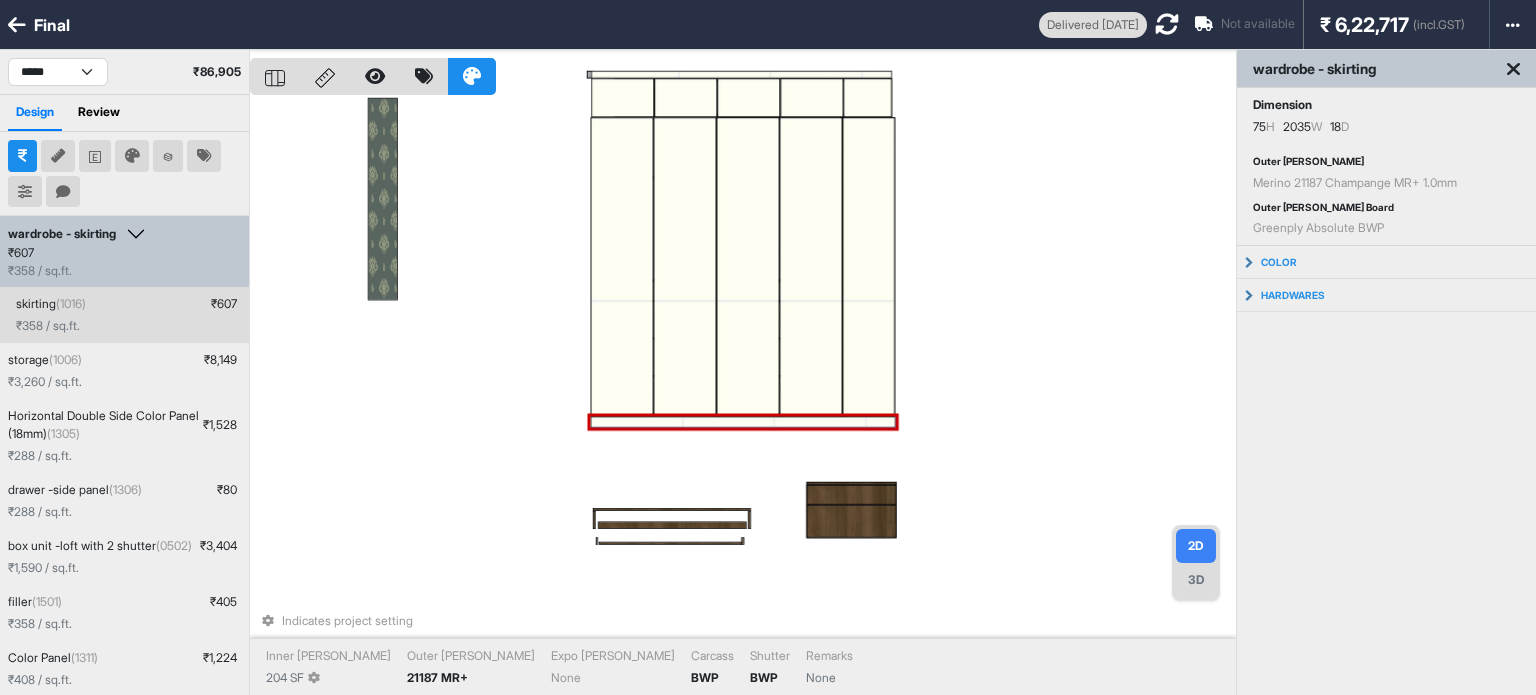 click on "₹ 358   / sq.ft." at bounding box center [128, 326] 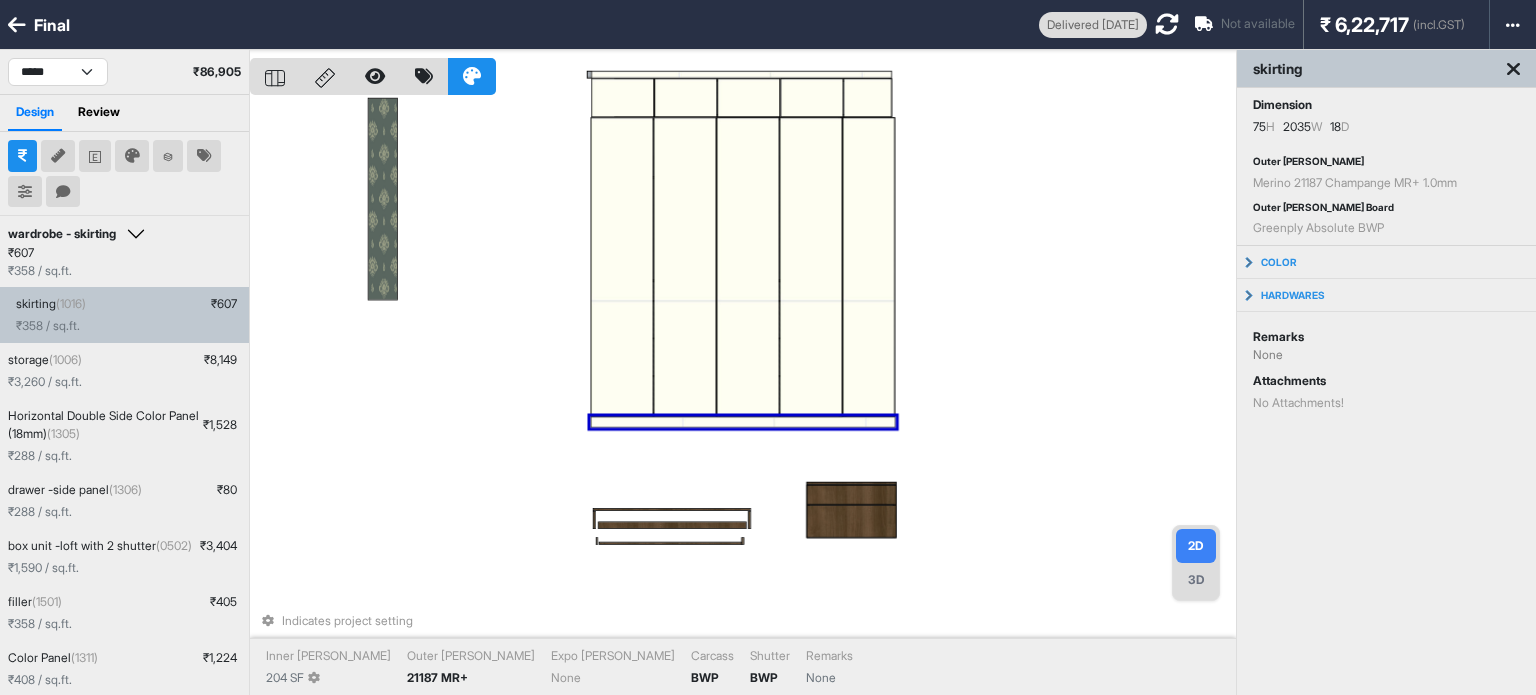click on "skirting  (1016) ₹ 607 ₹ 358   / sq.ft." at bounding box center [124, 315] 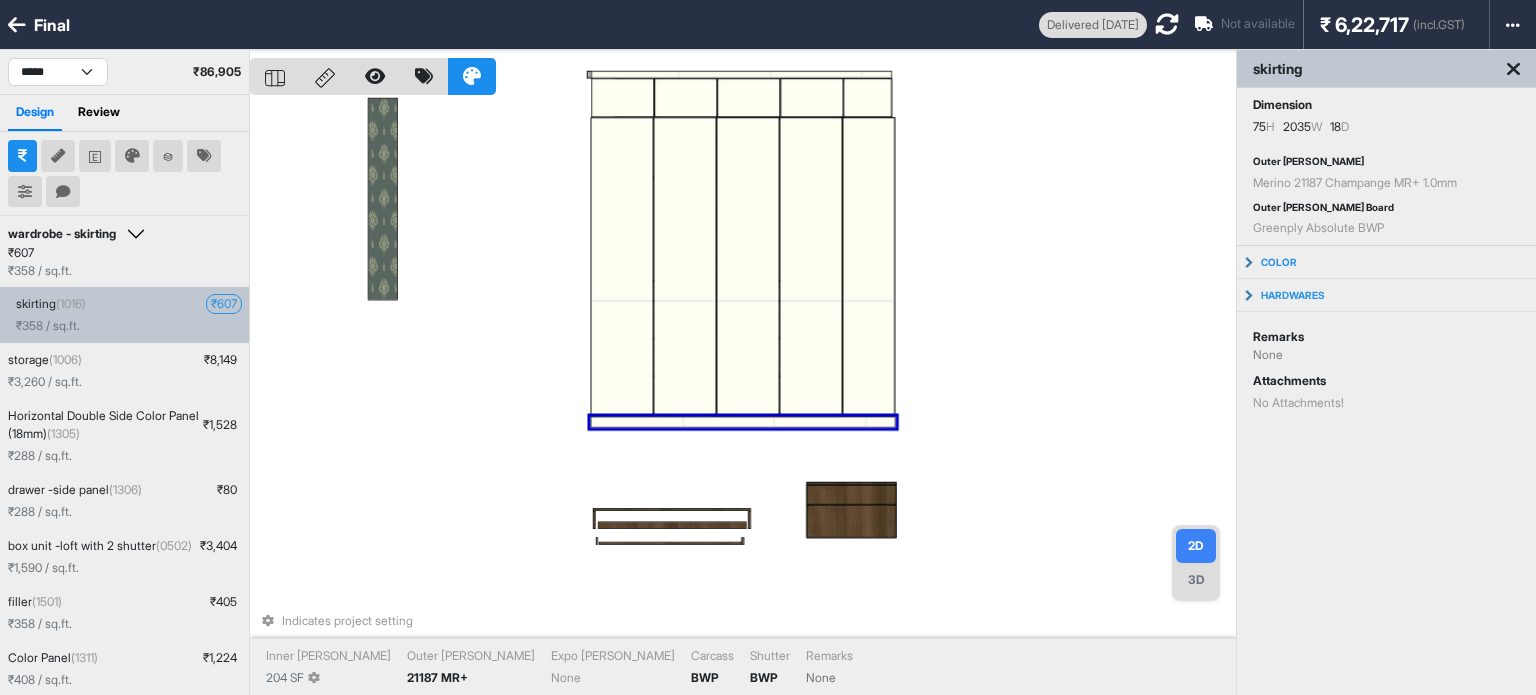 click on "₹ 607" at bounding box center (224, 304) 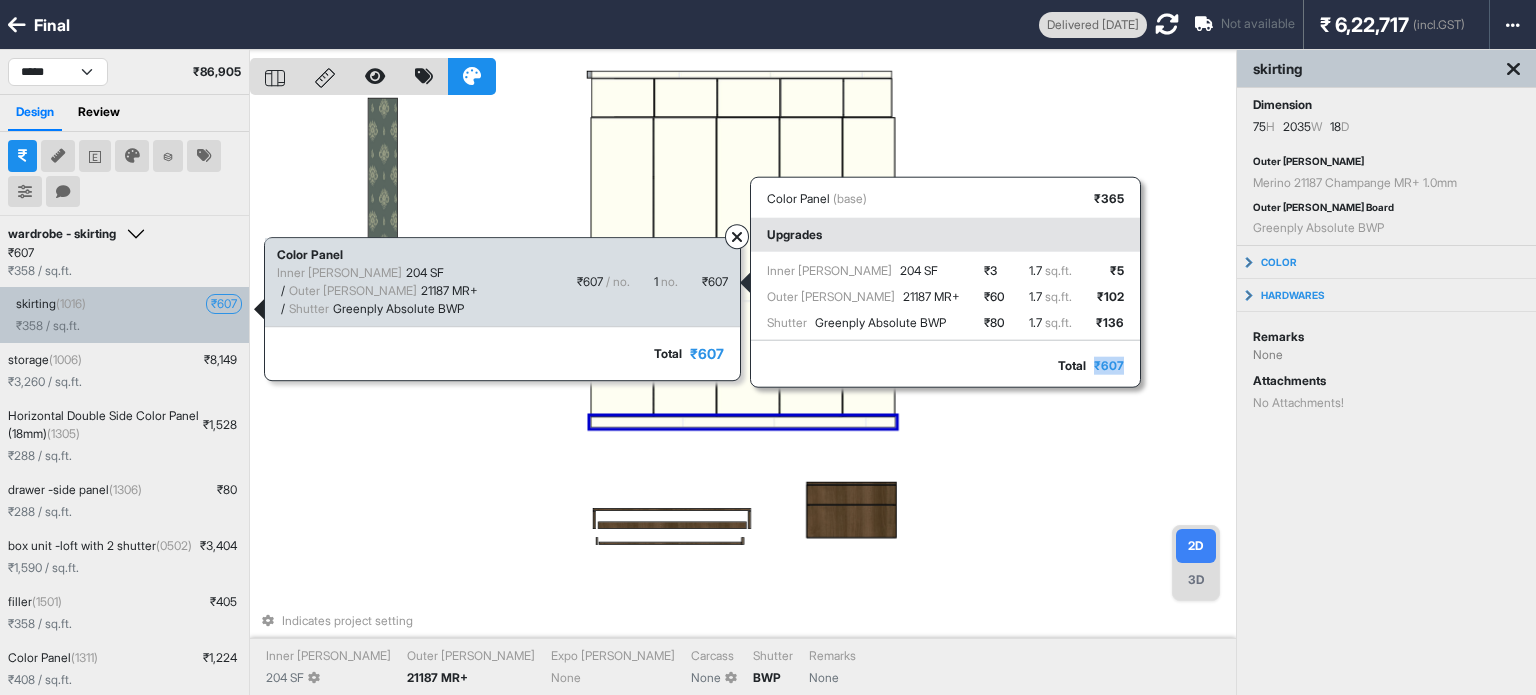 drag, startPoint x: 1096, startPoint y: 363, endPoint x: 1136, endPoint y: 359, distance: 40.1995 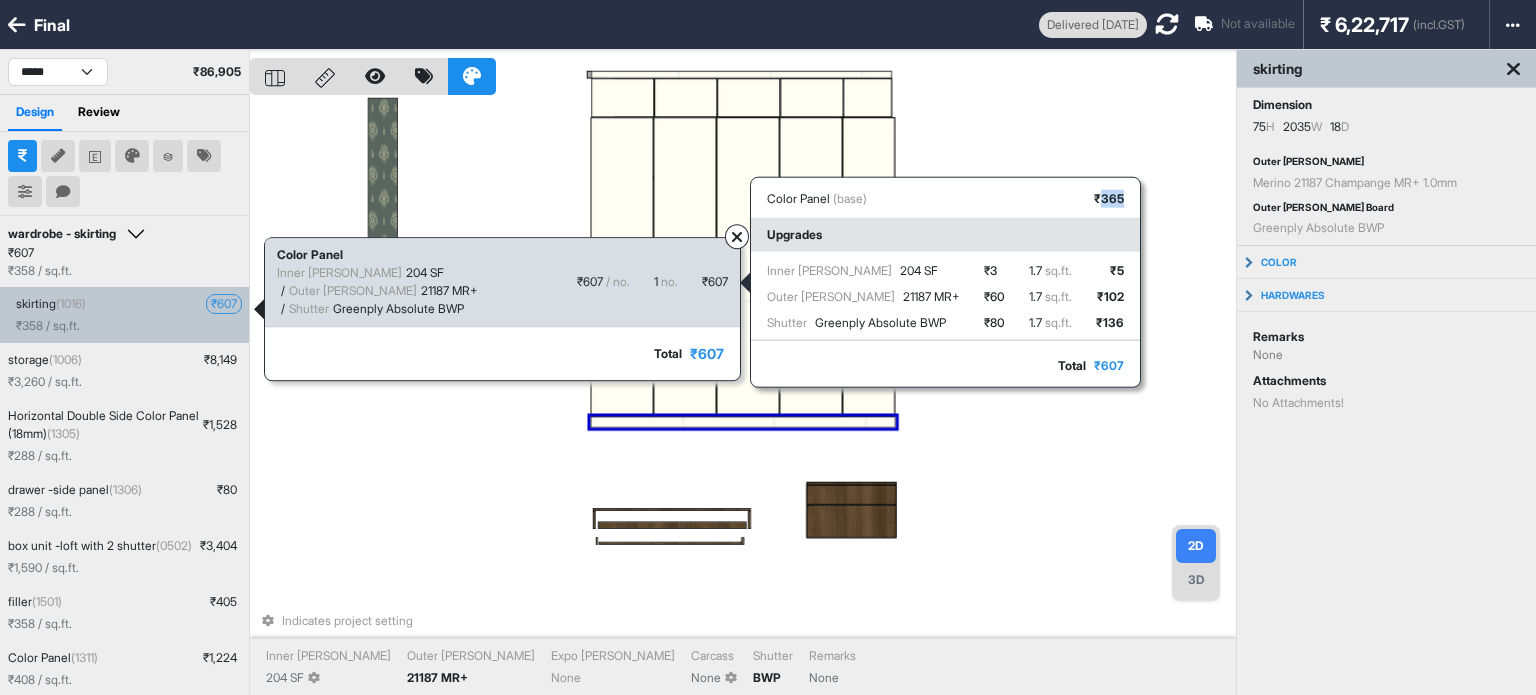 drag, startPoint x: 1105, startPoint y: 197, endPoint x: 1136, endPoint y: 197, distance: 31 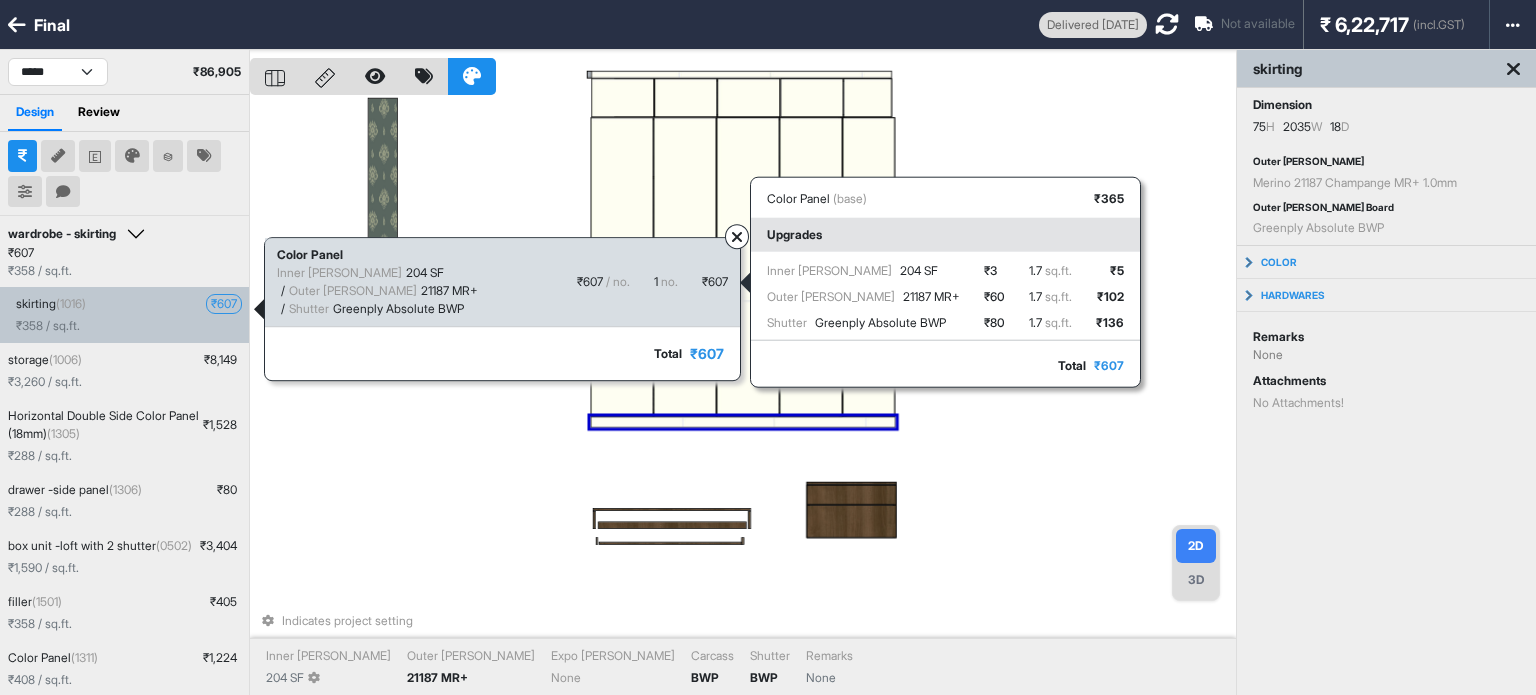 click on "Upgrades" at bounding box center (945, 235) 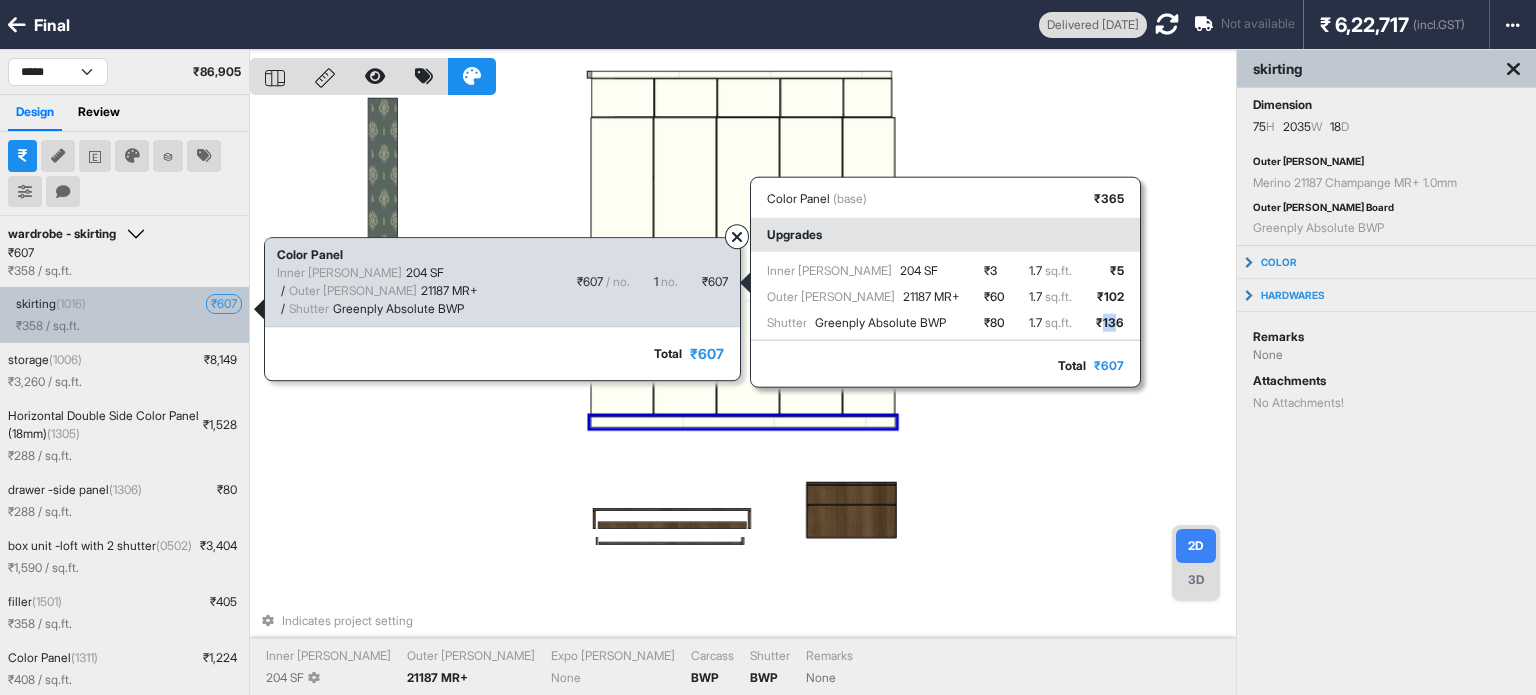 drag, startPoint x: 1104, startPoint y: 325, endPoint x: 1122, endPoint y: 322, distance: 18.248287 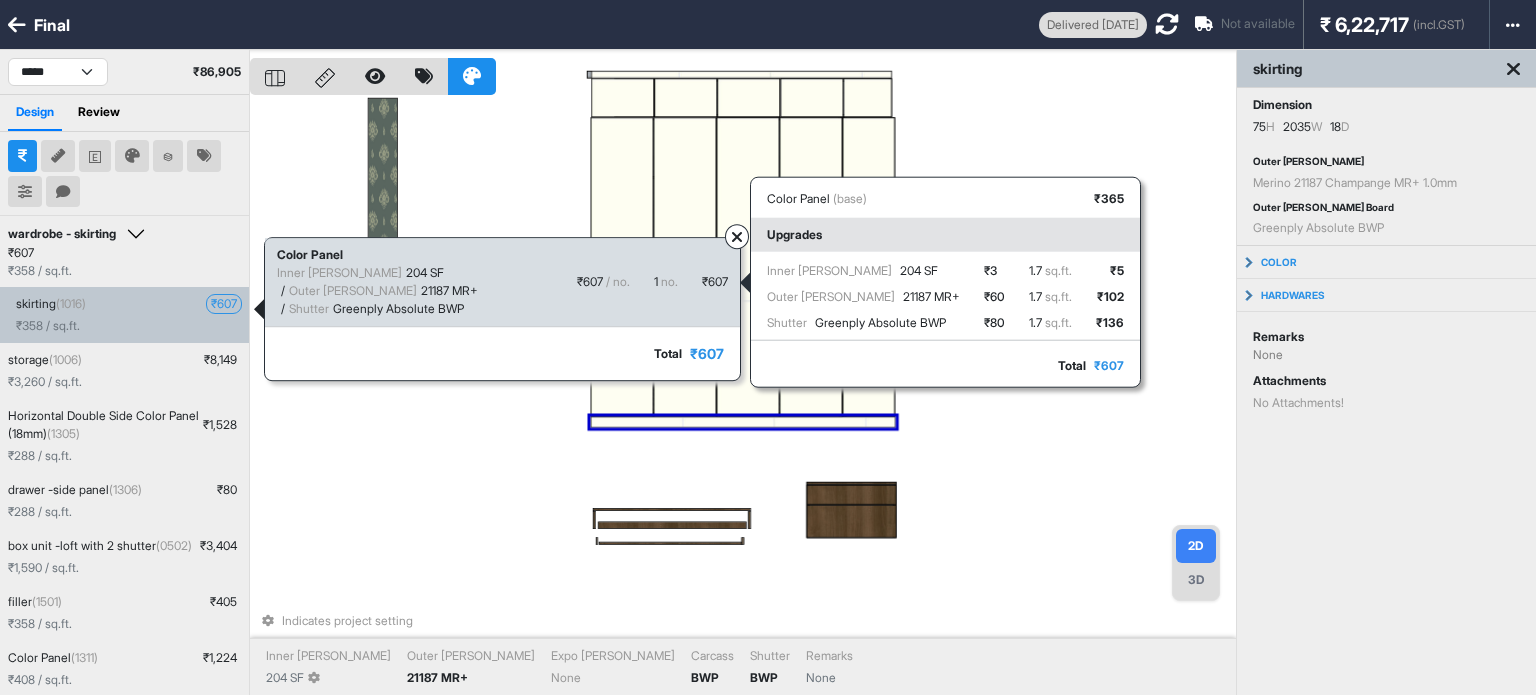 click on "Color Panel   (base) ₹ 365" at bounding box center [945, 199] 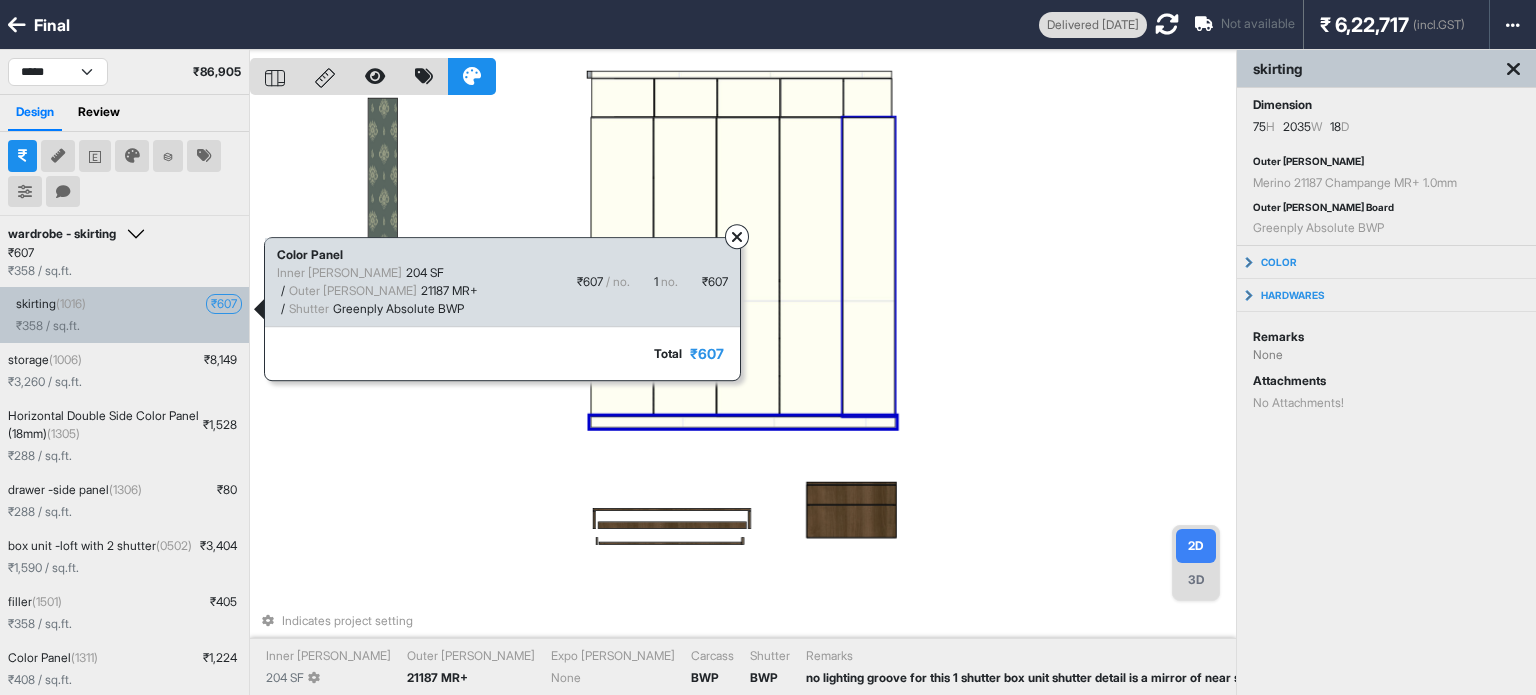 click at bounding box center [869, 267] 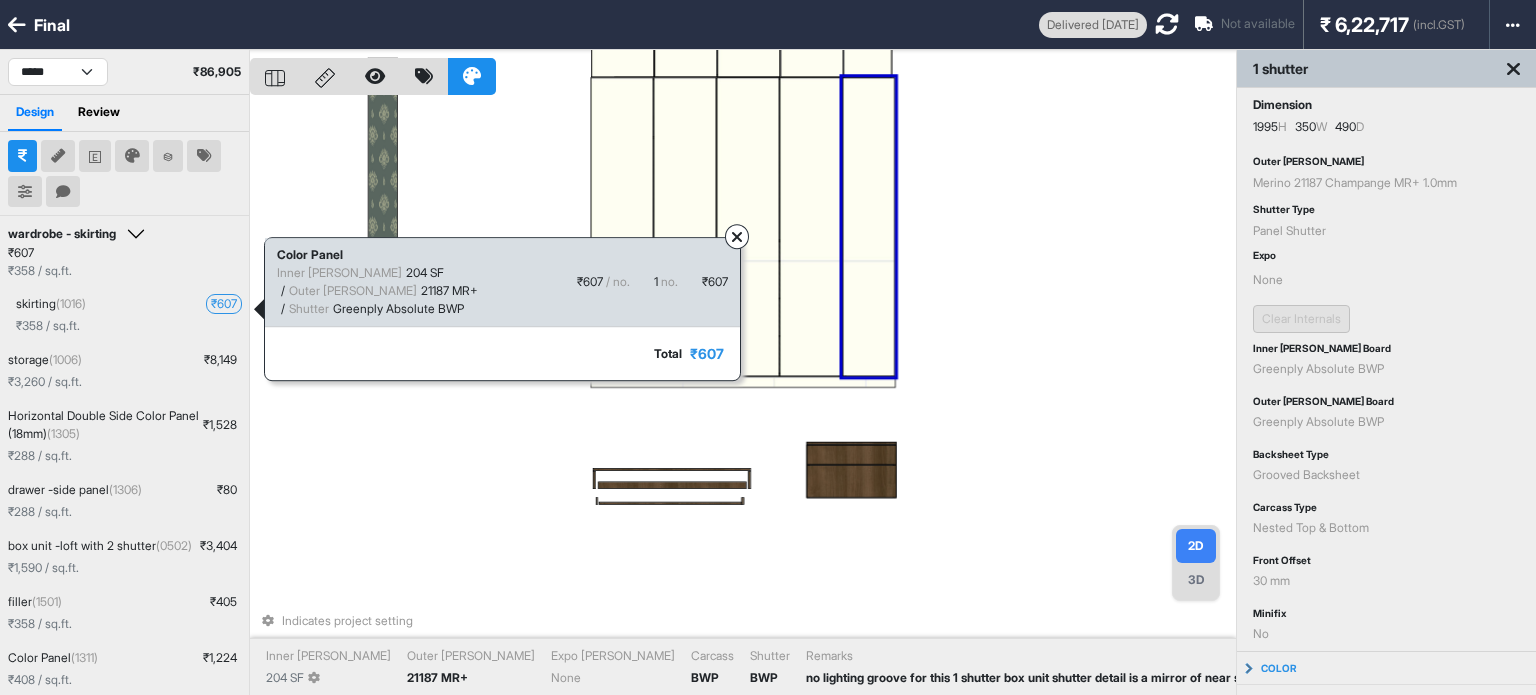click on "Indicates project setting Inner Lam 204 SF Outer Lam 21187 MR+ Expo Lam None Carcass BWP Shutter BWP Remarks no lighting groove for this 1 shutter box unit
shutter detail is a mirror of near shutter" at bounding box center [743, 397] 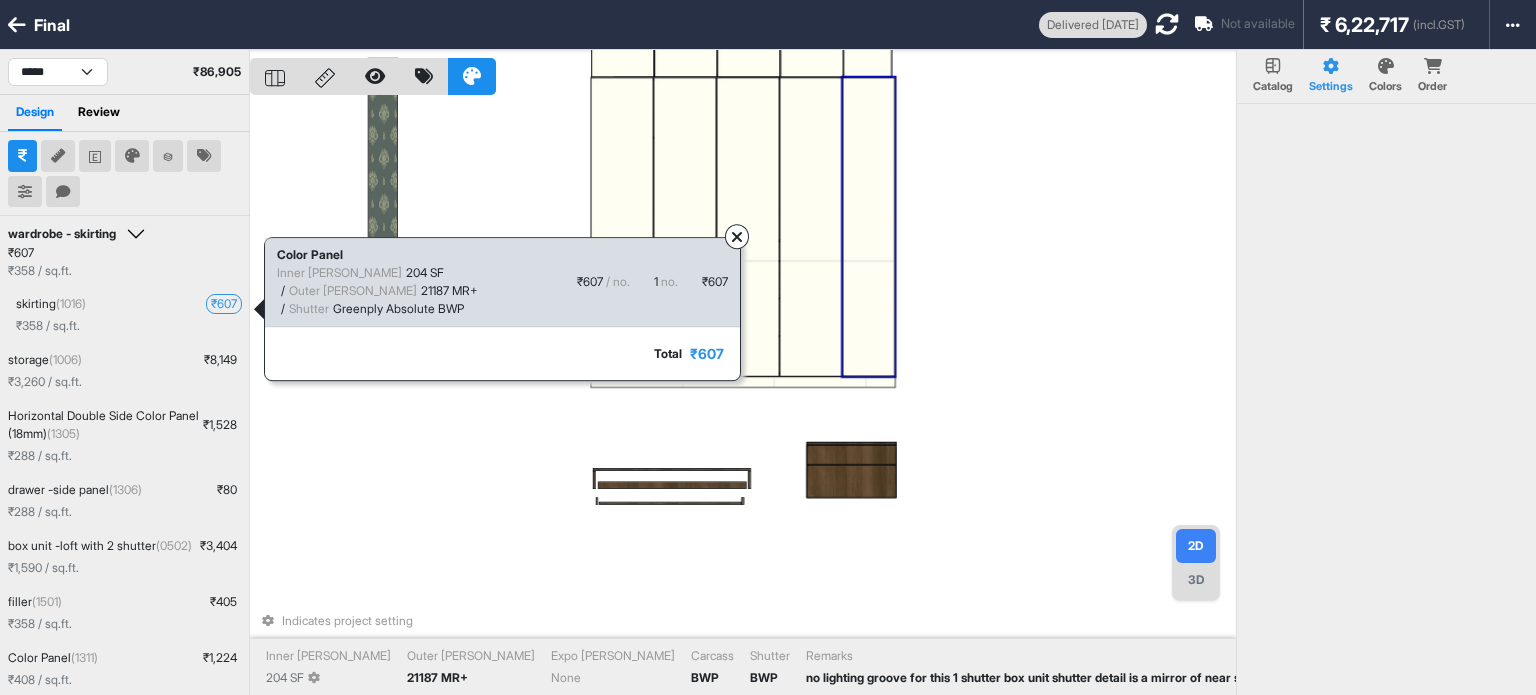 click at bounding box center (869, 227) 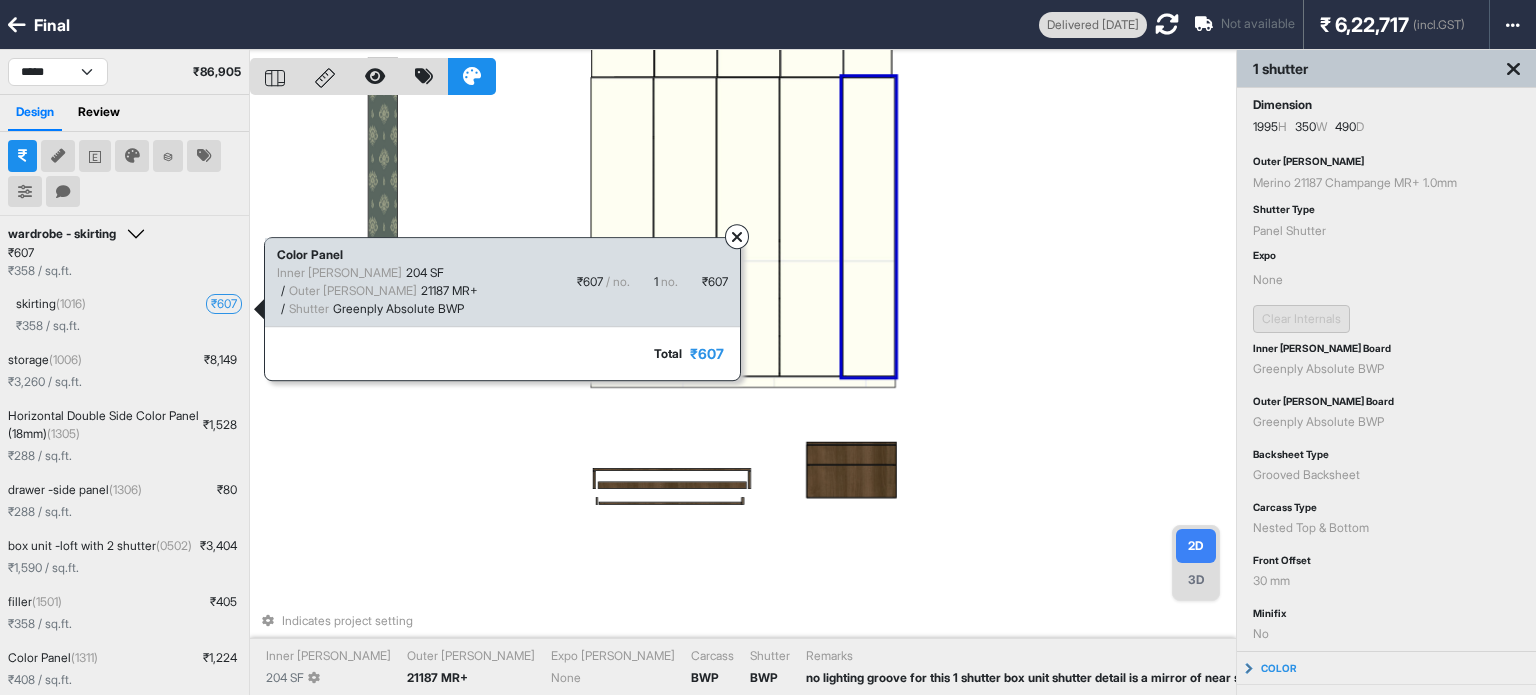 click at bounding box center (869, 227) 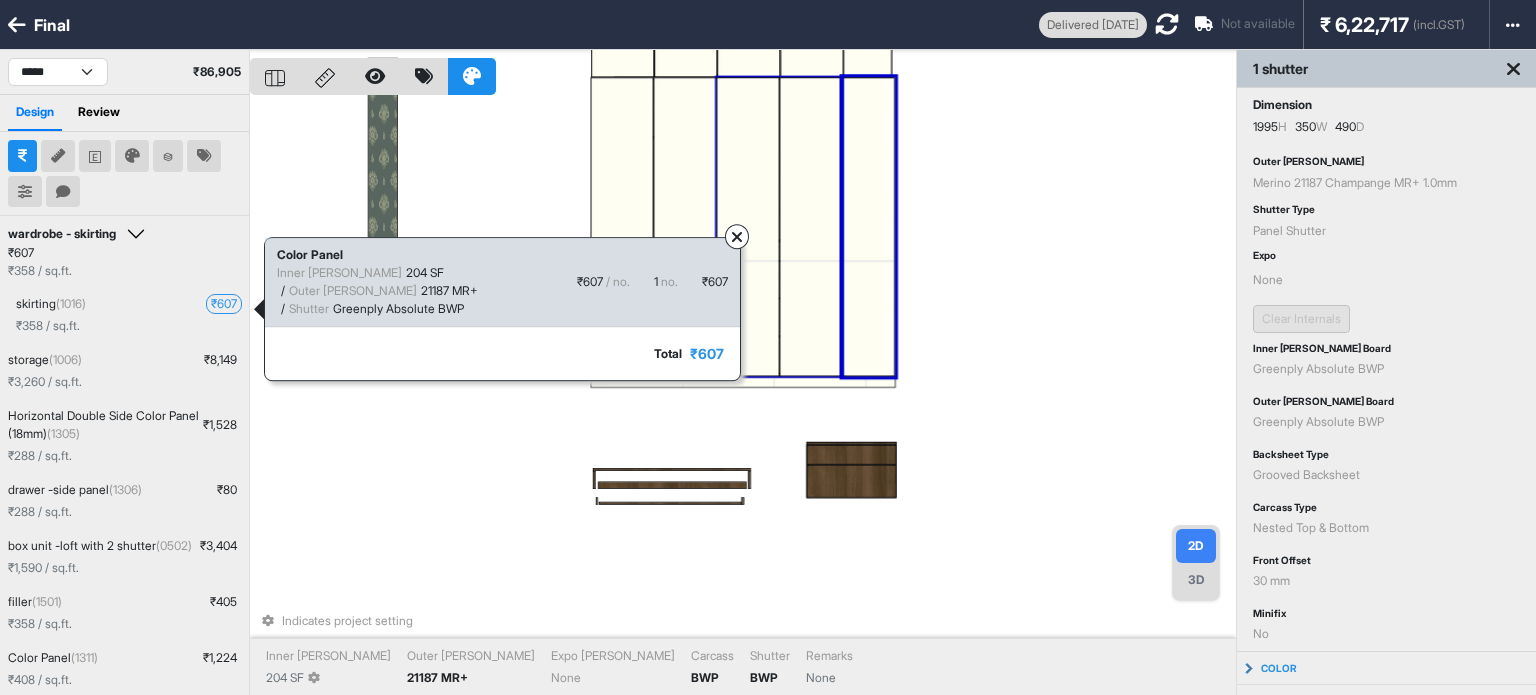 click at bounding box center (811, 227) 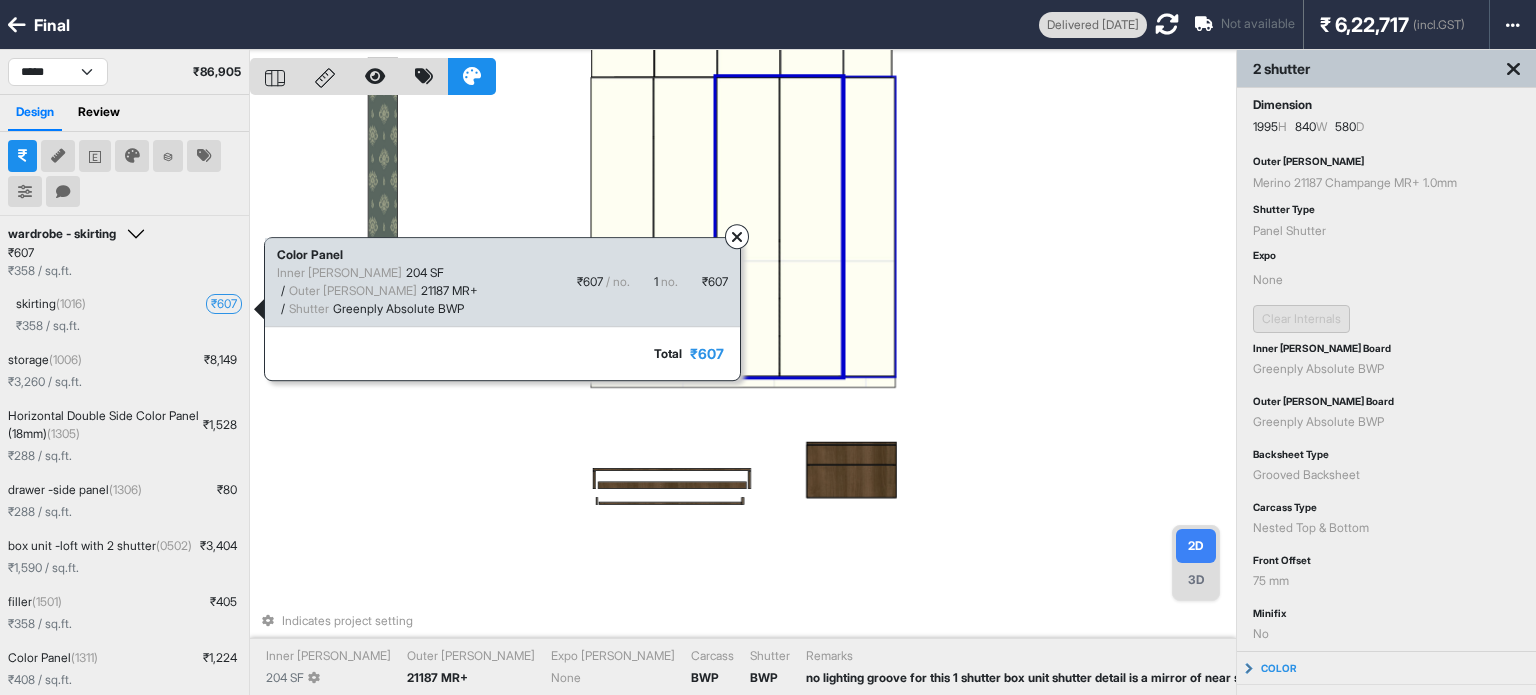 click at bounding box center [869, 227] 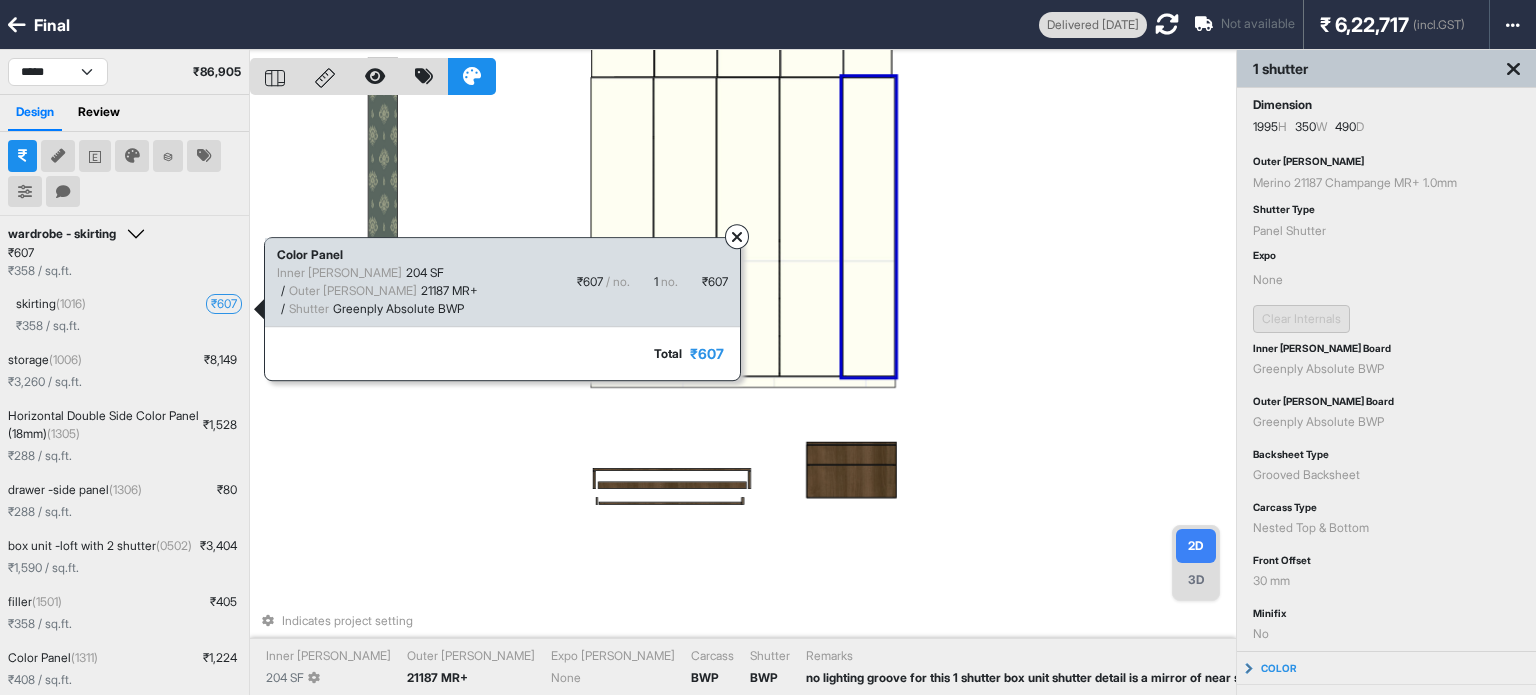 click at bounding box center (869, 227) 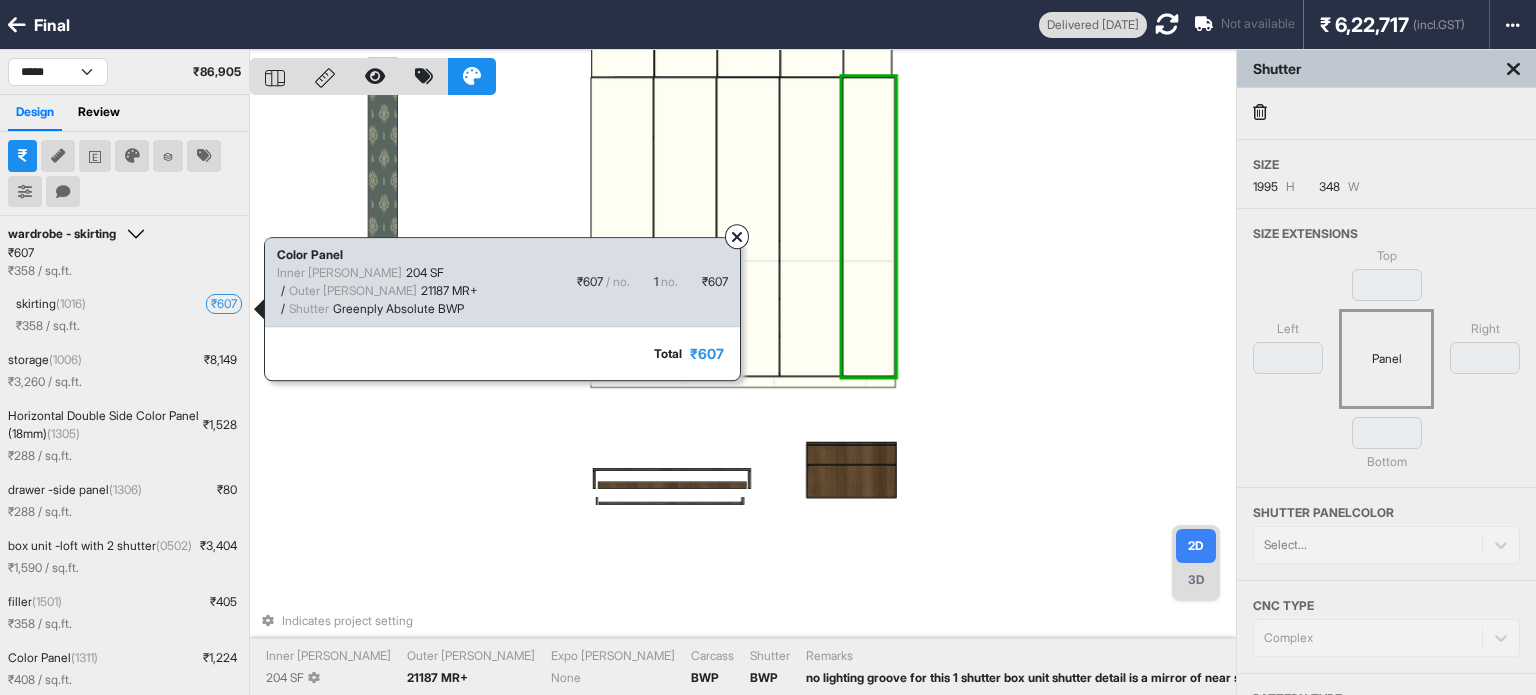 click at bounding box center [869, 227] 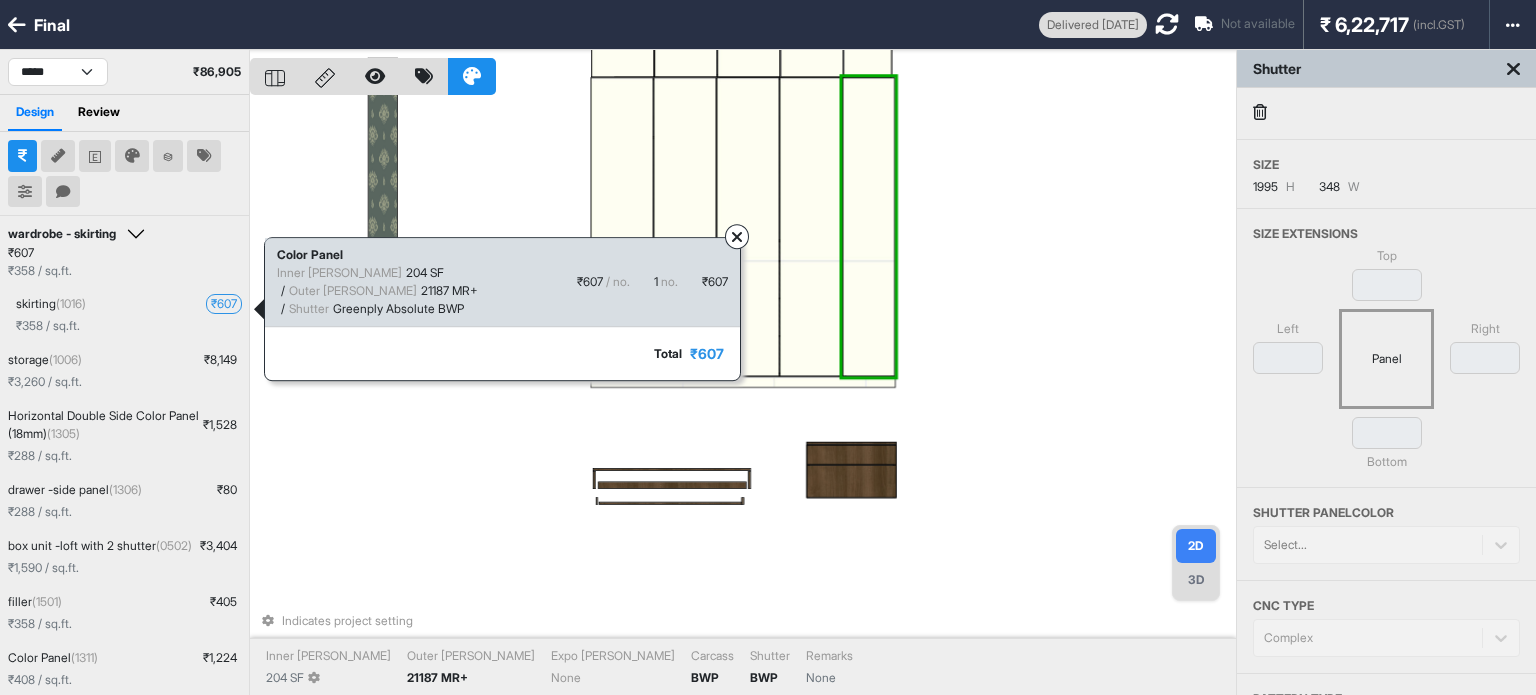 click at bounding box center (737, 237) 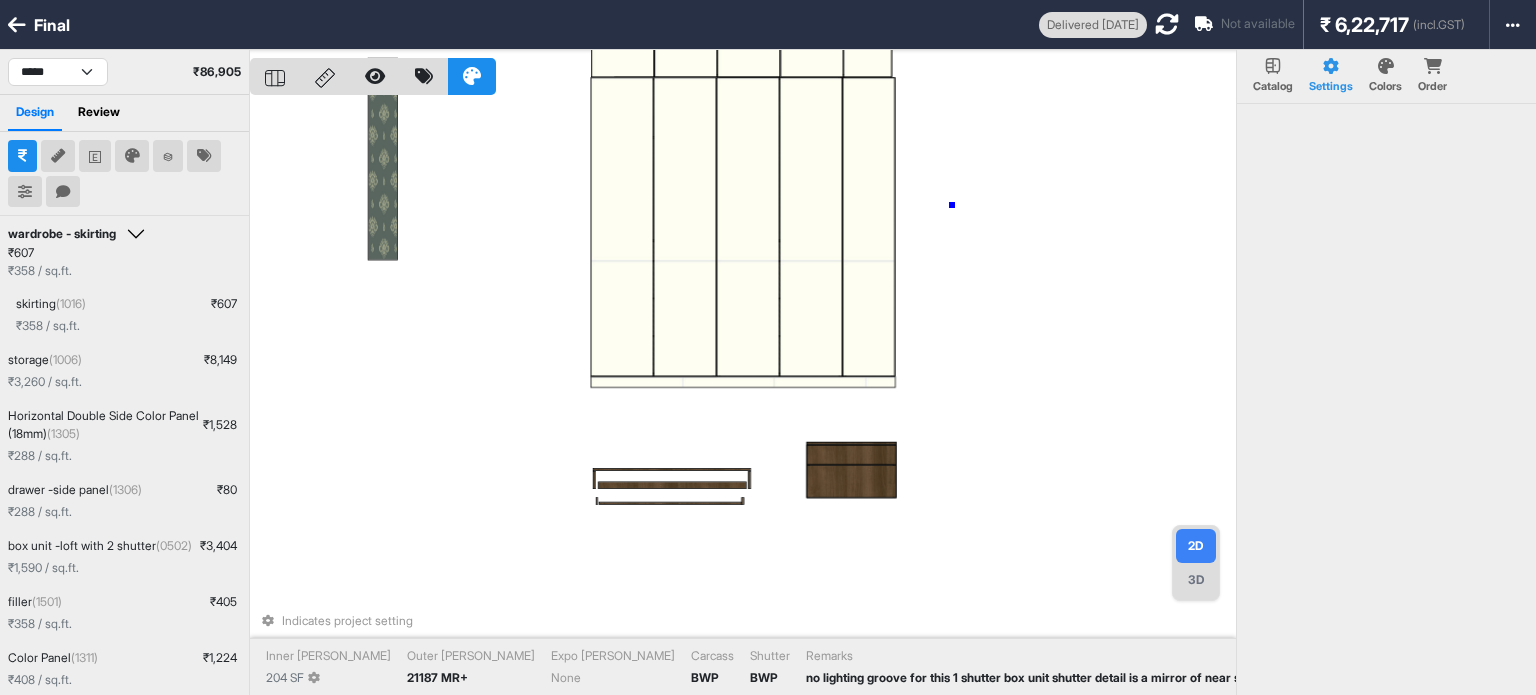 click on "Indicates project setting Inner Lam 204 SF Outer Lam 21187 MR+ Expo Lam None Carcass BWP Shutter BWP Remarks no lighting groove for this 1 shutter box unit
shutter detail is a mirror of near shutter" at bounding box center (743, 397) 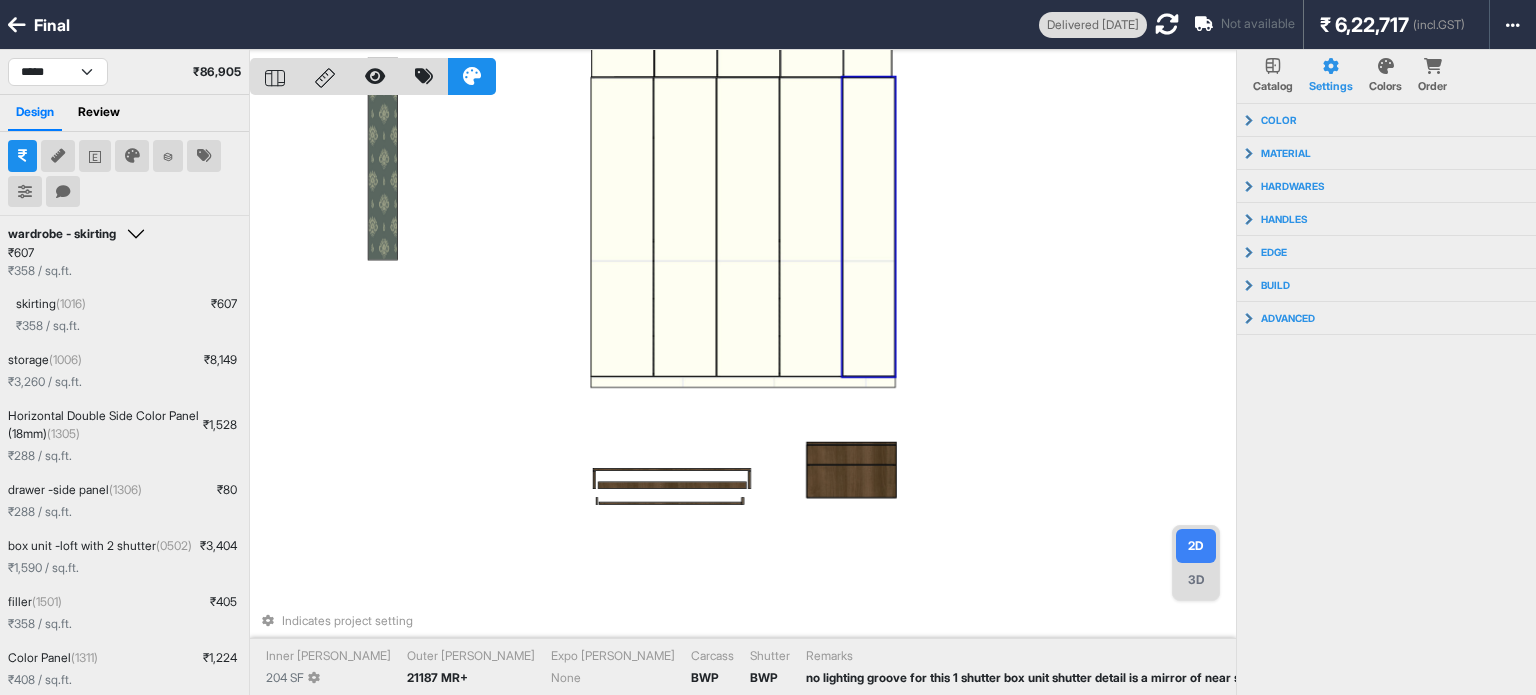 click at bounding box center [869, 227] 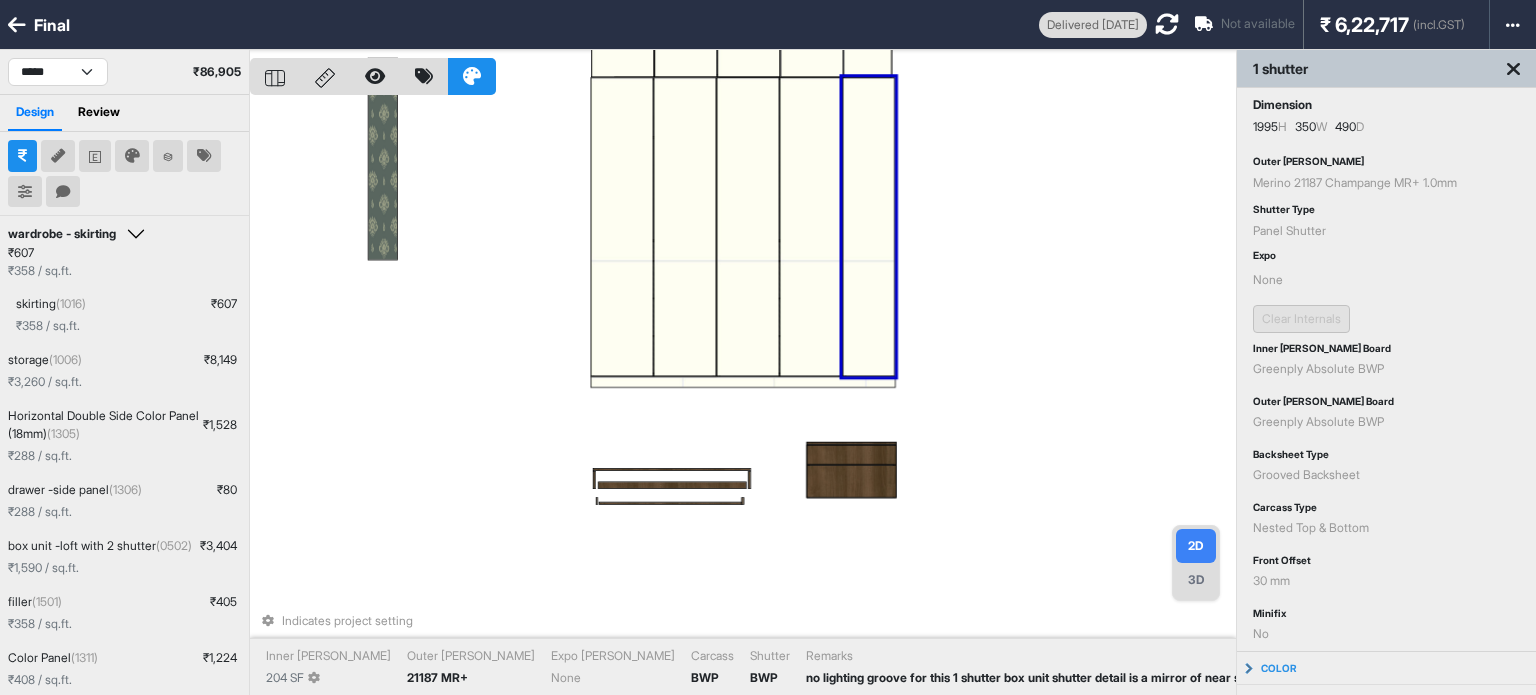 click at bounding box center (869, 227) 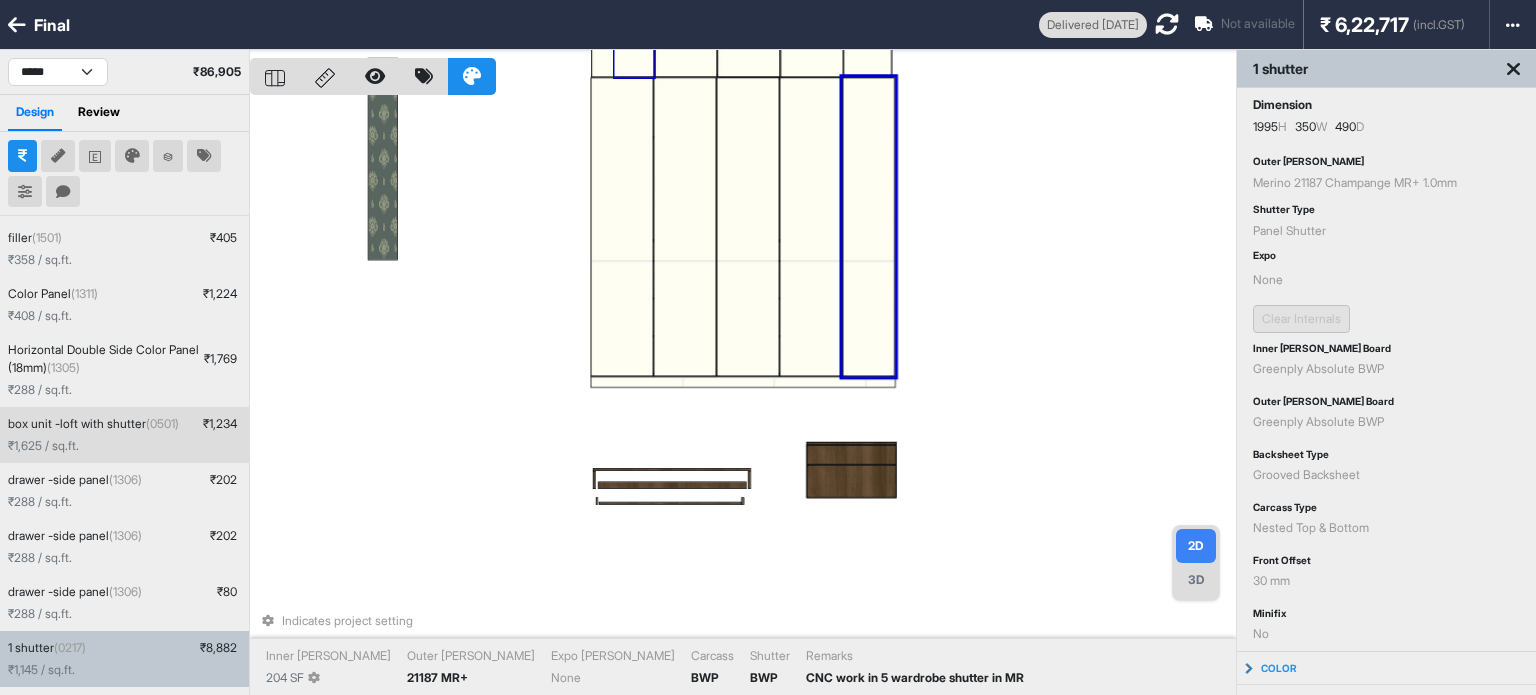 scroll, scrollTop: 399, scrollLeft: 0, axis: vertical 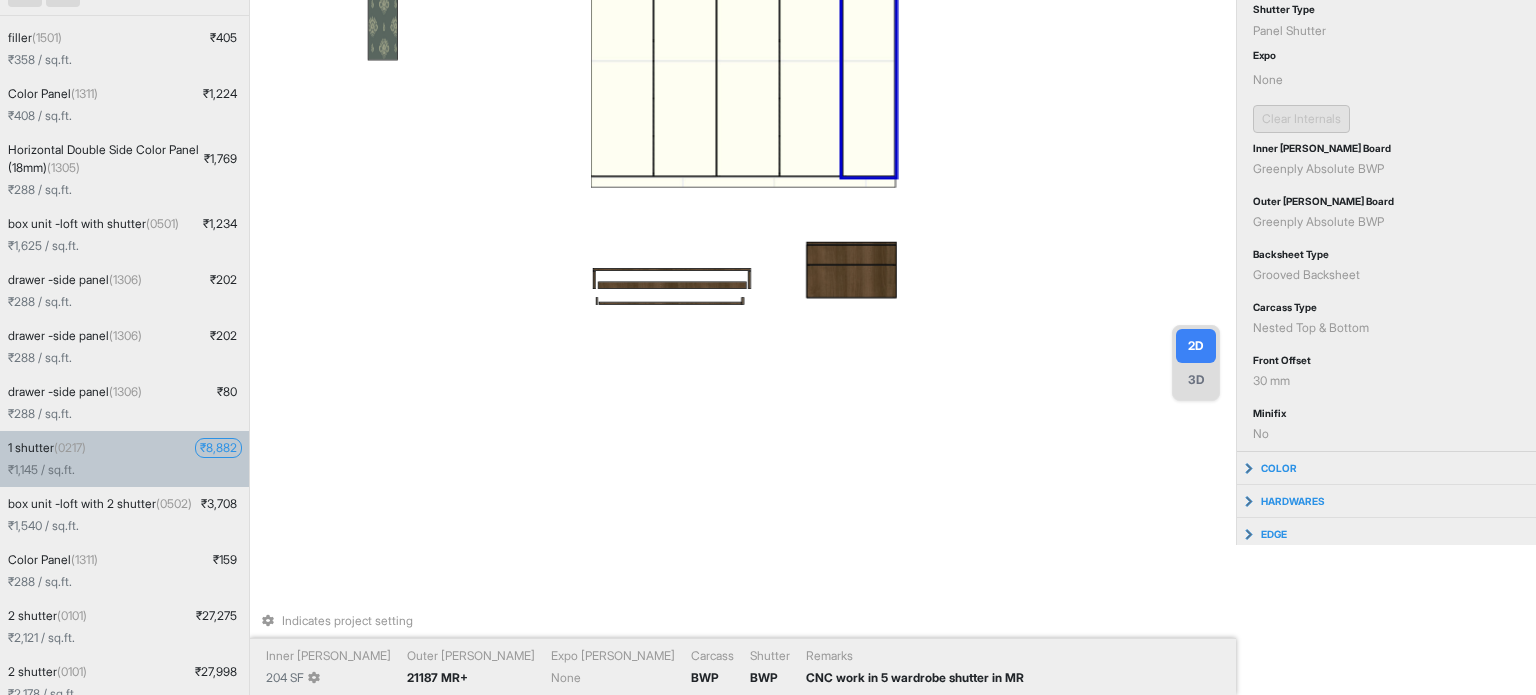 click on "₹ 8,882" at bounding box center [218, 448] 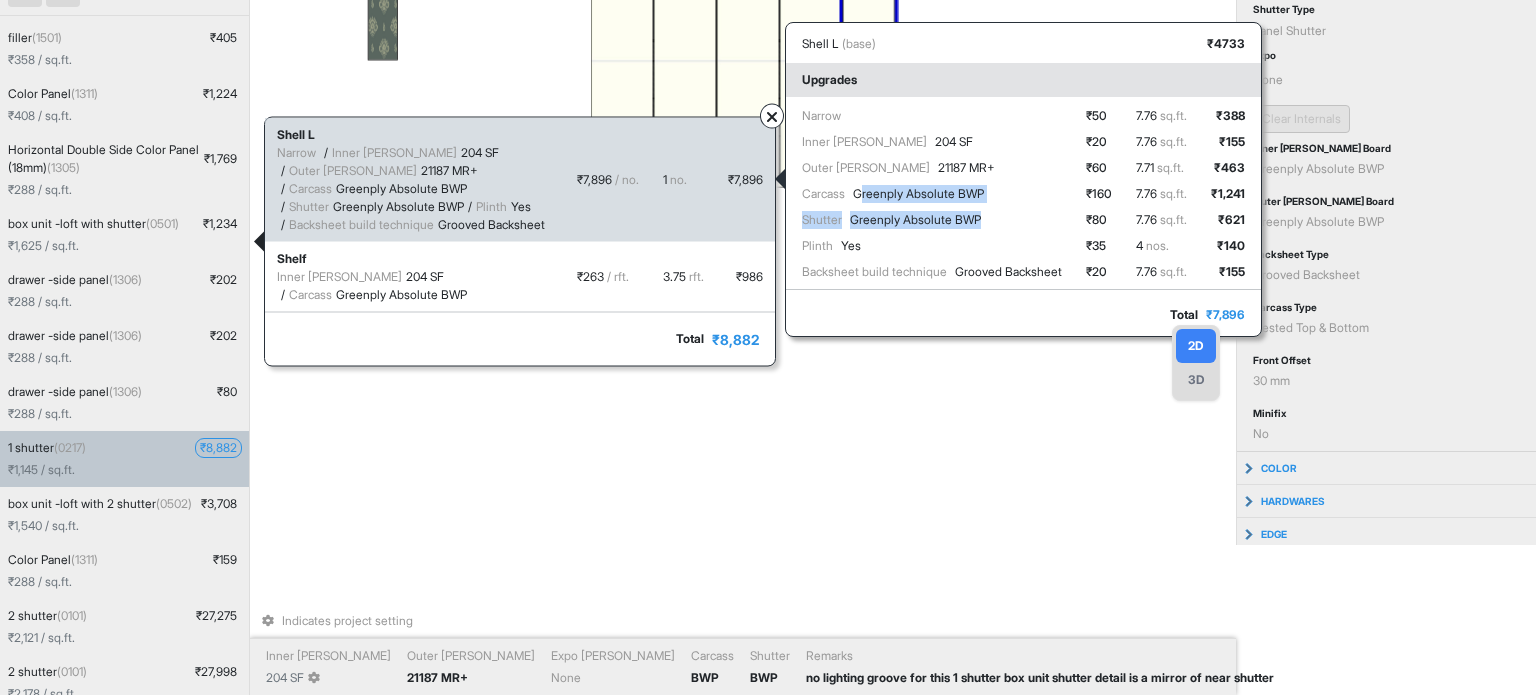drag, startPoint x: 872, startPoint y: 191, endPoint x: 1057, endPoint y: 211, distance: 186.07794 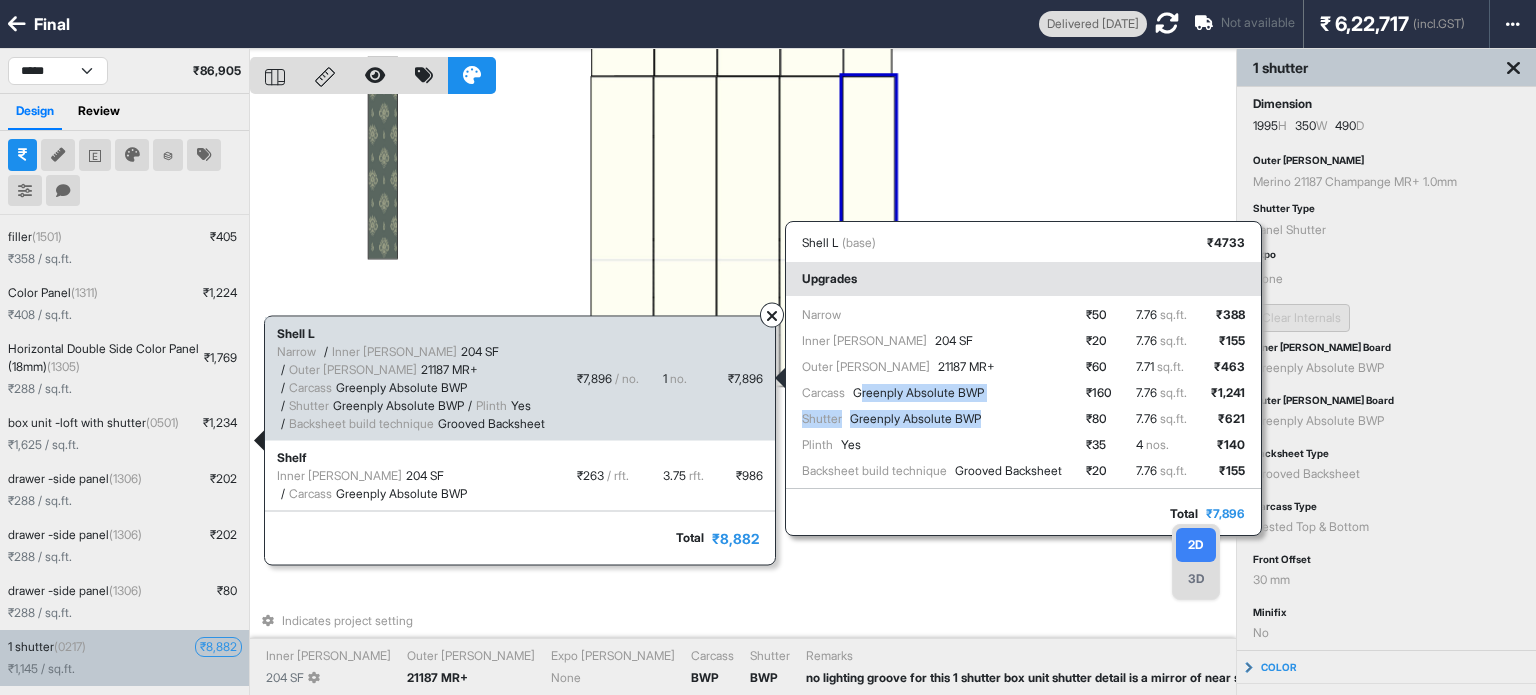 scroll, scrollTop: 0, scrollLeft: 0, axis: both 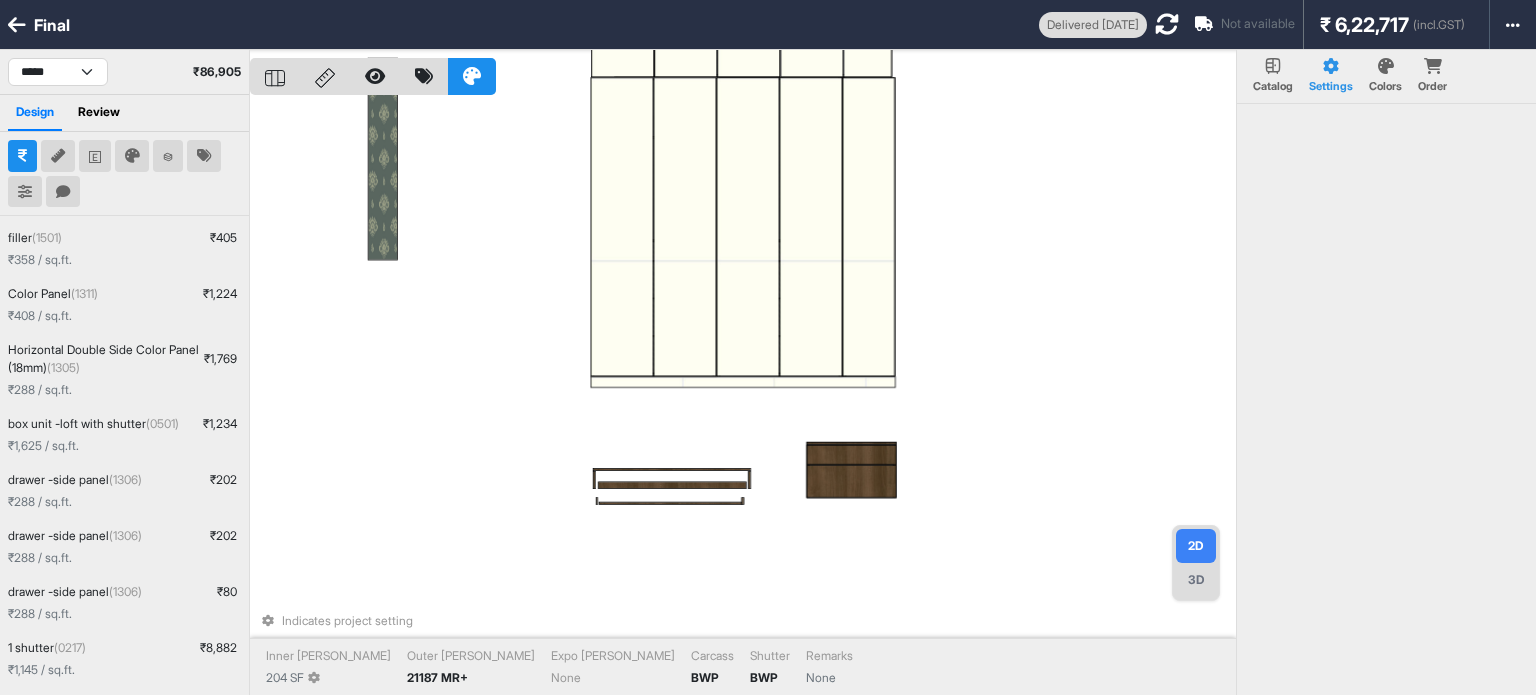 click on "Indicates project setting Inner Lam 204 SF Outer Lam 21187 MR+ Expo Lam None Carcass BWP Shutter BWP Remarks None" at bounding box center (743, 397) 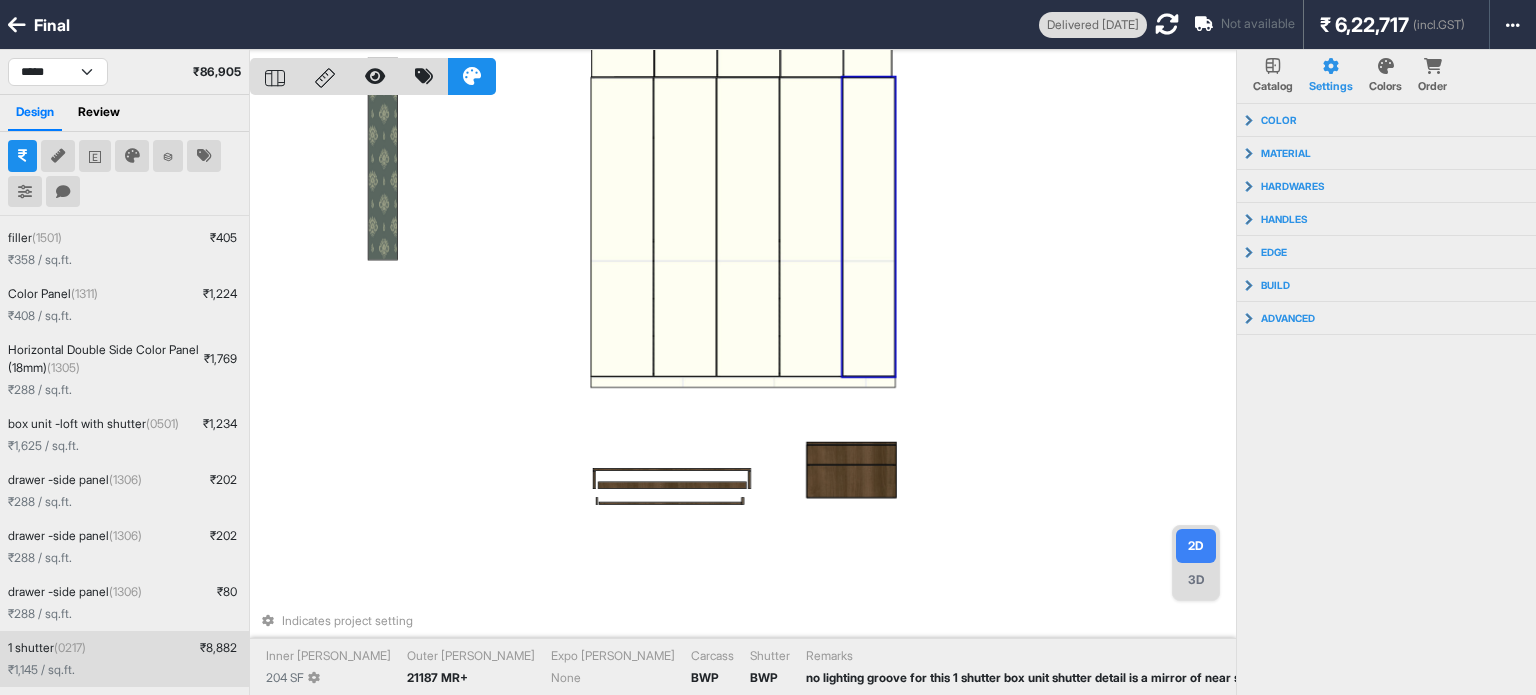 click at bounding box center (869, 227) 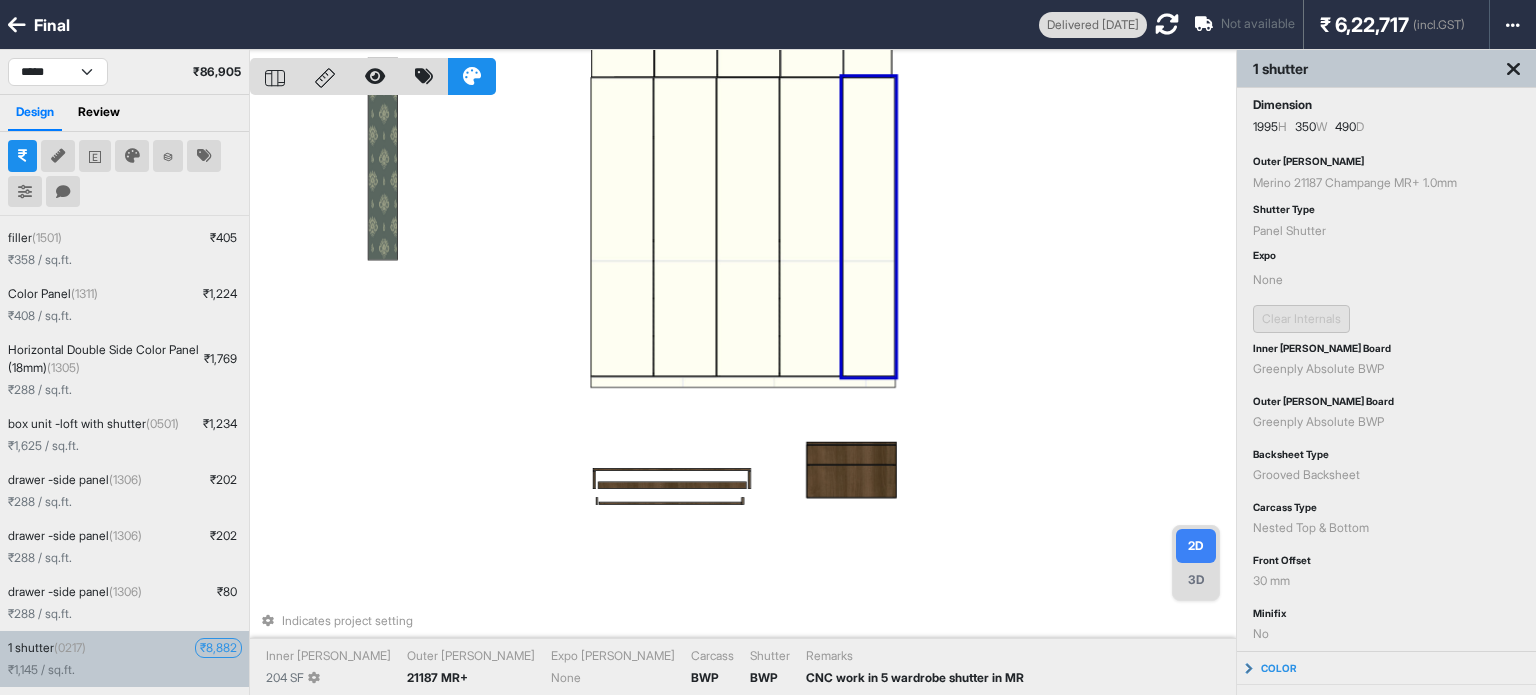 click on "₹ 8,882" at bounding box center (218, 648) 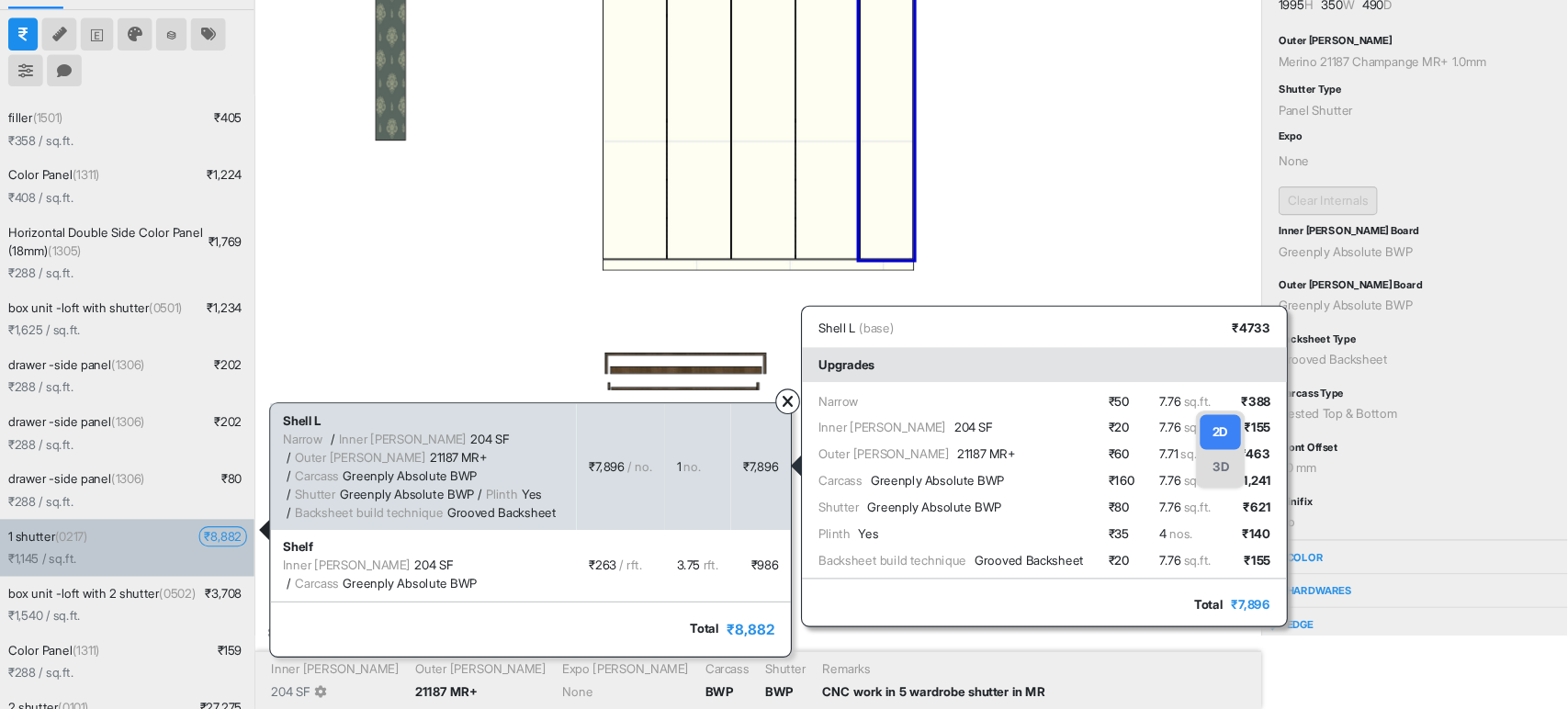 scroll, scrollTop: 197, scrollLeft: 0, axis: vertical 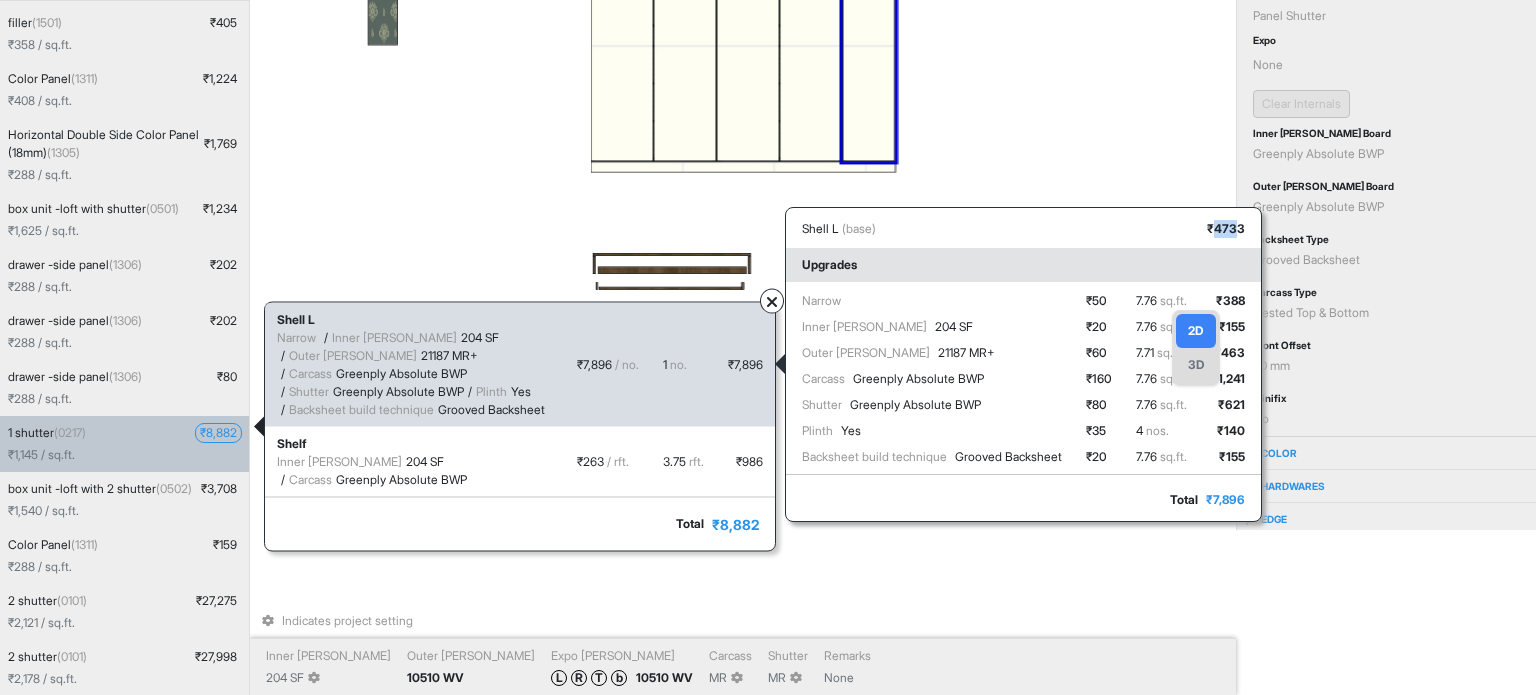drag, startPoint x: 1236, startPoint y: 227, endPoint x: 1259, endPoint y: 227, distance: 23 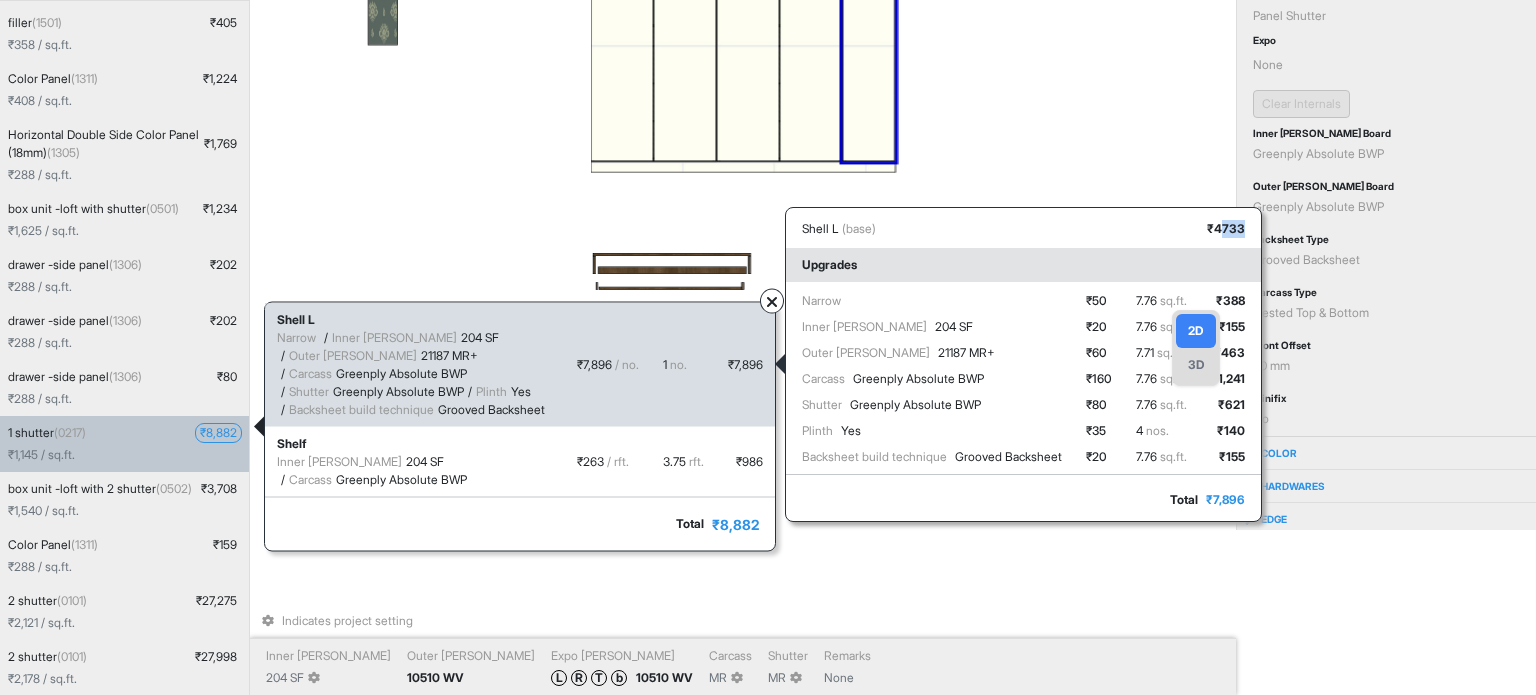 drag, startPoint x: 1244, startPoint y: 227, endPoint x: 1268, endPoint y: 231, distance: 24.33105 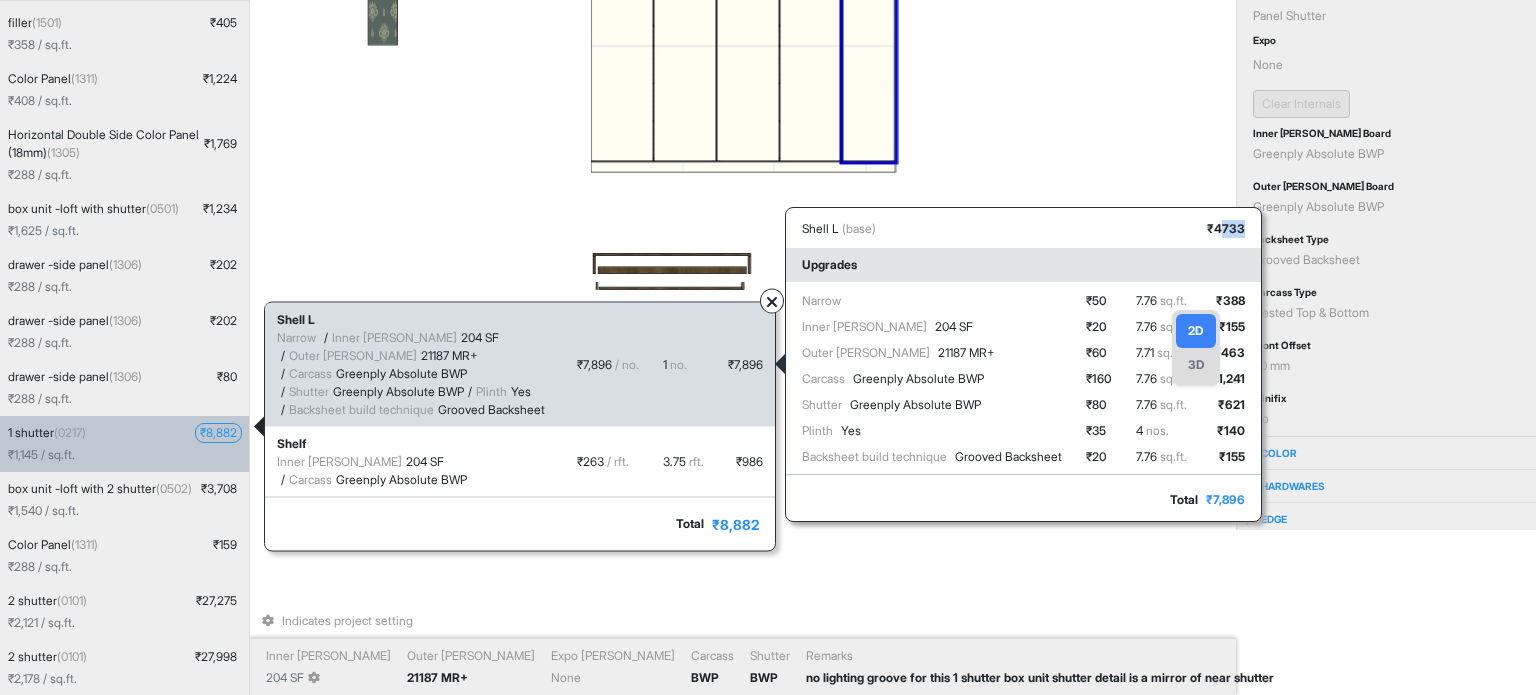 drag, startPoint x: 1244, startPoint y: 227, endPoint x: 1285, endPoint y: 235, distance: 41.773197 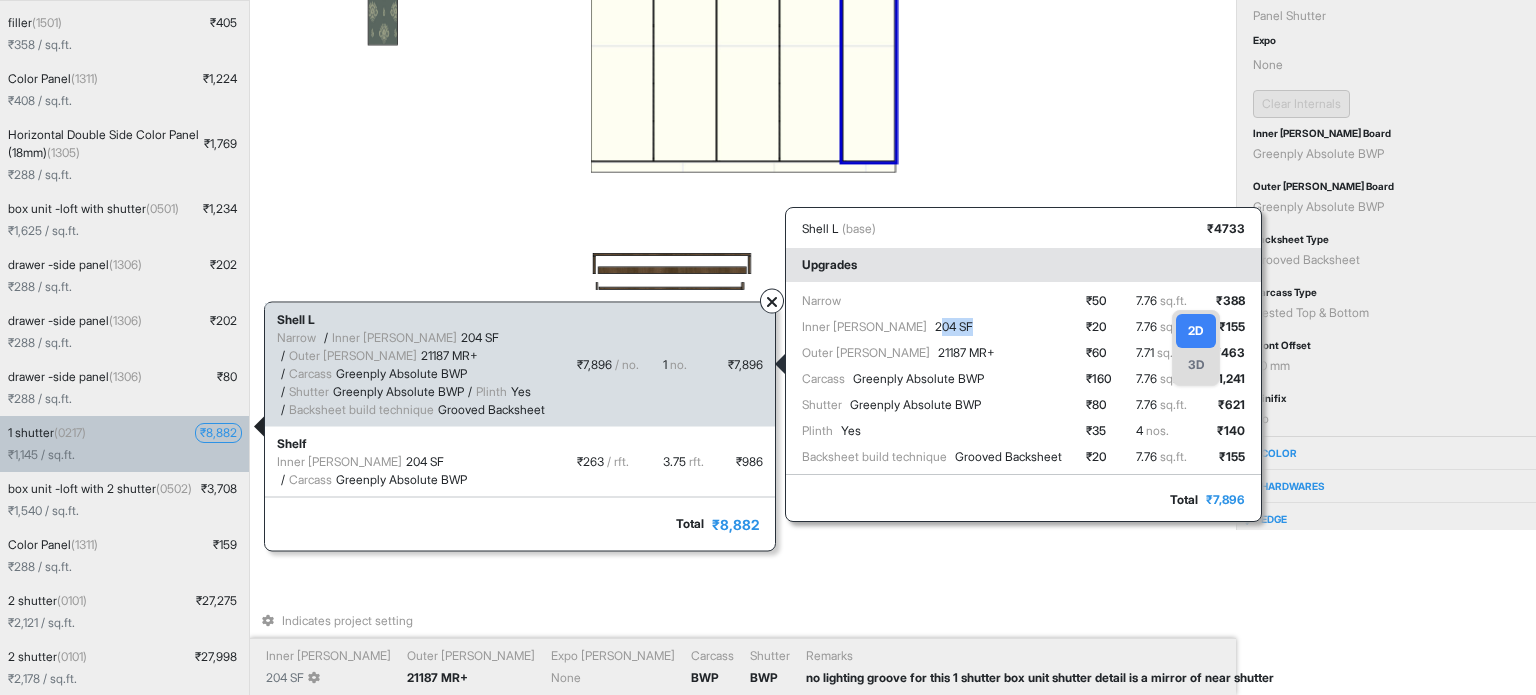 drag, startPoint x: 884, startPoint y: 327, endPoint x: 980, endPoint y: 316, distance: 96.62815 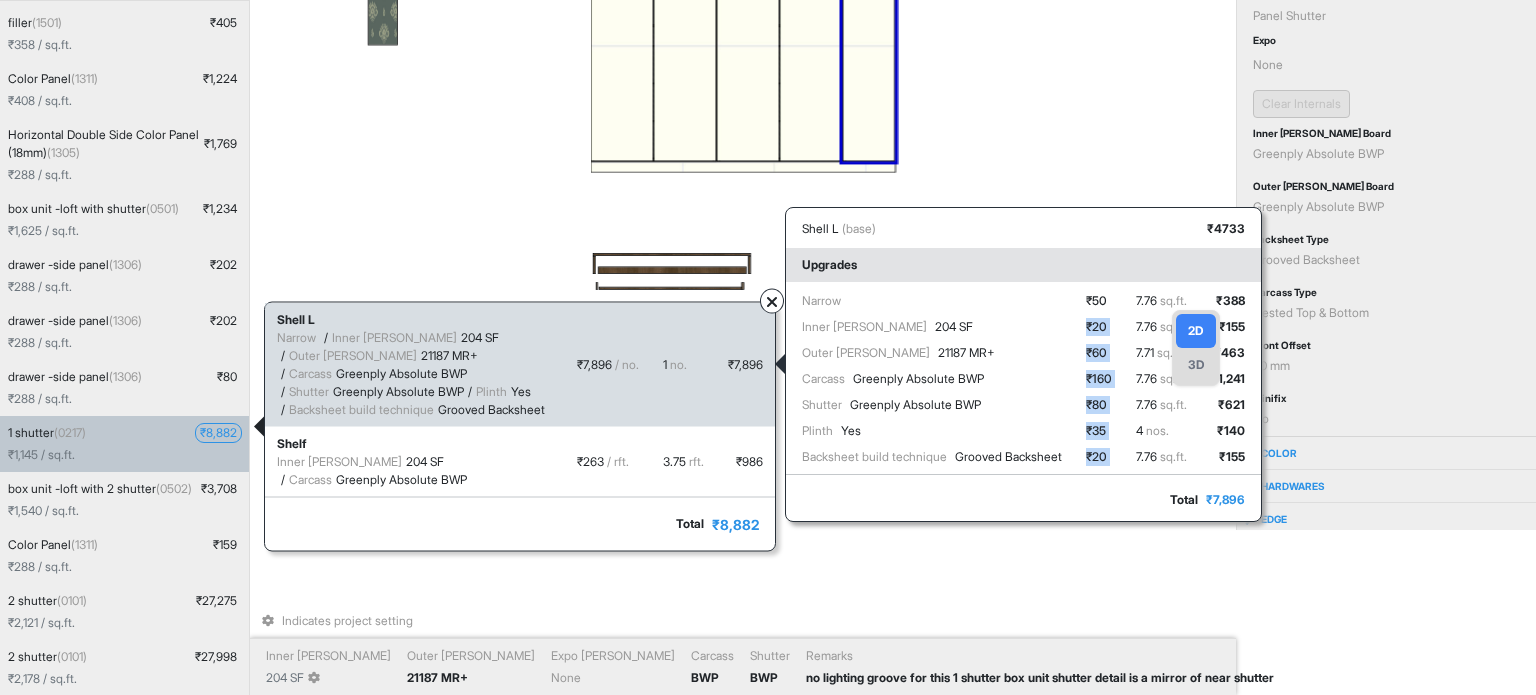 drag, startPoint x: 1124, startPoint y: 296, endPoint x: 1151, endPoint y: 308, distance: 29.546574 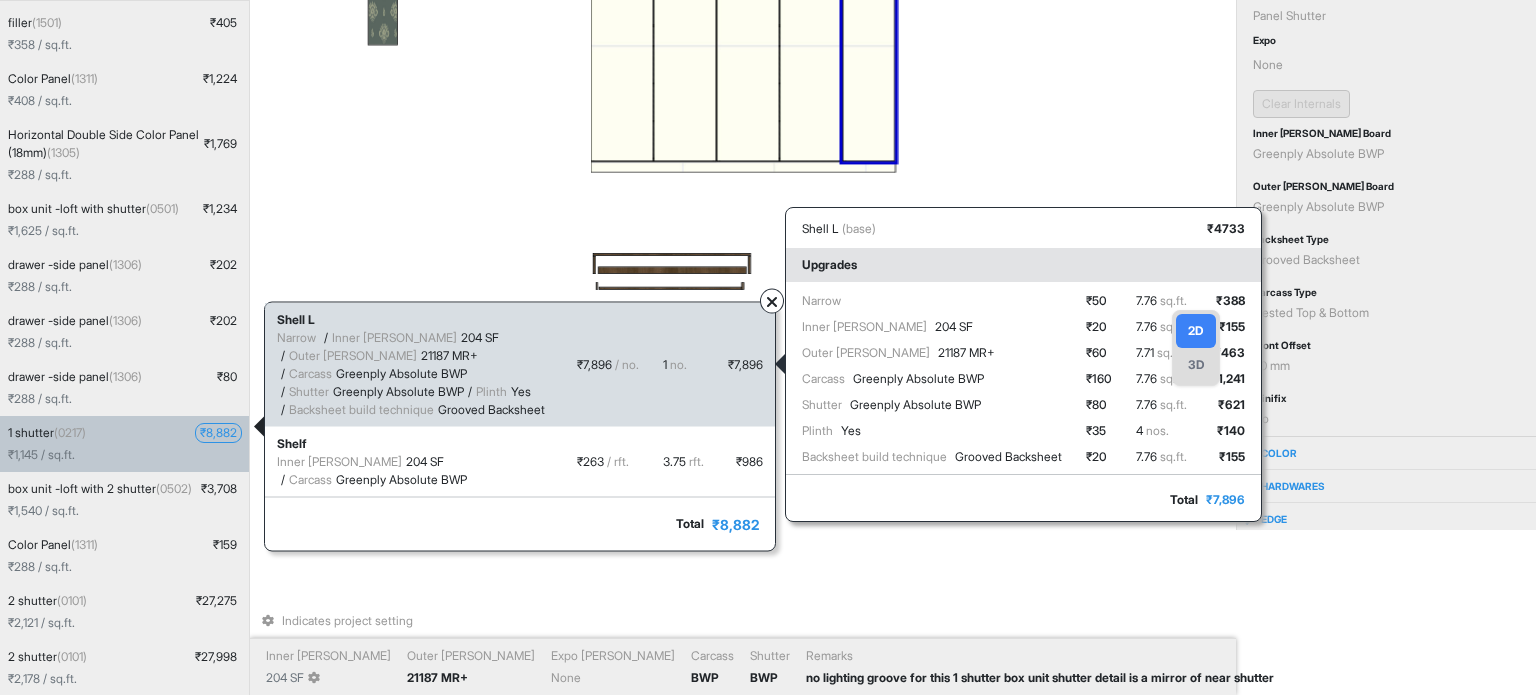 click on "Narrow Inner Lam 204 SF Outer Lam 21187 MR+ Carcass Greenply Absolute BWP Shutter Greenply Absolute BWP Plinth Yes Backsheet build technique Grooved Backsheet ₹ 50 ₹ 20 ₹ 60 ₹ 160 ₹ 80 ₹ 35 ₹ 20 7.76   sq.ft. 7.76   sq.ft. 7.71   sq.ft. 7.76   sq.ft. 7.76   sq.ft. 4   nos. 7.76   sq.ft. ₹ 388 ₹ 155 ₹ 463 ₹ 1,241 ₹ 621 ₹ 140 ₹ 155" at bounding box center [1023, 383] 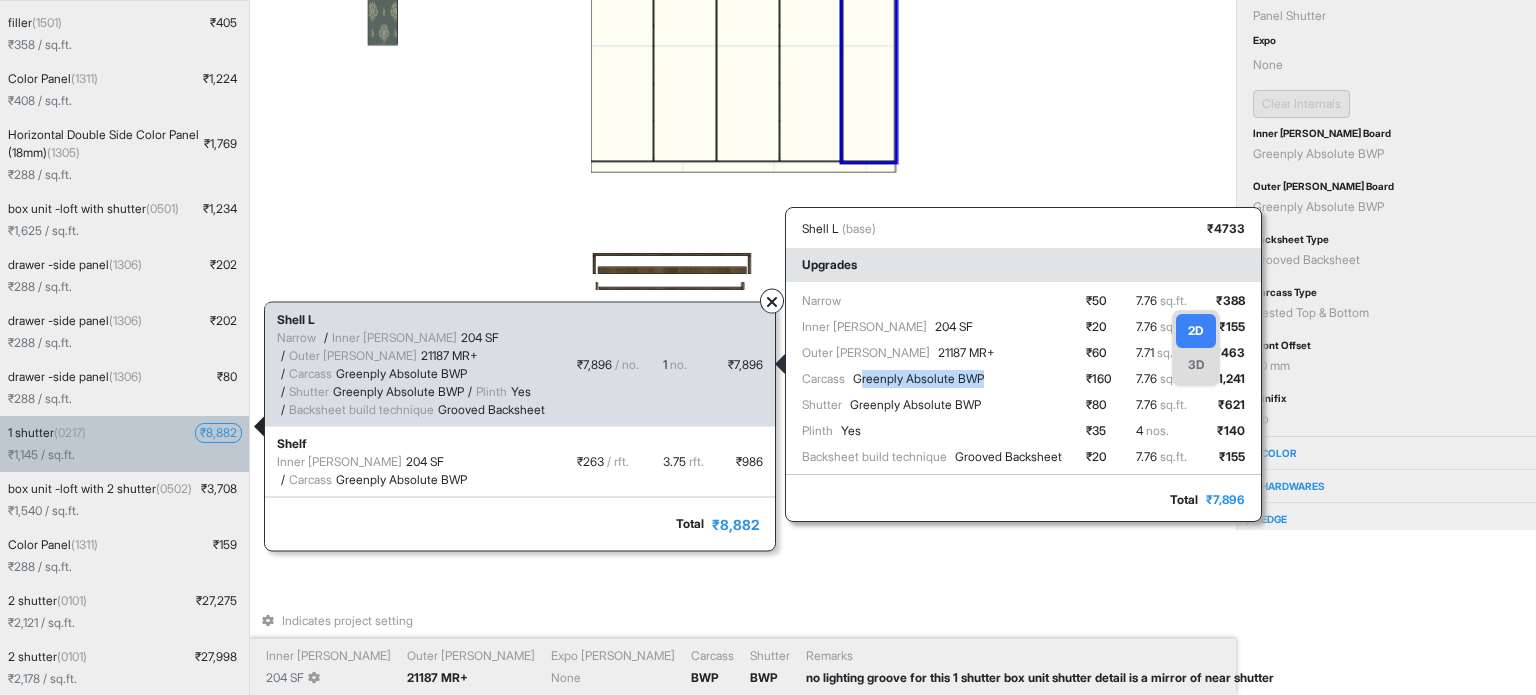 drag, startPoint x: 872, startPoint y: 382, endPoint x: 1114, endPoint y: 382, distance: 242 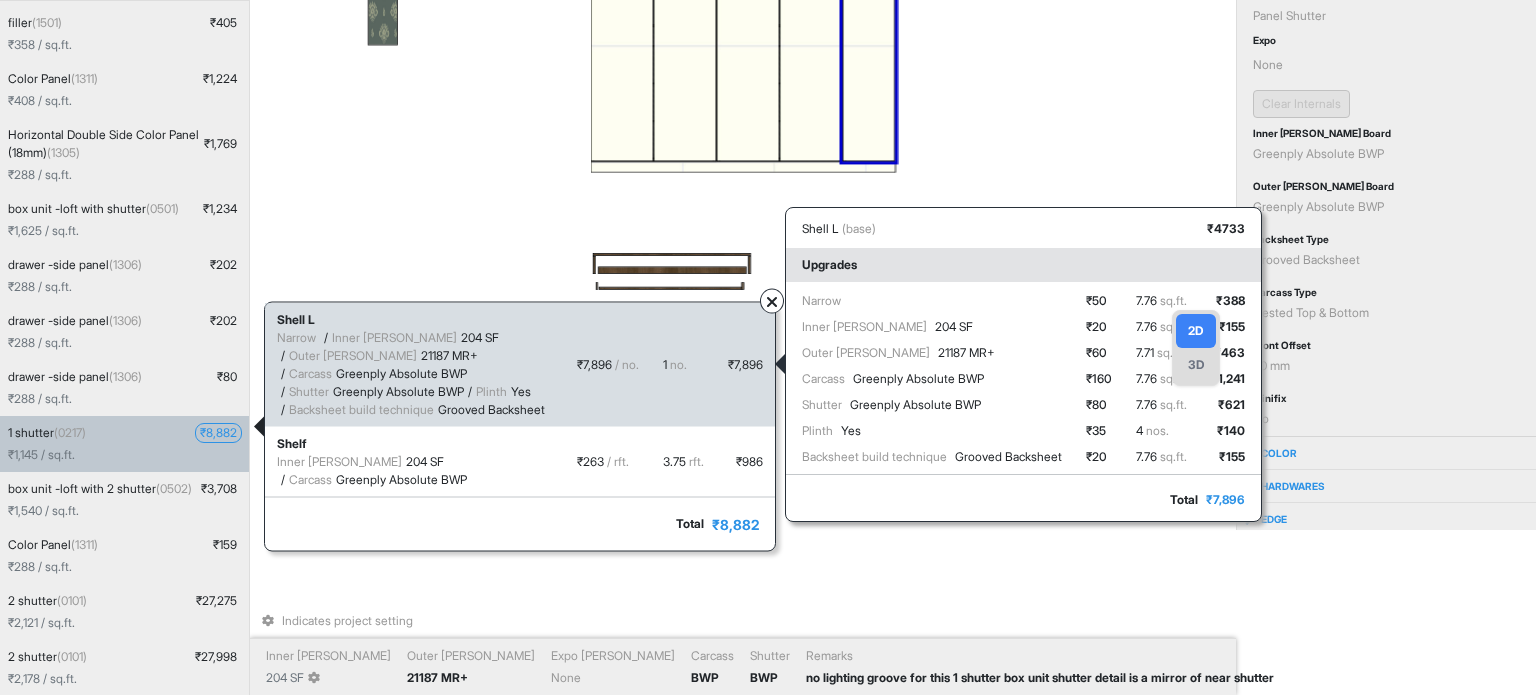 click on "7.76   sq.ft." at bounding box center [1161, 379] 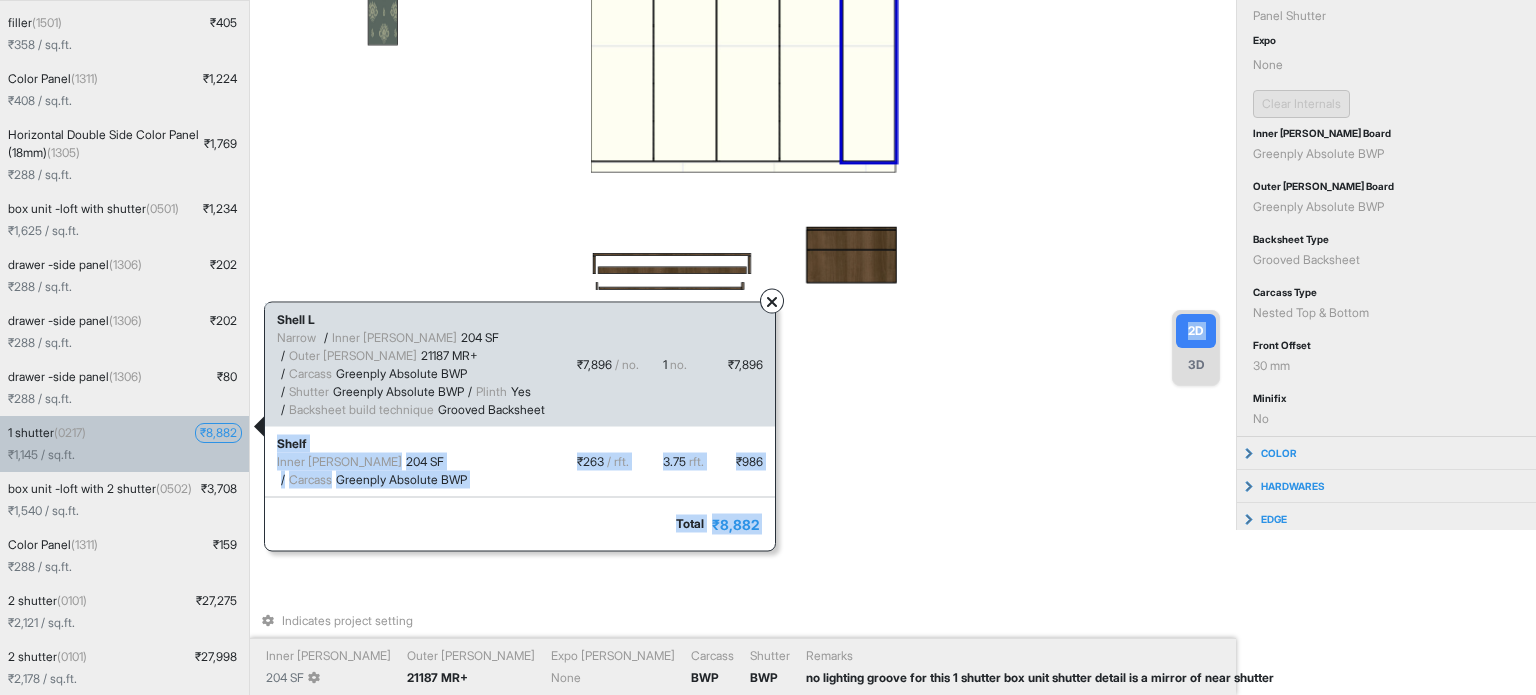 drag, startPoint x: 1164, startPoint y: 377, endPoint x: 1175, endPoint y: 377, distance: 11 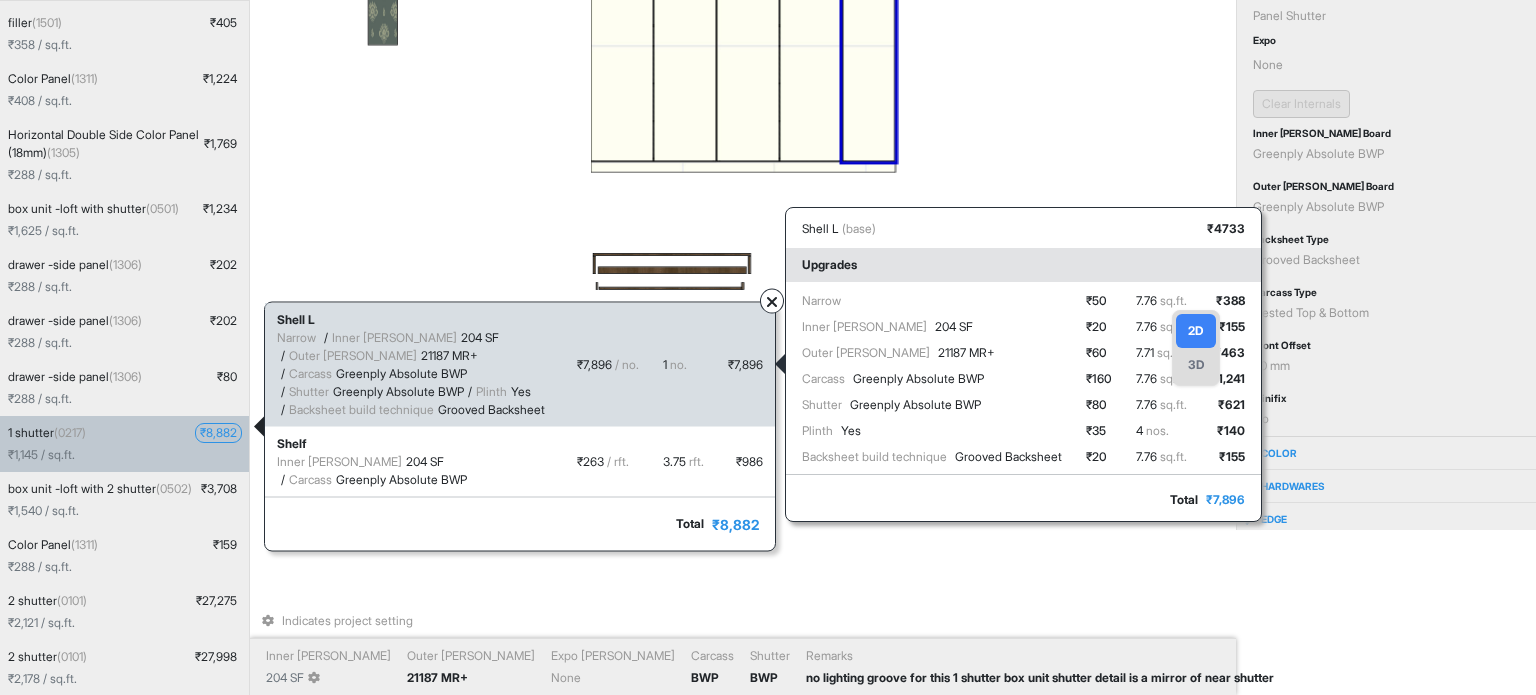 click on "Grooved Backsheet" at bounding box center [491, 408] 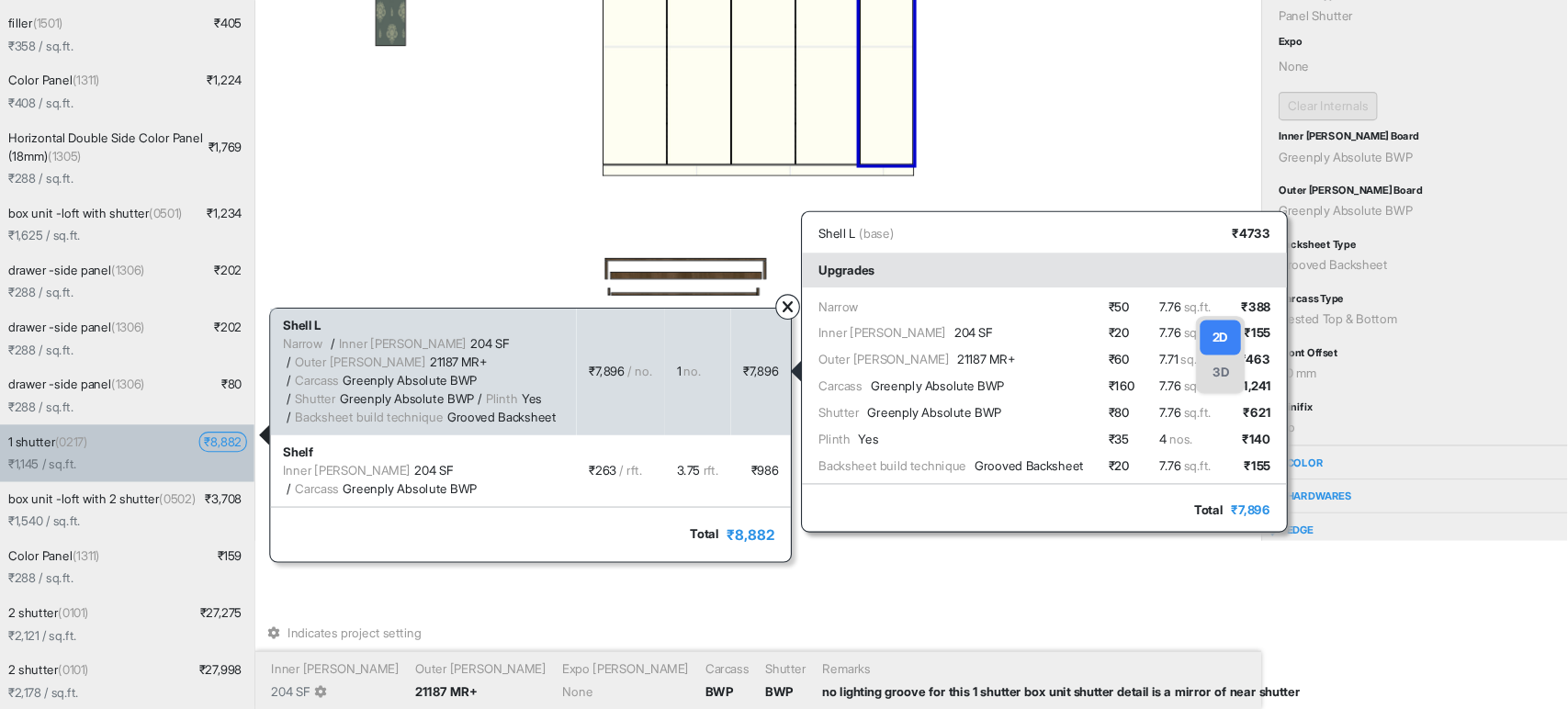 scroll, scrollTop: 197, scrollLeft: 0, axis: vertical 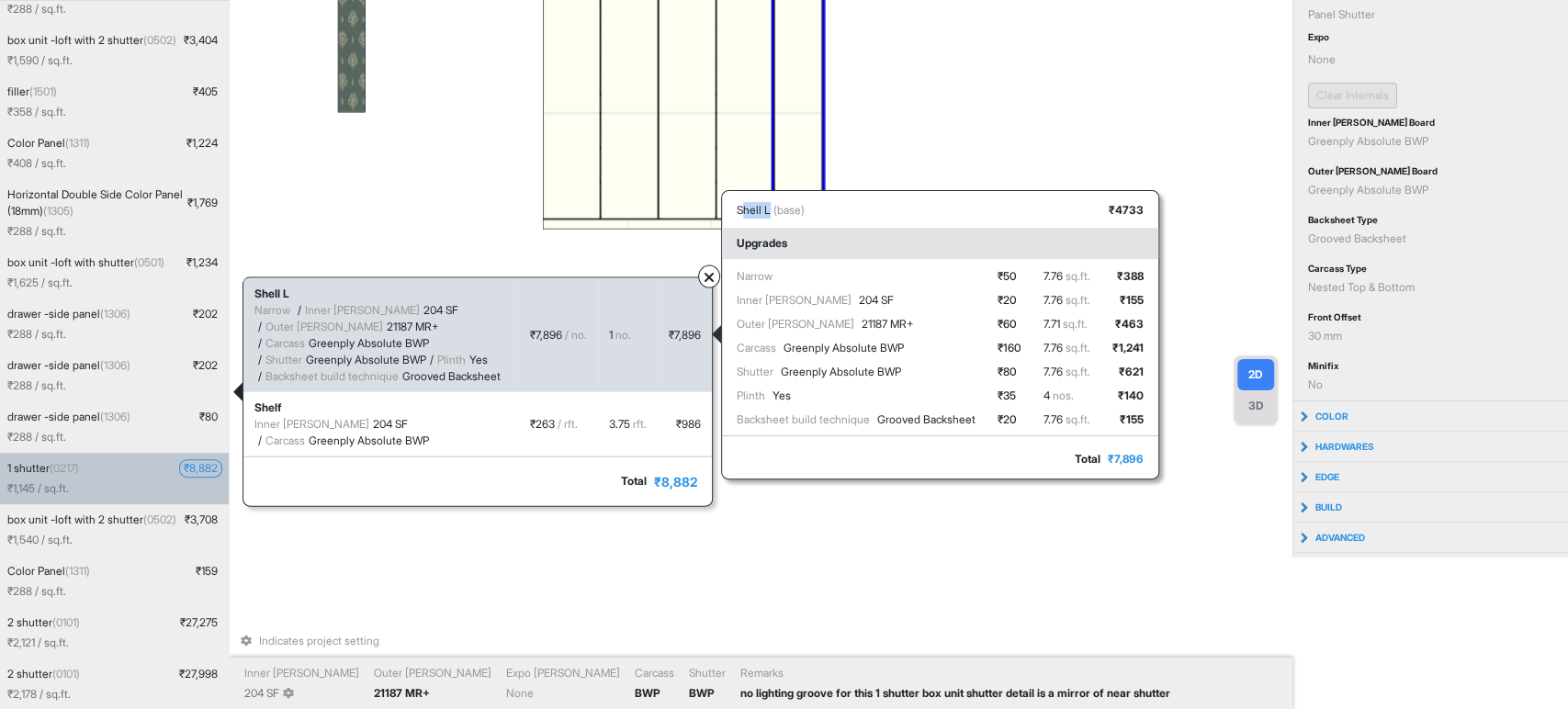 drag, startPoint x: 779, startPoint y: 211, endPoint x: 750, endPoint y: 212, distance: 29.01724 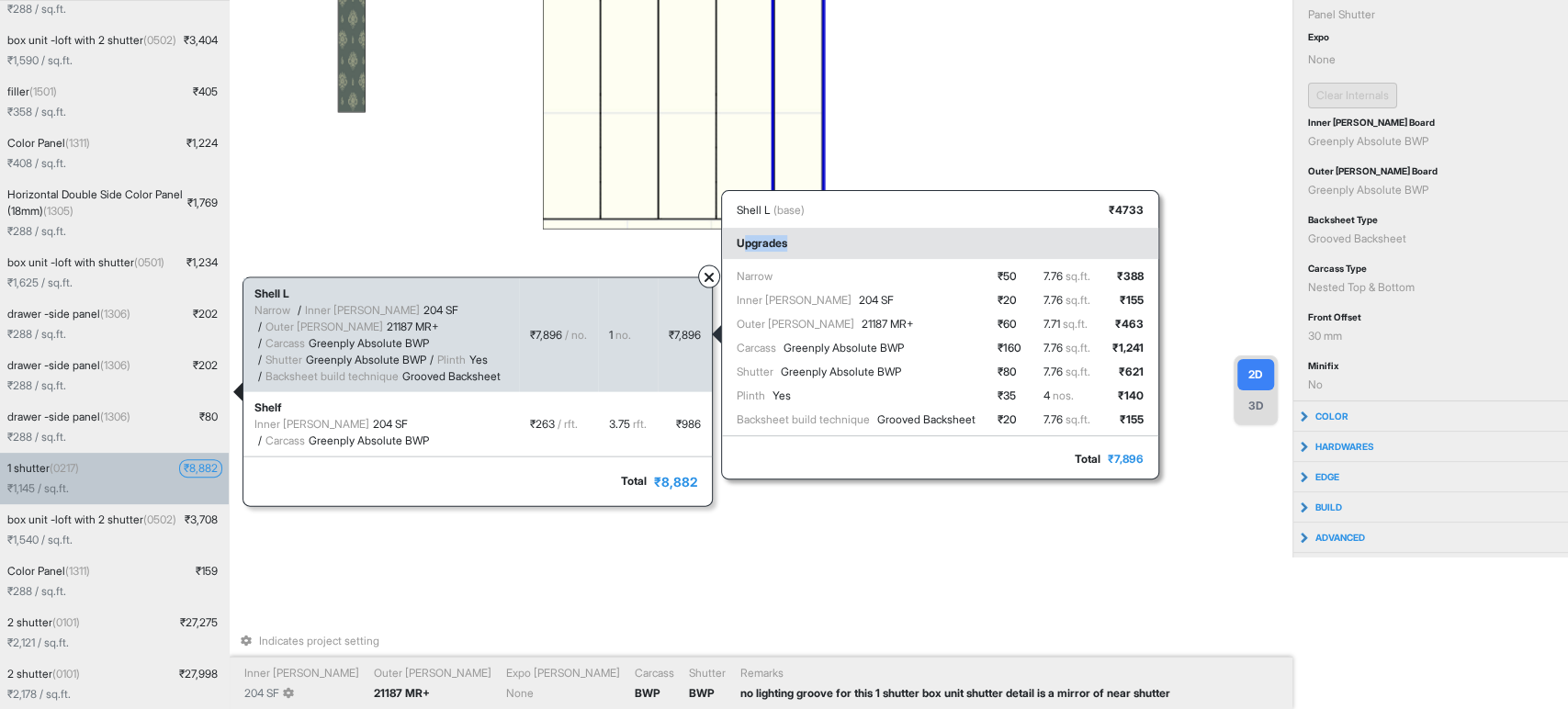 drag, startPoint x: 754, startPoint y: 246, endPoint x: 794, endPoint y: 241, distance: 40.311289 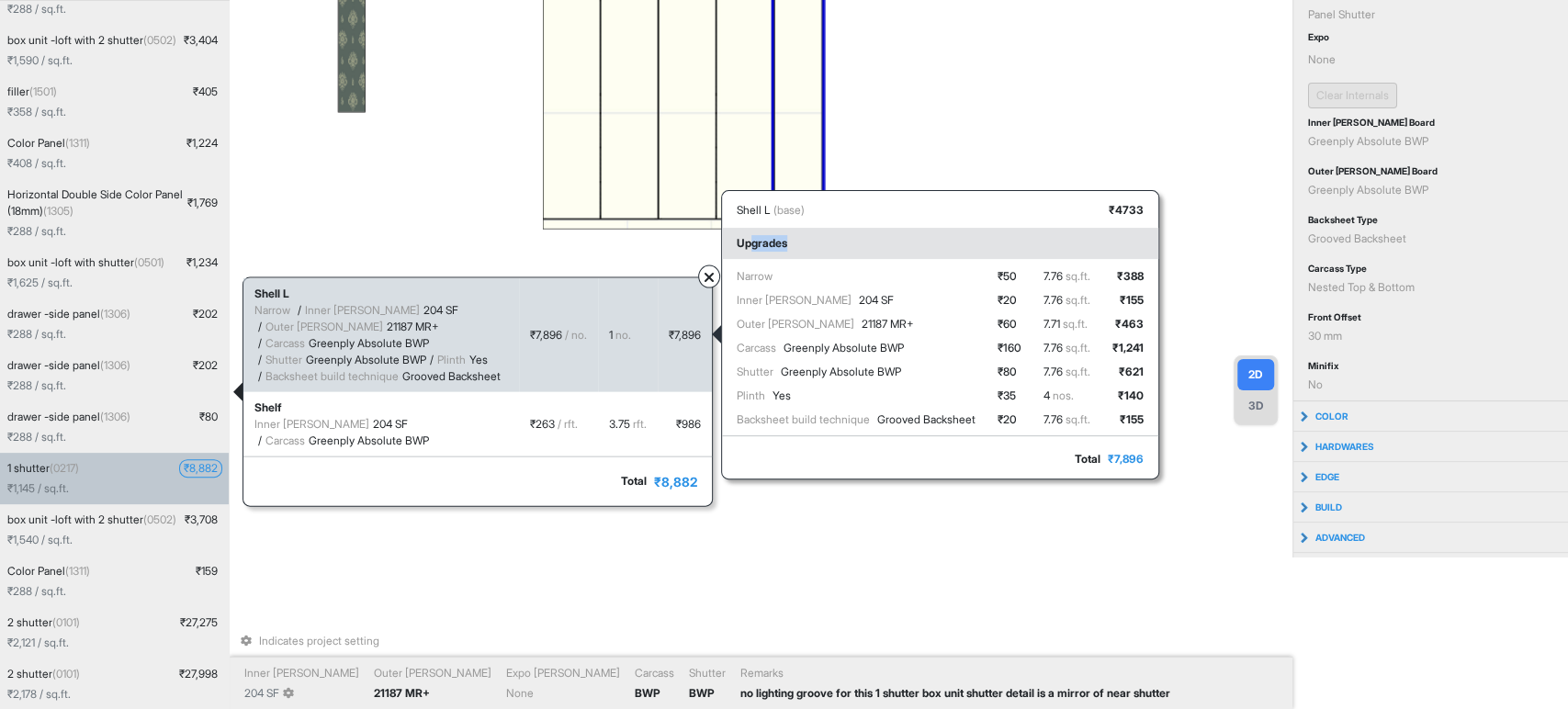 drag, startPoint x: 758, startPoint y: 243, endPoint x: 841, endPoint y: 238, distance: 83.150466 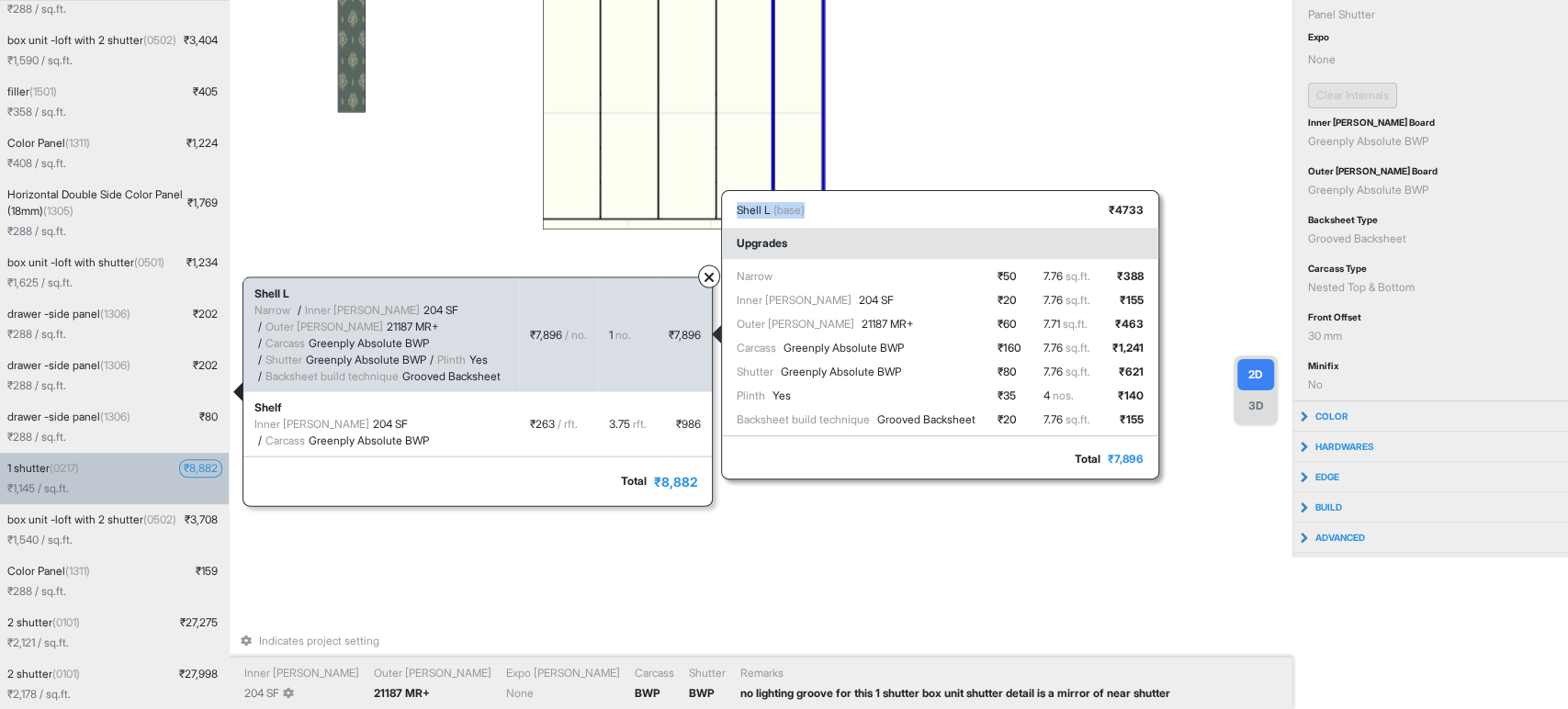 drag, startPoint x: 748, startPoint y: 210, endPoint x: 821, endPoint y: 208, distance: 73.027392 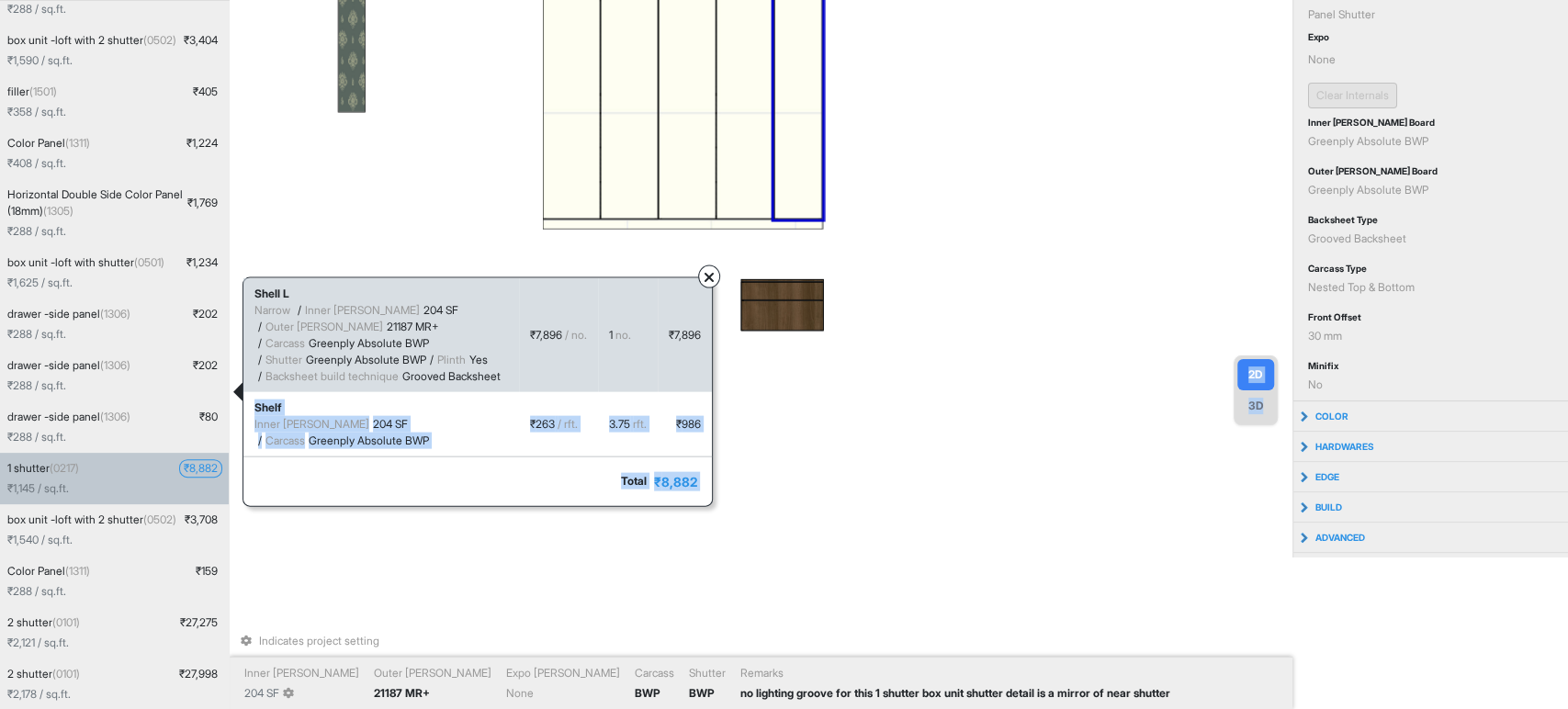 drag, startPoint x: 745, startPoint y: 211, endPoint x: 491, endPoint y: 329, distance: 280.07142 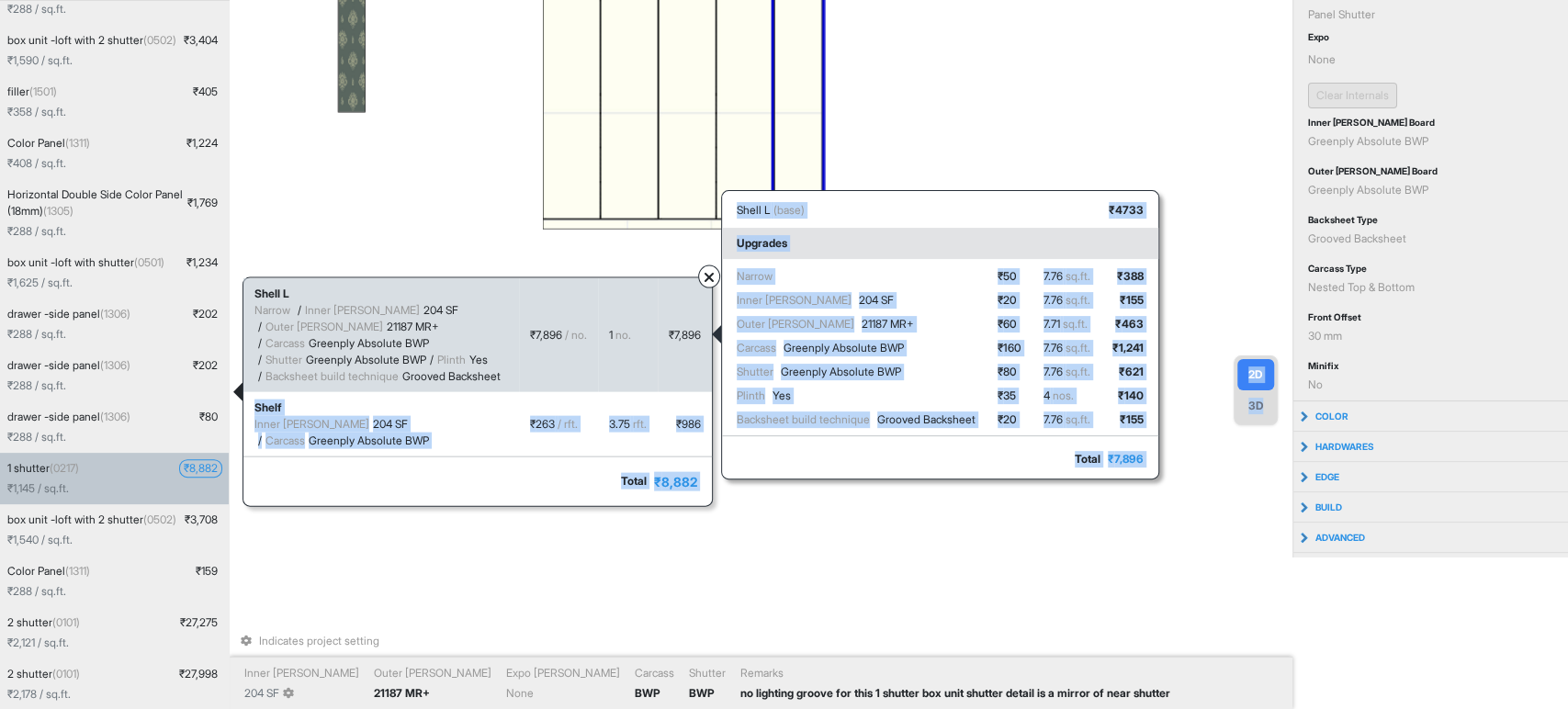 click on "Shell L   (base) ₹ 4733 Upgrades Narrow Inner Lam 204 SF Outer Lam 21187 MR+ Carcass Greenply Absolute BWP Shutter Greenply Absolute BWP Plinth Yes Backsheet build technique Grooved Backsheet ₹ 50 ₹ 20 ₹ 60 ₹ 160 ₹ 80 ₹ 35 ₹ 20 7.76   sq.ft. 7.76   sq.ft. 7.71   sq.ft. 7.76   sq.ft. 7.76   sq.ft. 4   nos. 7.76   sq.ft. ₹ 388 ₹ 155 ₹ 463 ₹ 1,241 ₹ 621 ₹ 140 ₹ 155 Total ₹ 7,896" at bounding box center [940, 334] 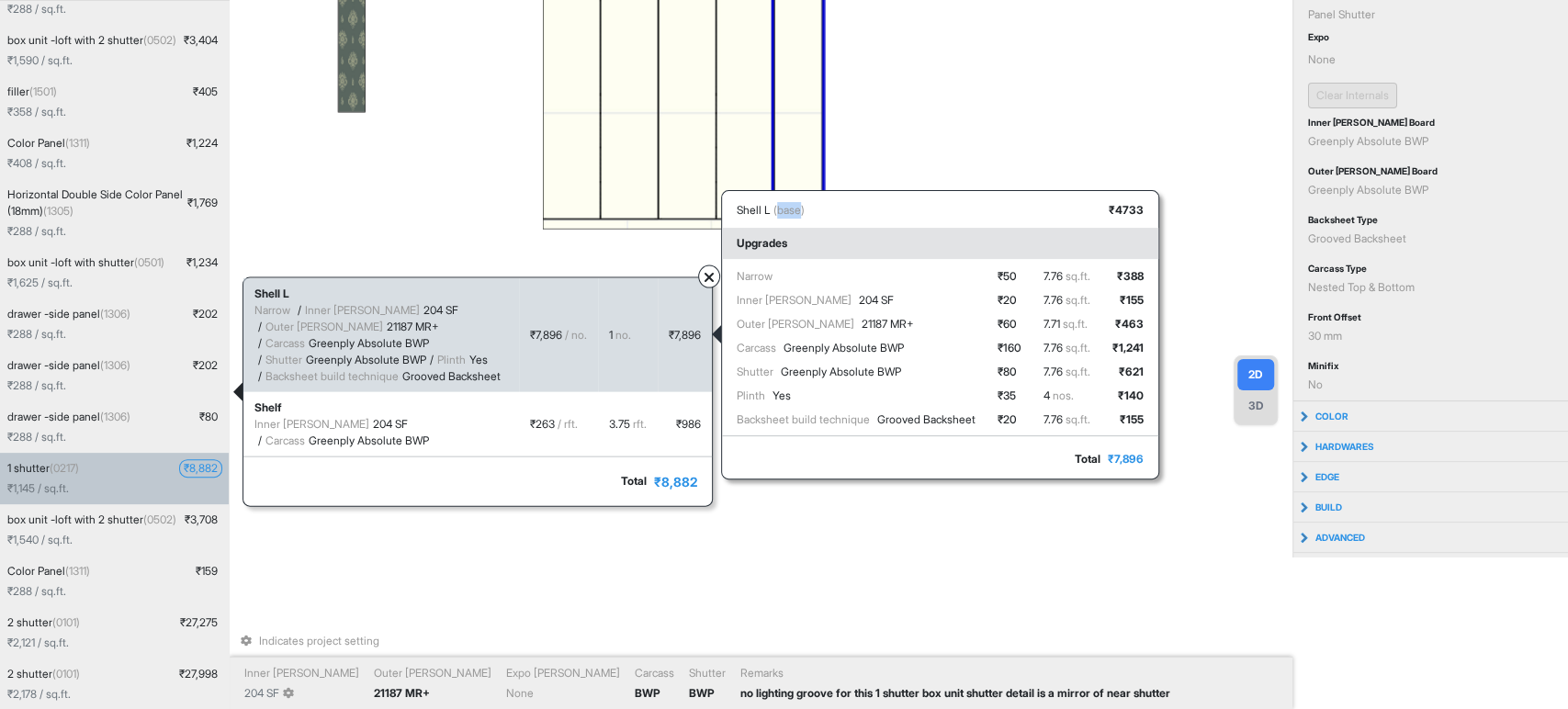 drag, startPoint x: 784, startPoint y: 208, endPoint x: 813, endPoint y: 211, distance: 29.154759 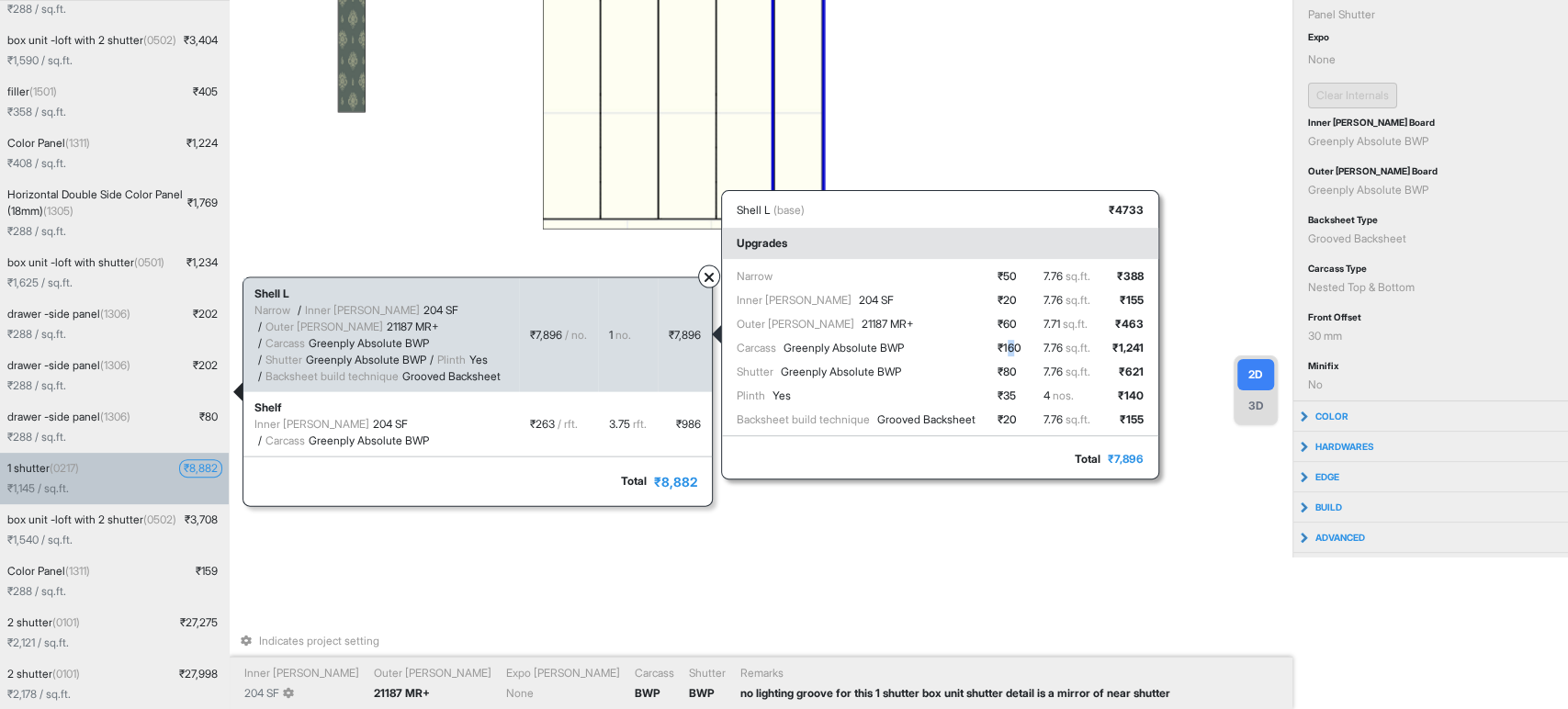 click on "₹ 160" at bounding box center (1010, 348) 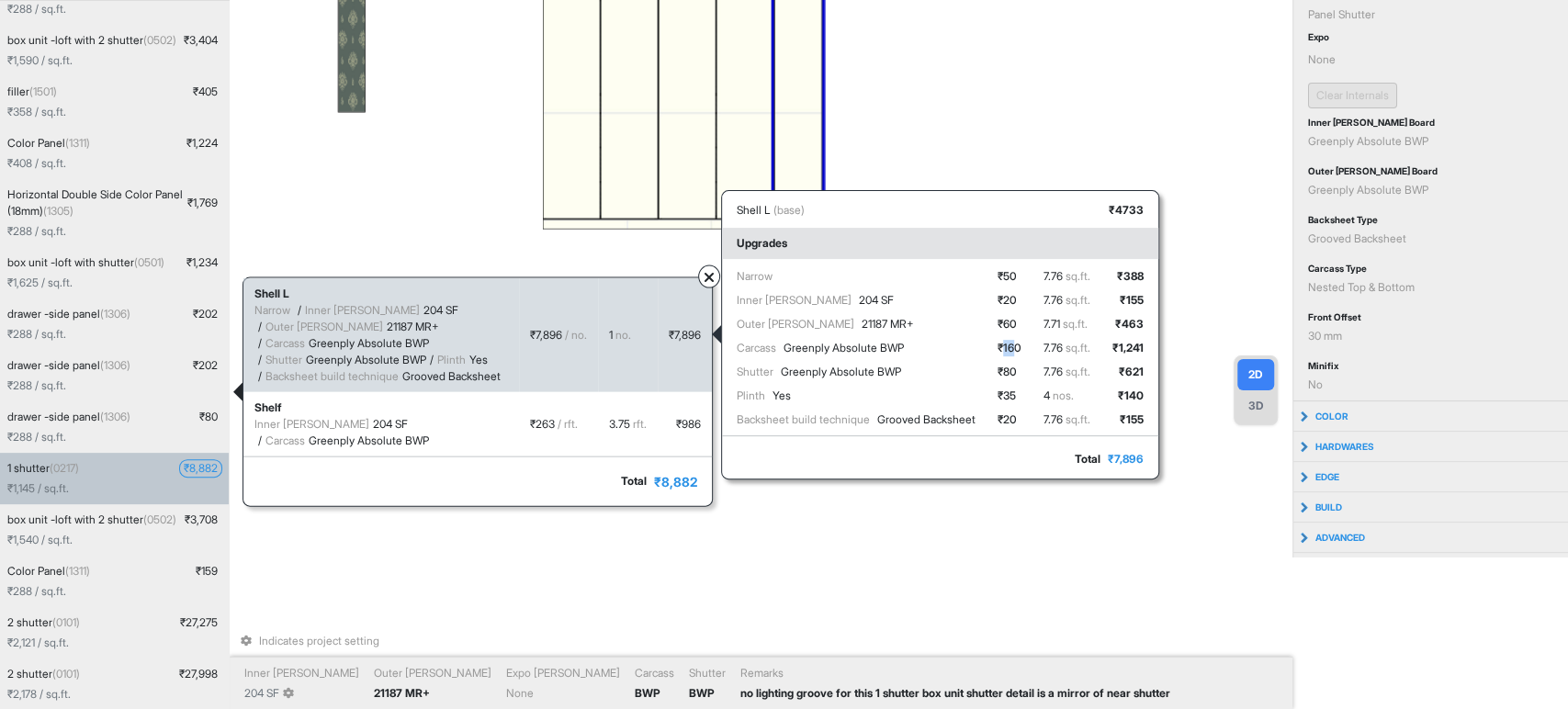 click on "₹ 160" at bounding box center [1010, 348] 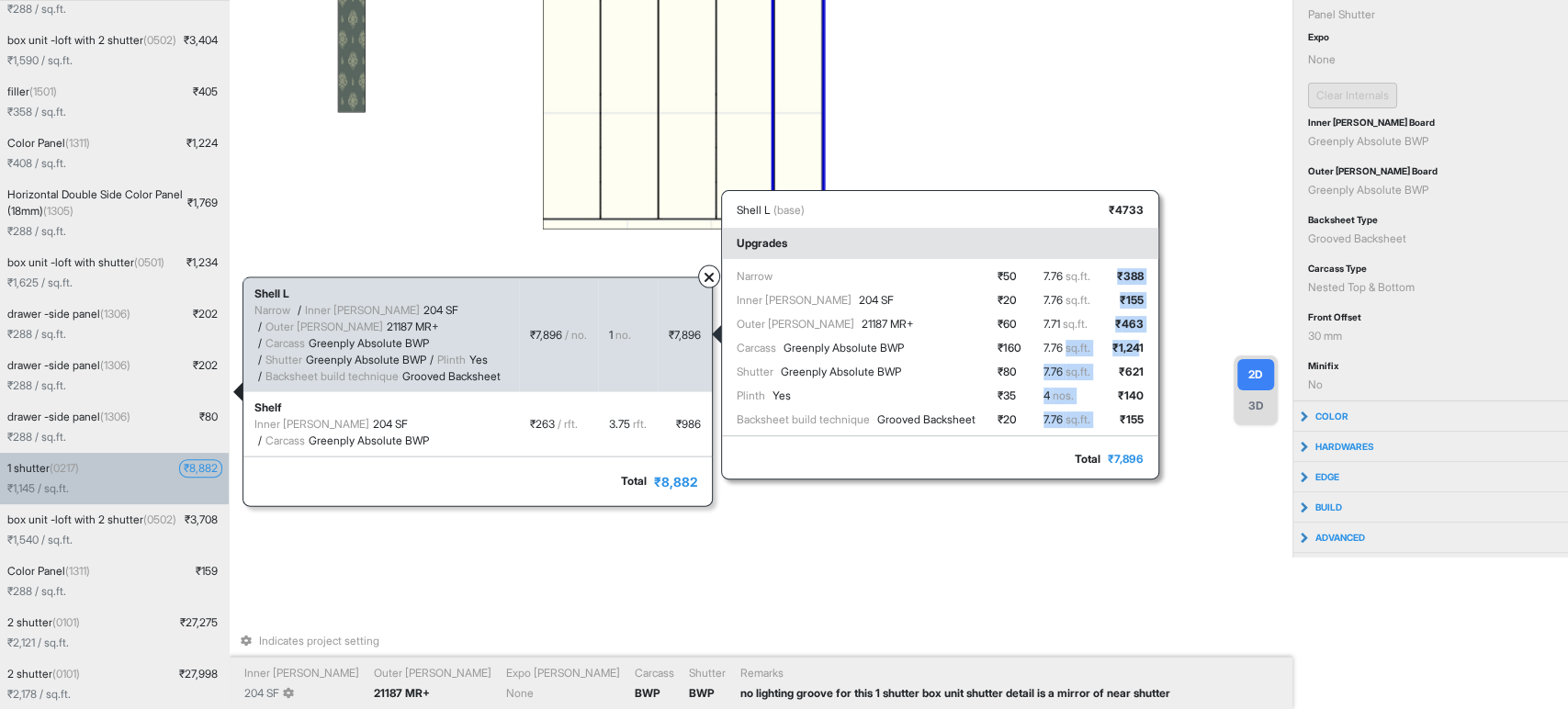 drag, startPoint x: 1083, startPoint y: 348, endPoint x: 1160, endPoint y: 348, distance: 77 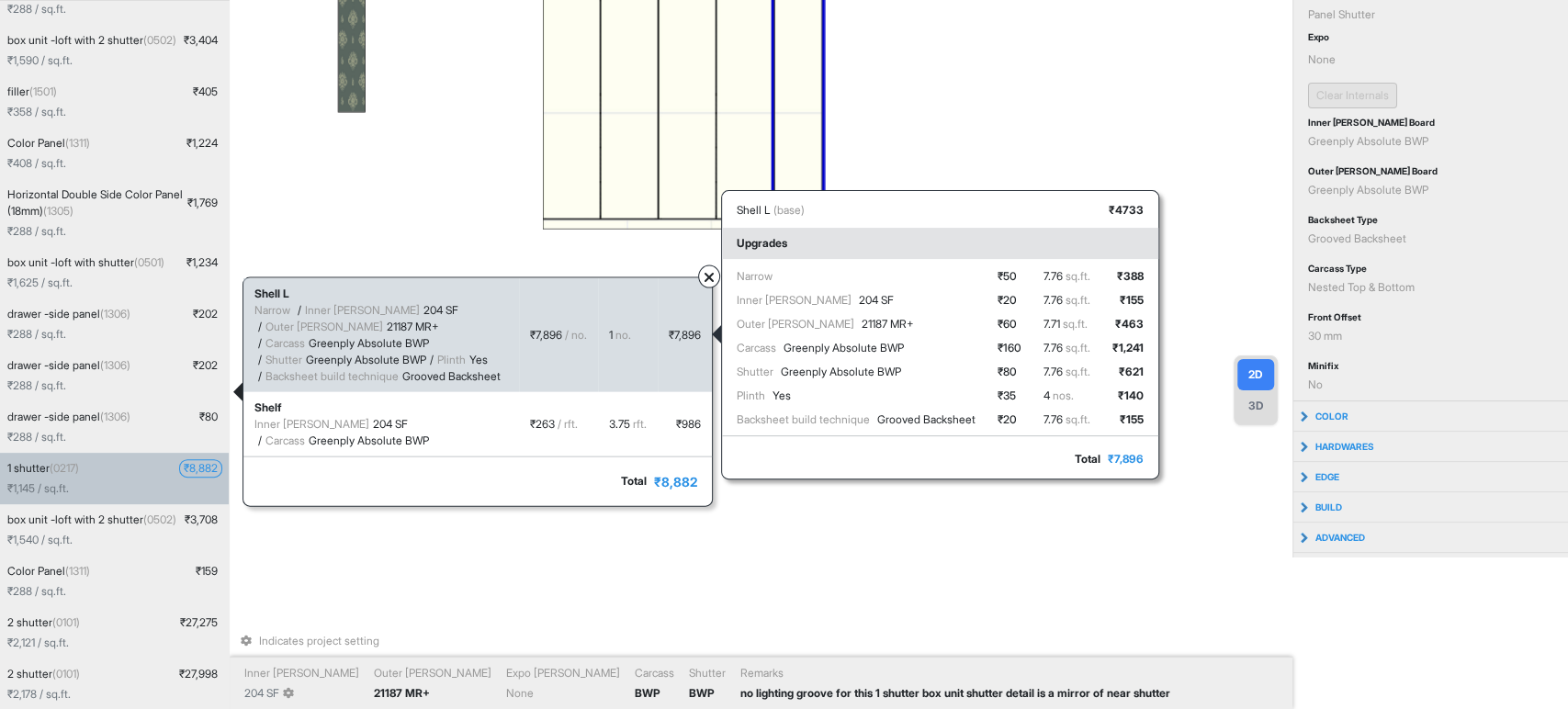 click on "₹ 388 ₹ 155 ₹ 463 ₹ 1,241 ₹ 621 ₹ 140 ₹ 155" at bounding box center [1128, 348] 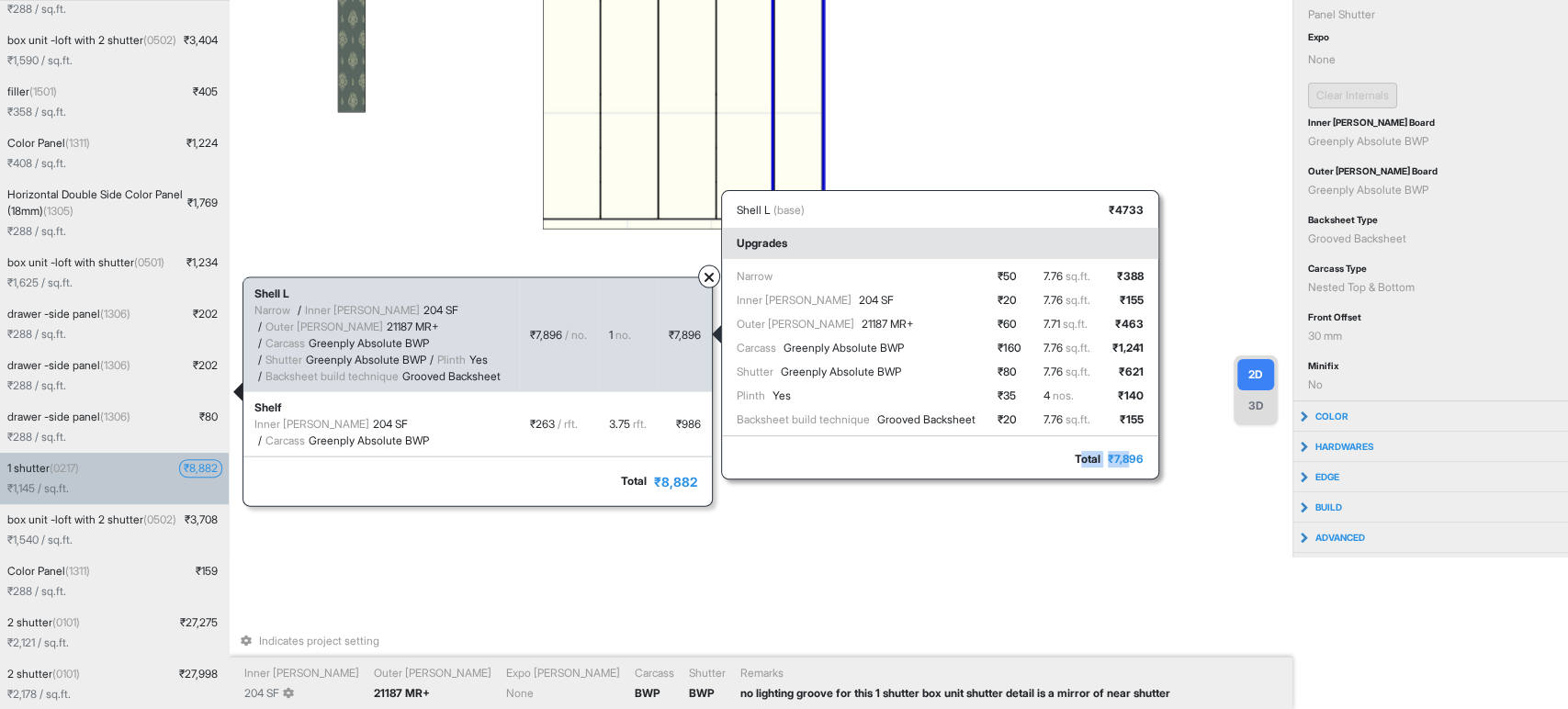 drag, startPoint x: 1149, startPoint y: 435, endPoint x: 1102, endPoint y: 439, distance: 47.169906 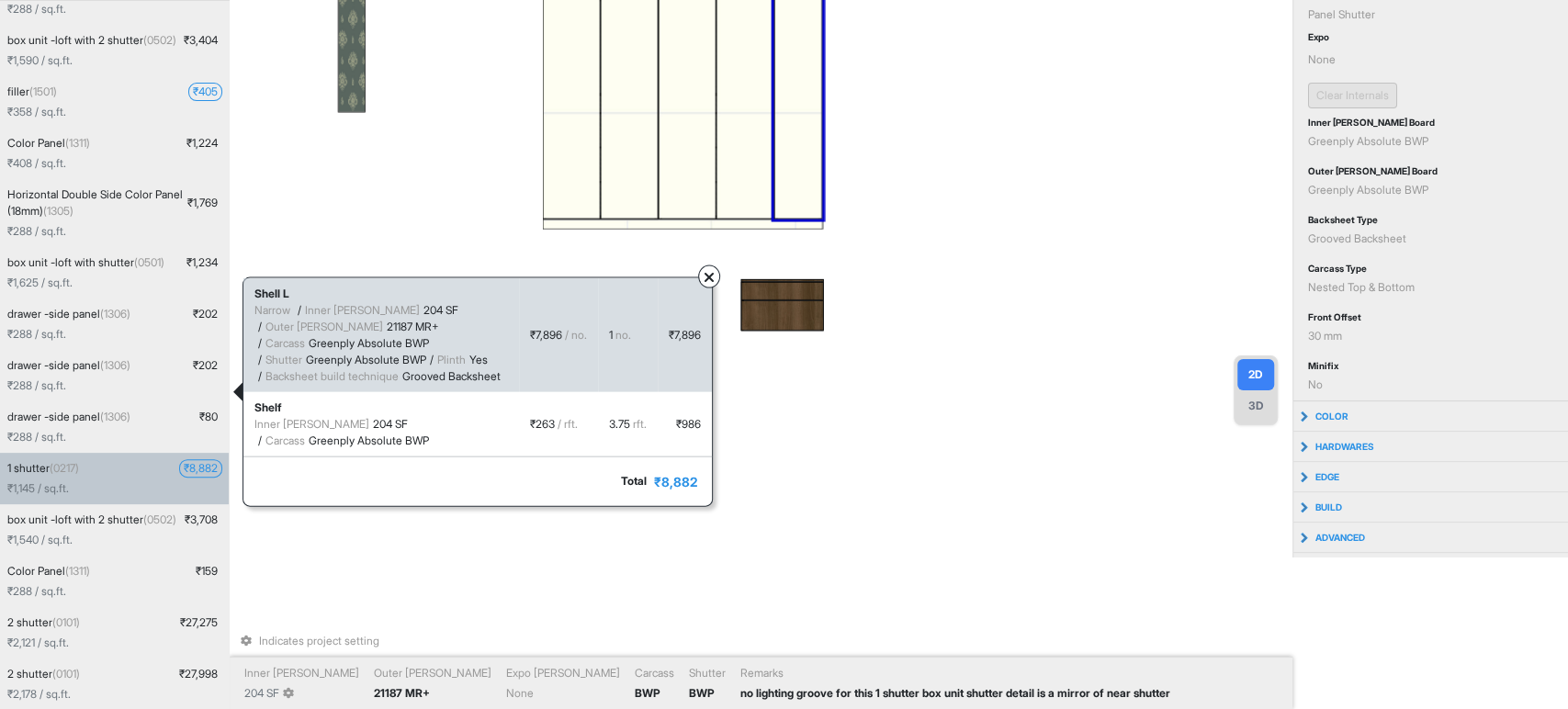 click on "Indicates project setting Inner Lam 204 SF Outer Lam 21187 MR+ Expo Lam None Carcass BWP Shutter BWP Remarks no lighting groove for this 1 shutter box unit
shutter detail is a mirror of near shutter" at bounding box center [761, 203] 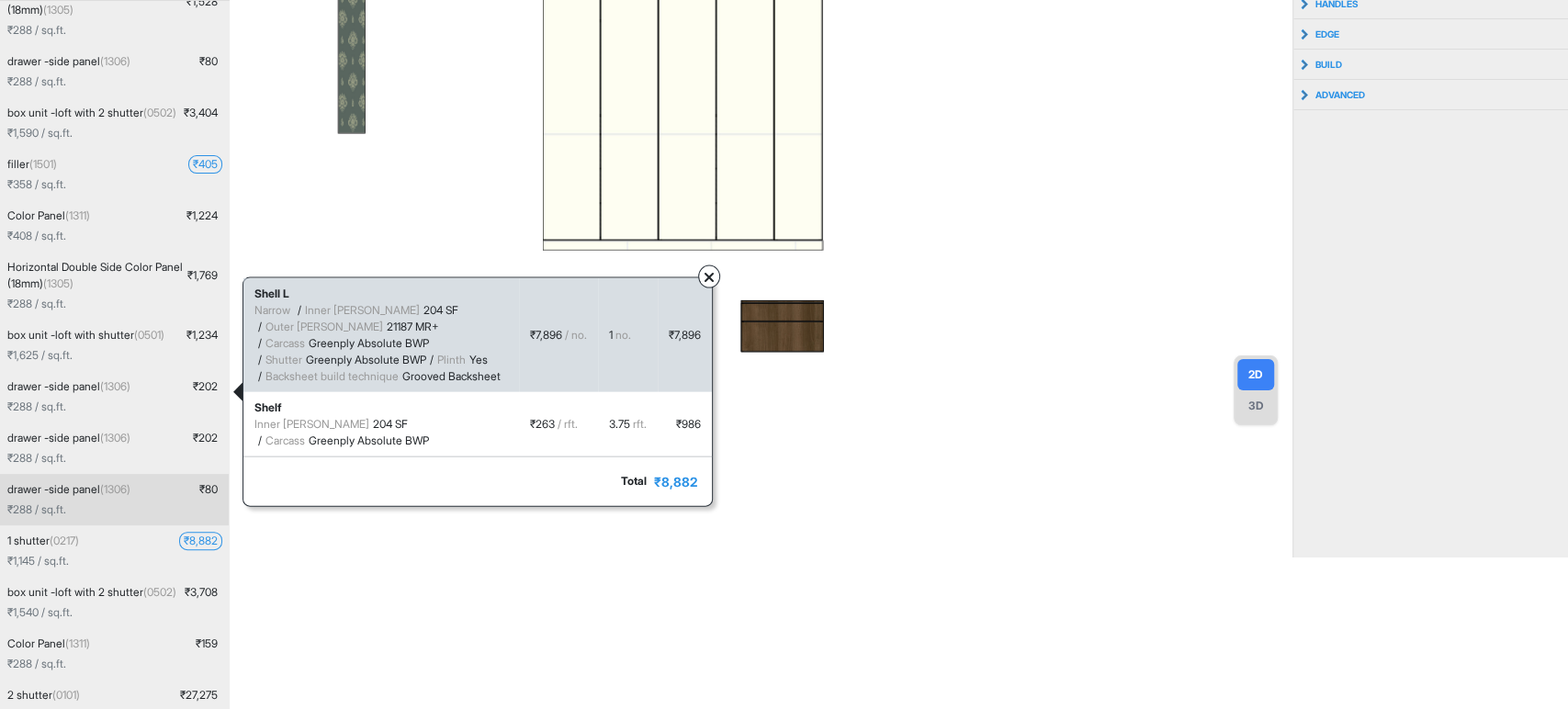 scroll, scrollTop: 204, scrollLeft: 0, axis: vertical 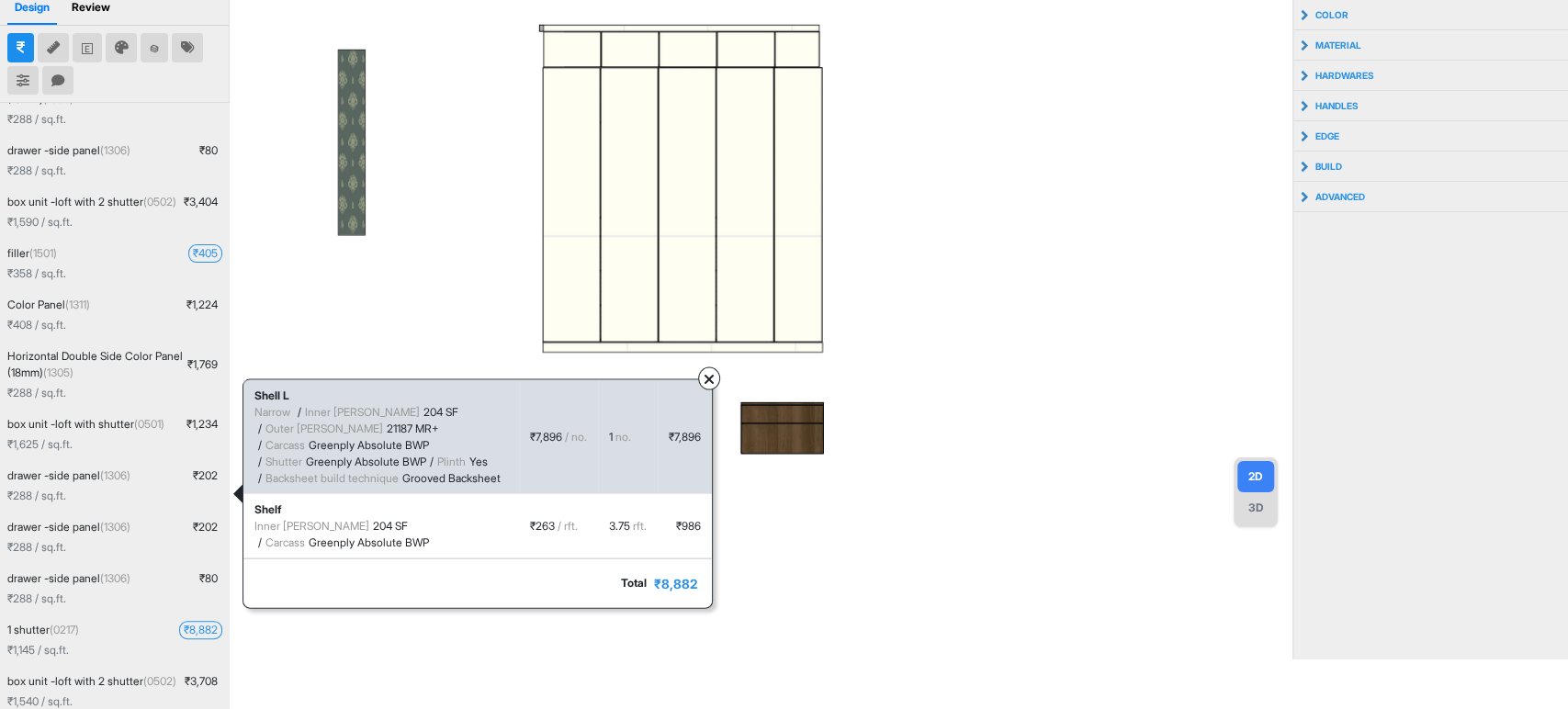 click at bounding box center [761, 305] 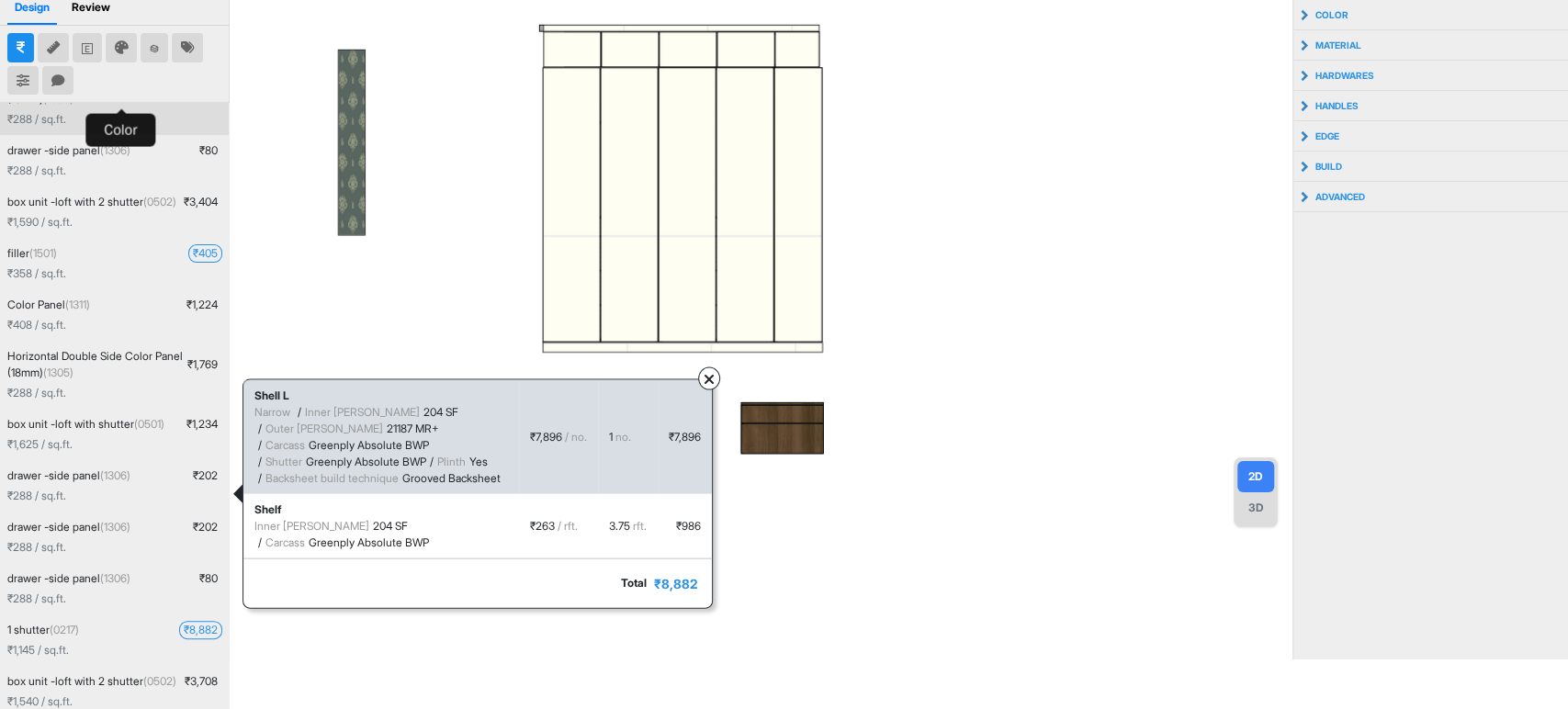 scroll, scrollTop: 0, scrollLeft: 0, axis: both 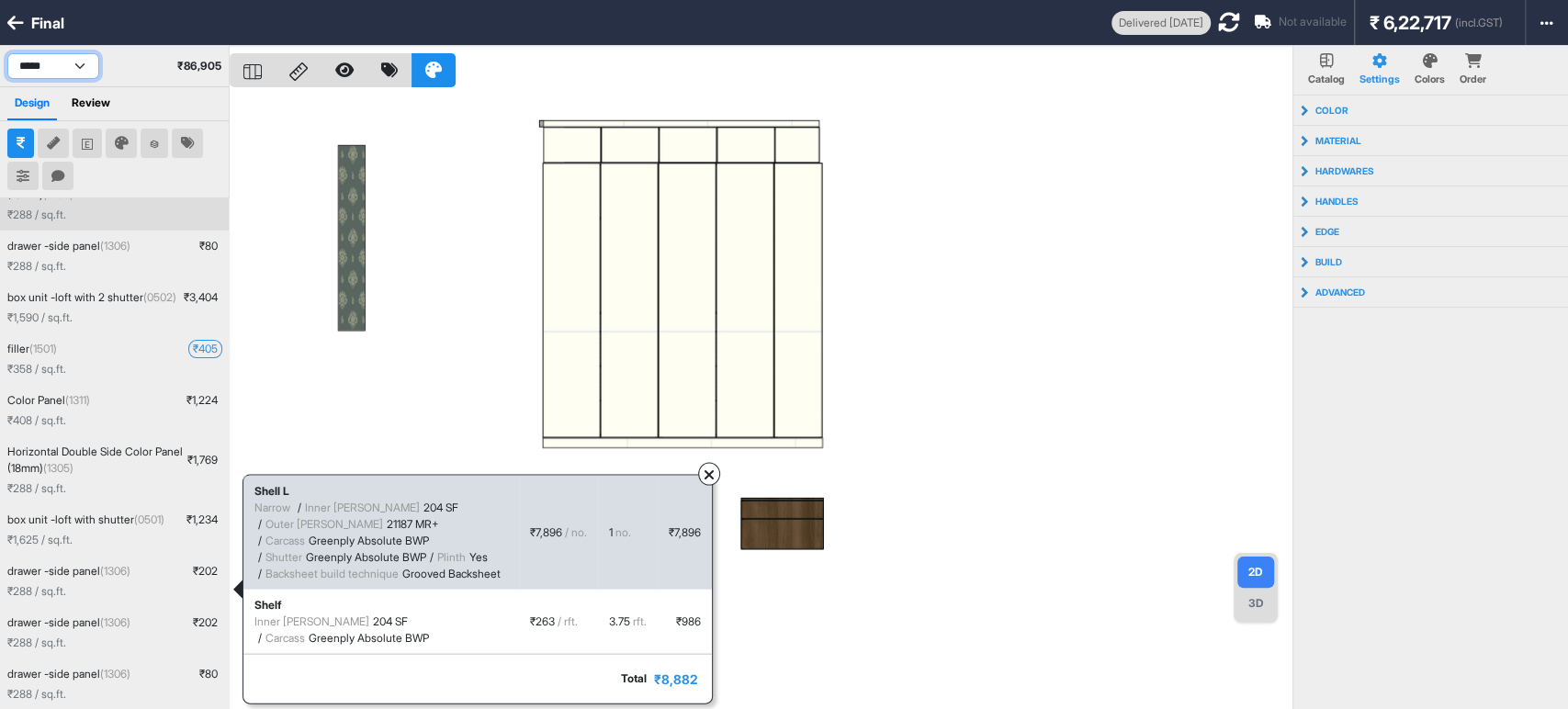 click on "**********" at bounding box center (53, 66) 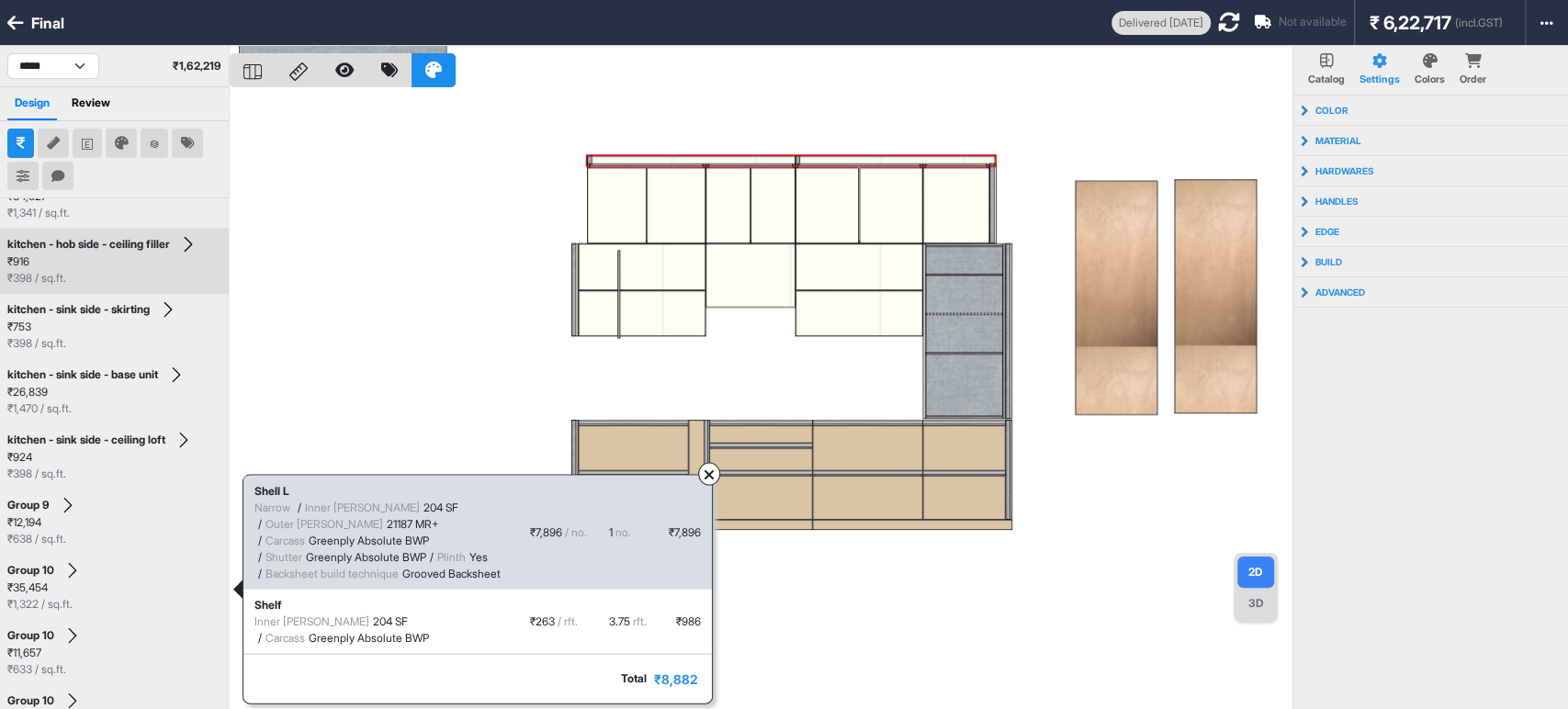 click on "₹ 916   ₹ 398   / sq.ft." at bounding box center (114, 270) 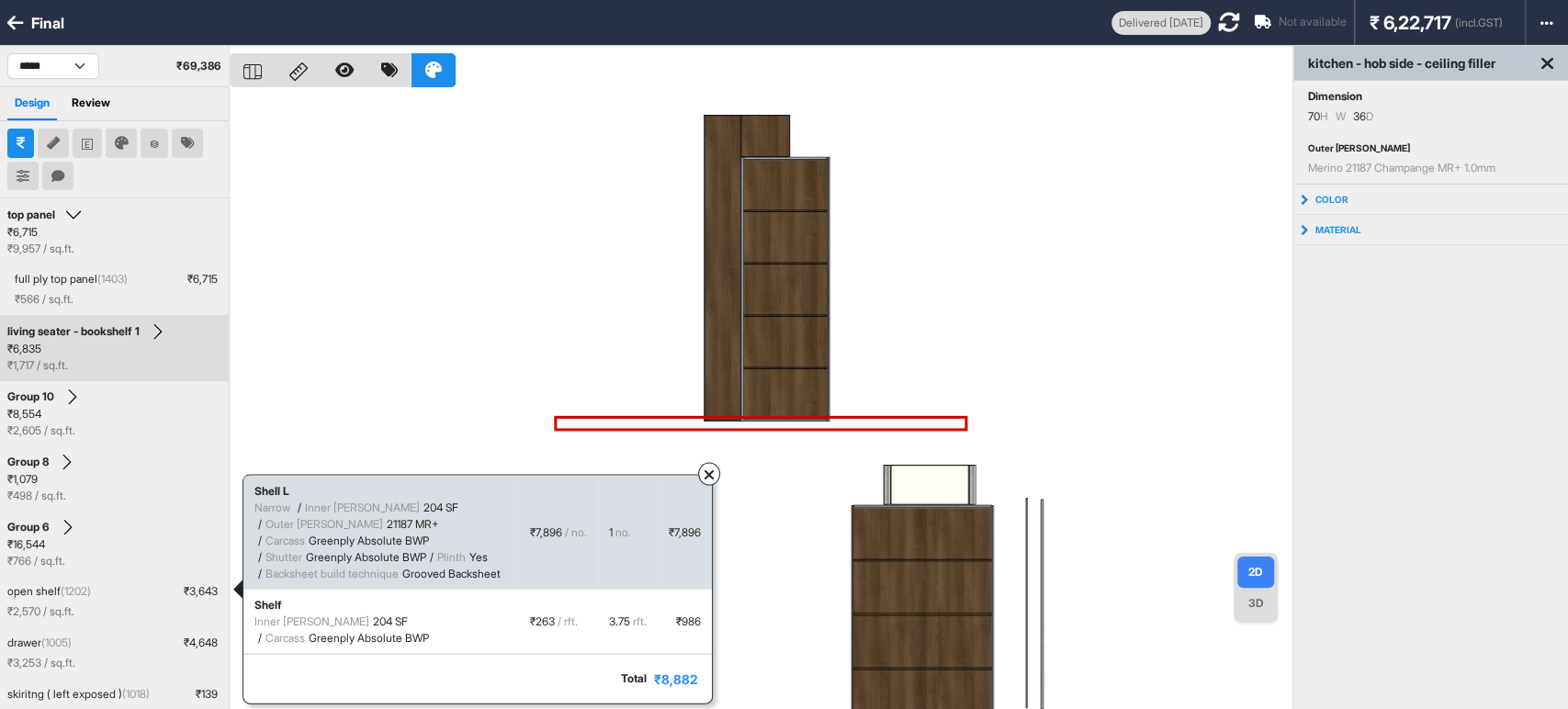 scroll, scrollTop: 0, scrollLeft: 0, axis: both 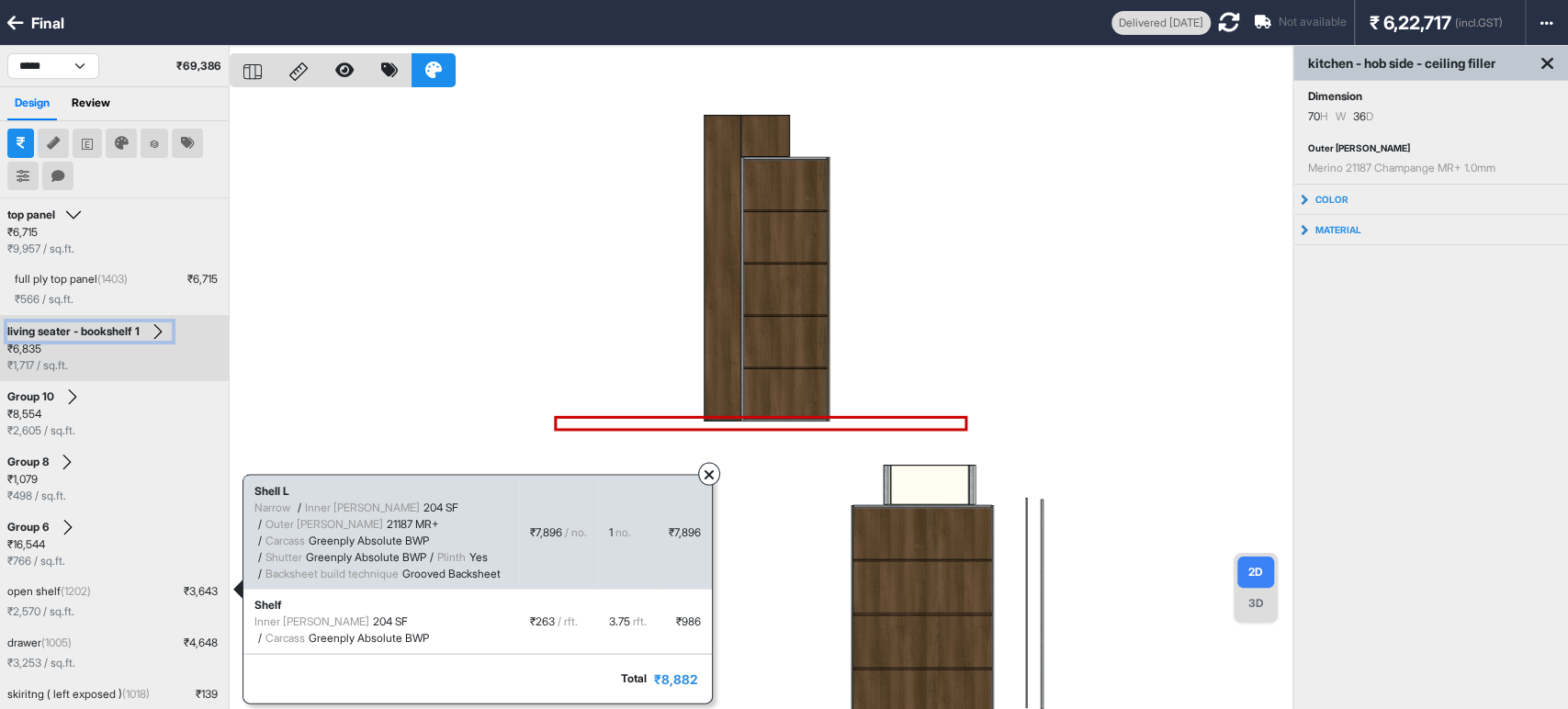 click on "living seater - bookshelf 1" at bounding box center (73, 332) 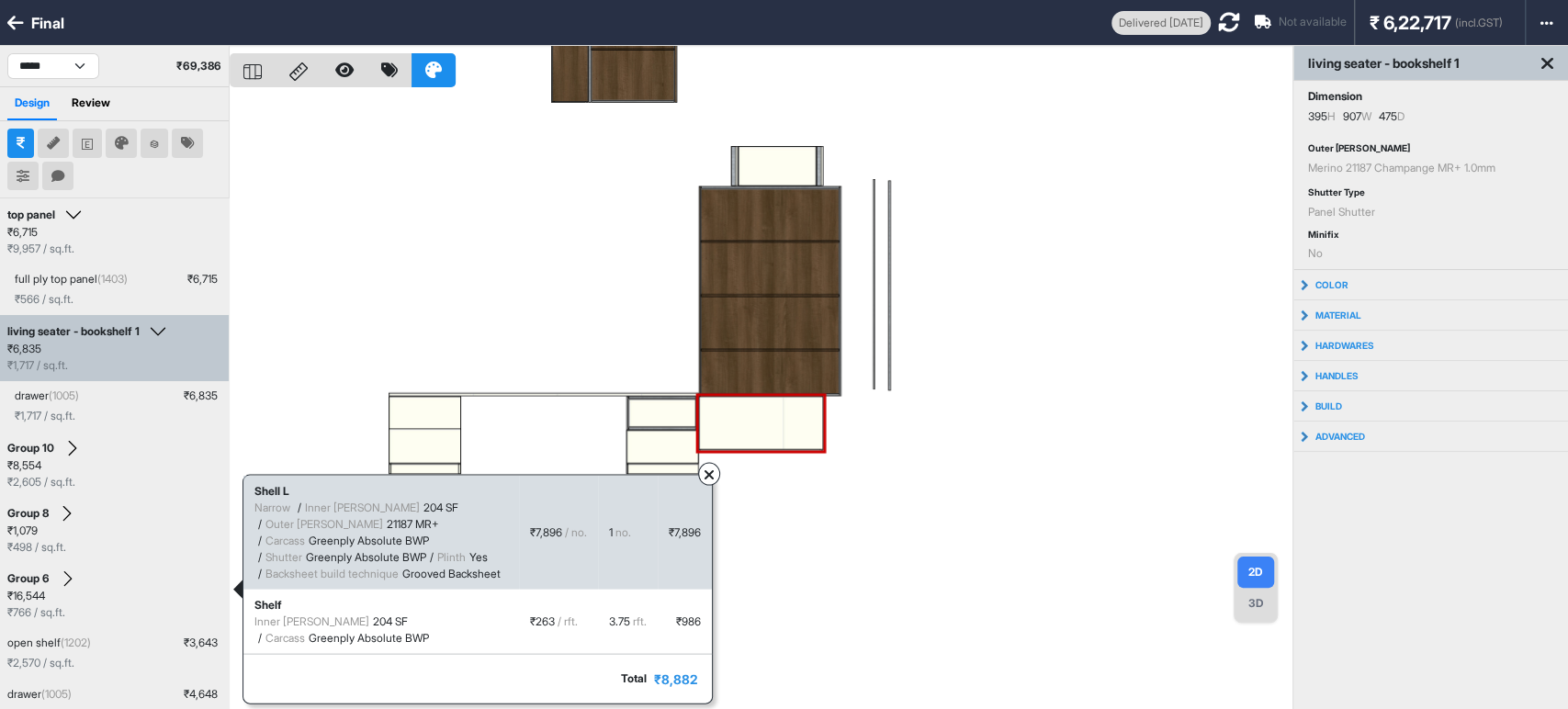 select on "****" 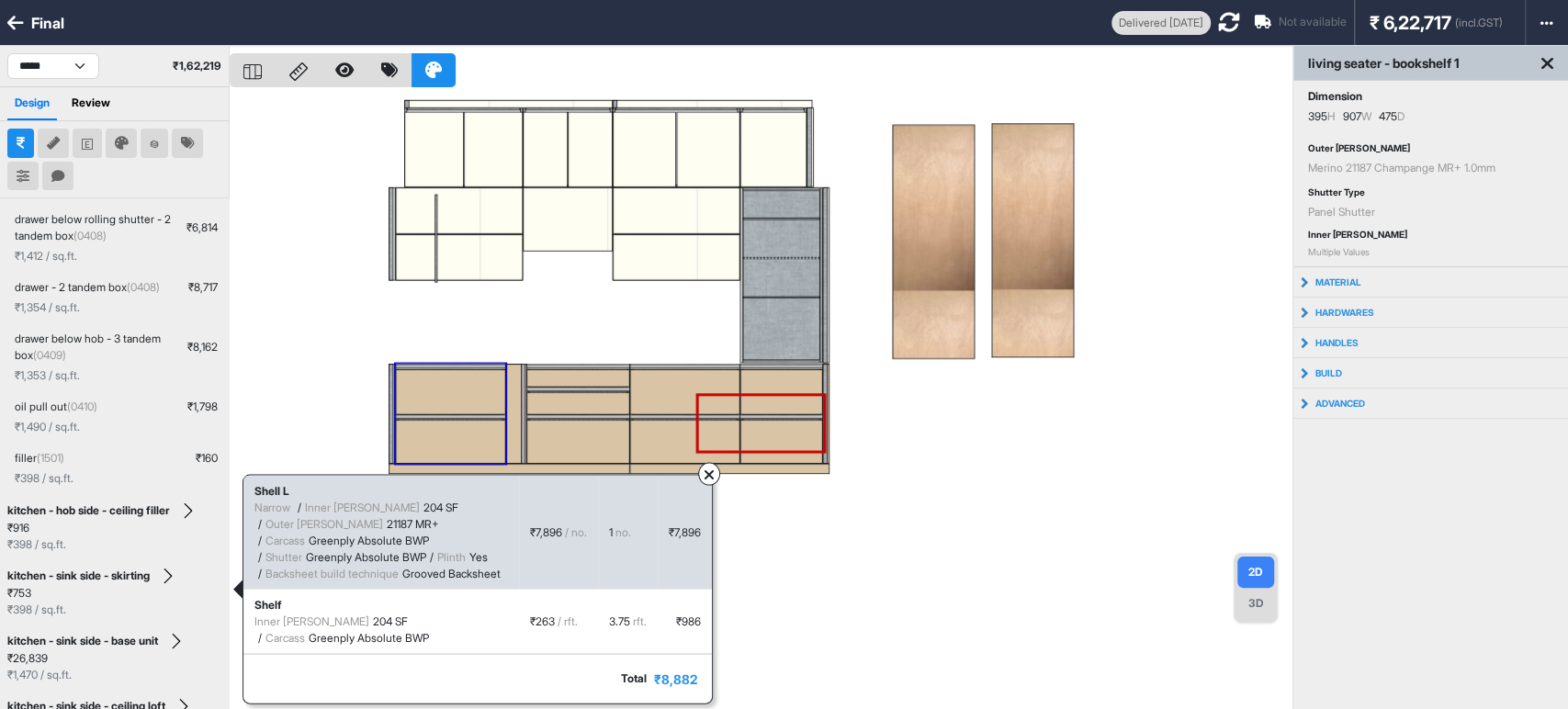 scroll, scrollTop: 408, scrollLeft: 0, axis: vertical 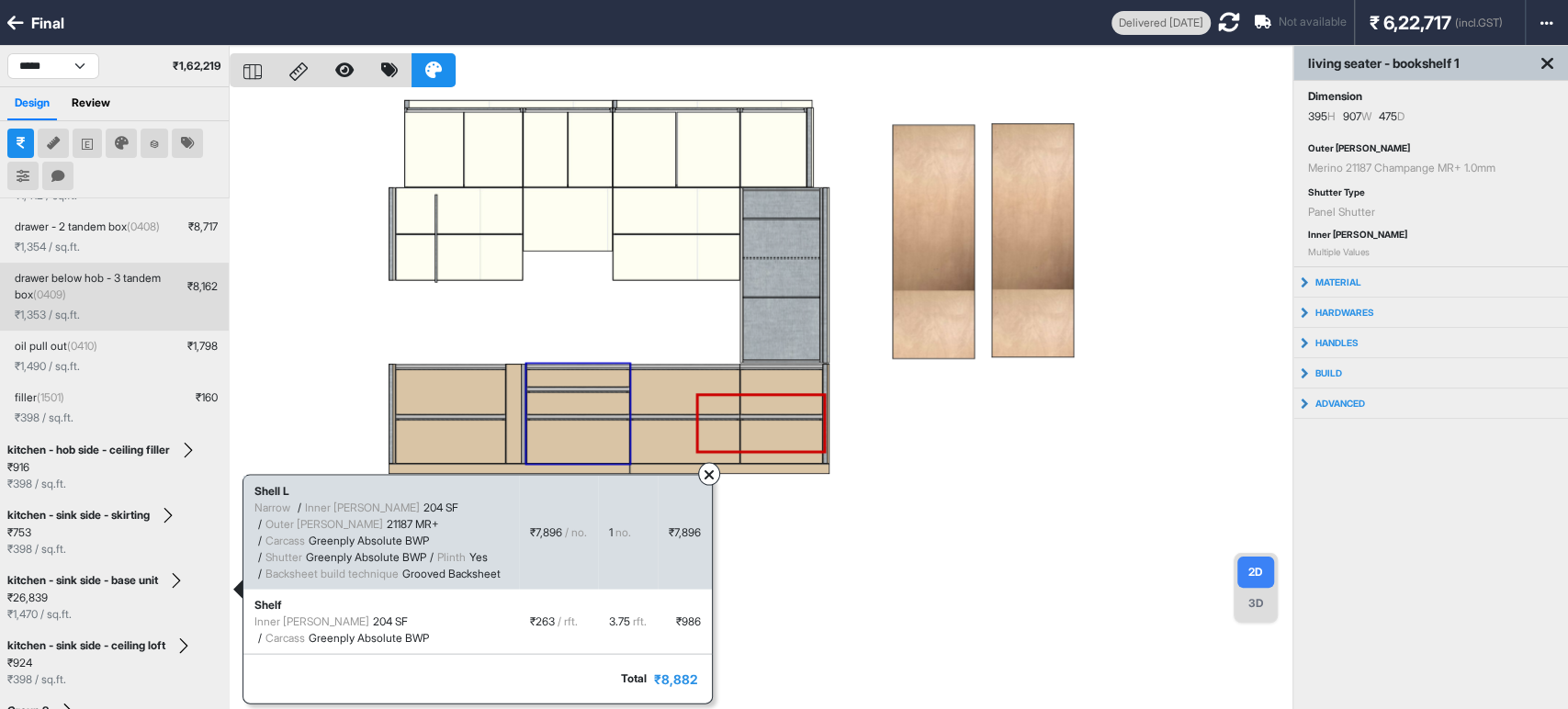click on "drawer below hob - 3 tandem box  (0409)" at bounding box center [99, 287] 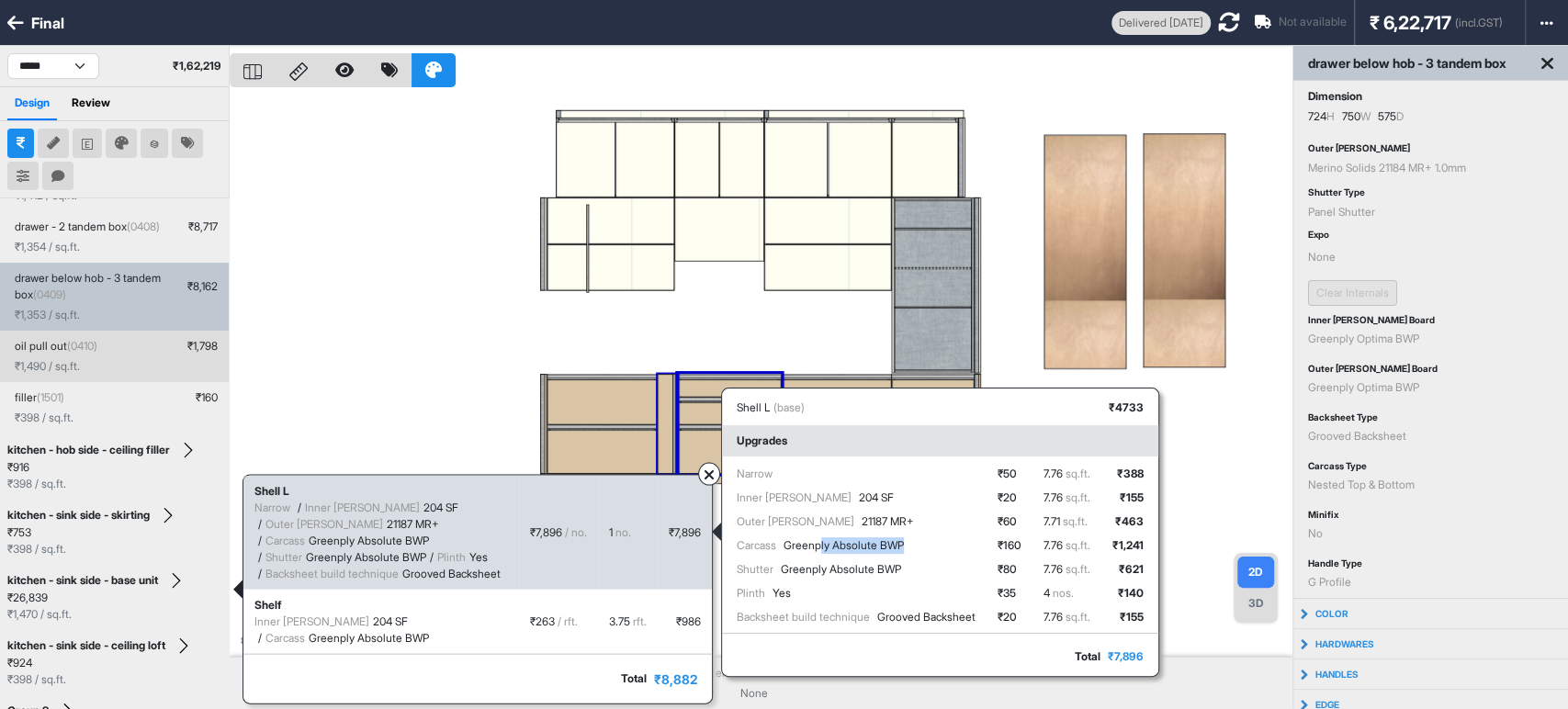 drag, startPoint x: 830, startPoint y: 542, endPoint x: 926, endPoint y: 543, distance: 96.00521 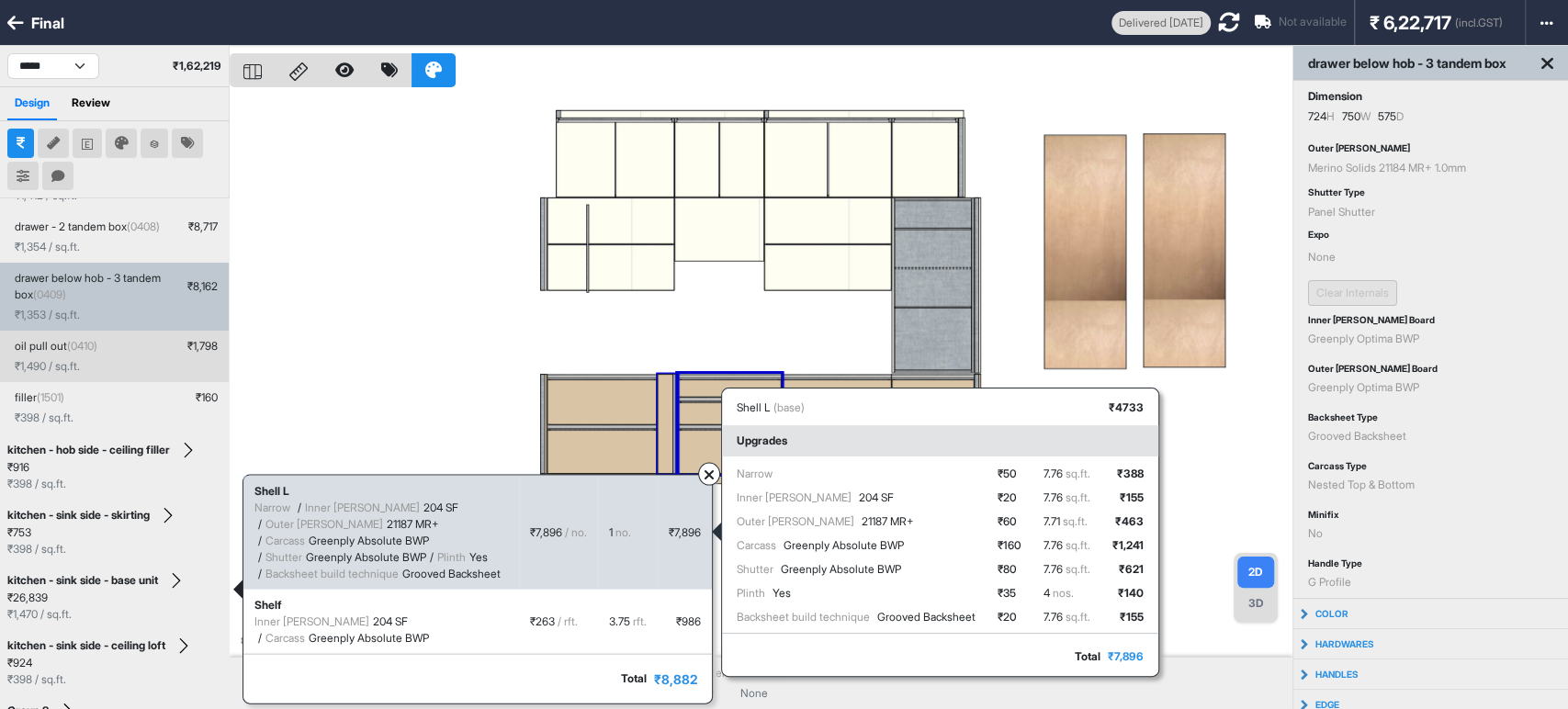 click on "Outer [PERSON_NAME]" at bounding box center (324, 523) 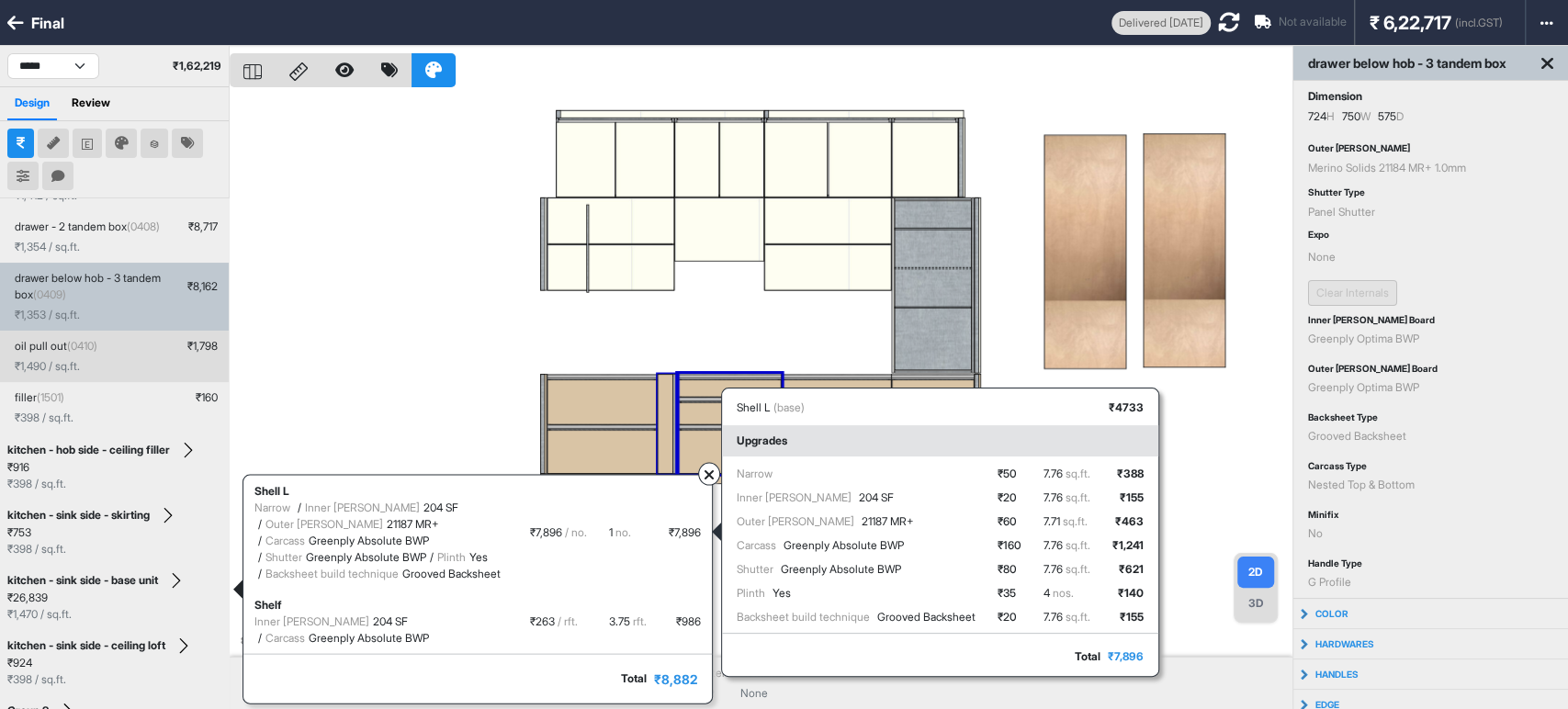 click on "₹ 916   ₹ 398   / sq.ft." at bounding box center (114, 476) 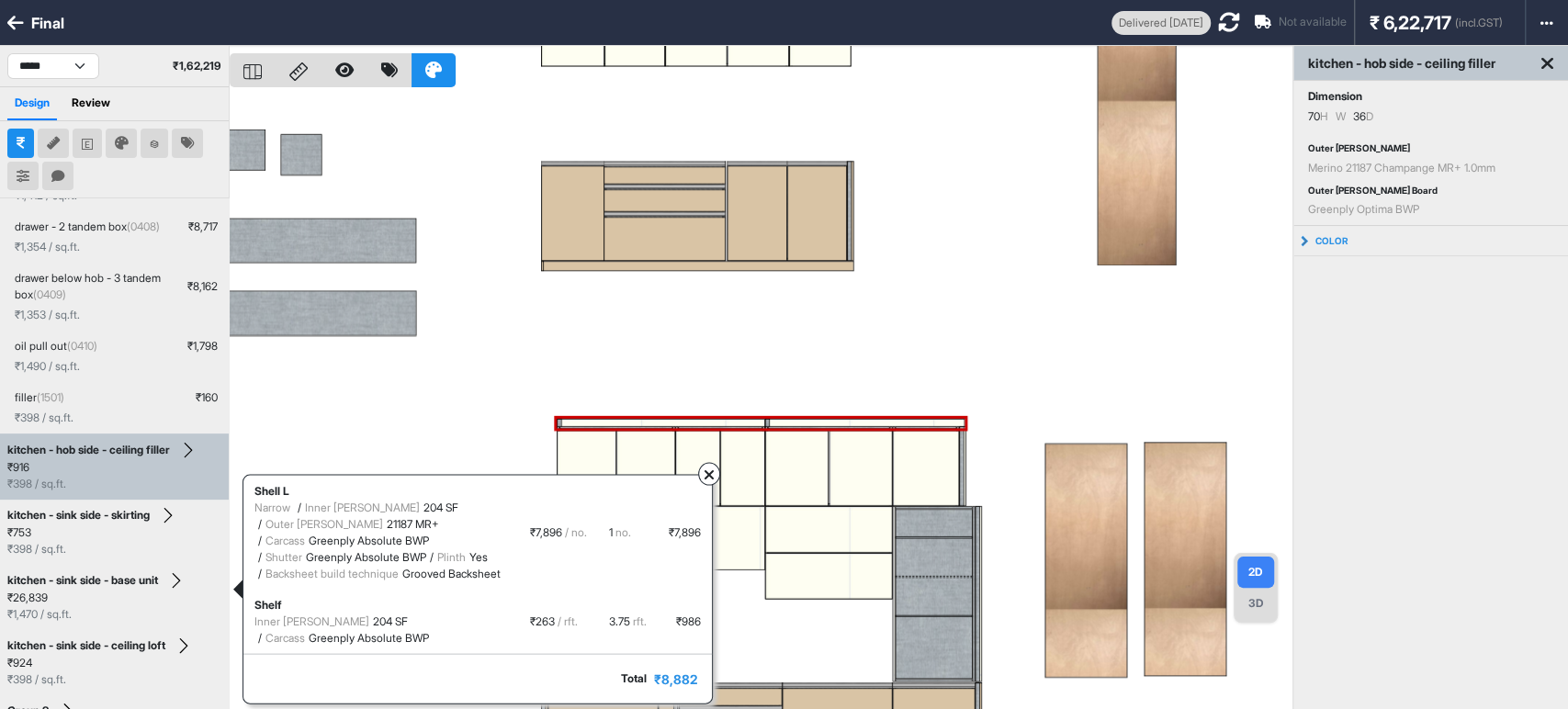 click at bounding box center (709, 475) 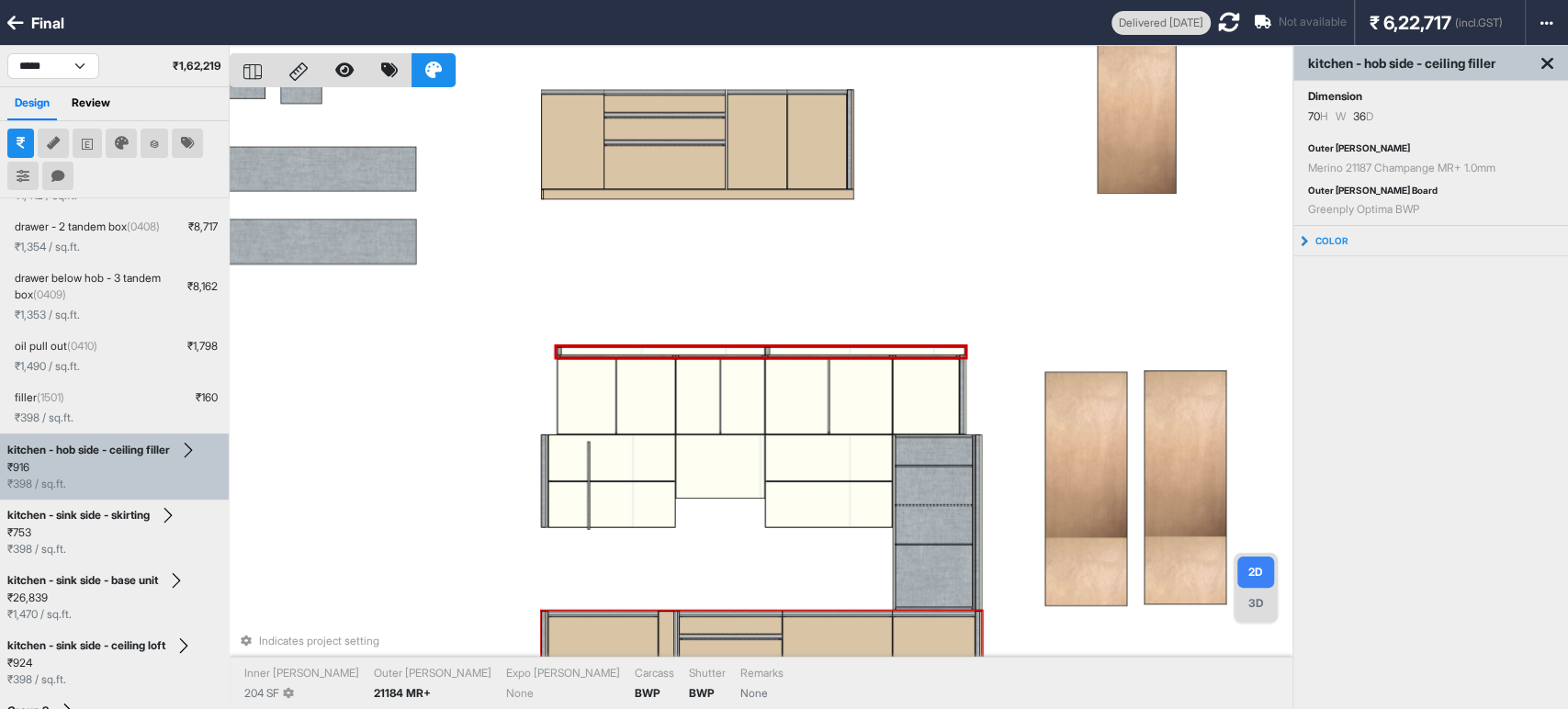 click at bounding box center (730, 613) 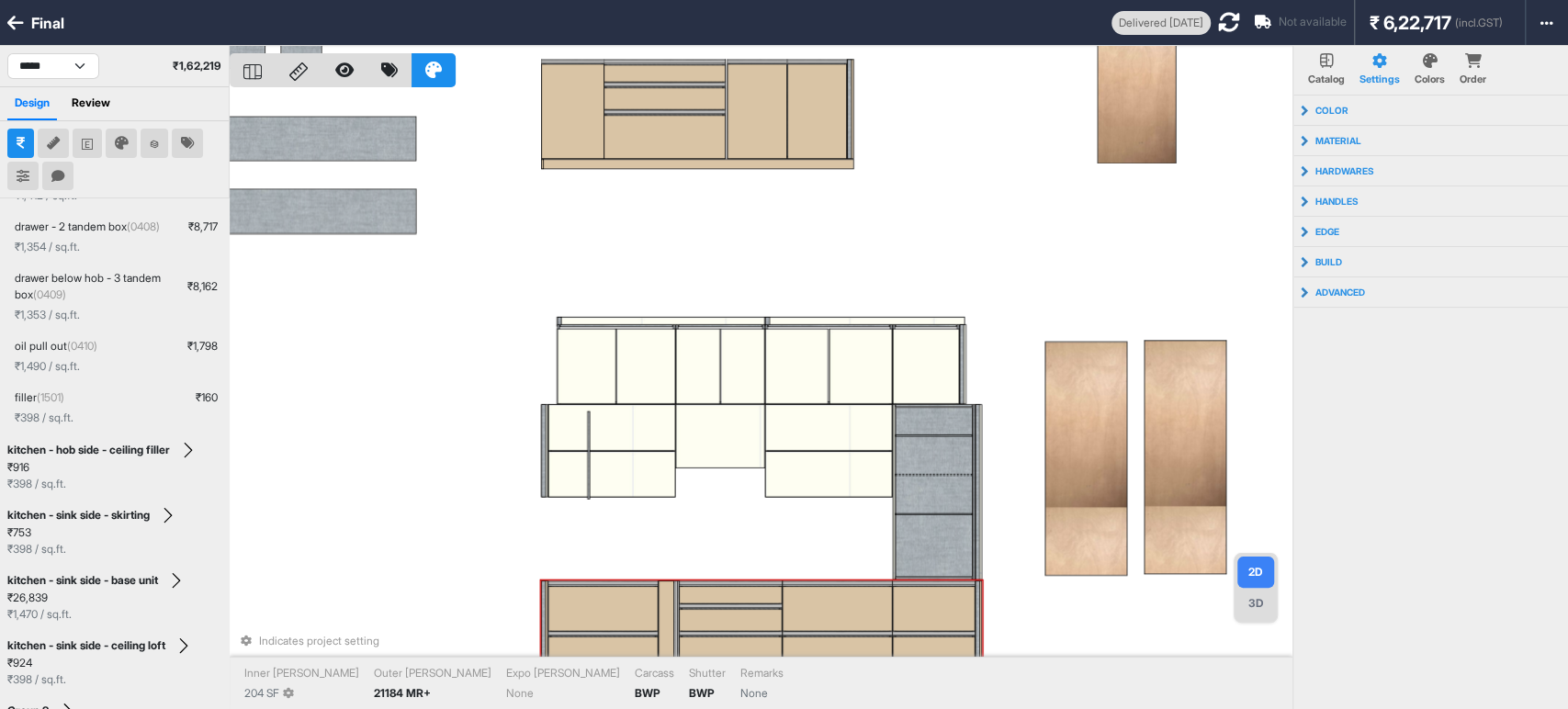 click at bounding box center [730, 605] 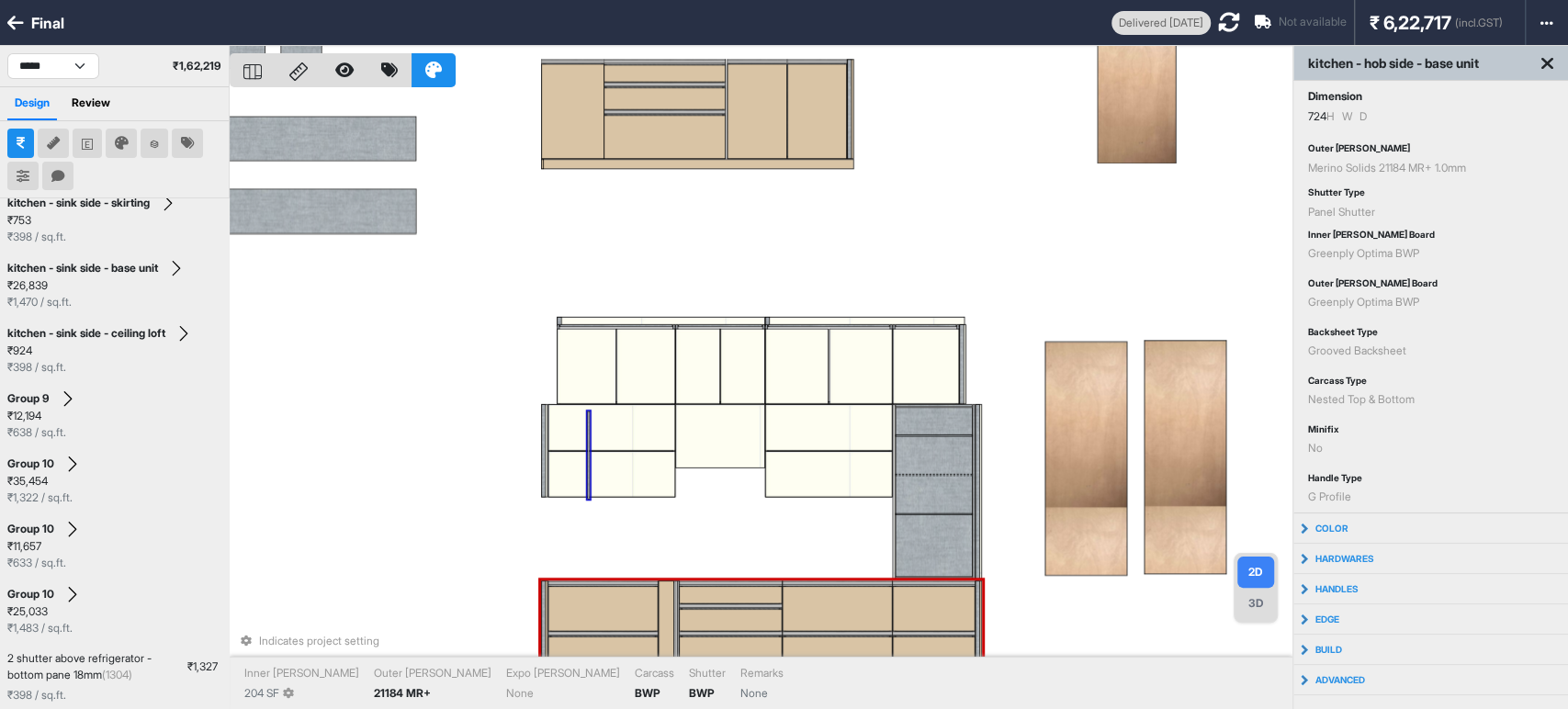 scroll, scrollTop: 951, scrollLeft: 0, axis: vertical 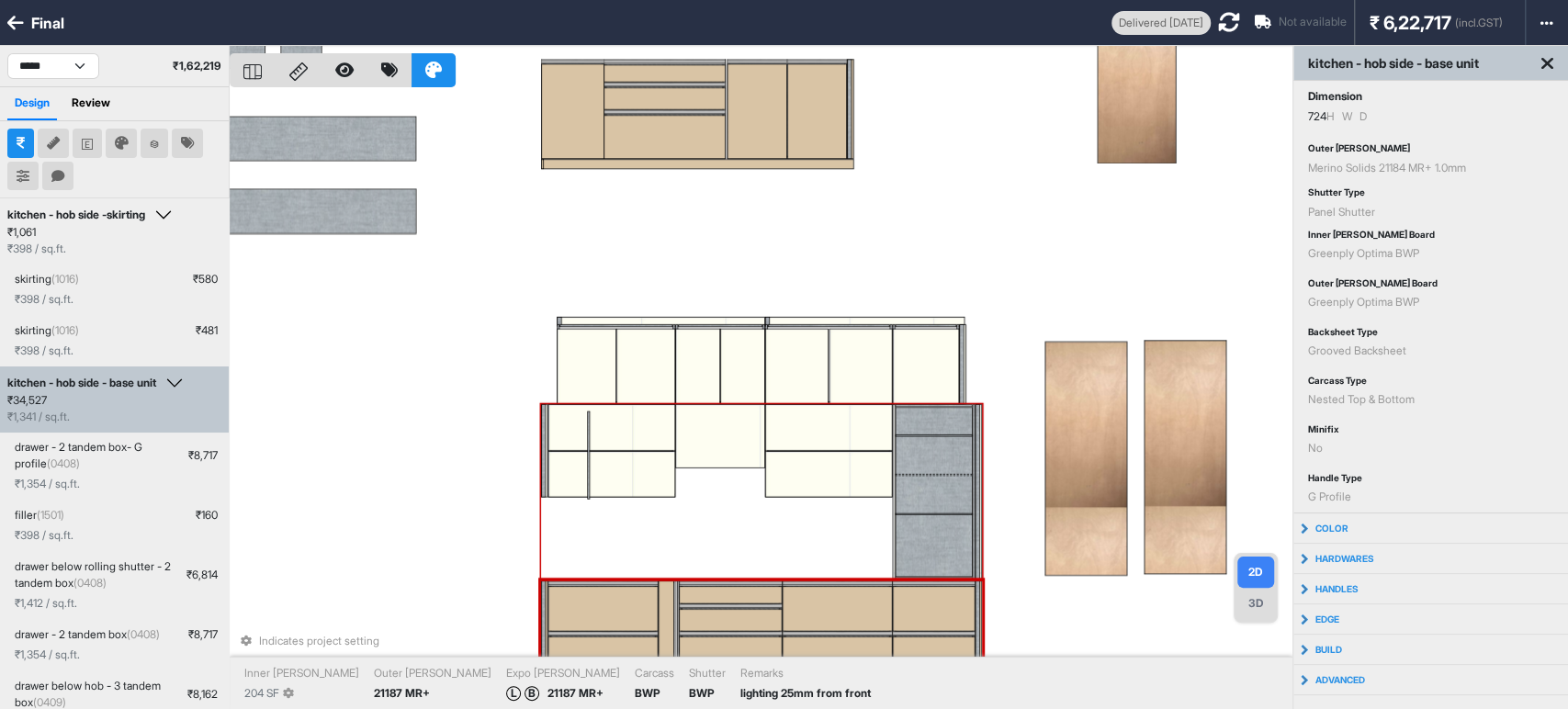 click at bounding box center (829, 474) 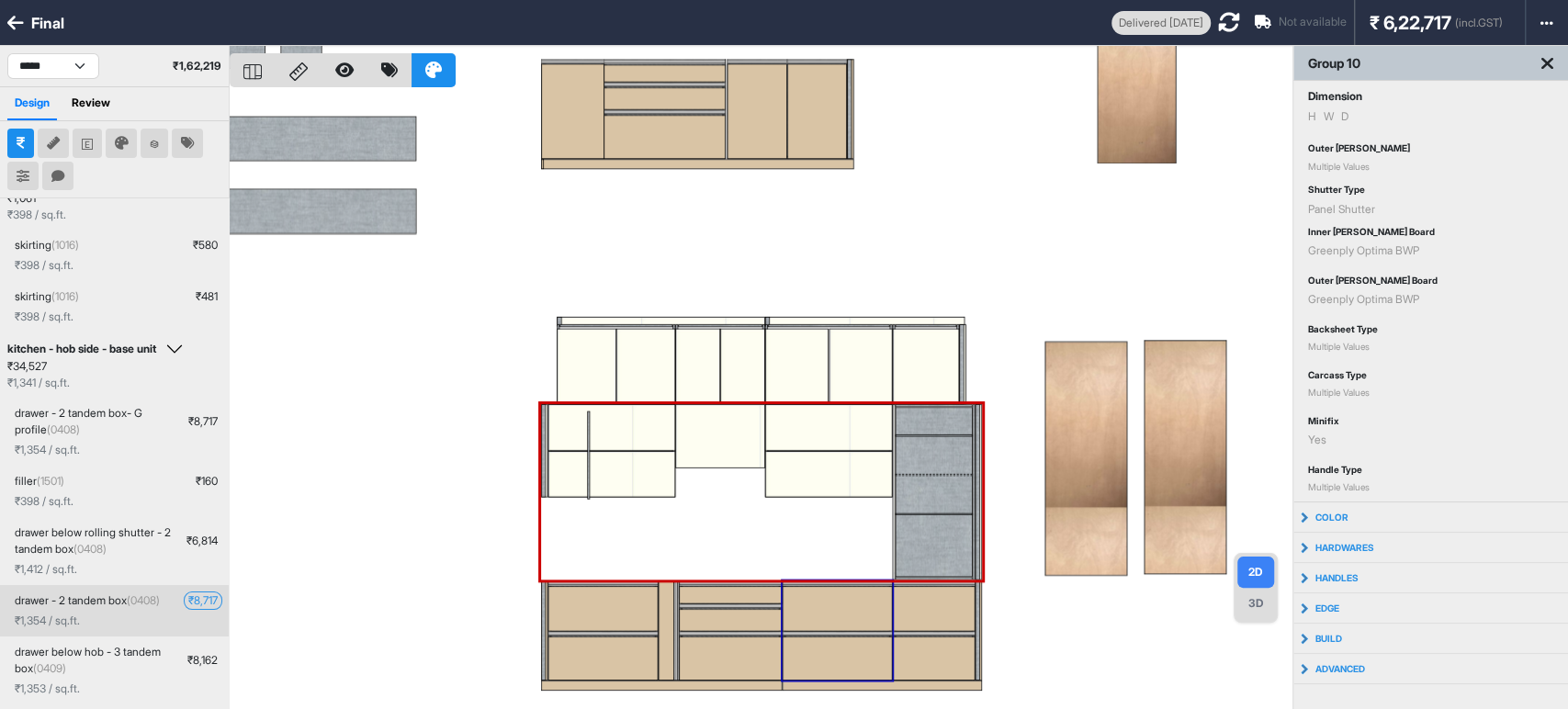 scroll, scrollTop: 32, scrollLeft: 0, axis: vertical 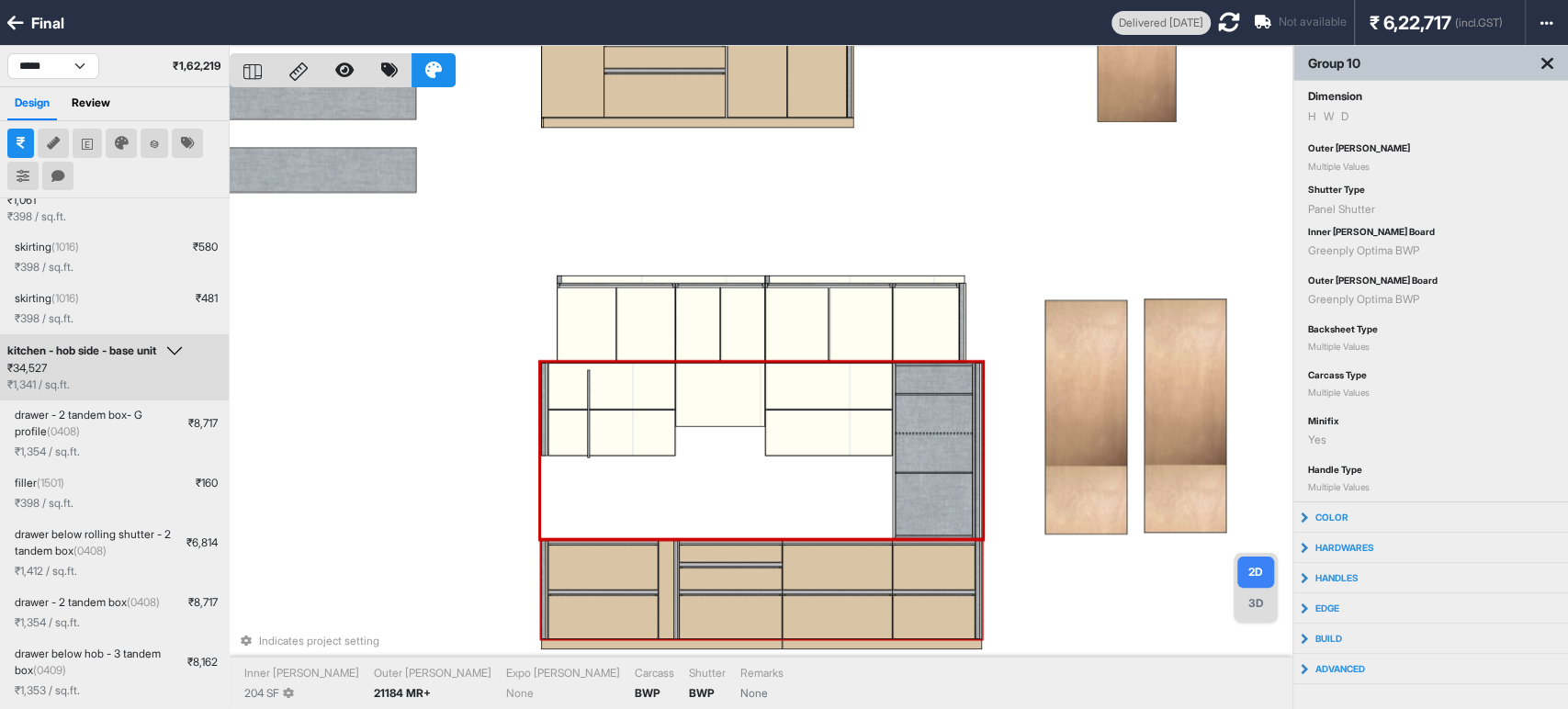 click at bounding box center [838, 542] 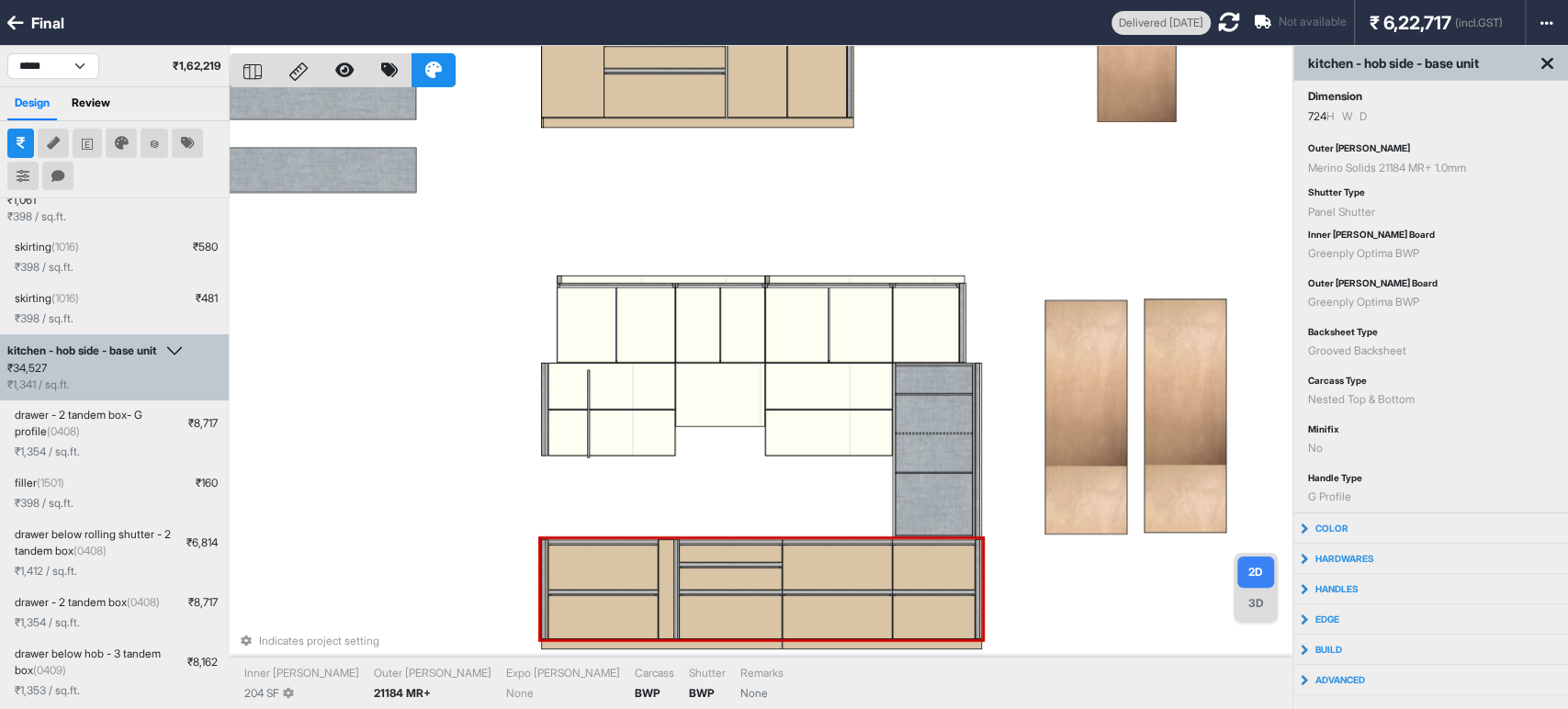 click at bounding box center (604, 617) 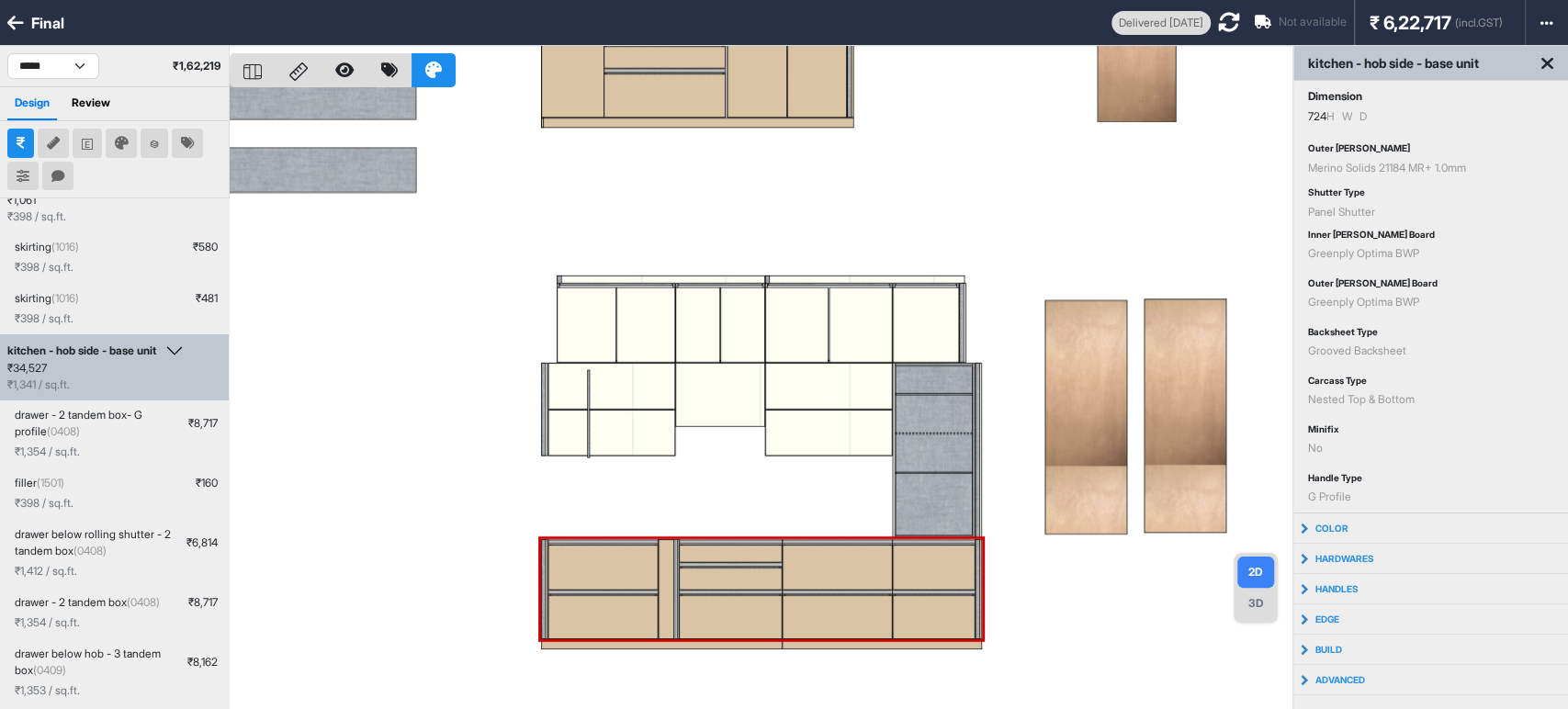 click at bounding box center [761, 400] 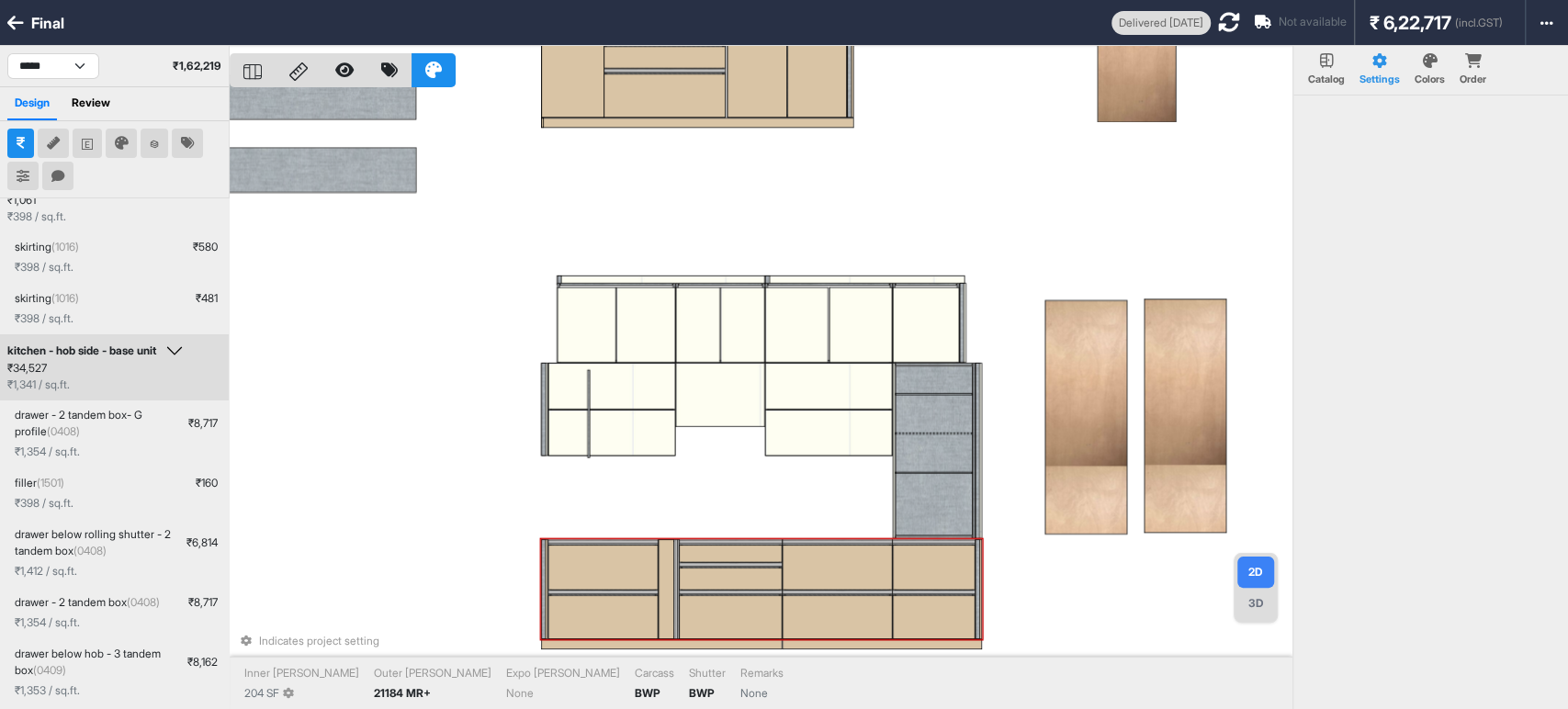 click at bounding box center (604, 542) 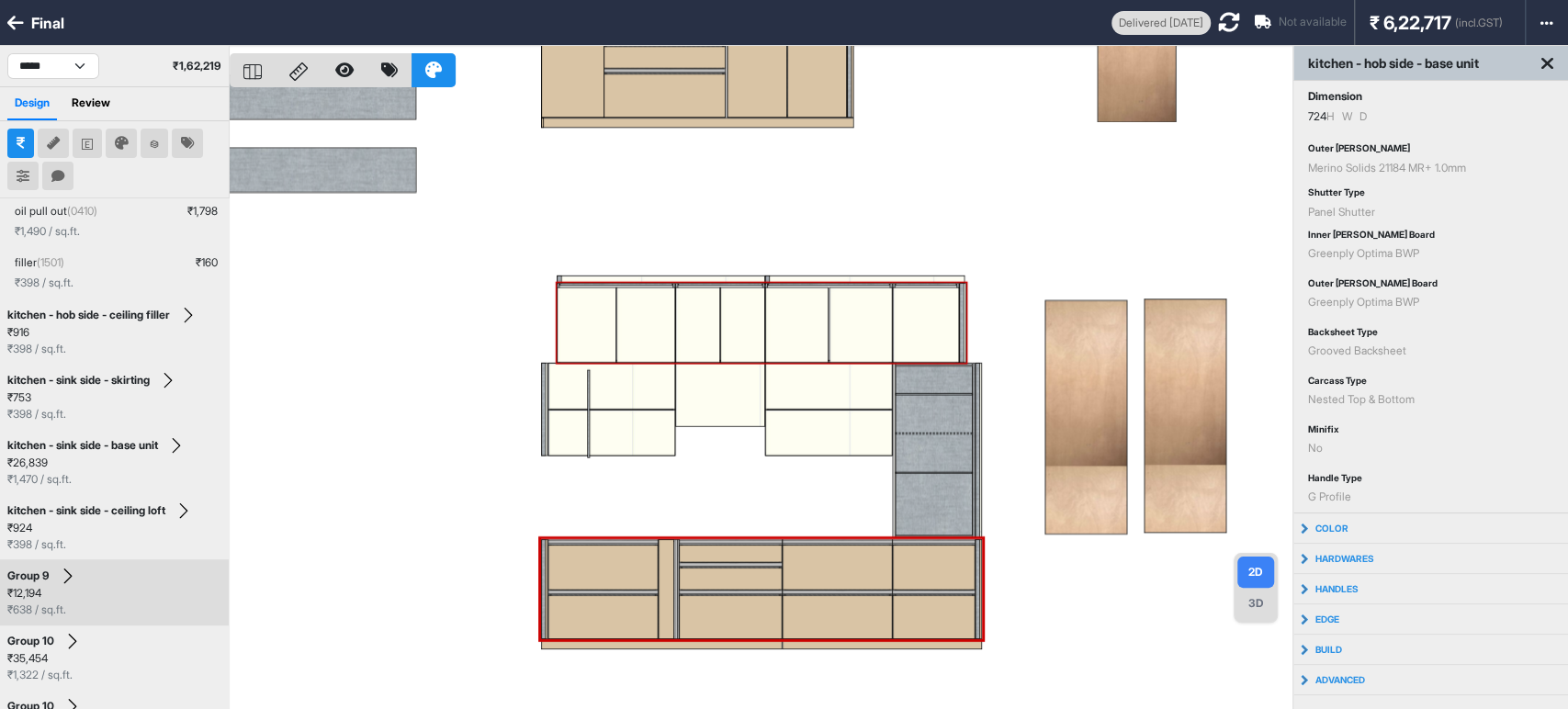scroll, scrollTop: 951, scrollLeft: 0, axis: vertical 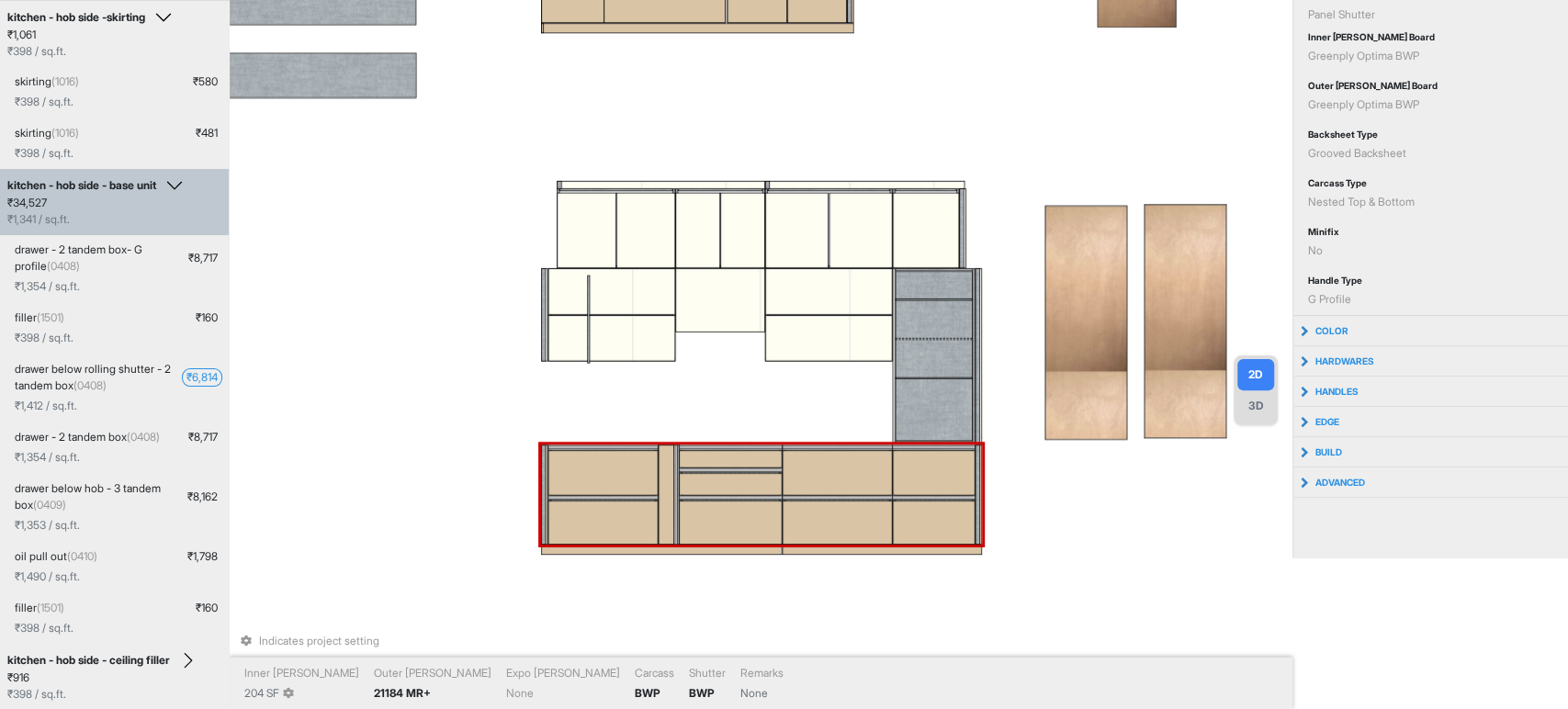 click at bounding box center (604, 522) 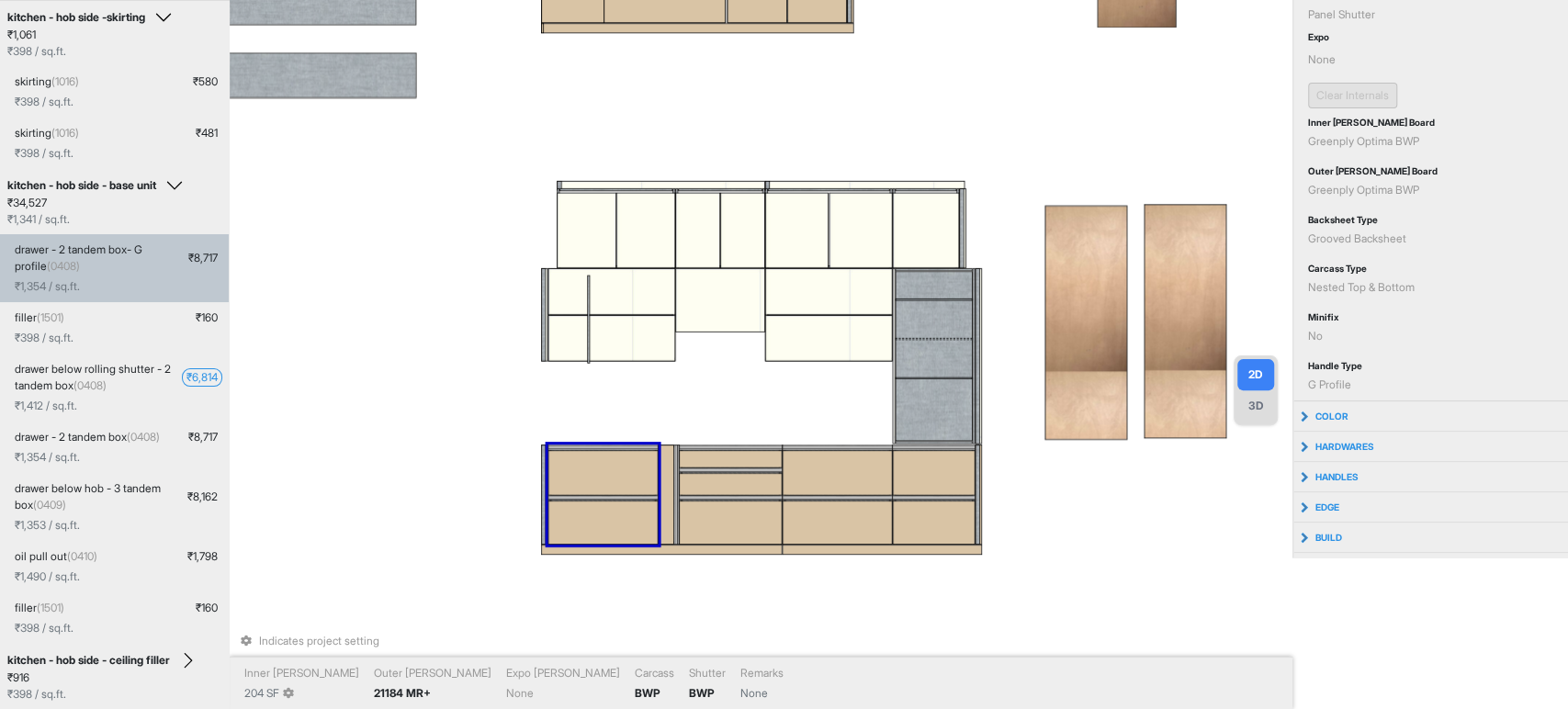 click at bounding box center (604, 497) 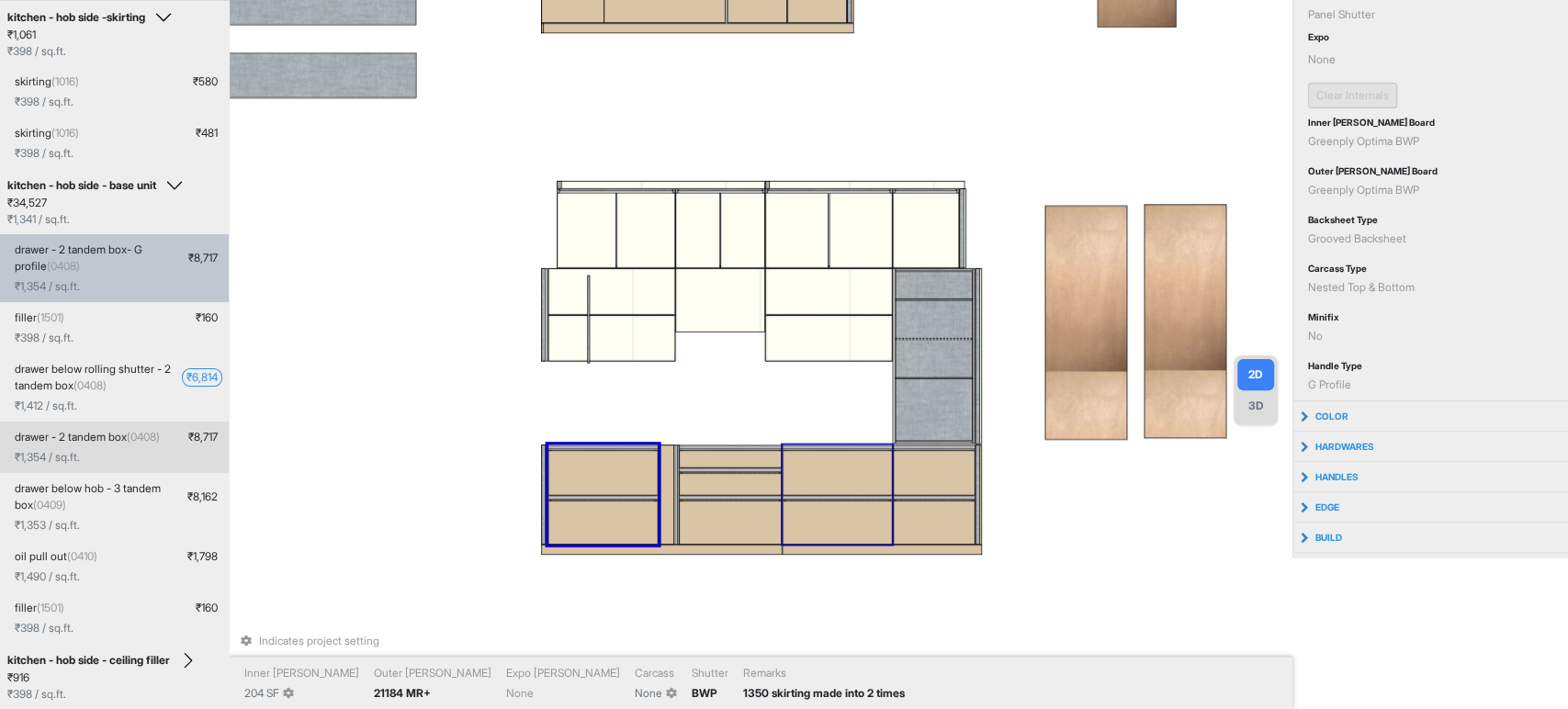 click on "₹ 6,814" at bounding box center (202, 377) 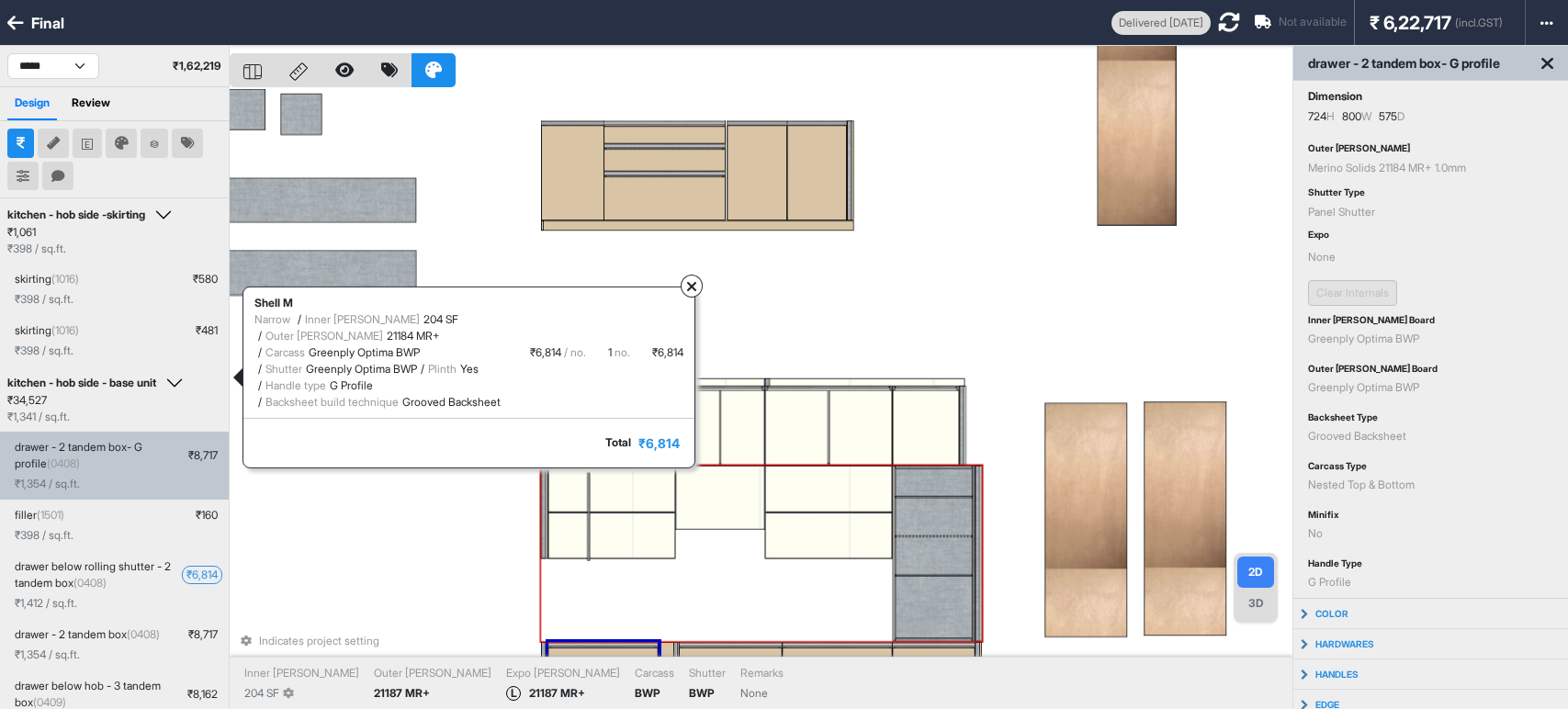 select on "****" 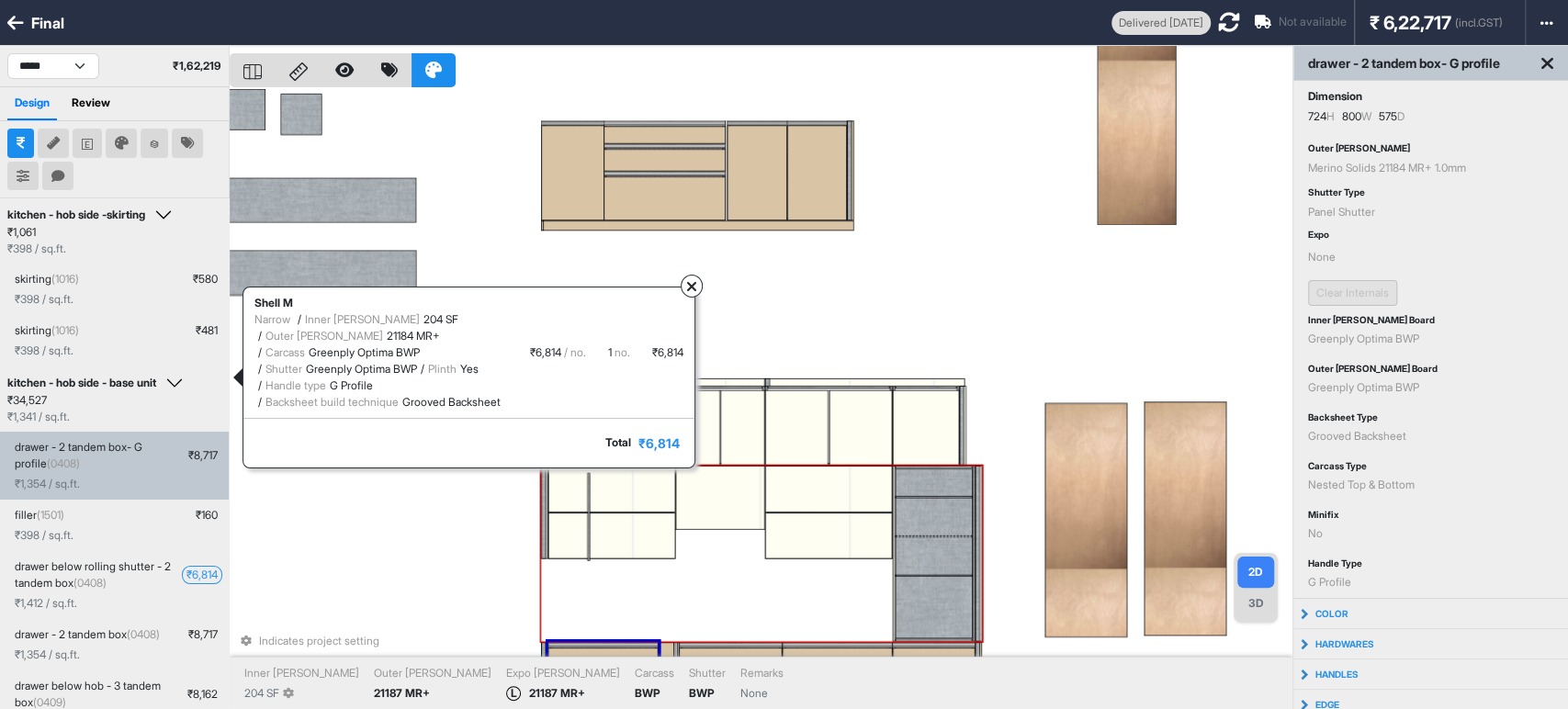 scroll, scrollTop: 197, scrollLeft: 0, axis: vertical 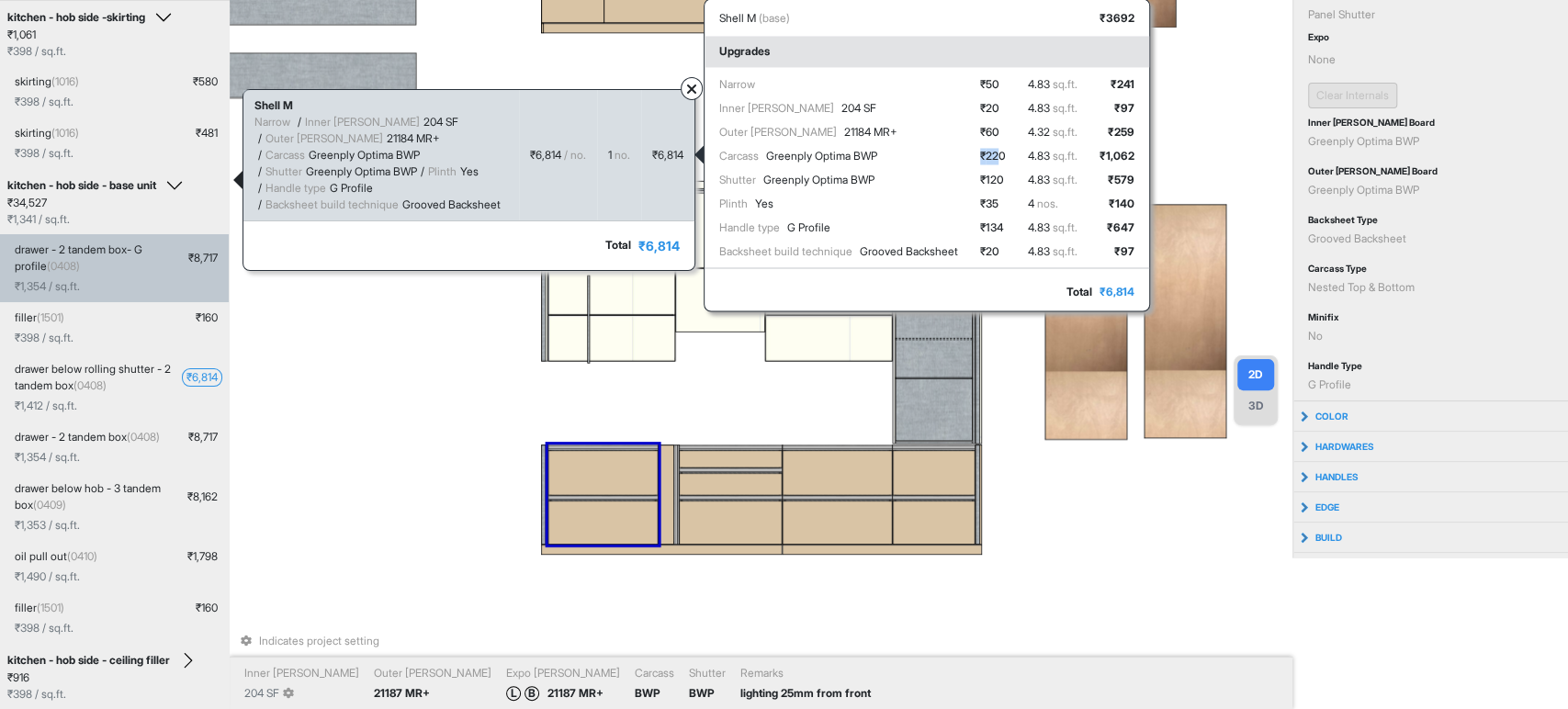 drag, startPoint x: 1016, startPoint y: 154, endPoint x: 998, endPoint y: 152, distance: 18.11077 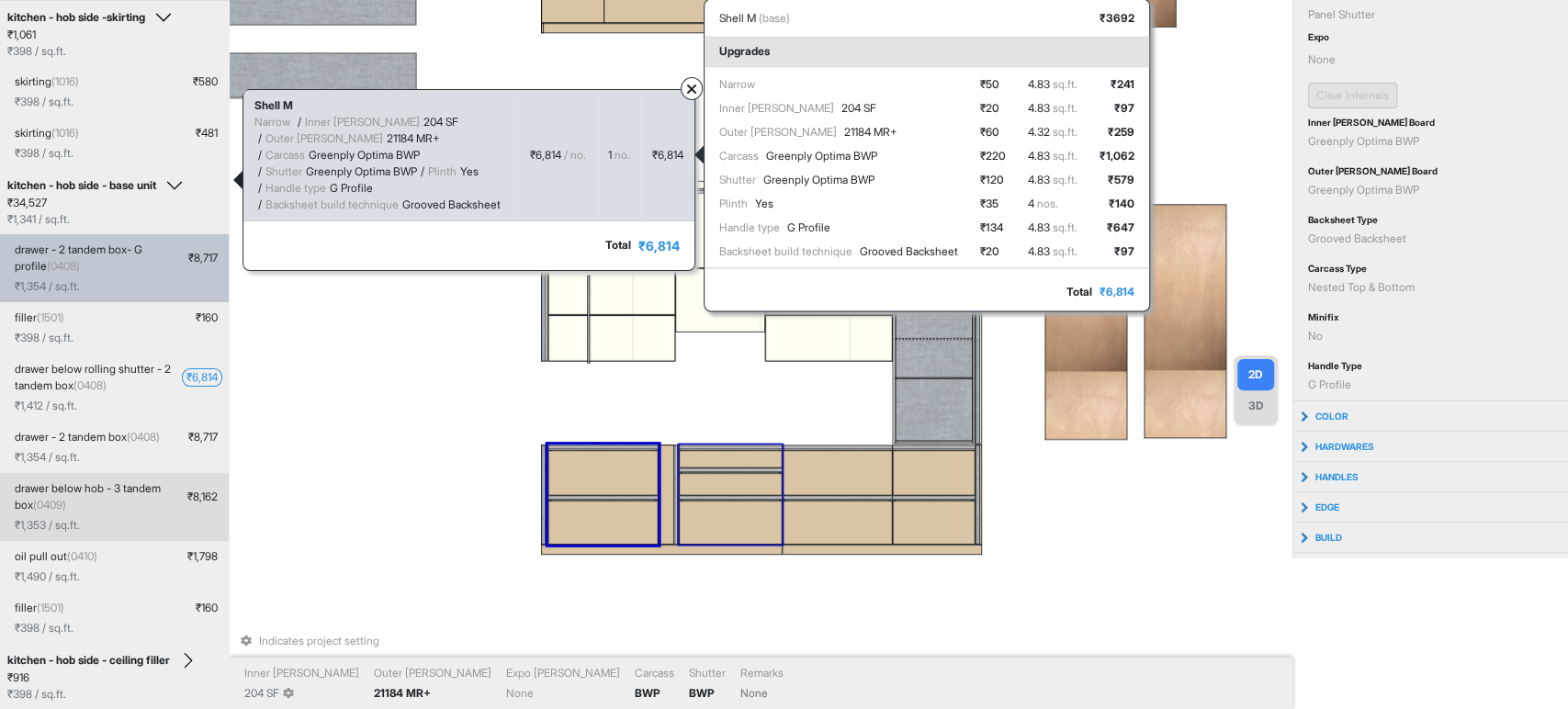 scroll, scrollTop: 96, scrollLeft: 0, axis: vertical 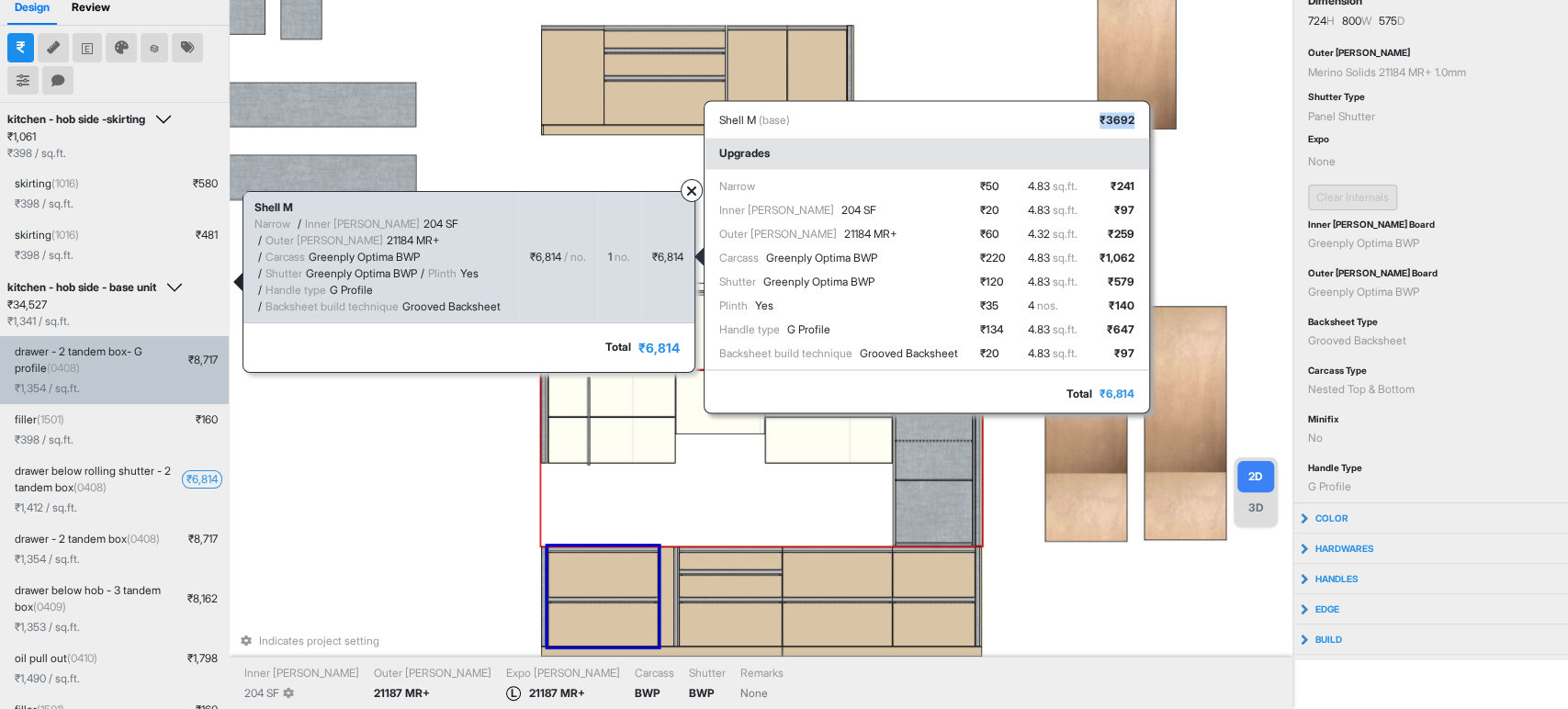 drag, startPoint x: 1119, startPoint y: 119, endPoint x: 1160, endPoint y: 120, distance: 41.01219 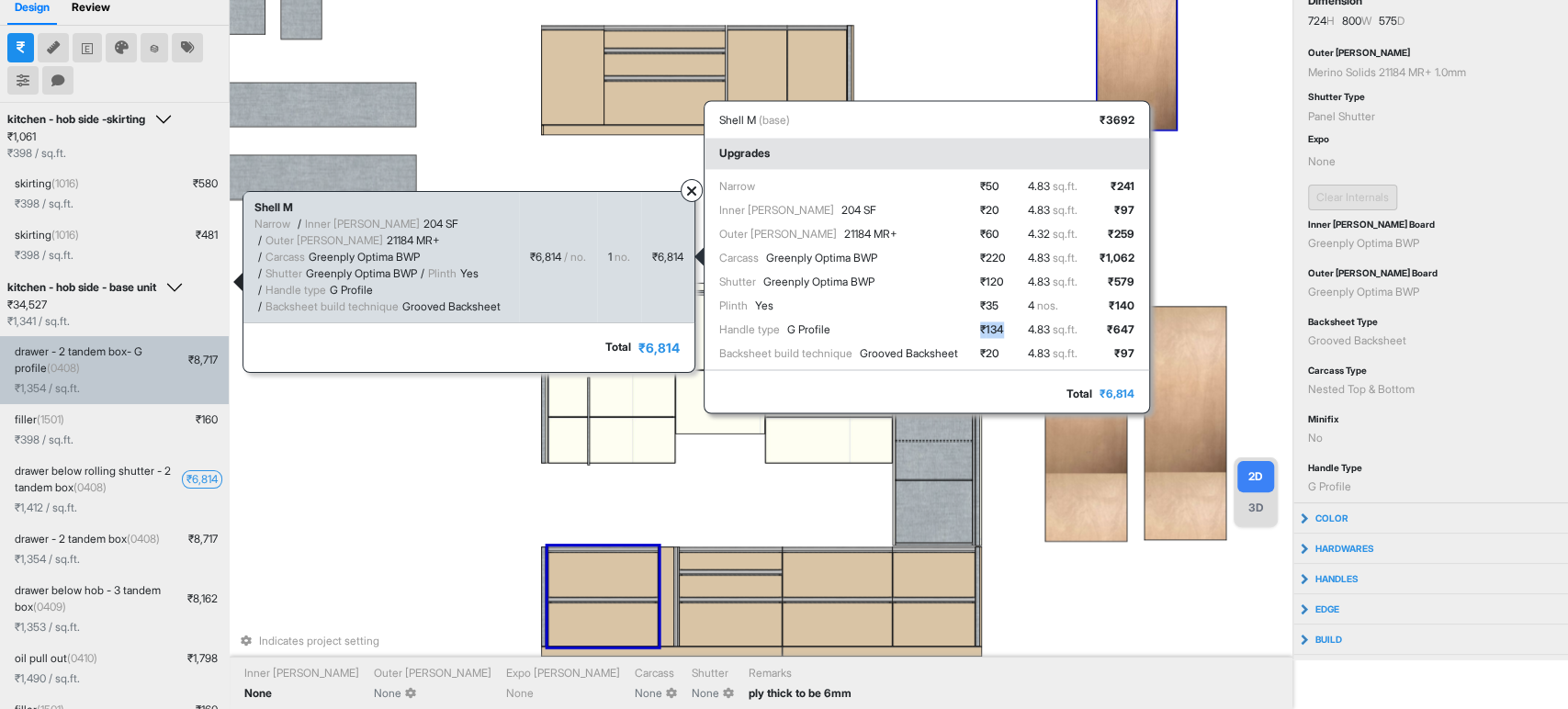 drag, startPoint x: 1021, startPoint y: 327, endPoint x: 994, endPoint y: 333, distance: 27.658633 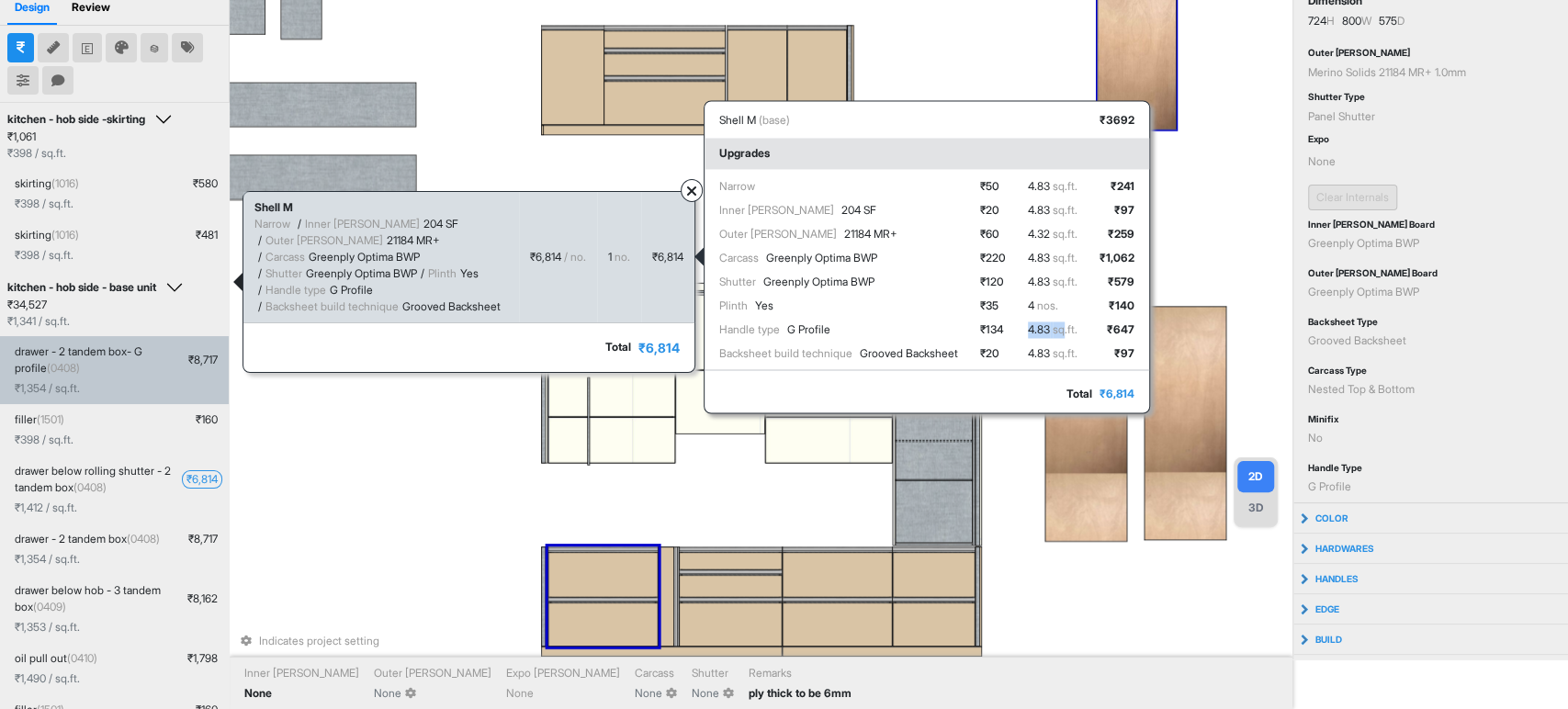 drag, startPoint x: 1046, startPoint y: 334, endPoint x: 1082, endPoint y: 331, distance: 36.12478 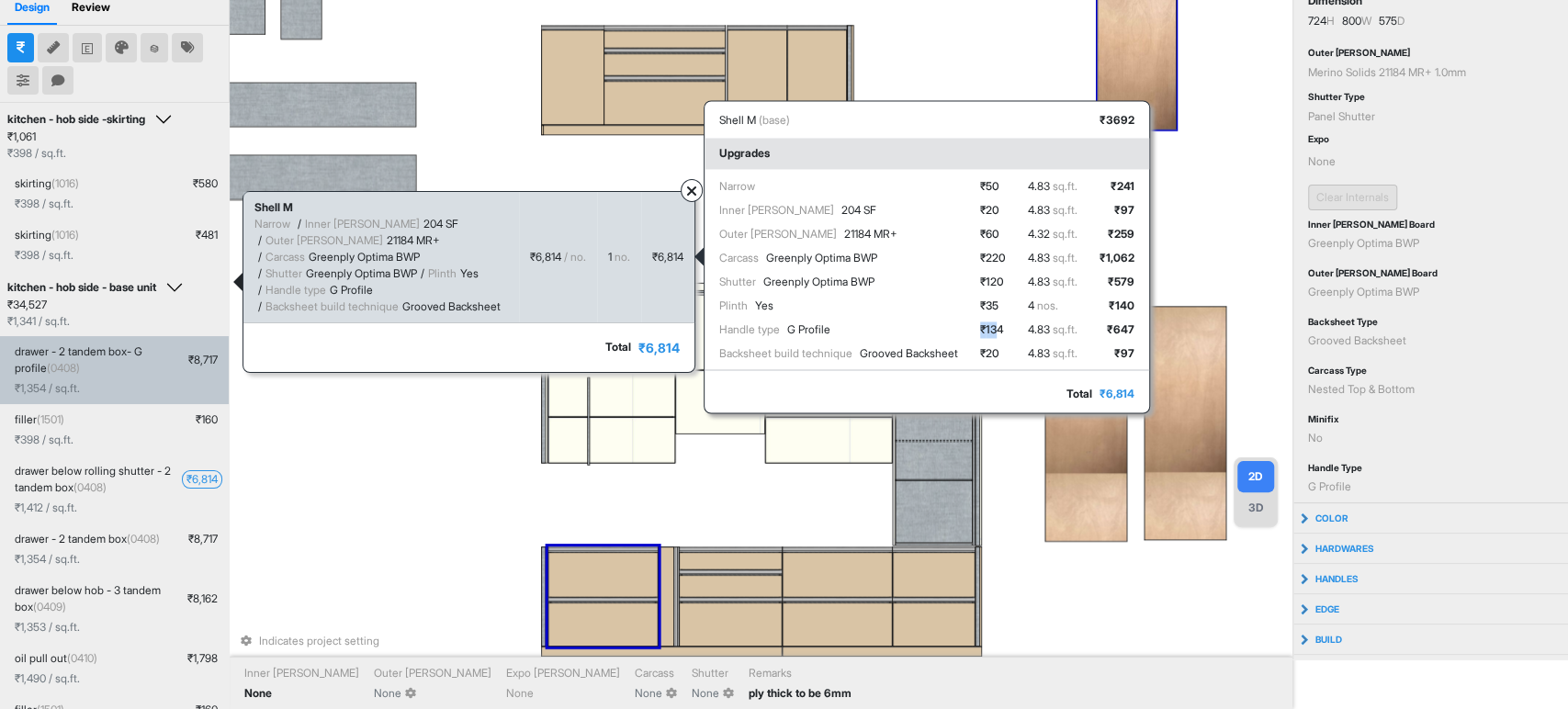 drag, startPoint x: 998, startPoint y: 332, endPoint x: 1017, endPoint y: 329, distance: 19.235384 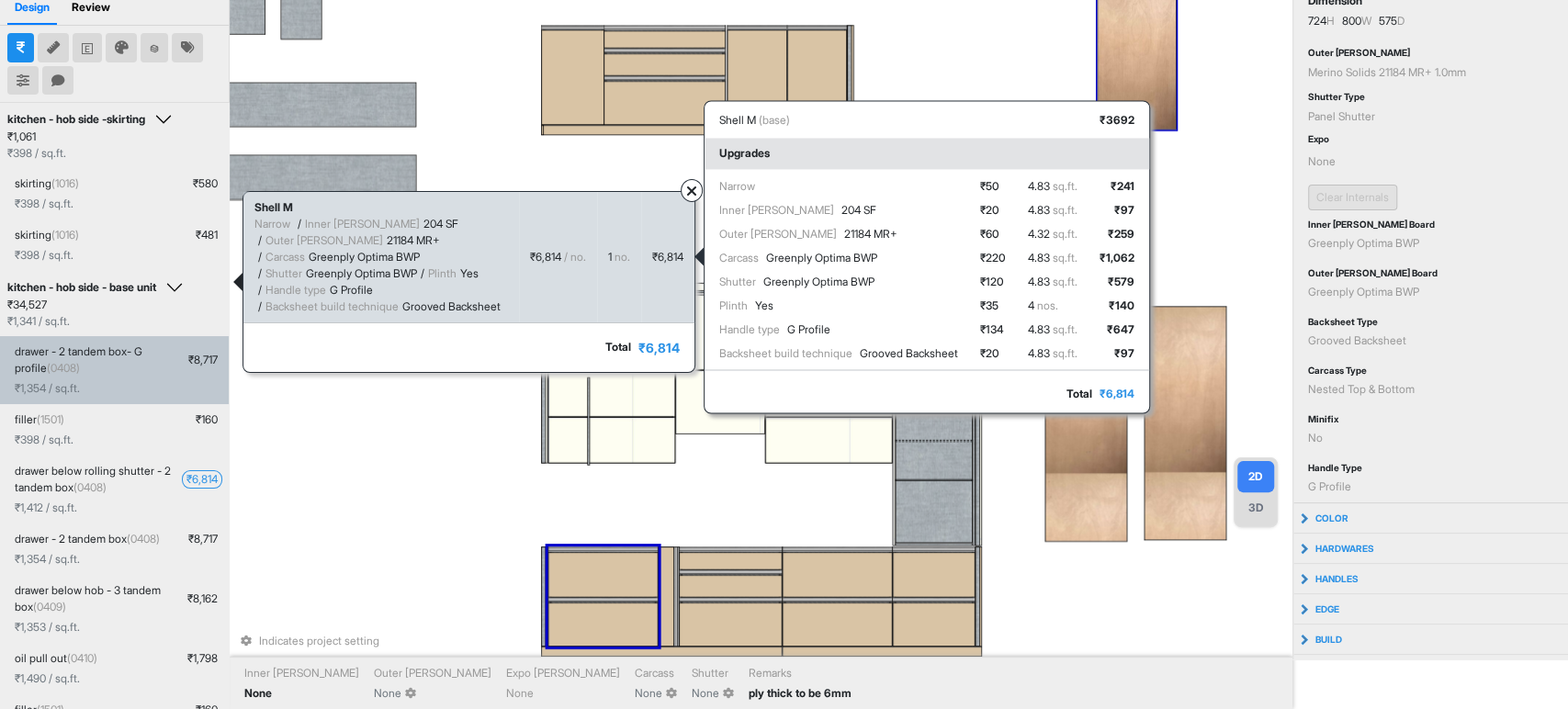click on "₹ 134" at bounding box center (993, 330) 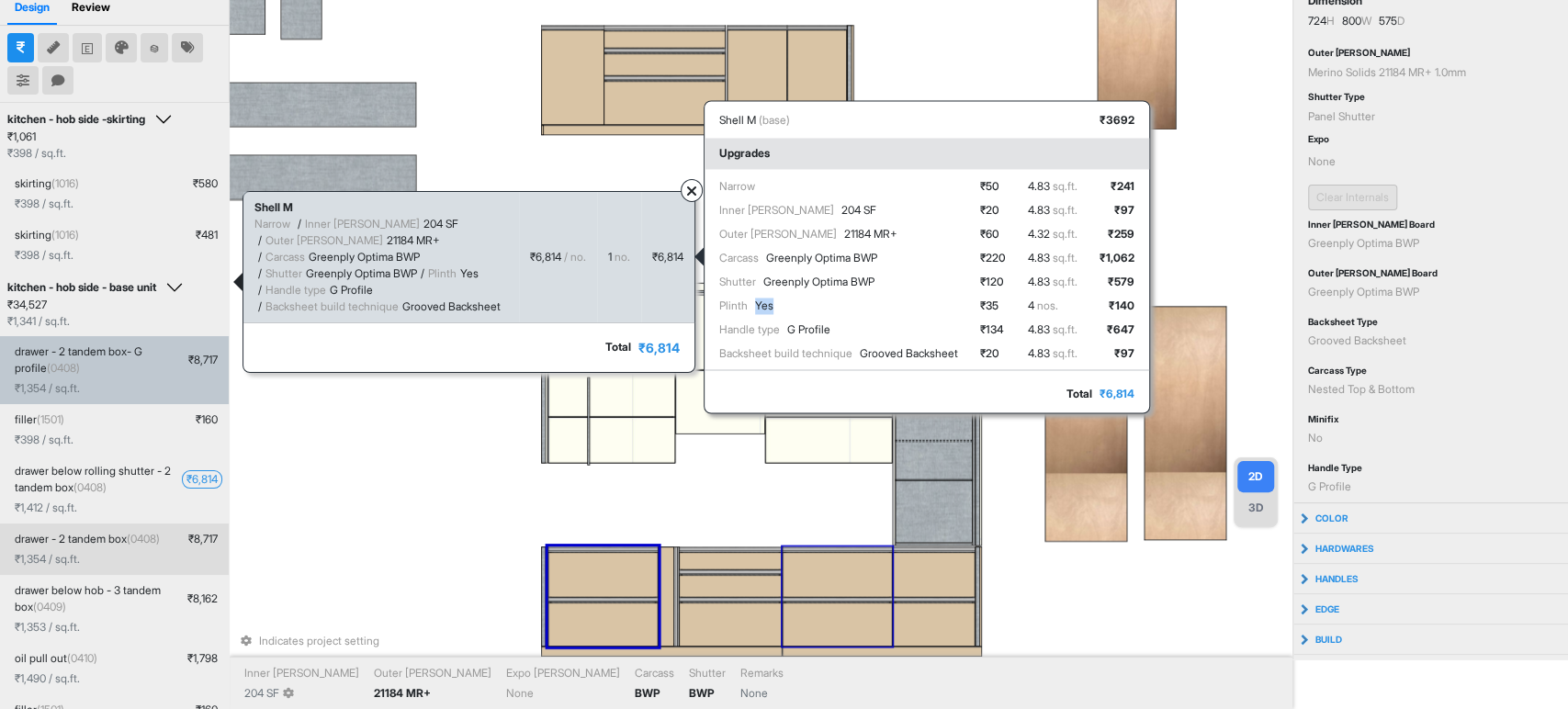 drag, startPoint x: 763, startPoint y: 306, endPoint x: 790, endPoint y: 309, distance: 27.16616 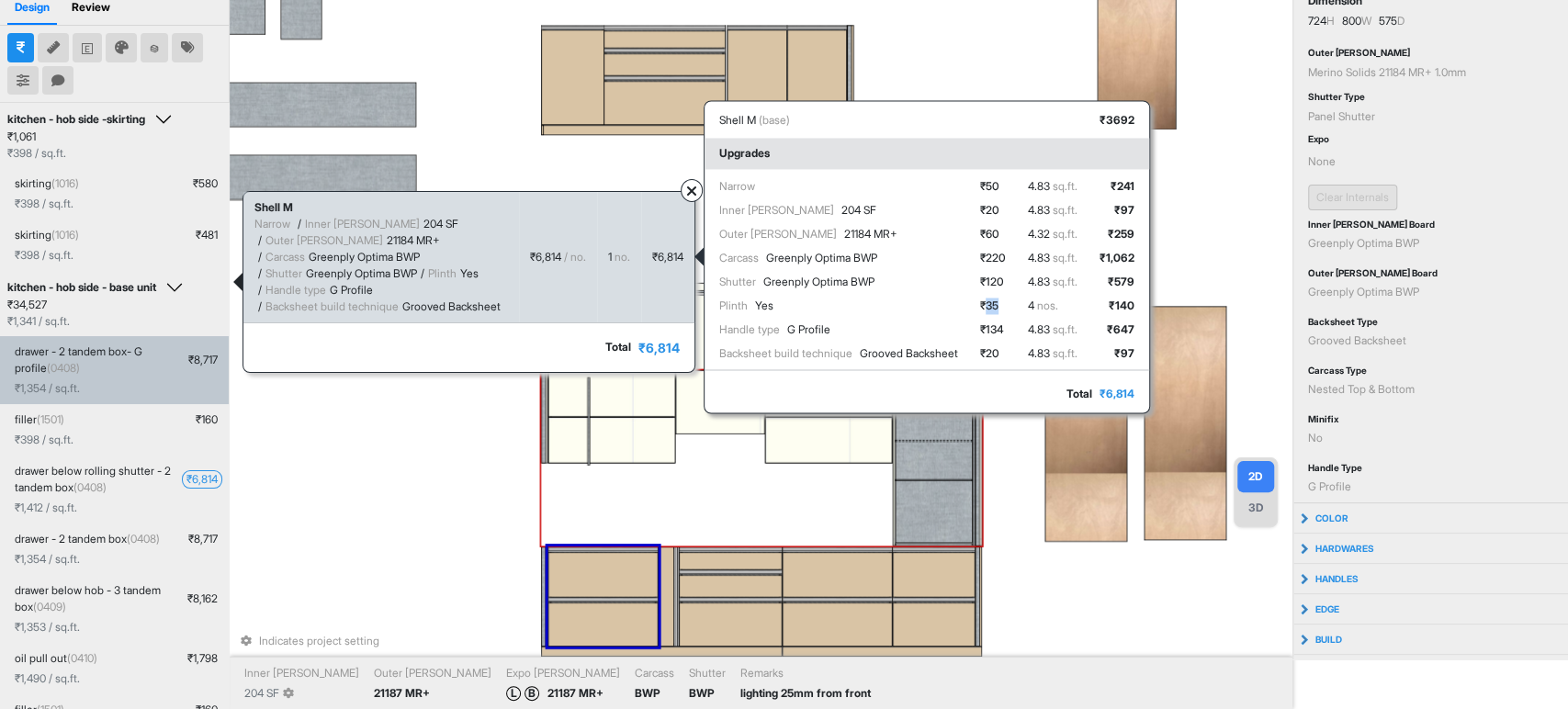 drag, startPoint x: 999, startPoint y: 307, endPoint x: 1021, endPoint y: 301, distance: 22.803509 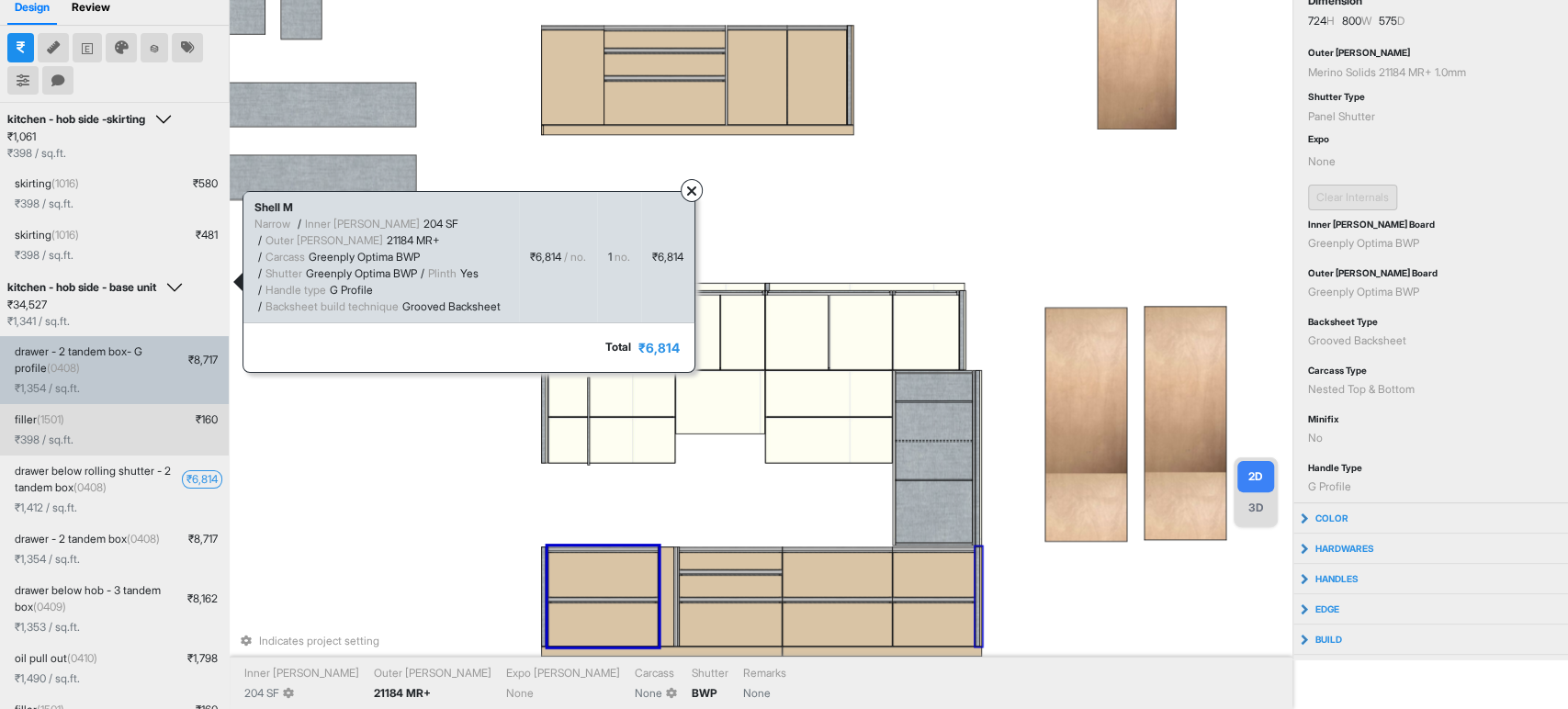 click on "Indicates project setting Inner [PERSON_NAME] 204 SF Outer [PERSON_NAME] 21184 MR+ Expo [PERSON_NAME] None Carcass None Shutter BWP Remarks None" at bounding box center (761, 305) 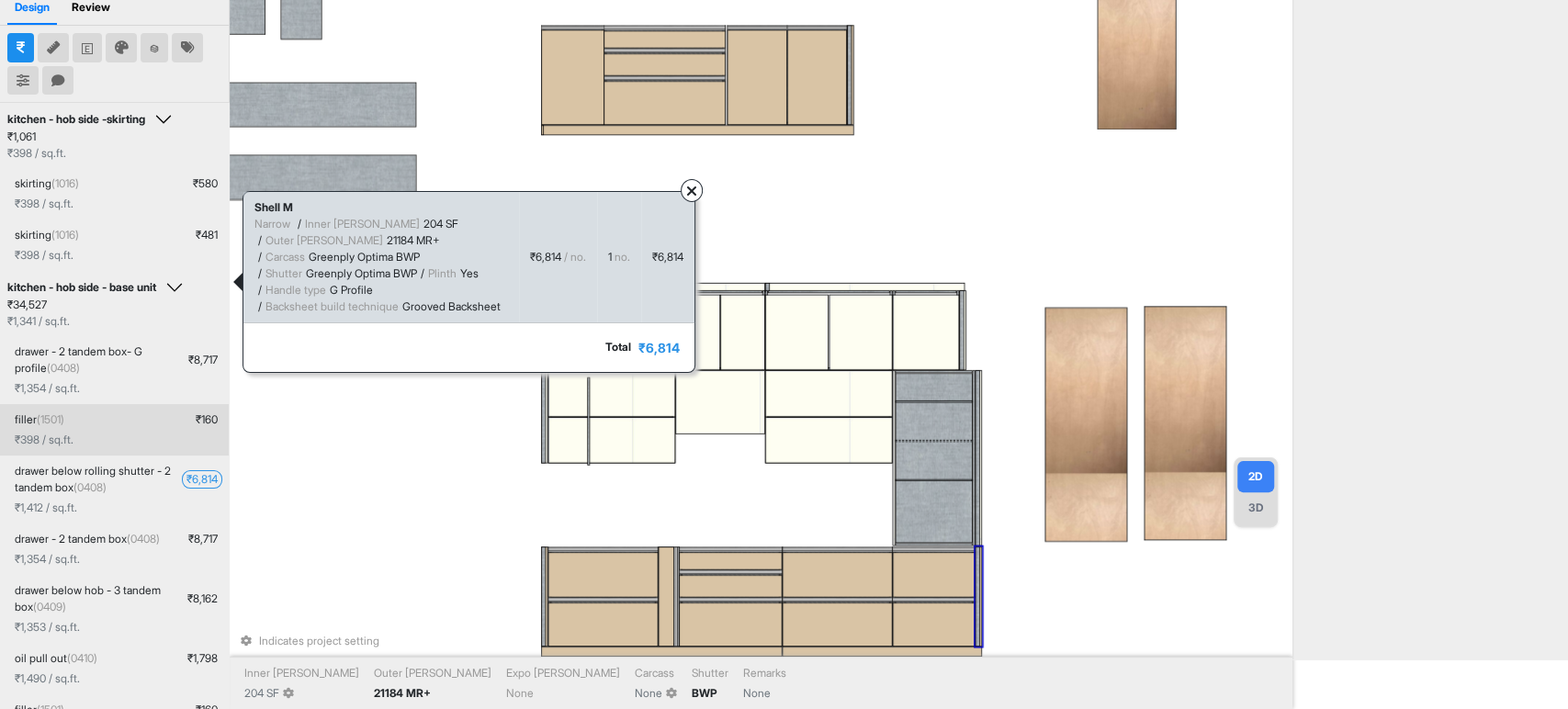 click on "filler   (1501) ₹ 160 ₹ 398   / sq.ft." at bounding box center [114, 430] 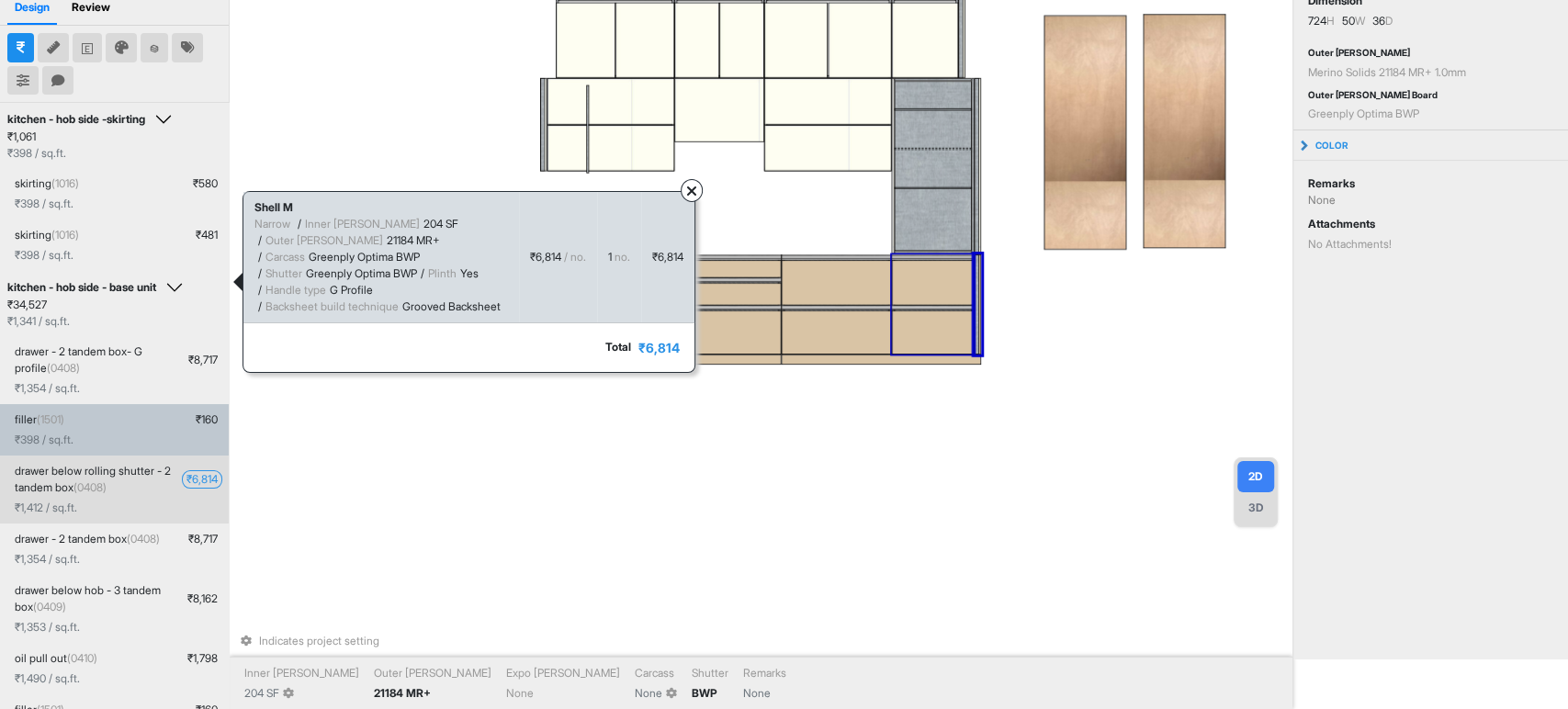 click on "₹ 6,814" at bounding box center (202, 479) 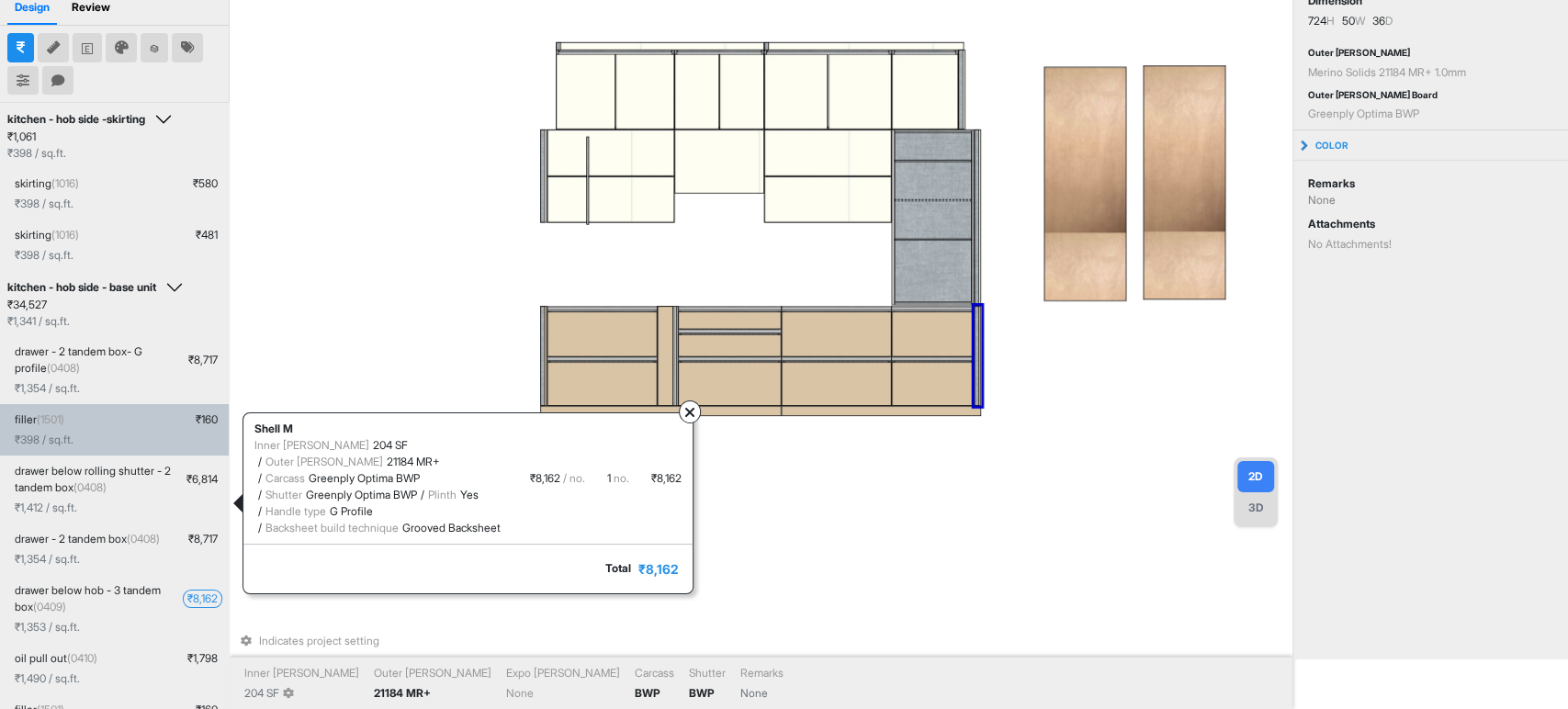 scroll, scrollTop: 0, scrollLeft: 0, axis: both 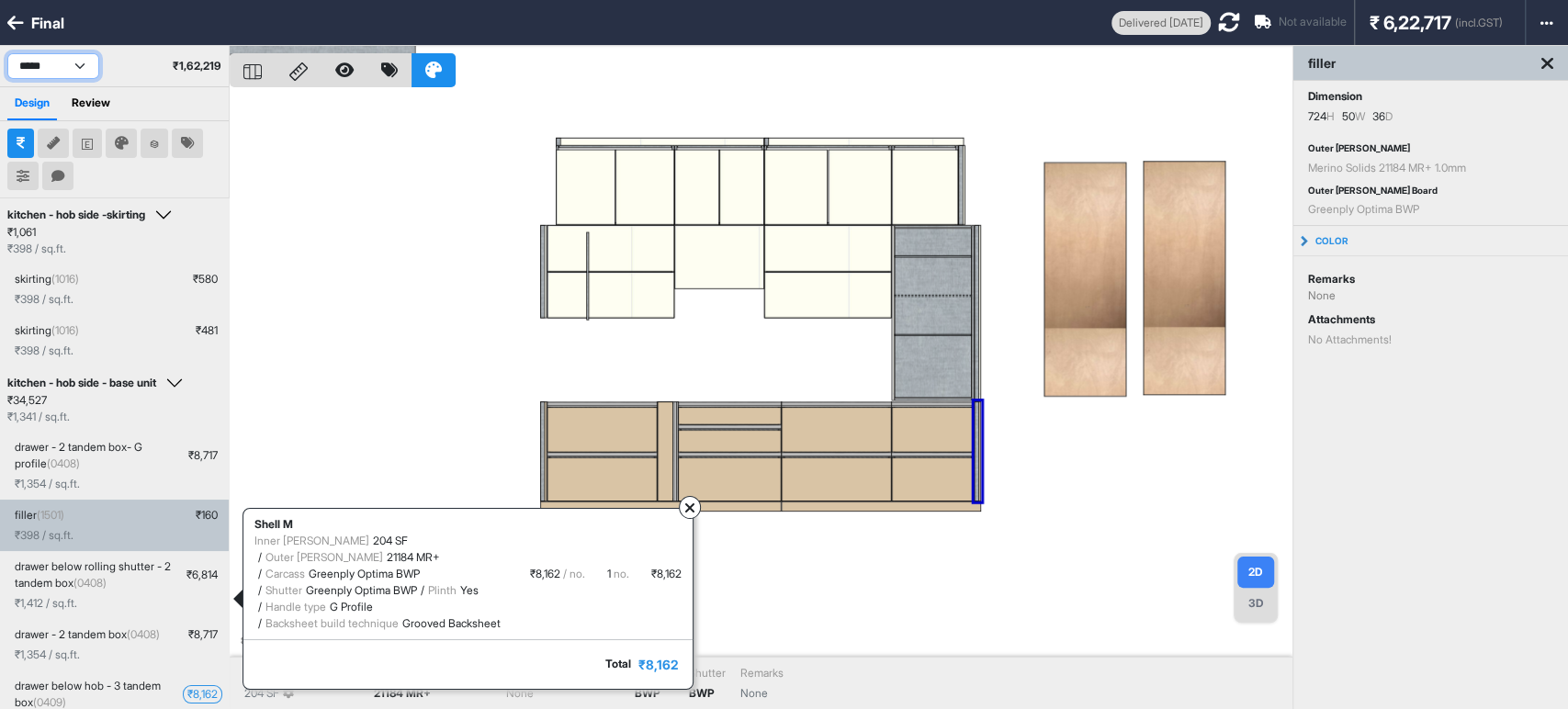 click on "**********" at bounding box center [53, 66] 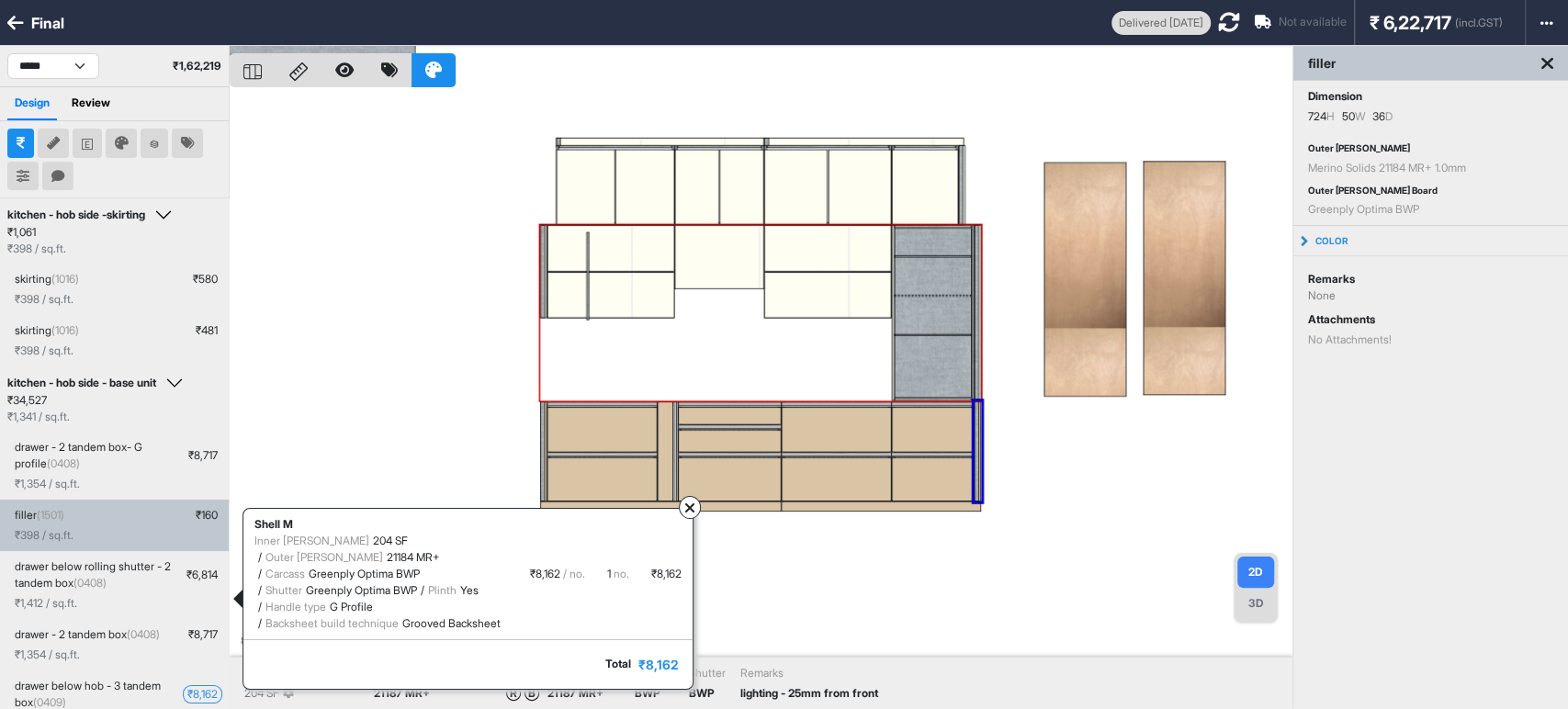 click at bounding box center (611, 295) 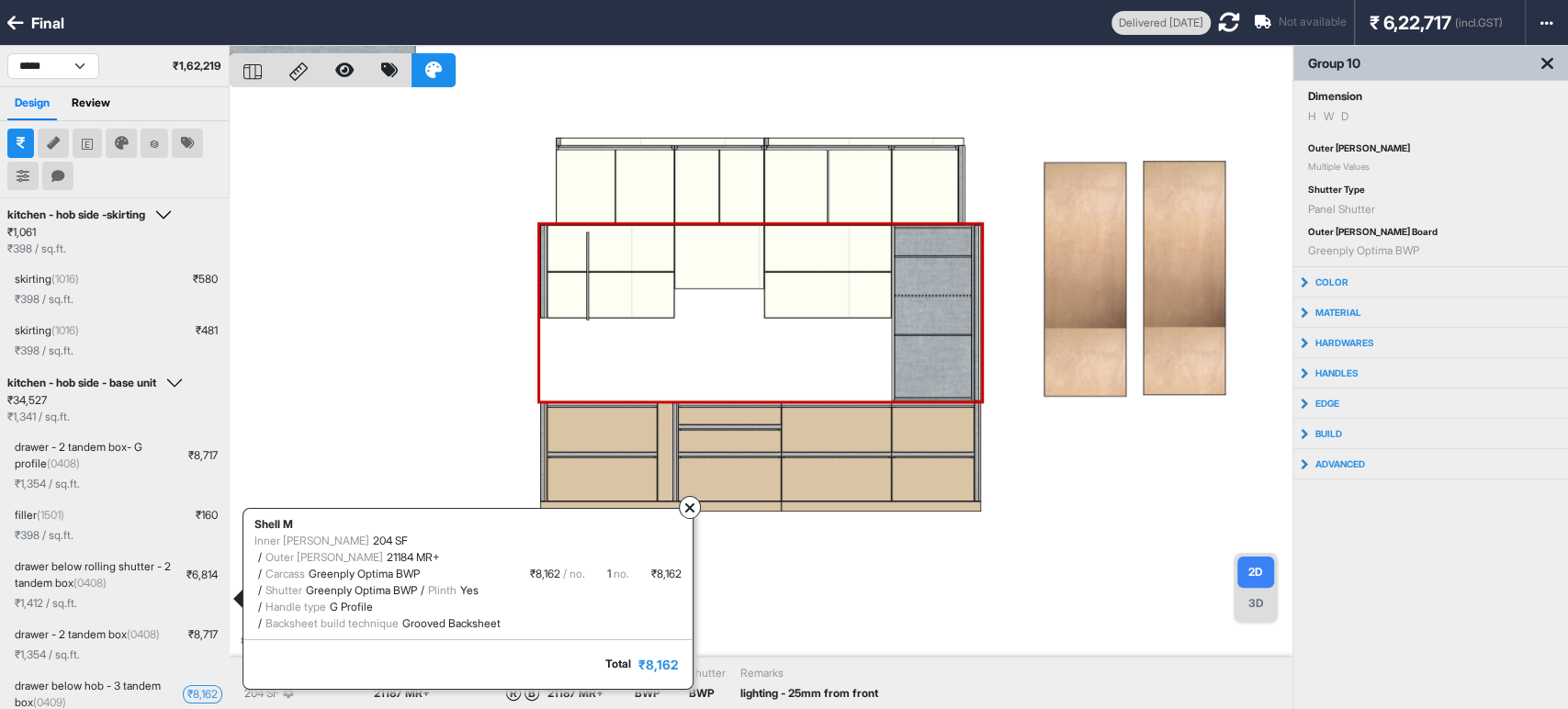 click at bounding box center [611, 295] 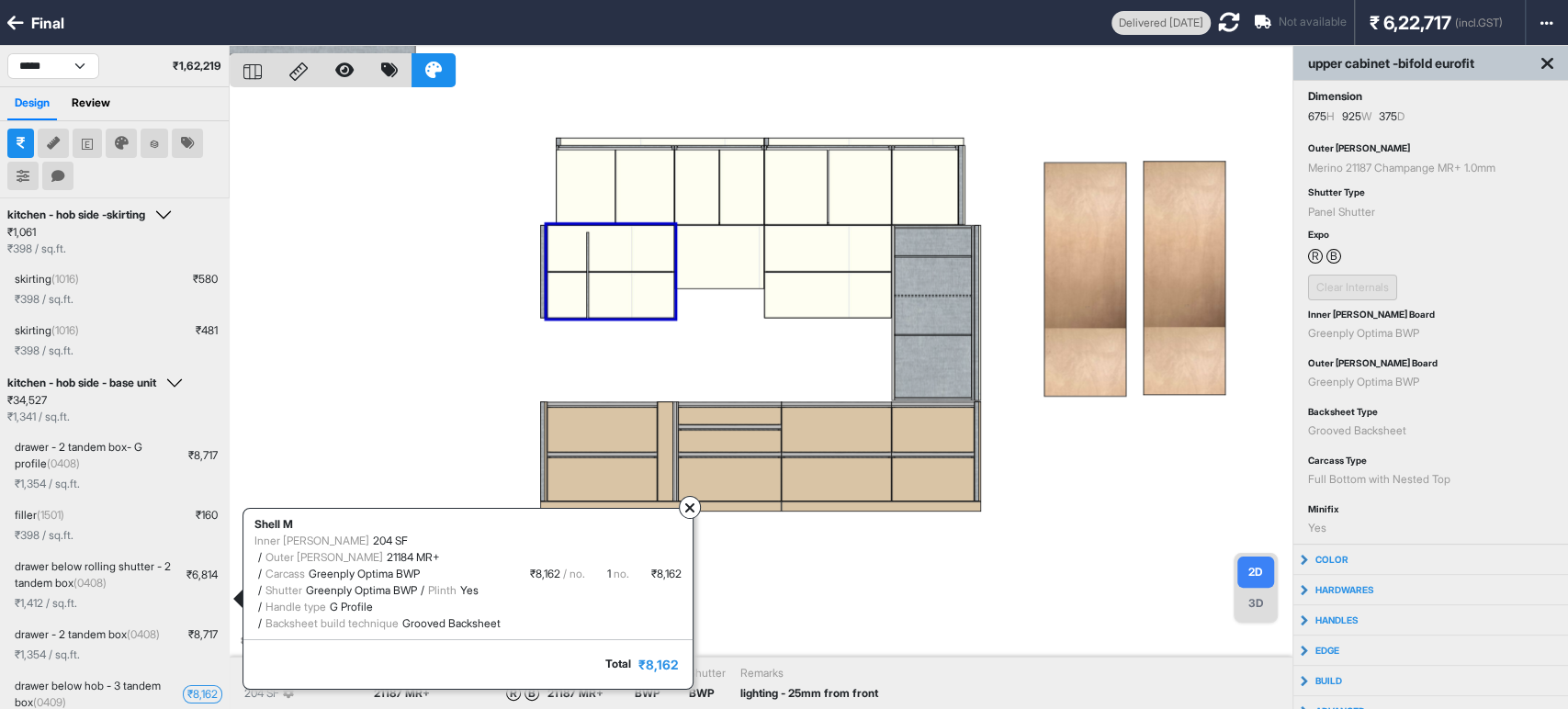 click at bounding box center [611, 295] 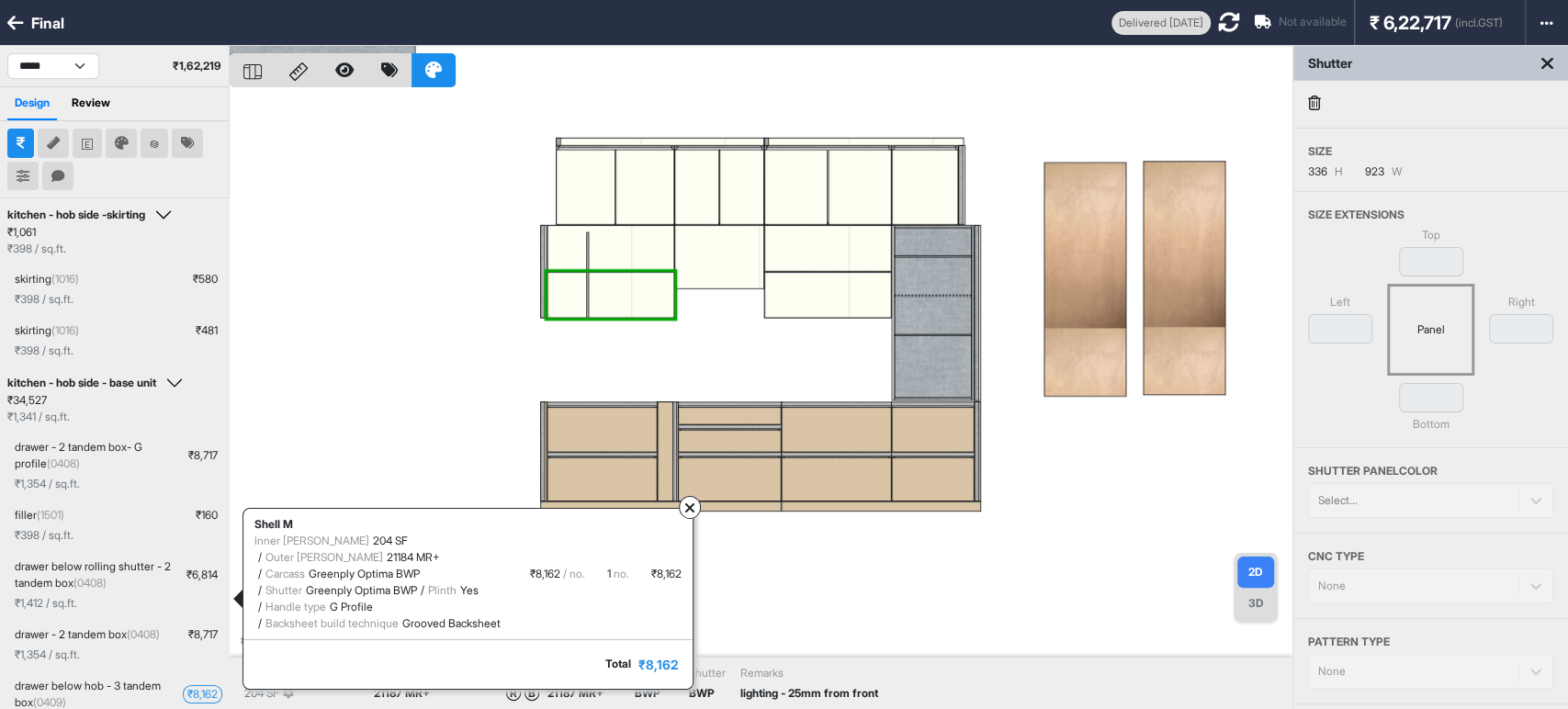 click at bounding box center [611, 295] 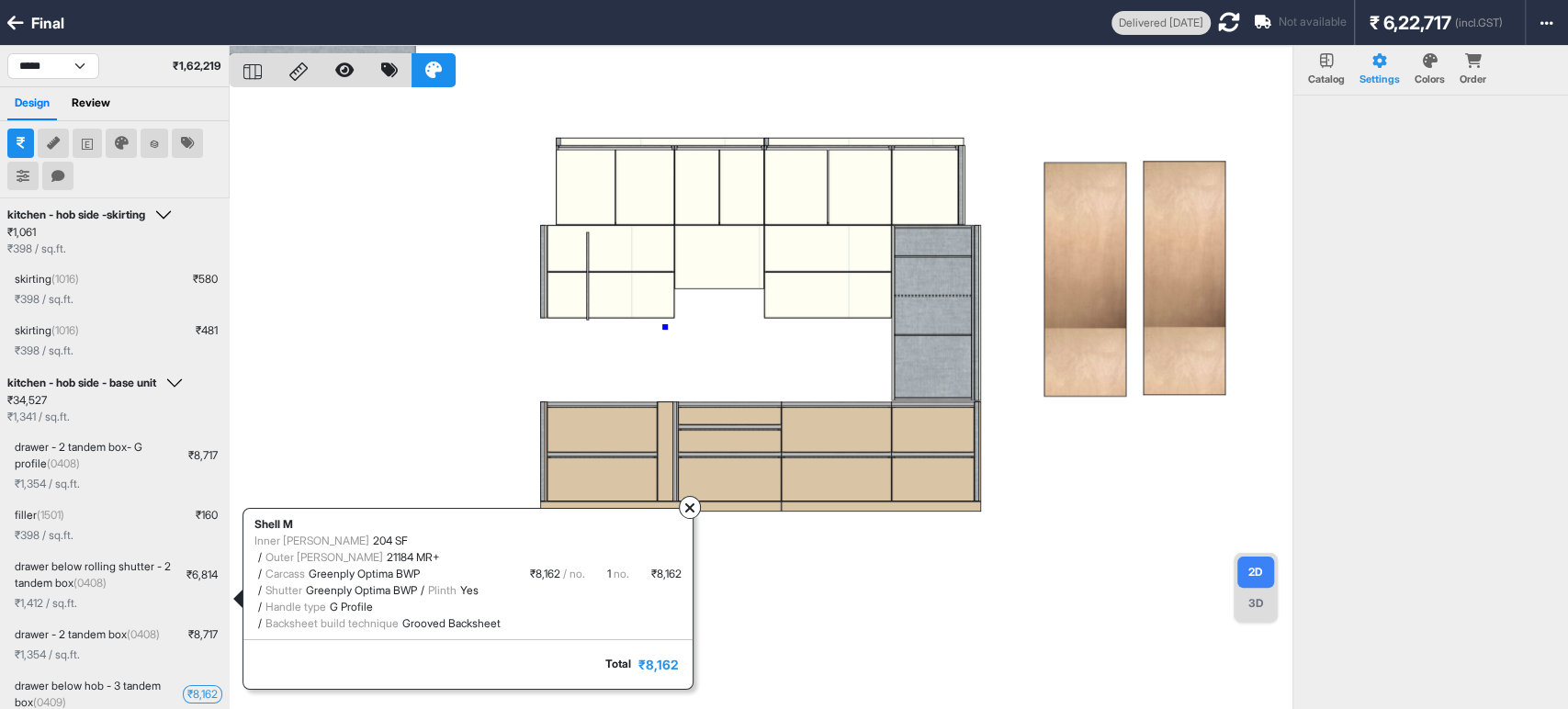 click at bounding box center (761, 400) 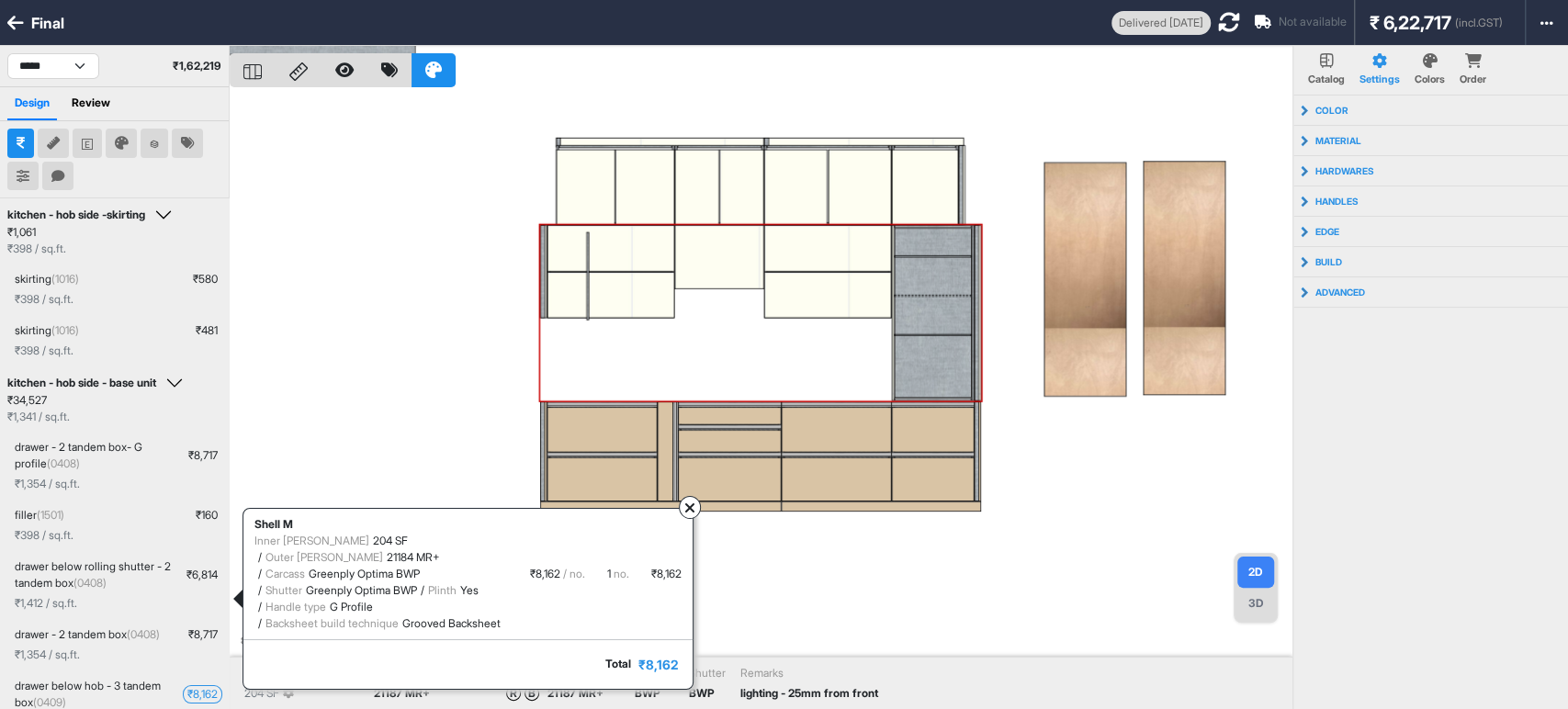 click at bounding box center [611, 295] 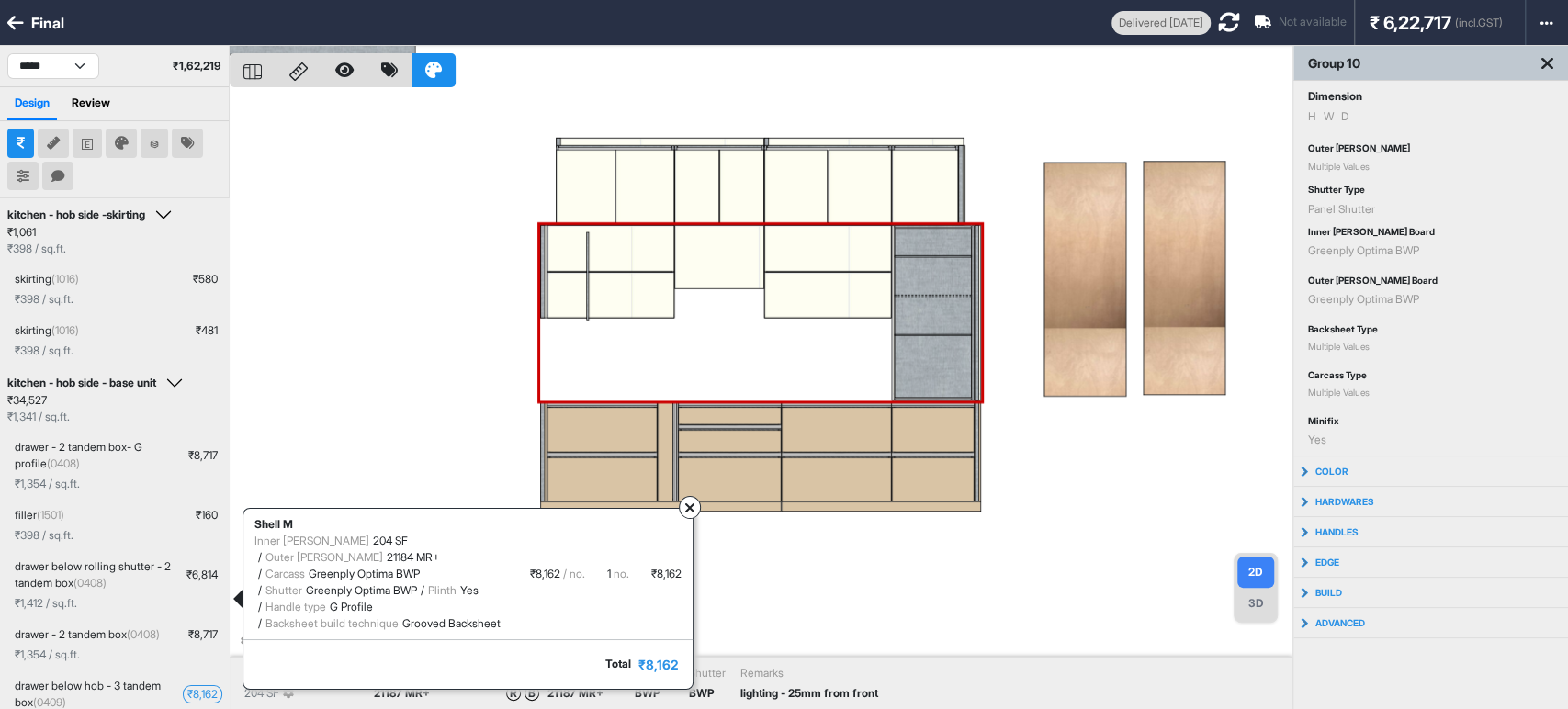 click at bounding box center (611, 295) 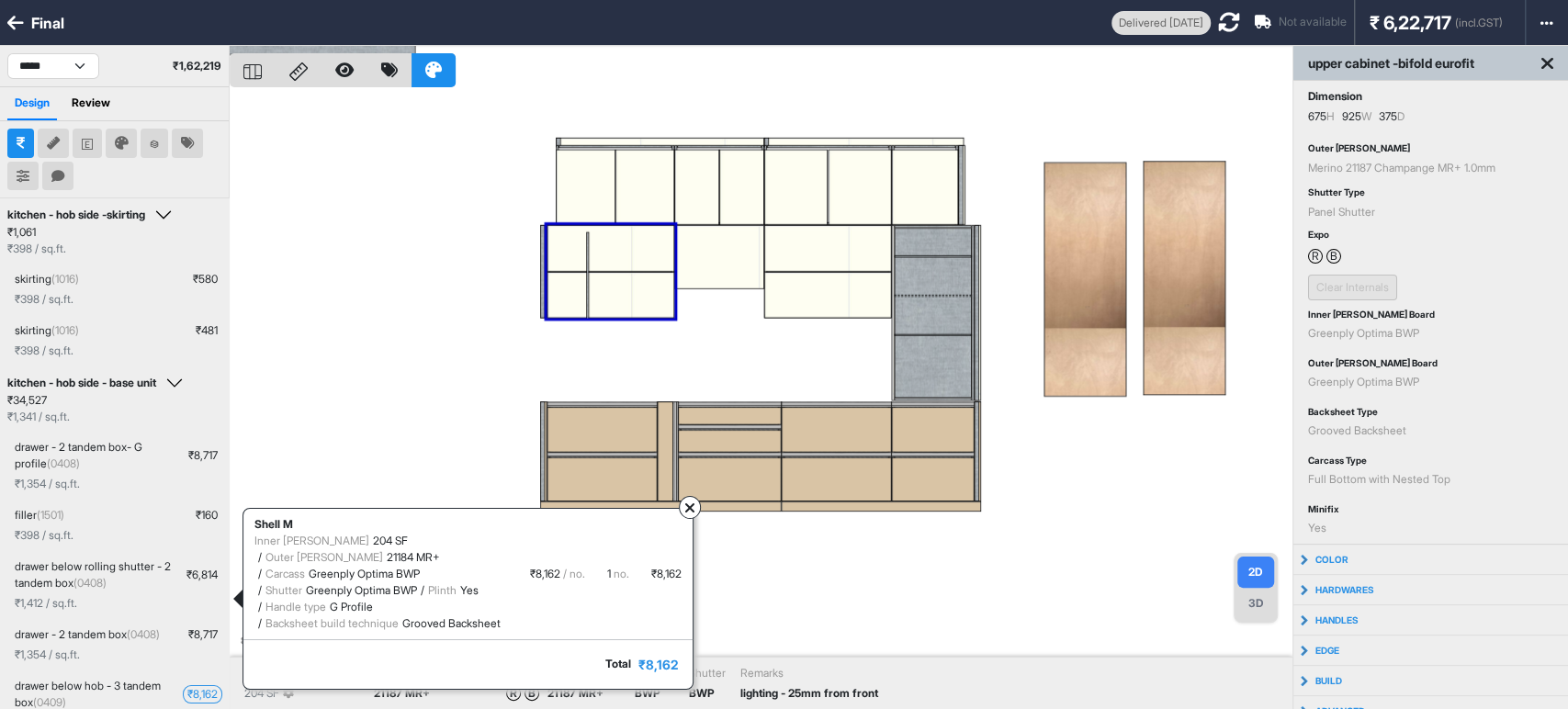 click at bounding box center [611, 295] 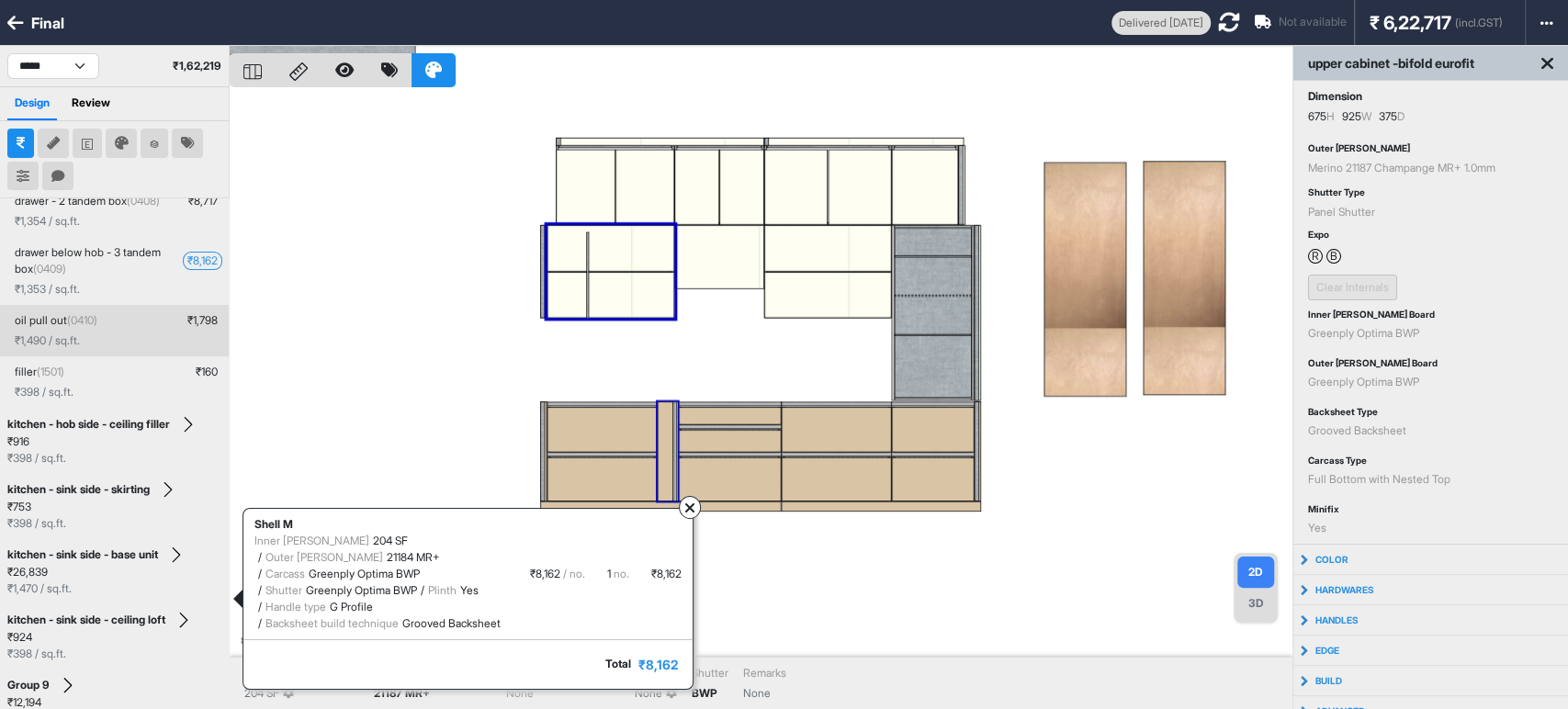 scroll, scrollTop: 306, scrollLeft: 0, axis: vertical 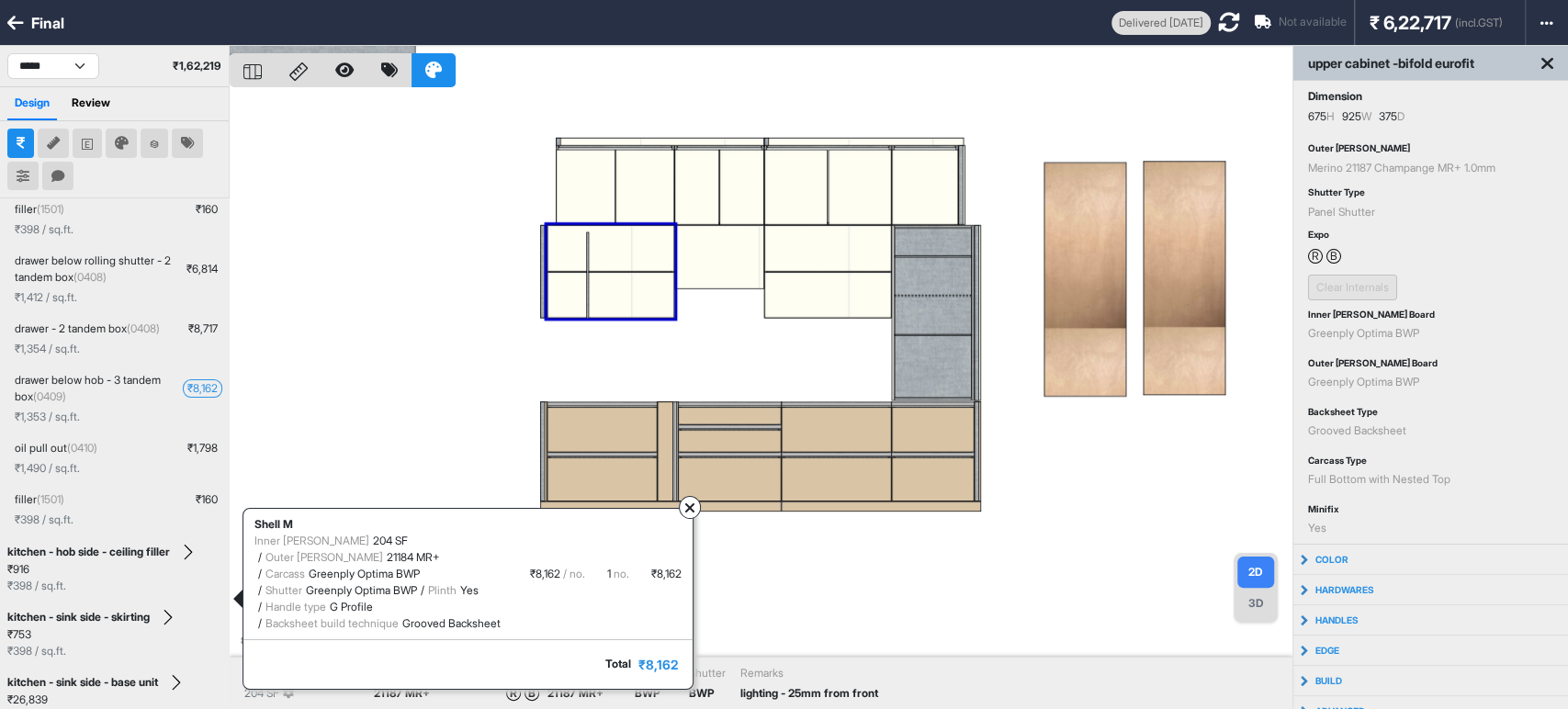 click at bounding box center (690, 508) 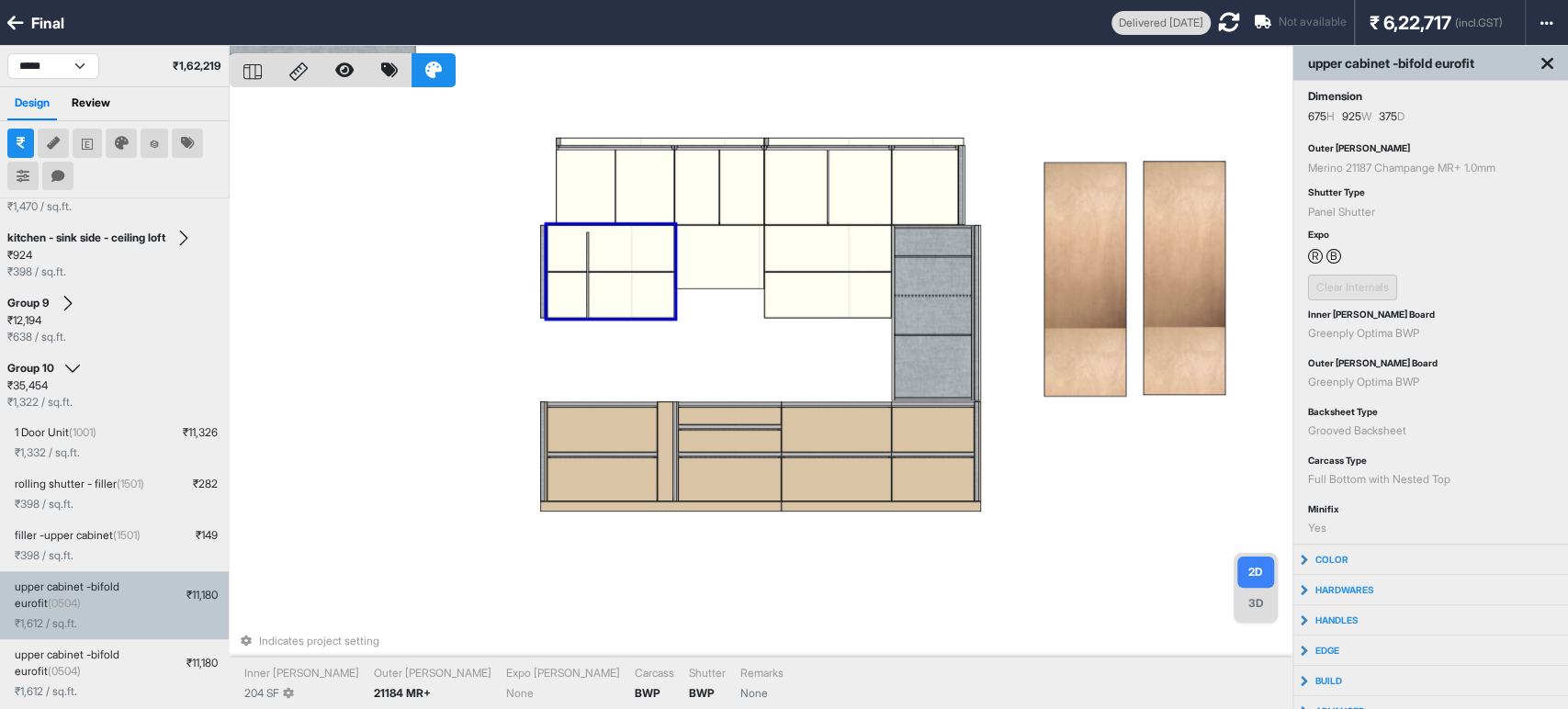 scroll, scrollTop: 1293, scrollLeft: 0, axis: vertical 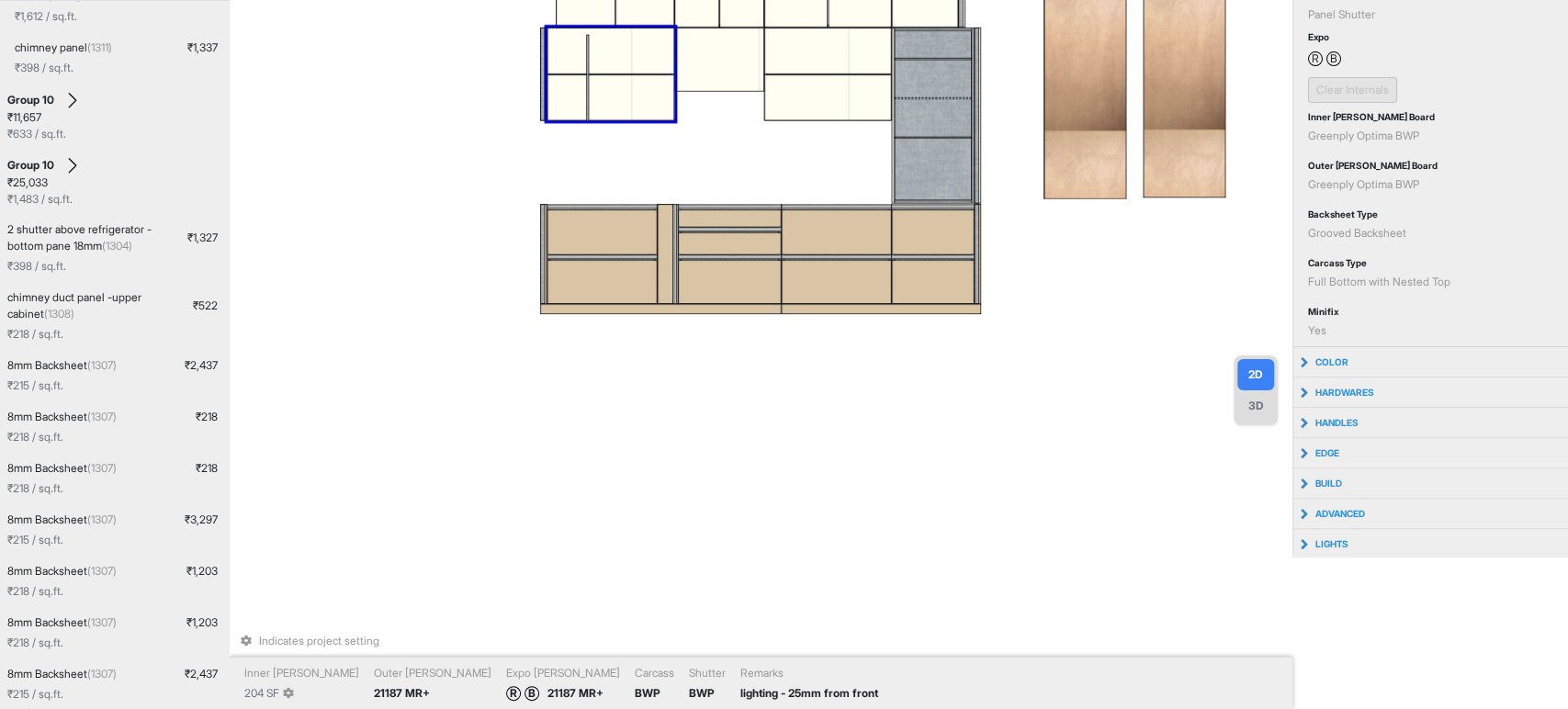 click at bounding box center (611, 97) 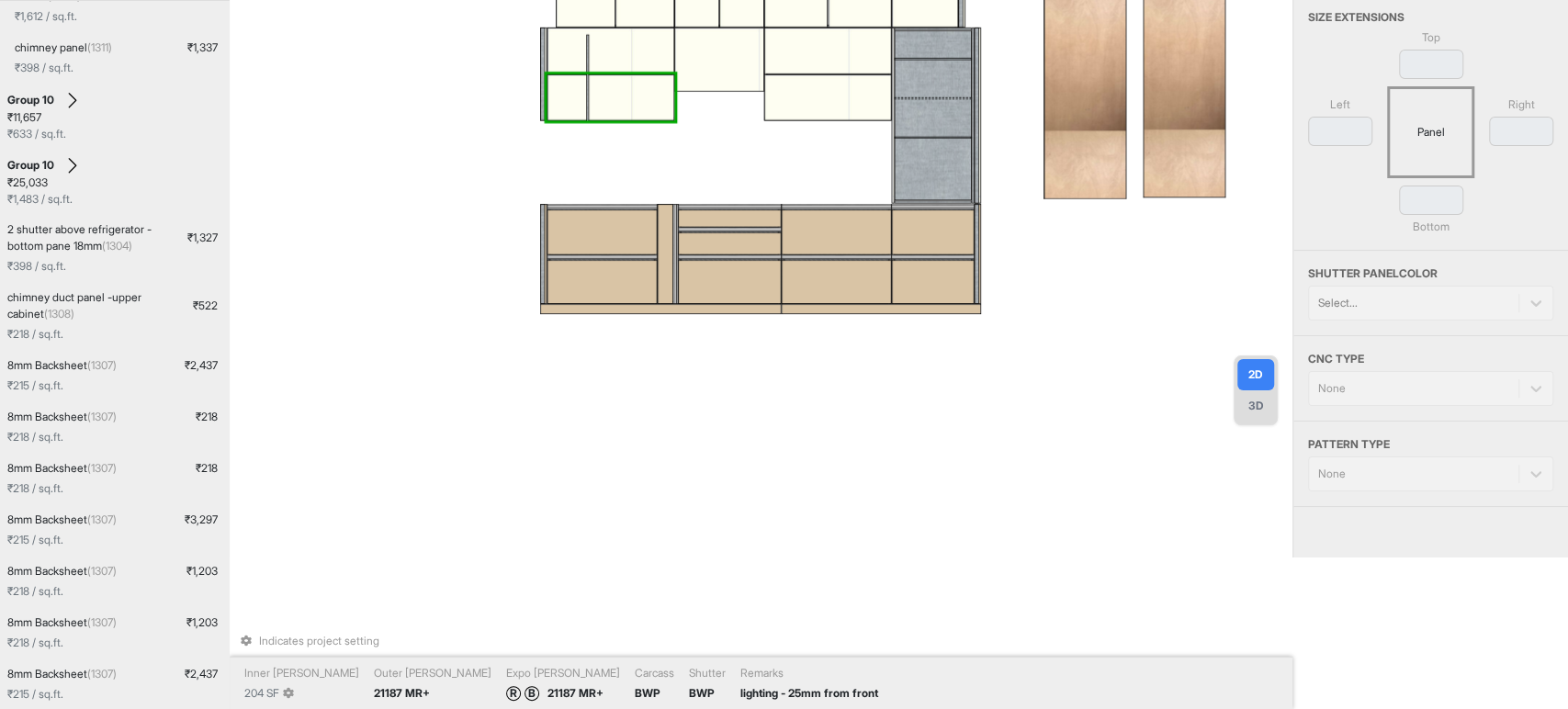 click on "Indicates project setting Inner [PERSON_NAME] 204 SF Outer [PERSON_NAME] 21187 MR+ Expo [PERSON_NAME] 21187 MR+ Carcass BWP Shutter BWP Remarks lighting - 25mm from front" at bounding box center (761, 203) 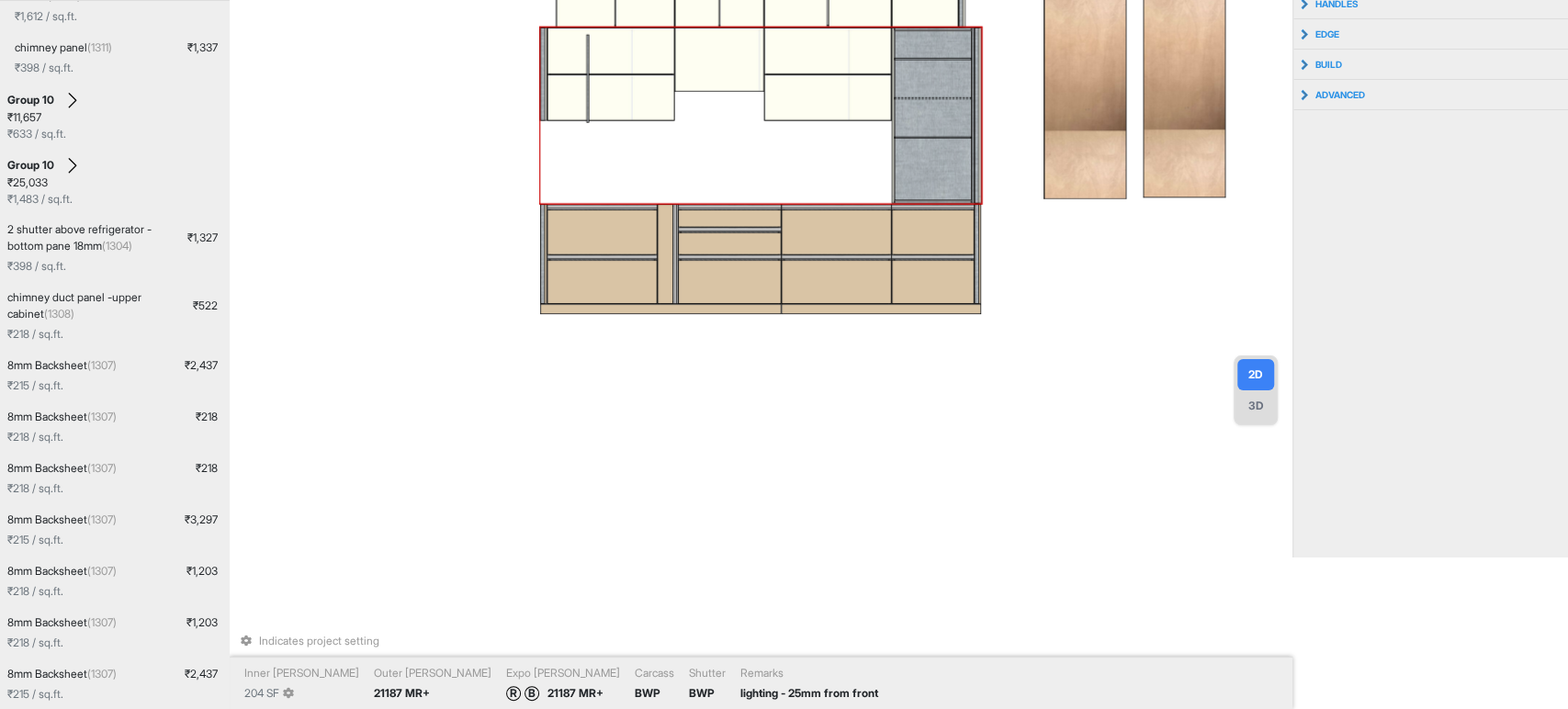 click at bounding box center (611, 97) 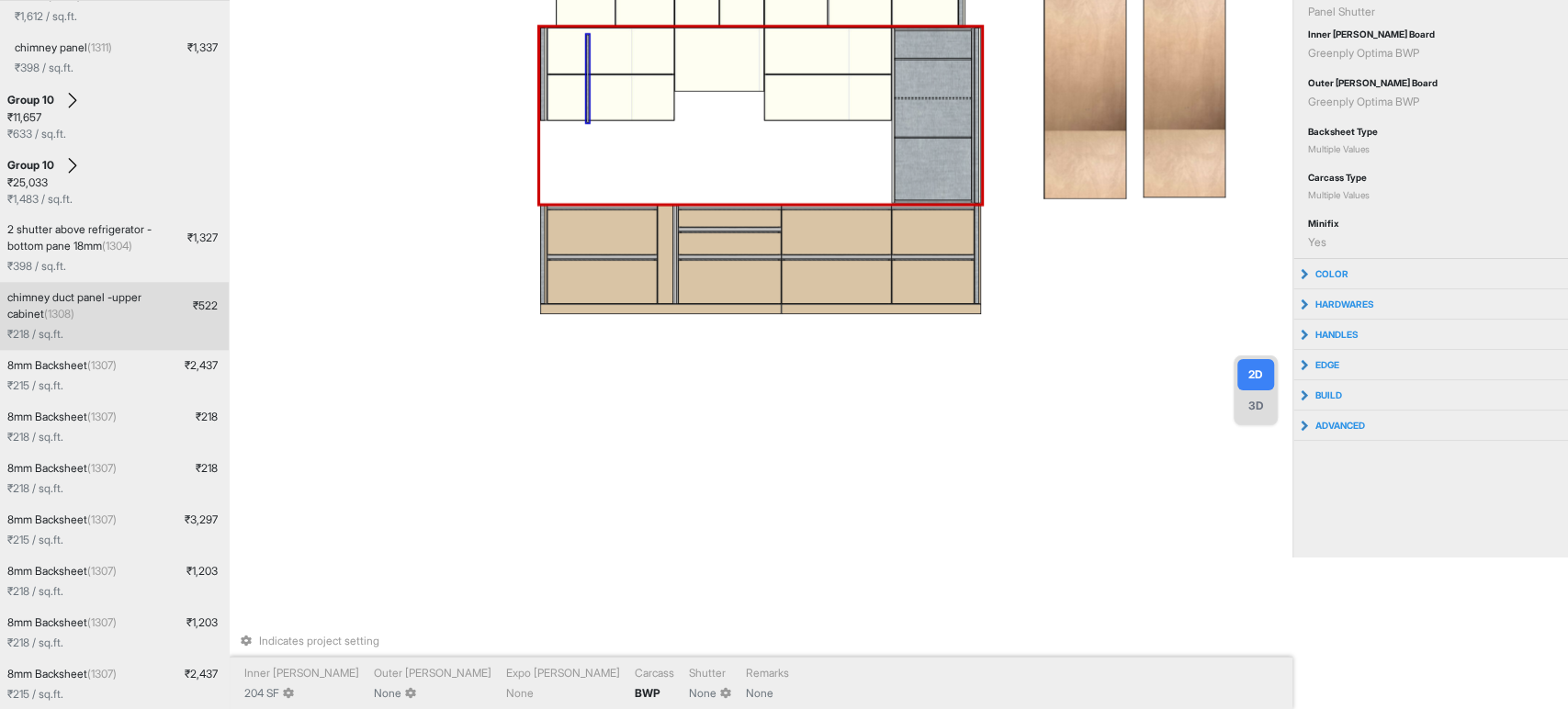 click on "Indicates project setting Inner [PERSON_NAME] 204 SF Outer [PERSON_NAME] None Expo [PERSON_NAME] None Carcass BWP Shutter None Remarks None" at bounding box center (761, 203) 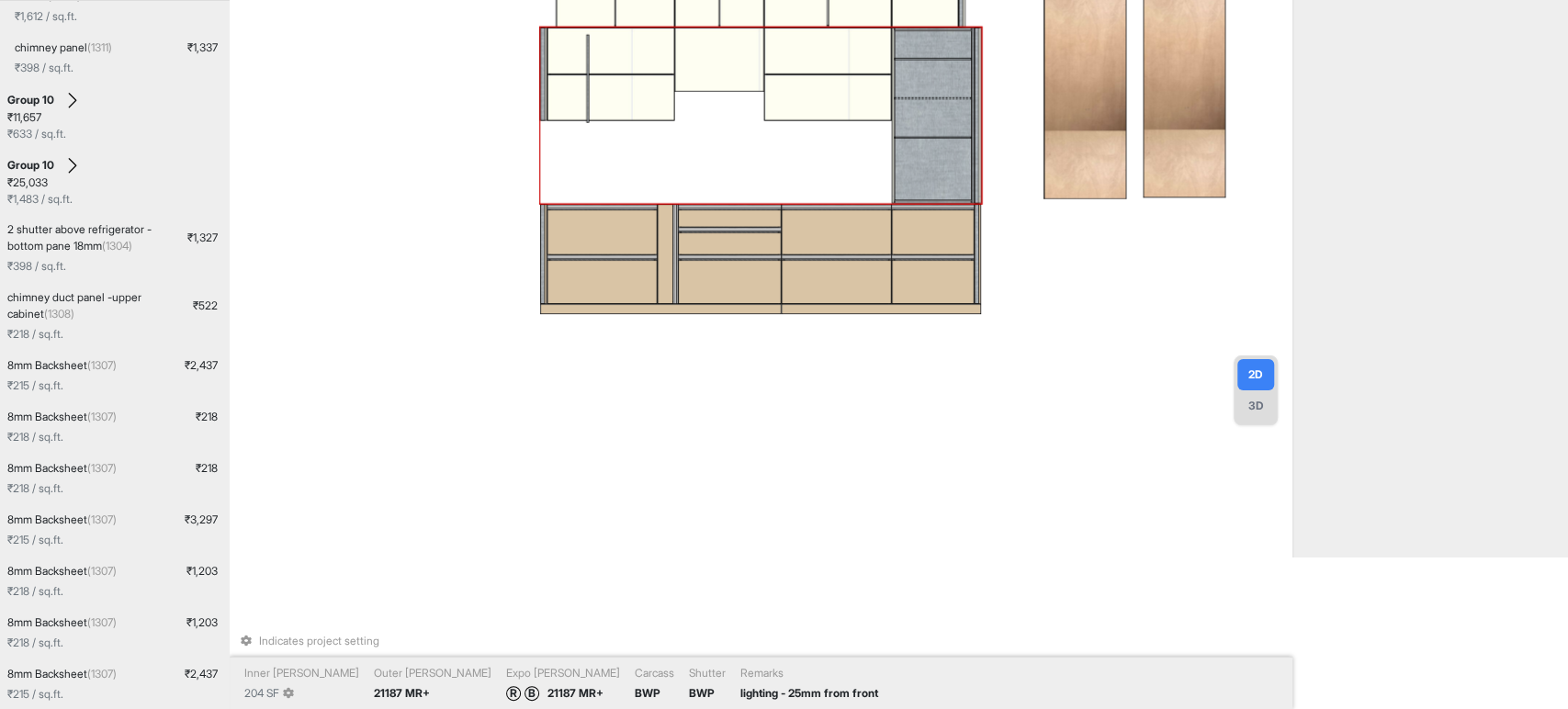 click at bounding box center (611, 97) 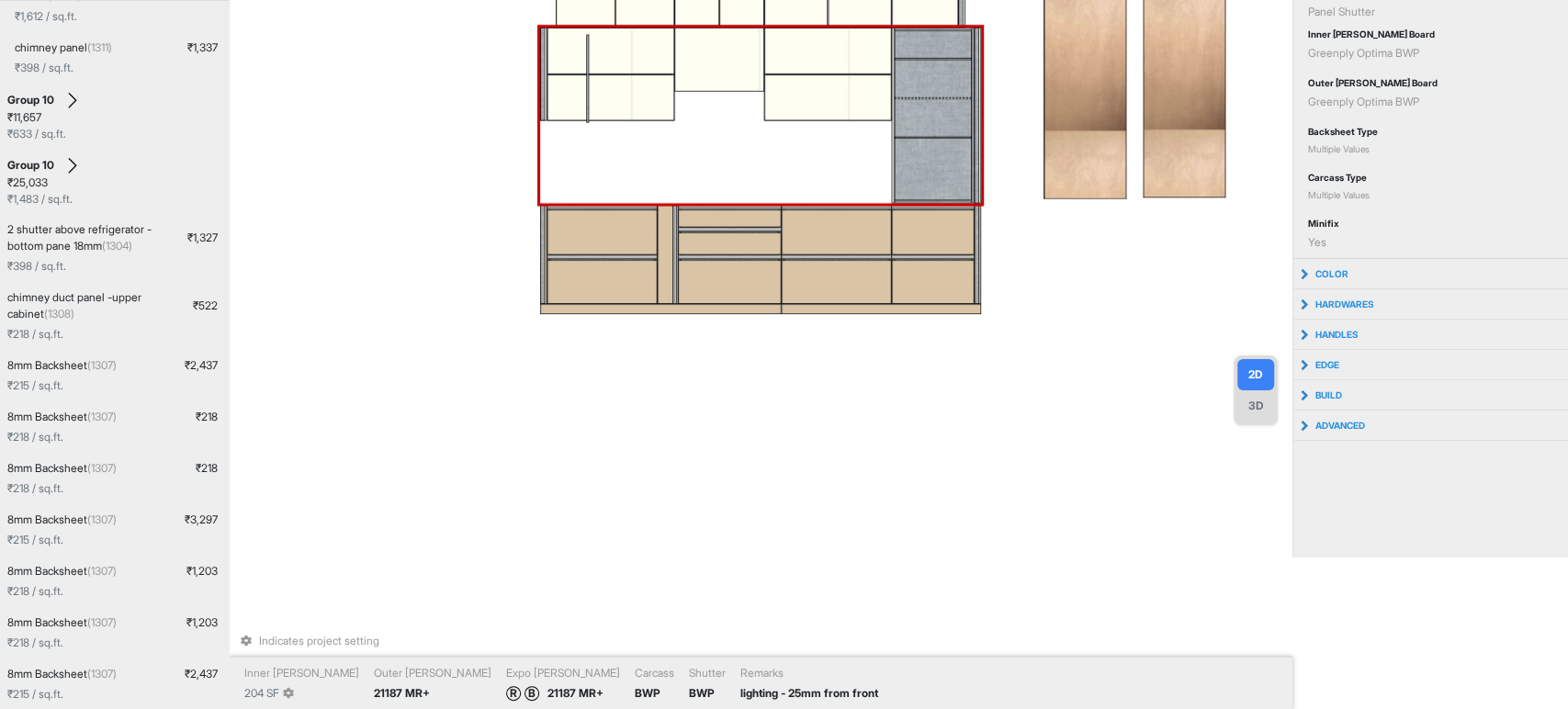 click on "Indicates project setting Inner [PERSON_NAME] 204 SF Outer [PERSON_NAME] 21187 MR+ Expo [PERSON_NAME] 21187 MR+ Carcass BWP Shutter BWP Remarks lighting - 25mm from front" at bounding box center (761, 203) 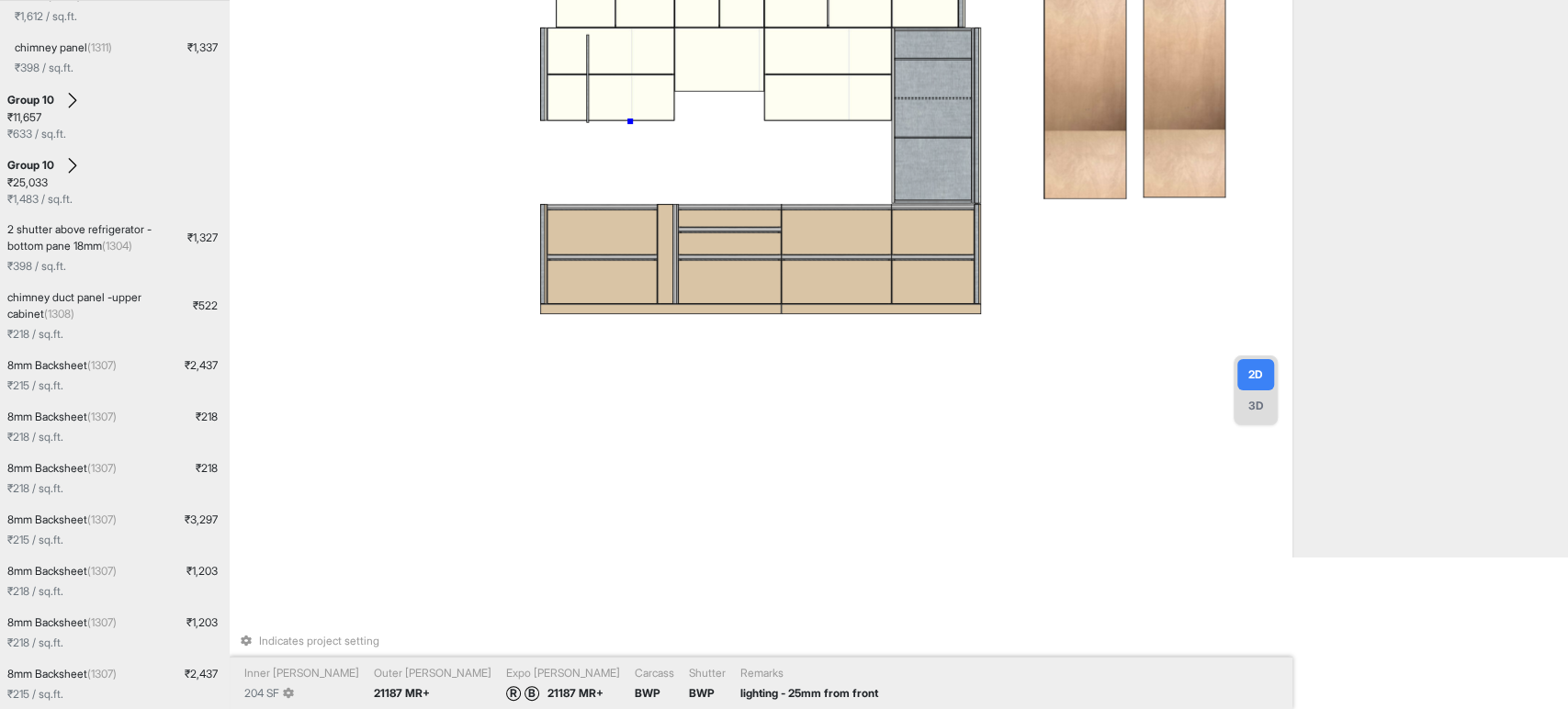click on "Indicates project setting Inner [PERSON_NAME] 204 SF Outer [PERSON_NAME] 21187 MR+ Expo [PERSON_NAME] 21187 MR+ Carcass BWP Shutter BWP Remarks lighting - 25mm from front" at bounding box center (761, 203) 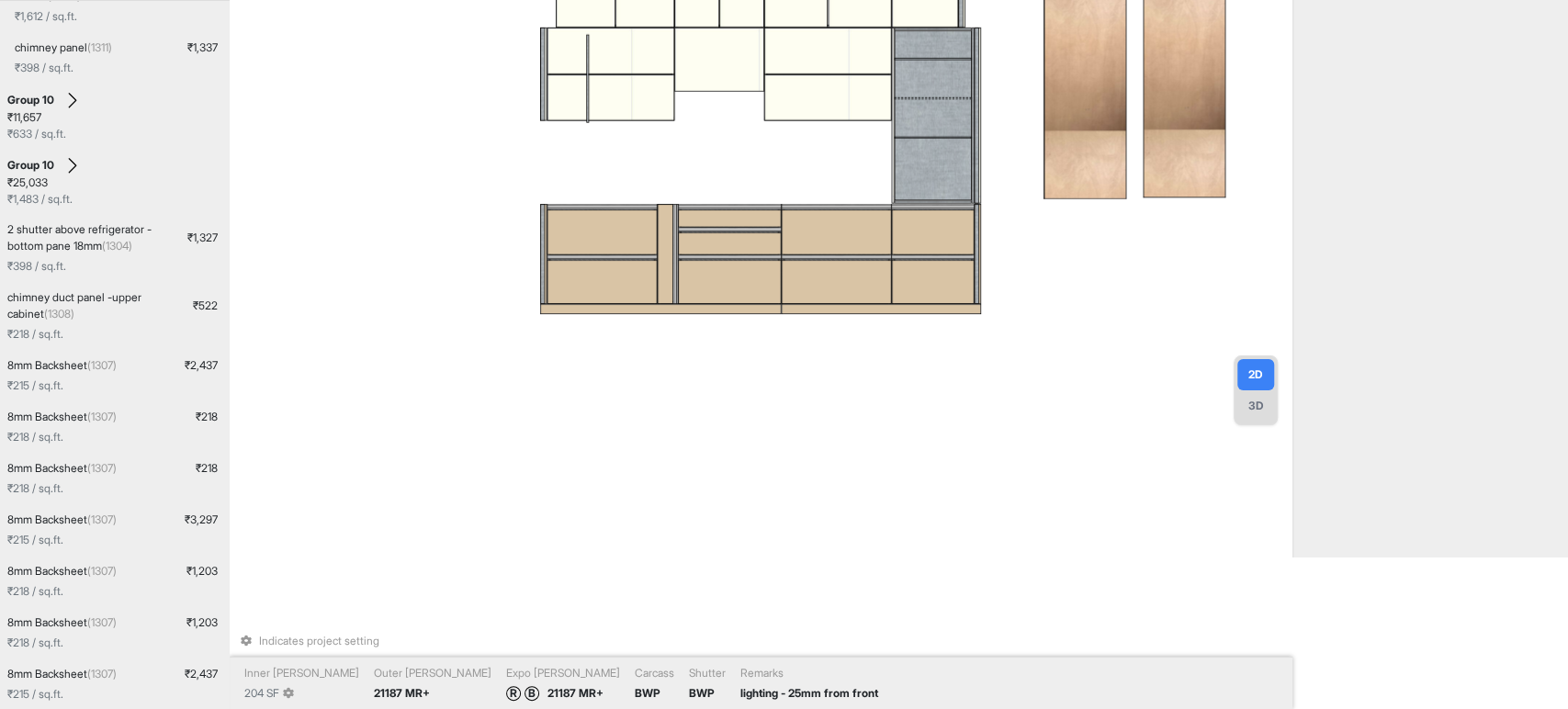 click on "Indicates project setting Inner [PERSON_NAME] 204 SF Outer [PERSON_NAME] 21187 MR+ Expo [PERSON_NAME] 21187 MR+ Carcass BWP Shutter BWP Remarks lighting - 25mm from front" at bounding box center (761, 203) 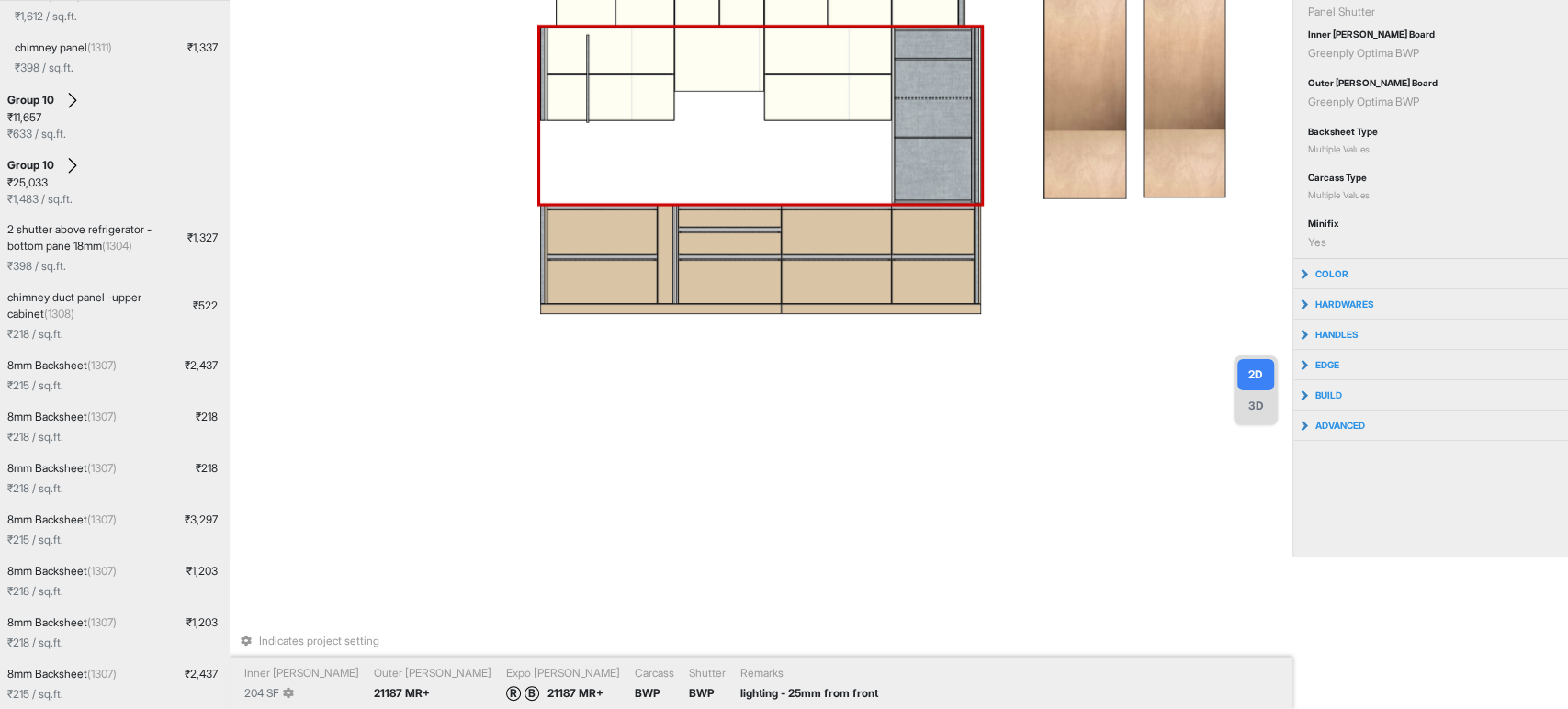 click at bounding box center (611, 97) 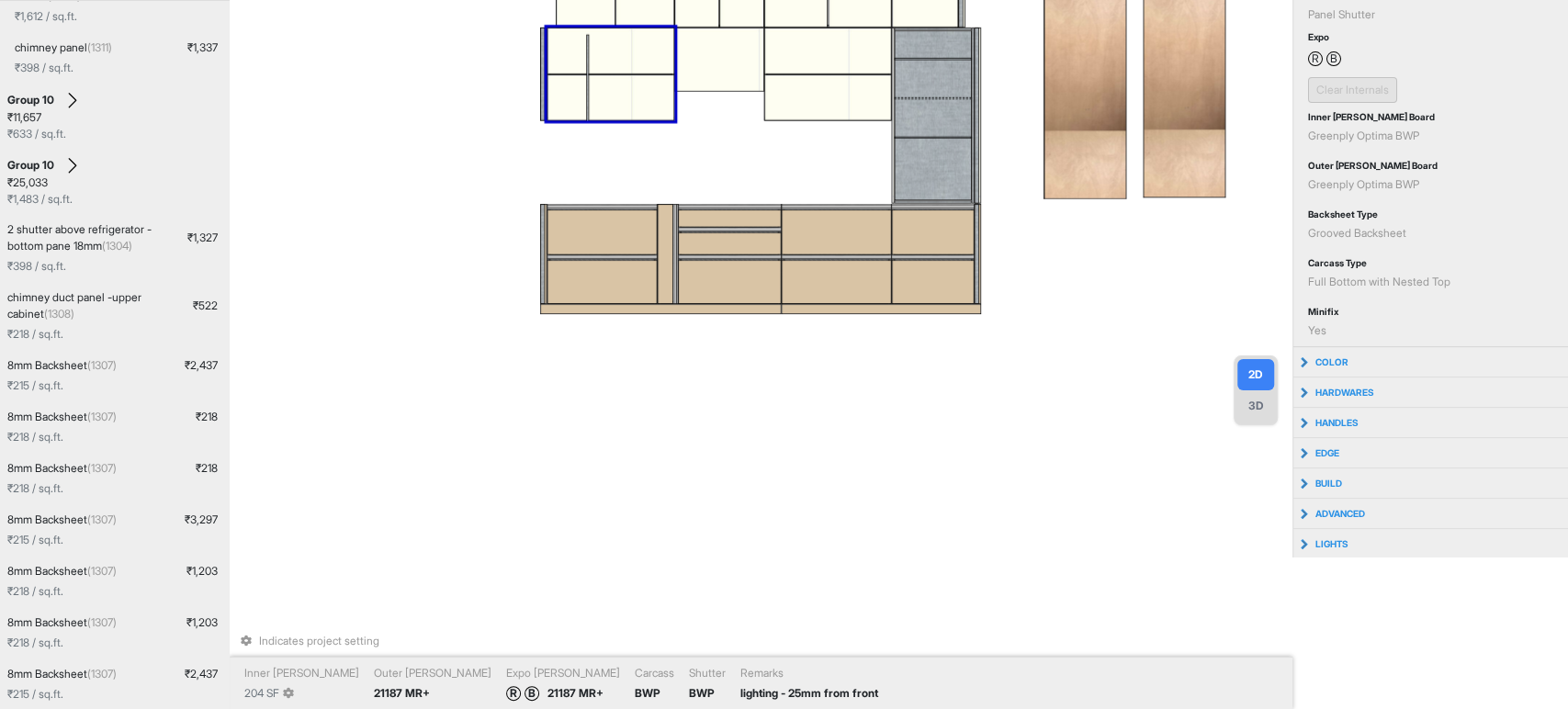 click at bounding box center (611, 97) 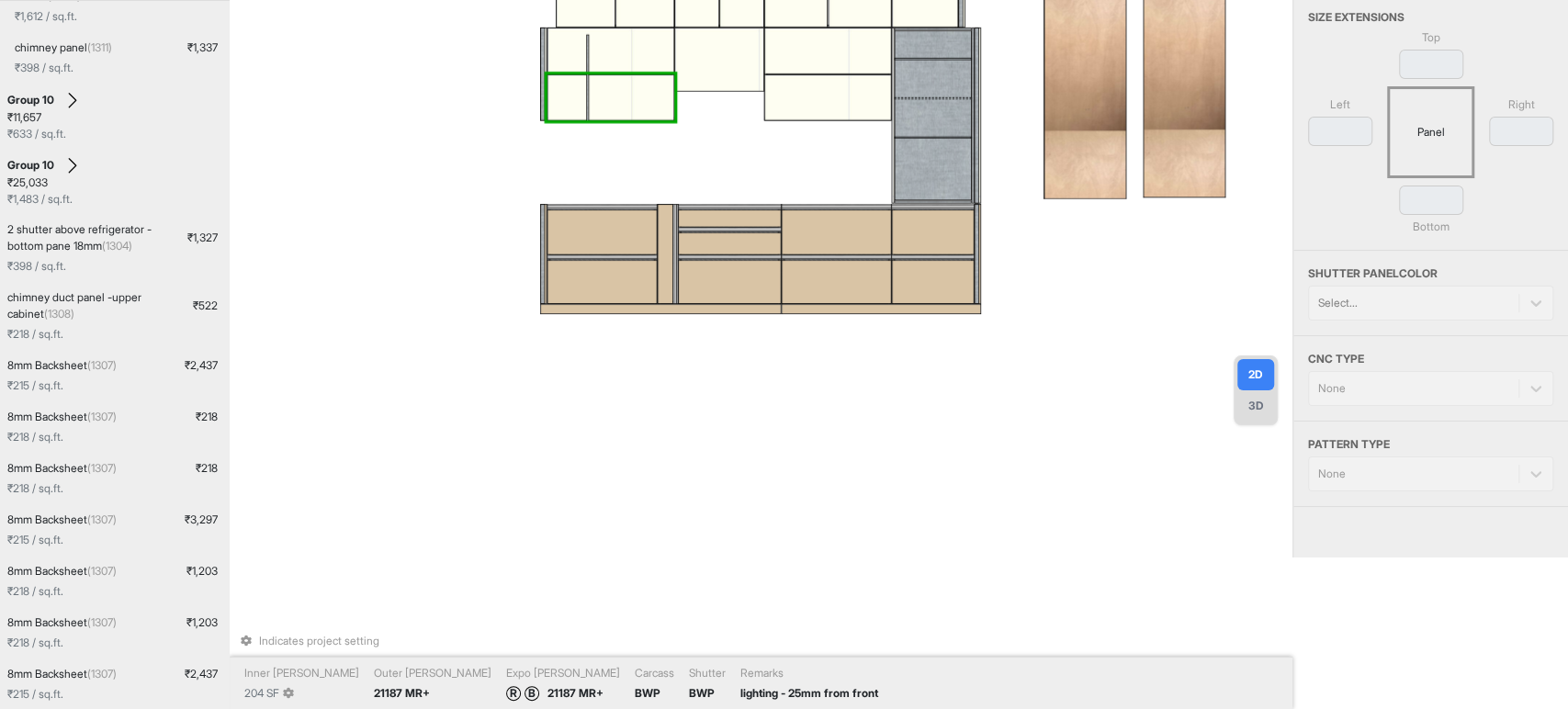 click at bounding box center (611, 97) 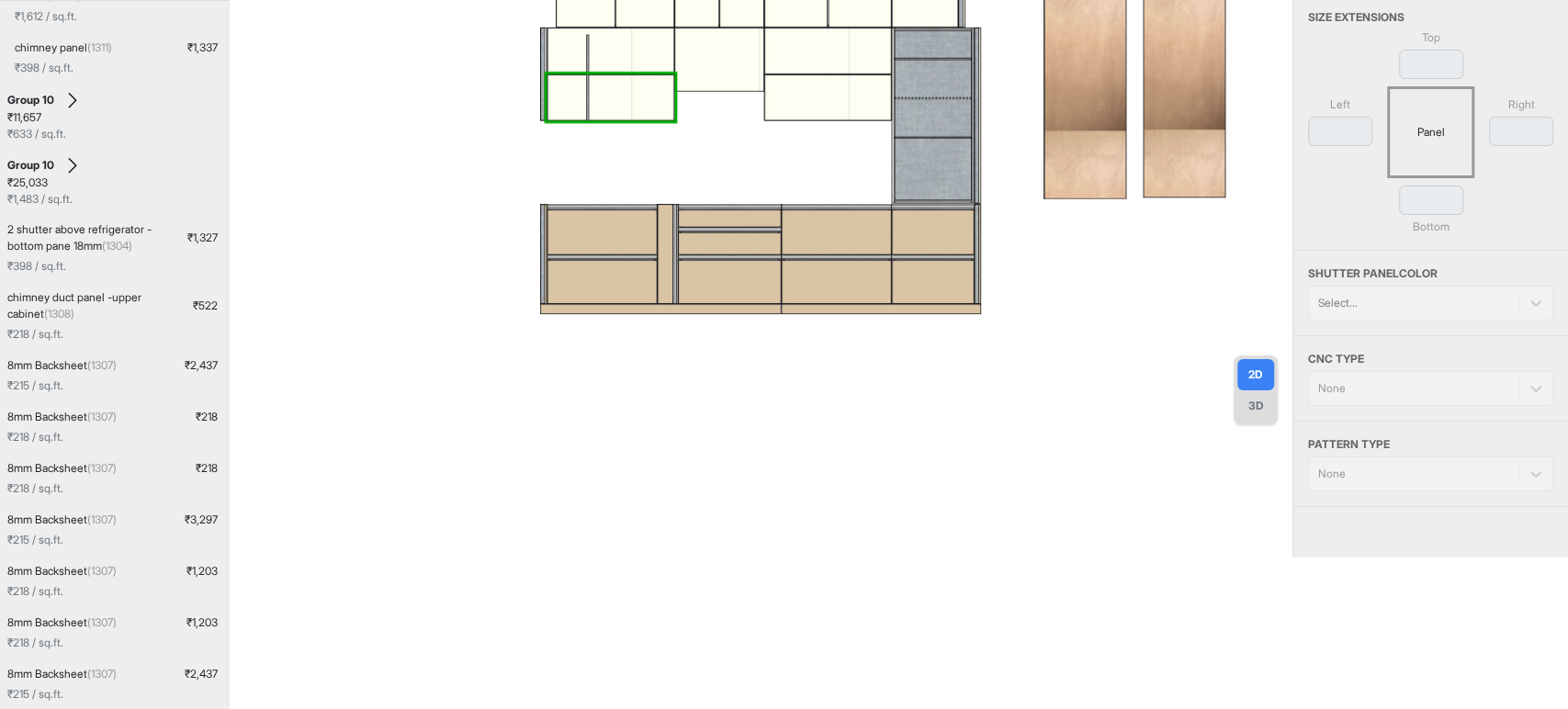click at bounding box center [761, 203] 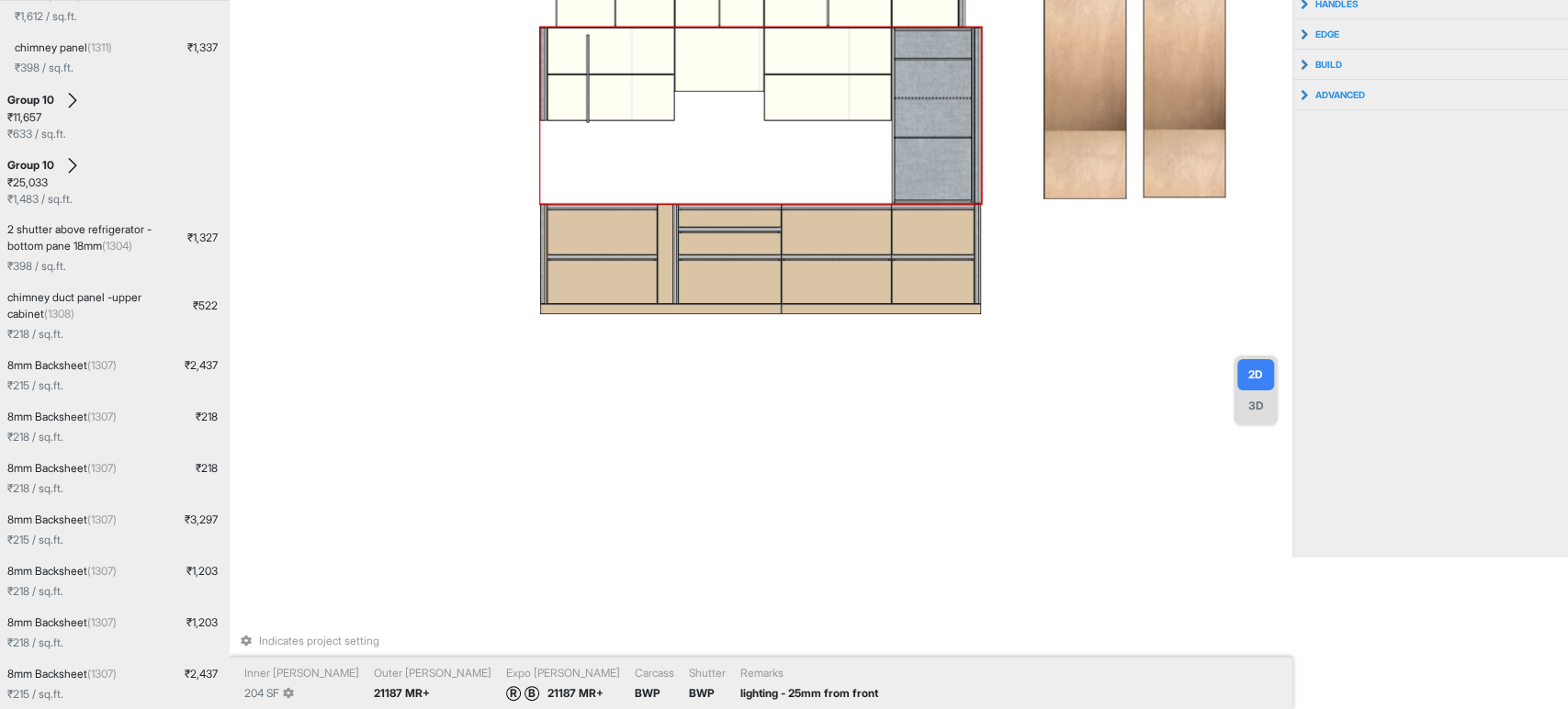 click at bounding box center [611, 97] 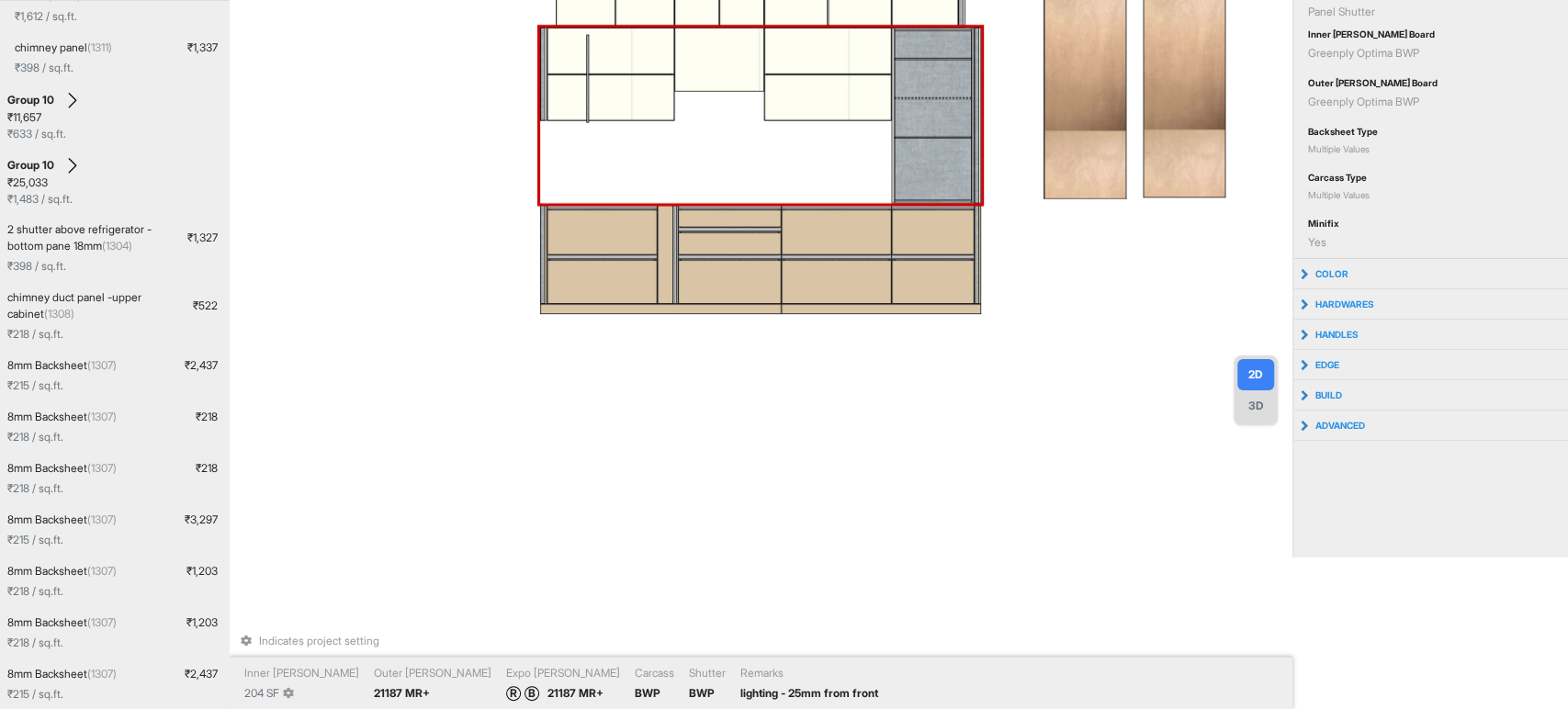 click at bounding box center [611, 97] 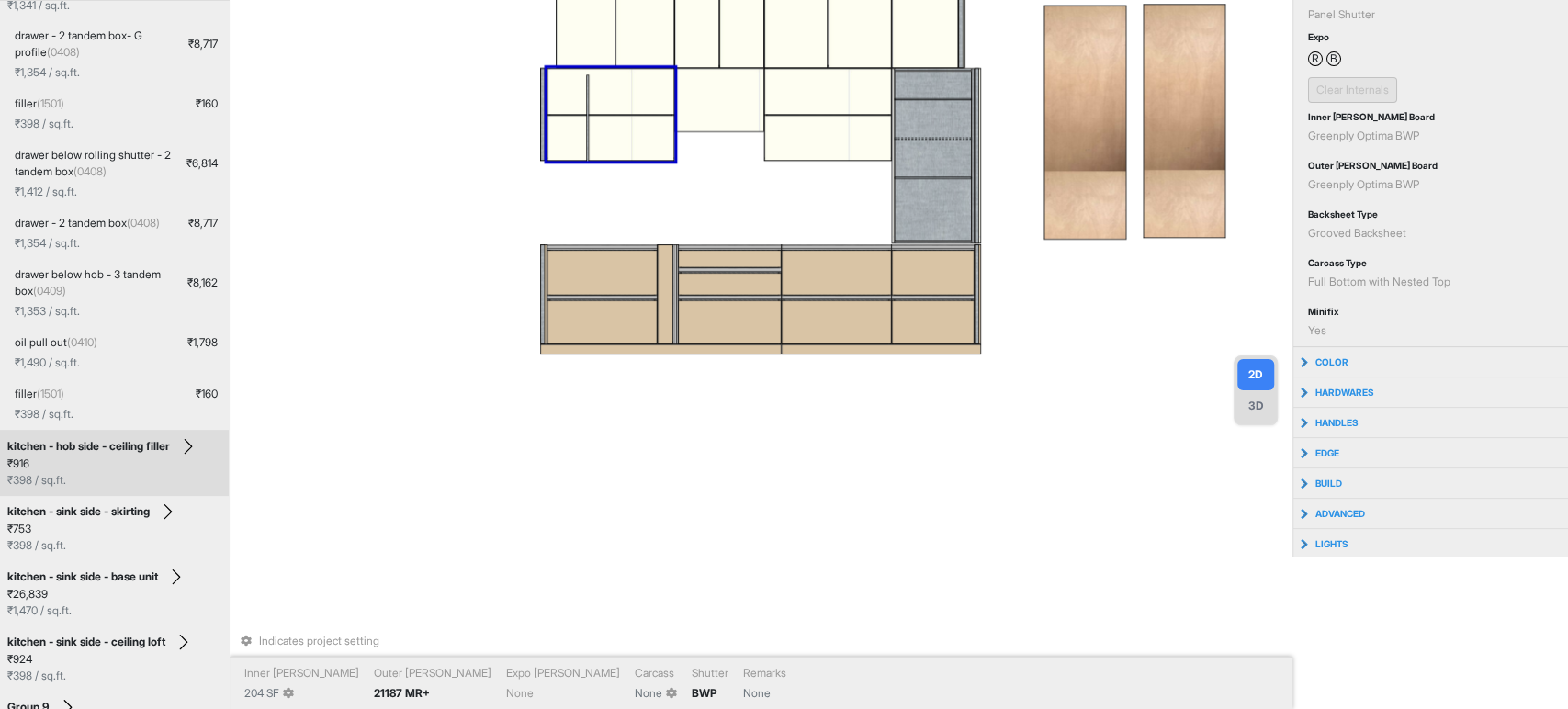 scroll, scrollTop: 0, scrollLeft: 0, axis: both 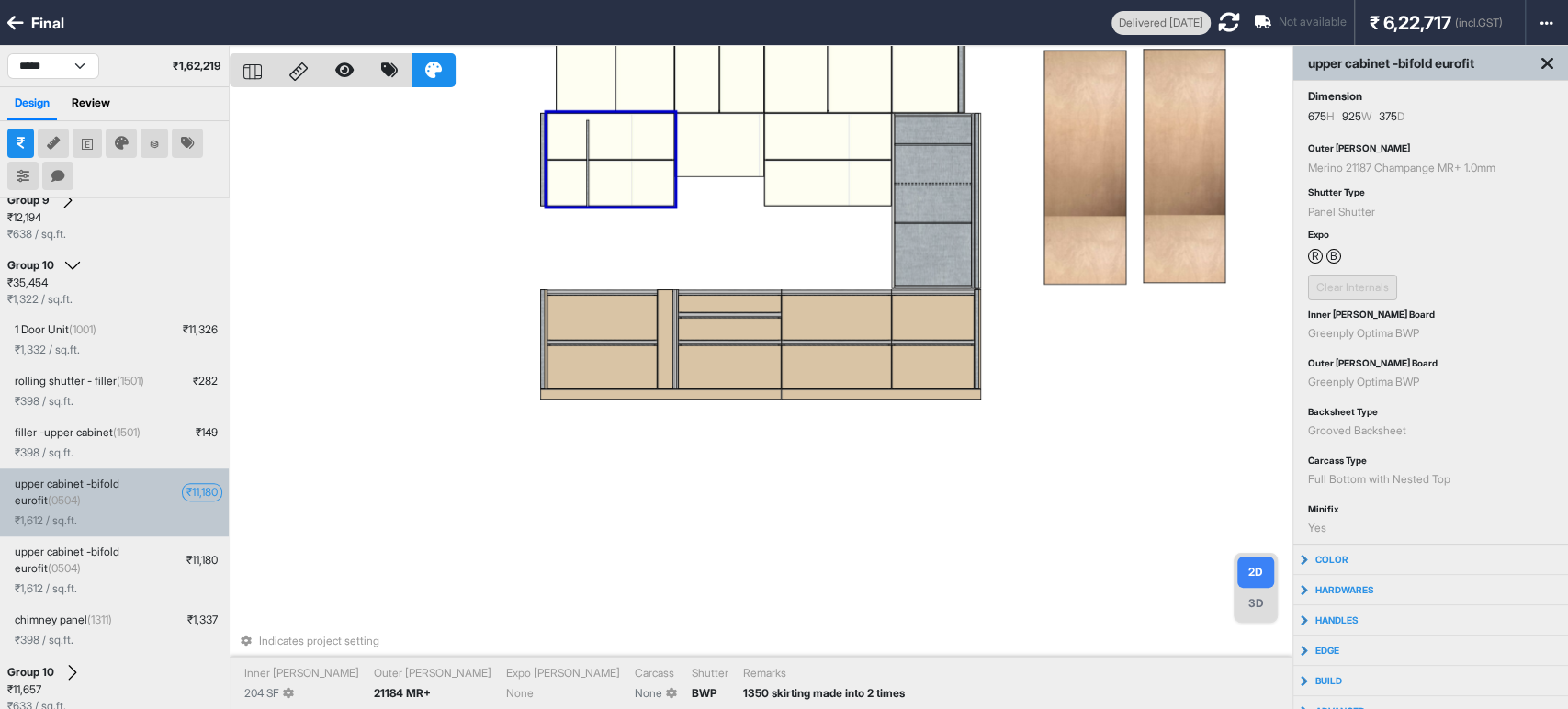 drag, startPoint x: 632, startPoint y: 116, endPoint x: 186, endPoint y: 490, distance: 582.058 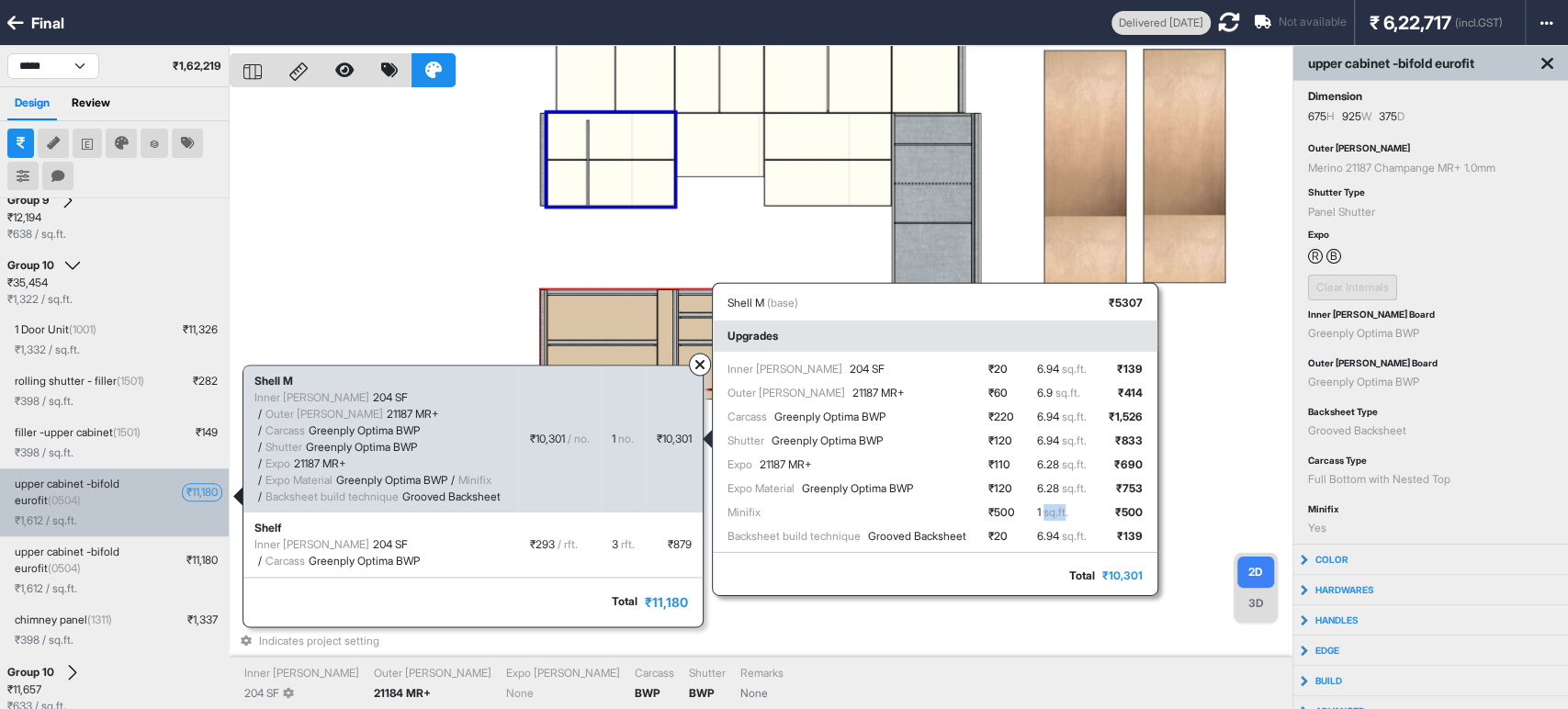 drag, startPoint x: 1062, startPoint y: 512, endPoint x: 1085, endPoint y: 512, distance: 23 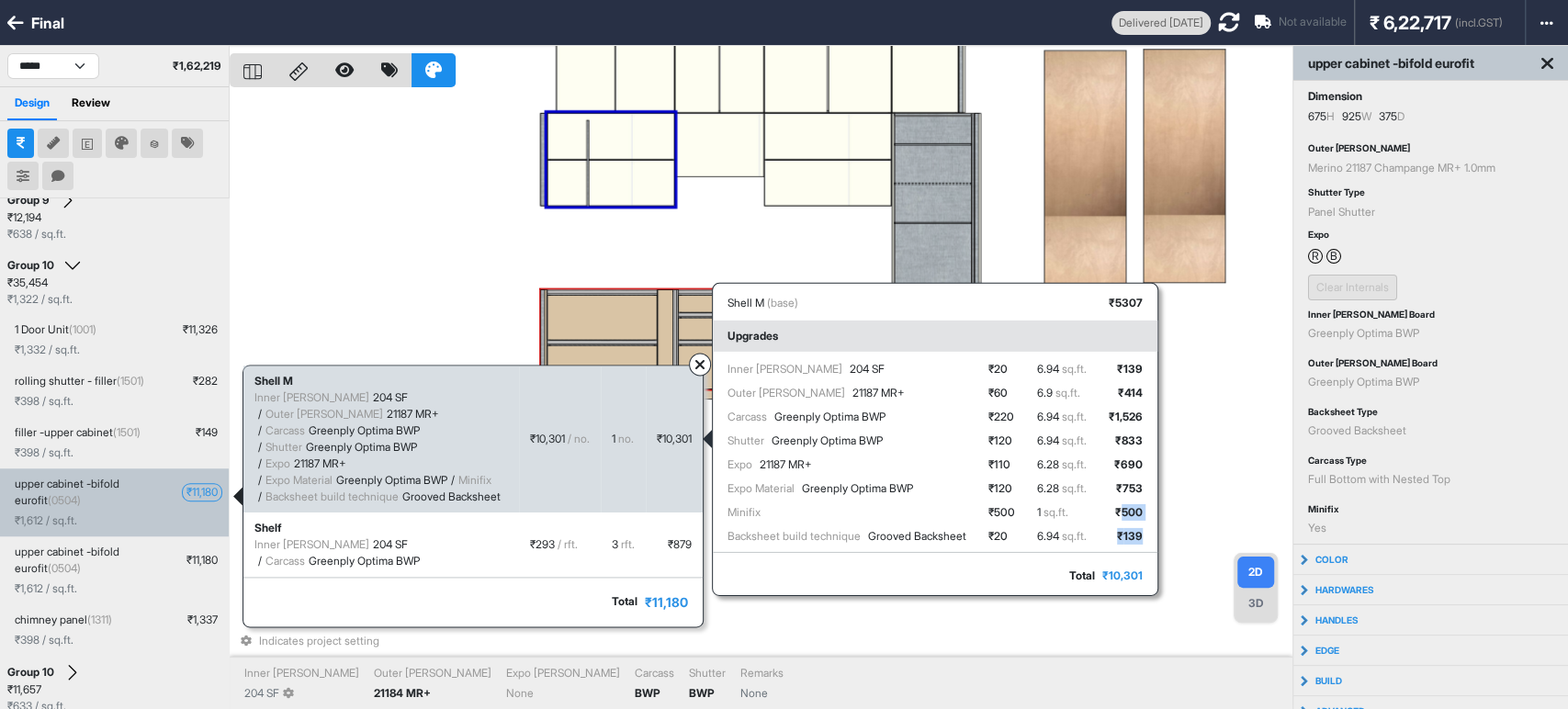drag, startPoint x: 1141, startPoint y: 512, endPoint x: 1162, endPoint y: 523, distance: 23.70654 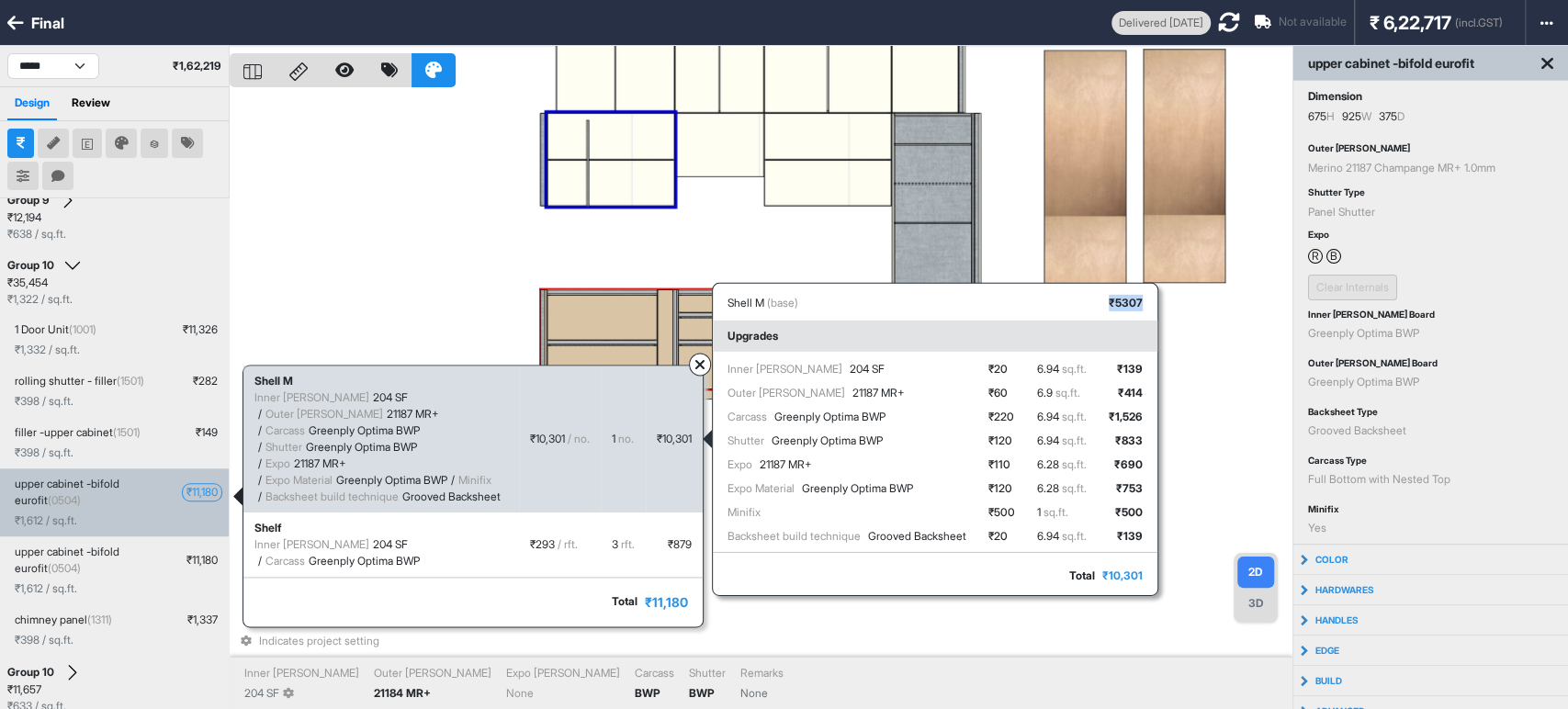 drag, startPoint x: 1124, startPoint y: 299, endPoint x: 1165, endPoint y: 301, distance: 41.04875 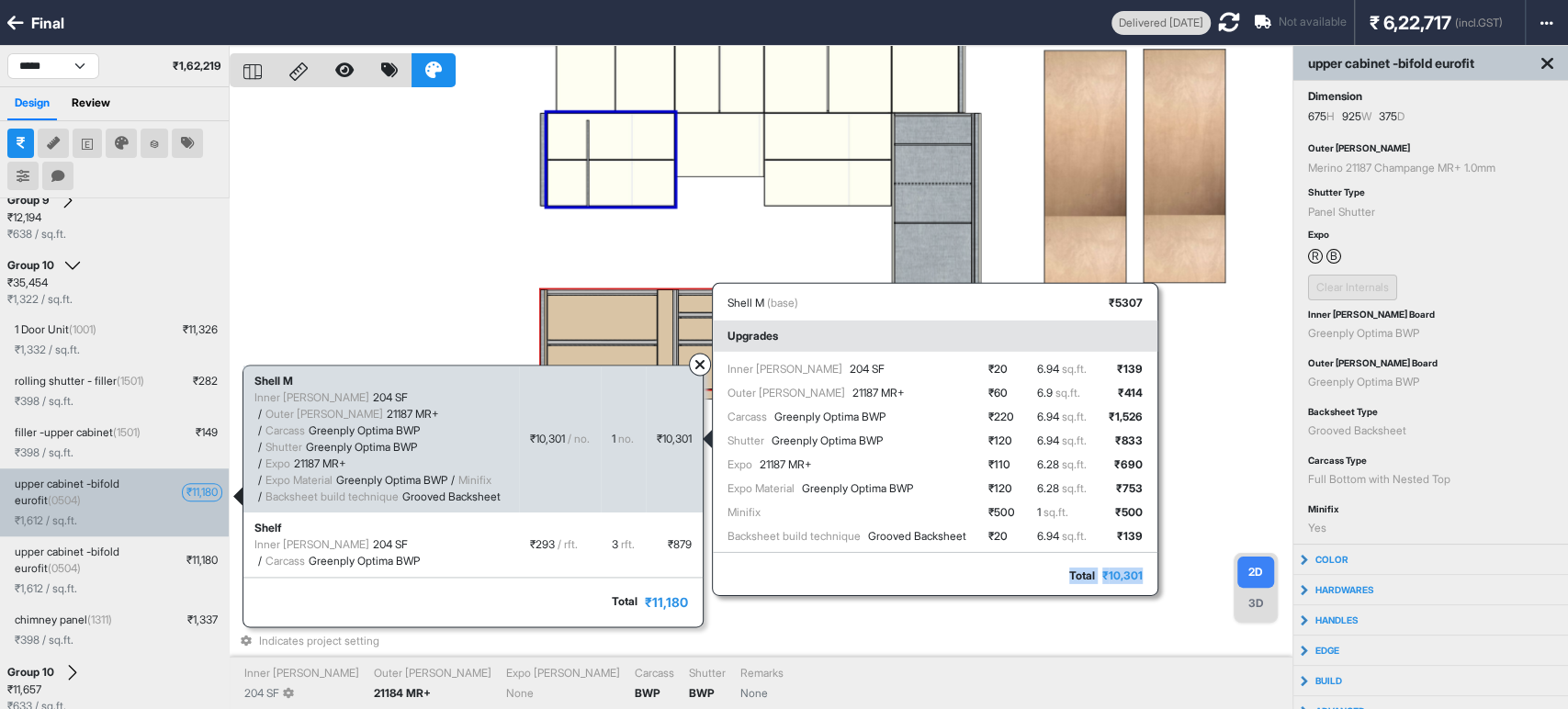 drag, startPoint x: 1165, startPoint y: 579, endPoint x: 1066, endPoint y: 564, distance: 100.12992 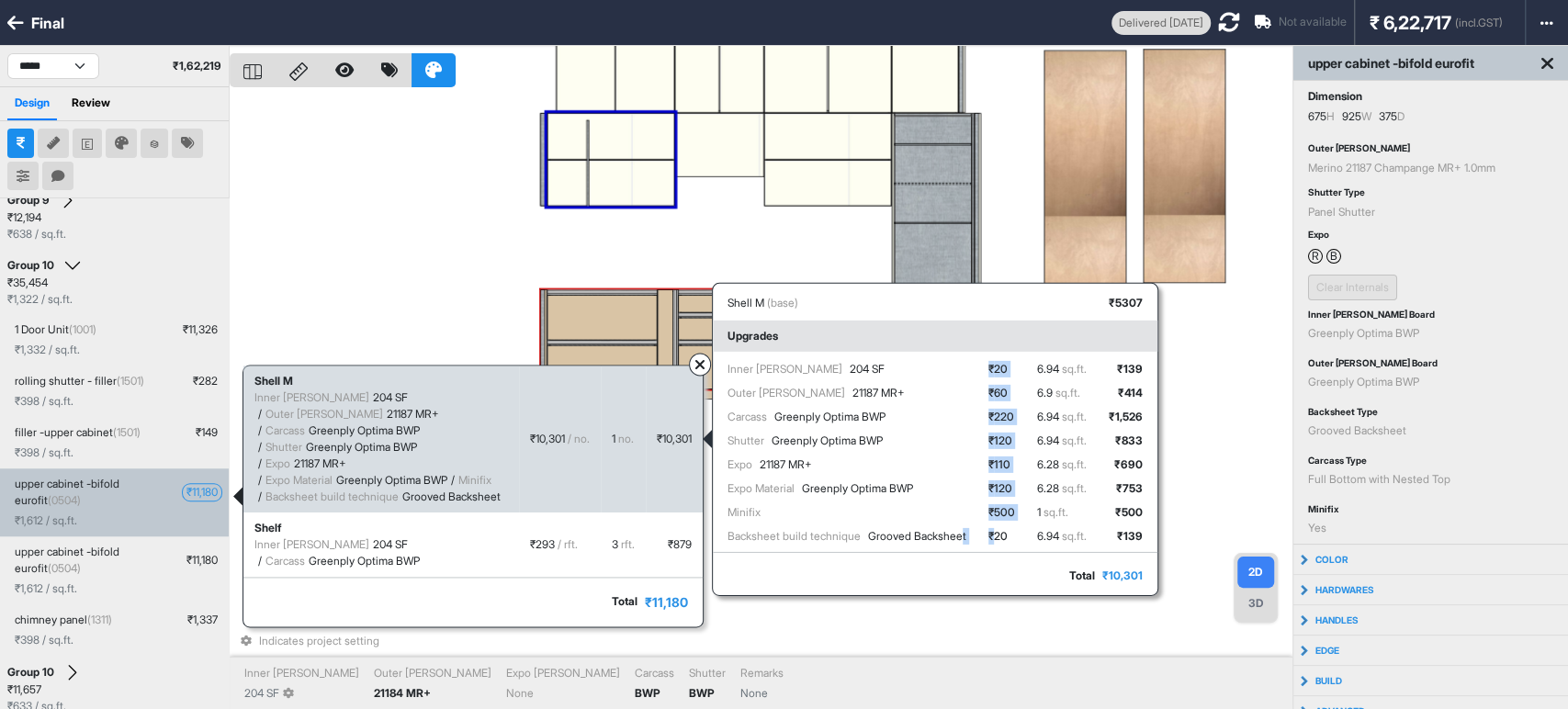 drag, startPoint x: 1013, startPoint y: 534, endPoint x: 979, endPoint y: 537, distance: 34.132096 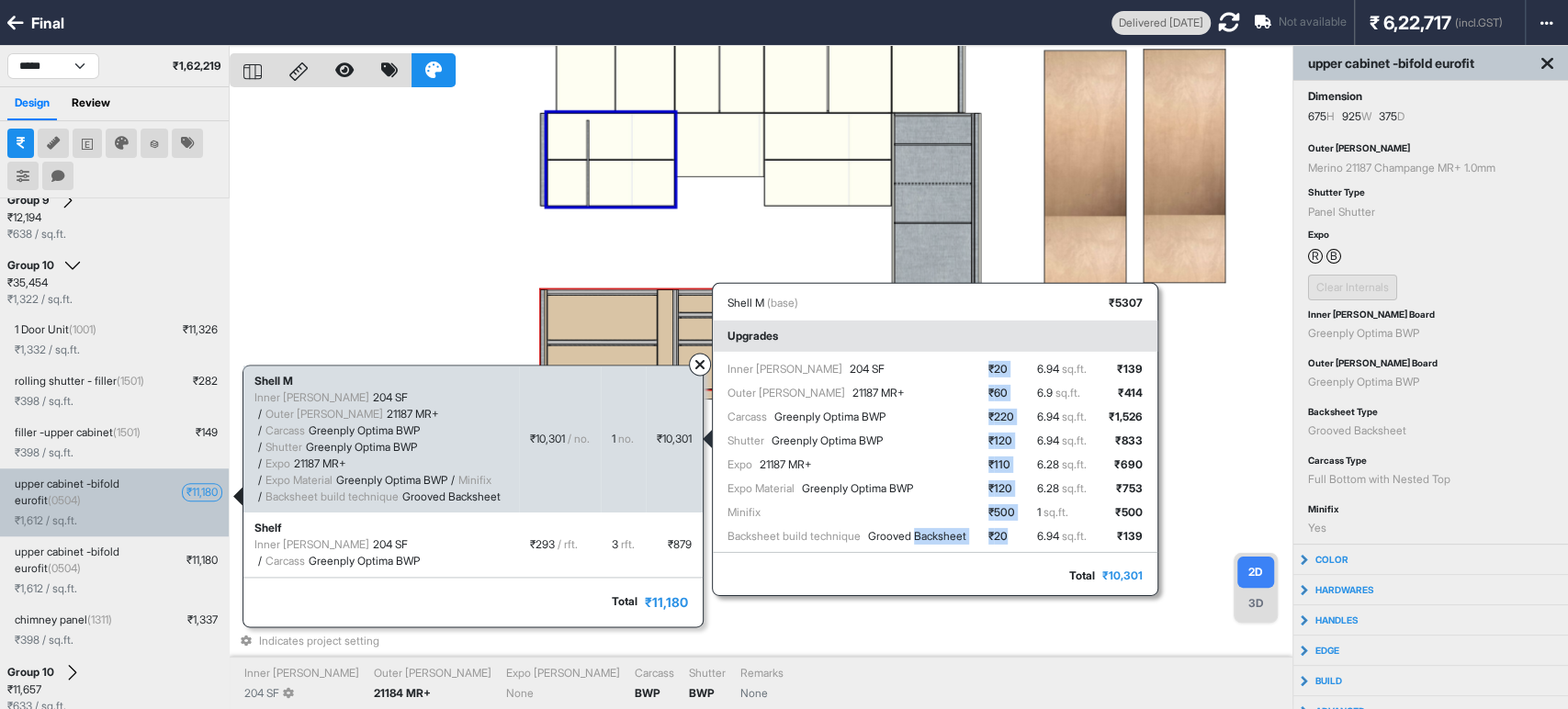 drag, startPoint x: 979, startPoint y: 537, endPoint x: 1010, endPoint y: 540, distance: 31.144823 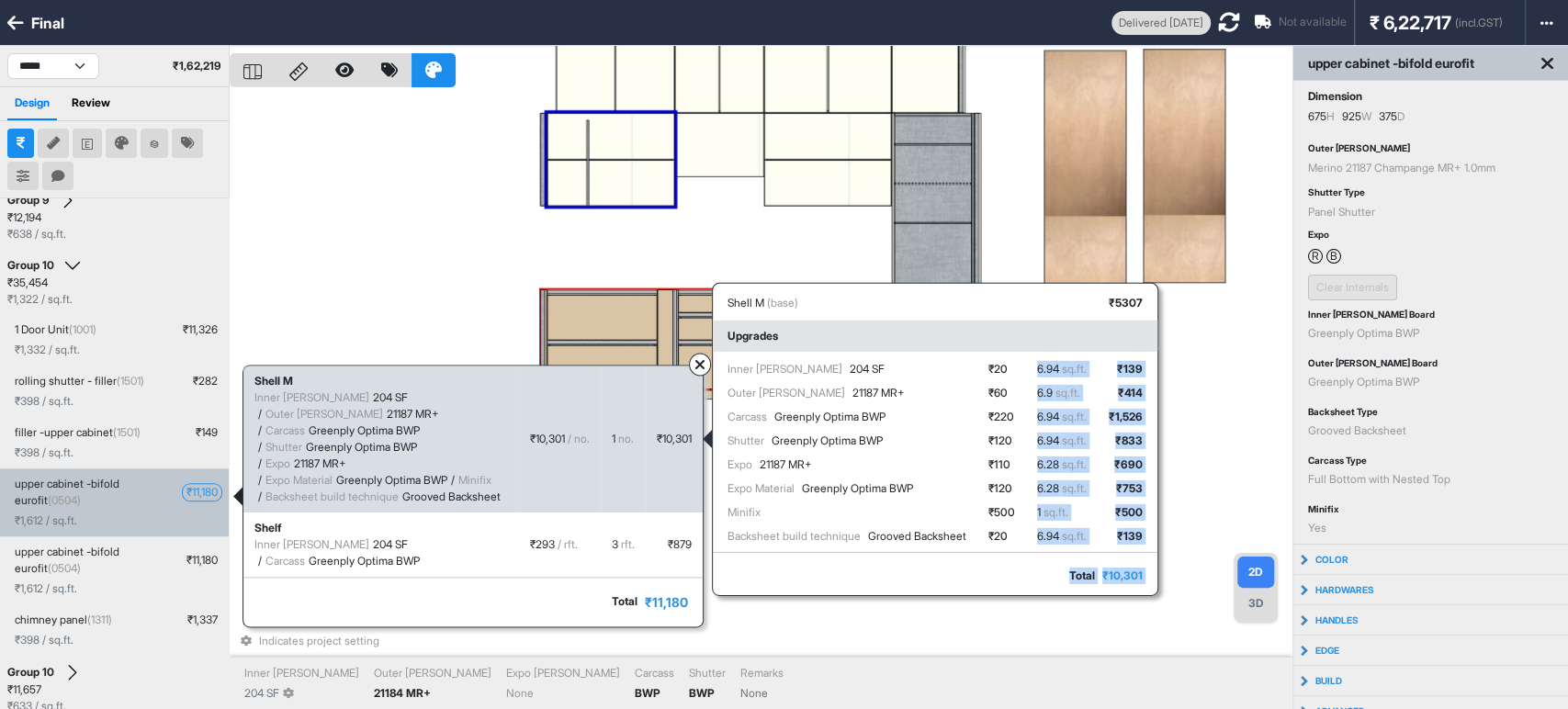 drag, startPoint x: 1043, startPoint y: 538, endPoint x: 1168, endPoint y: 551, distance: 125.67418 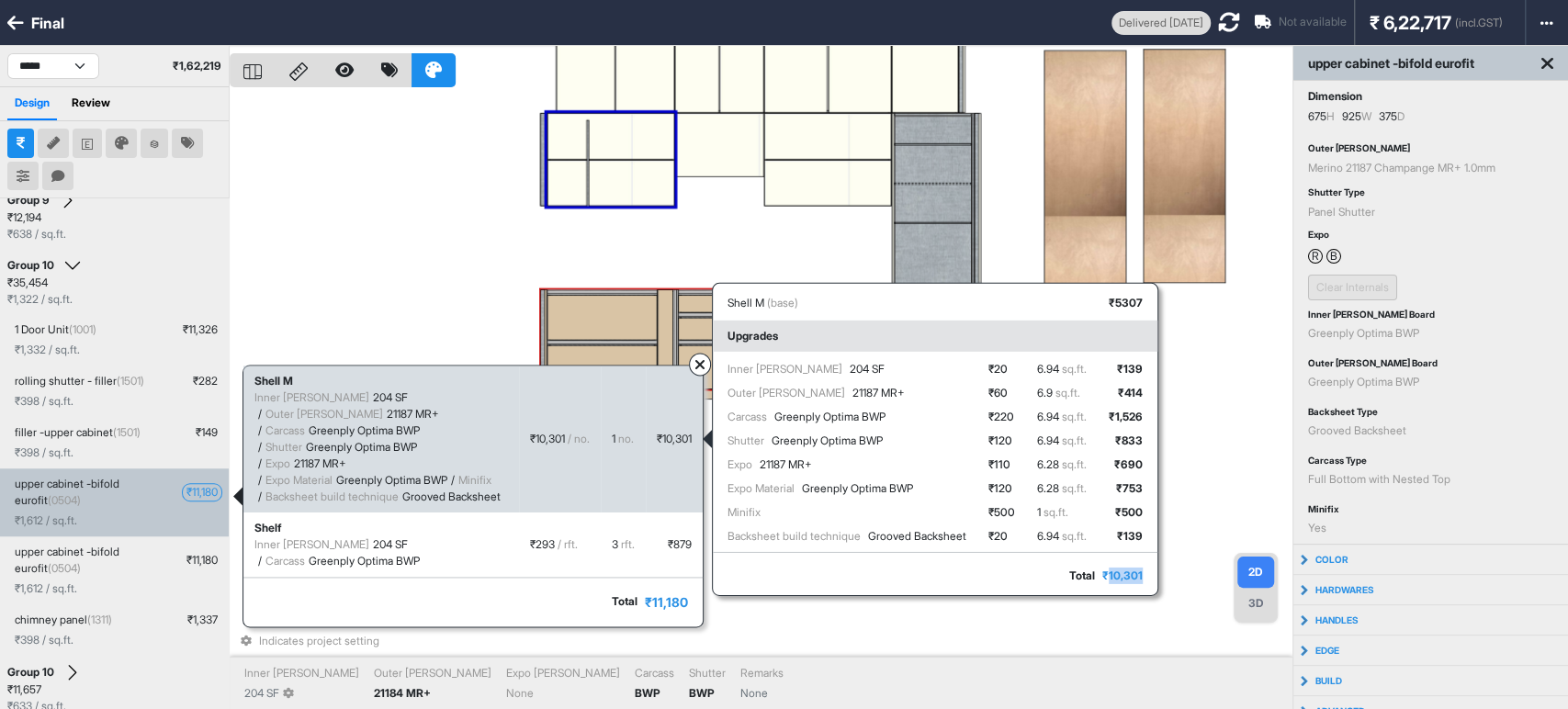 click on "₹ 10,301" at bounding box center [1122, 575] 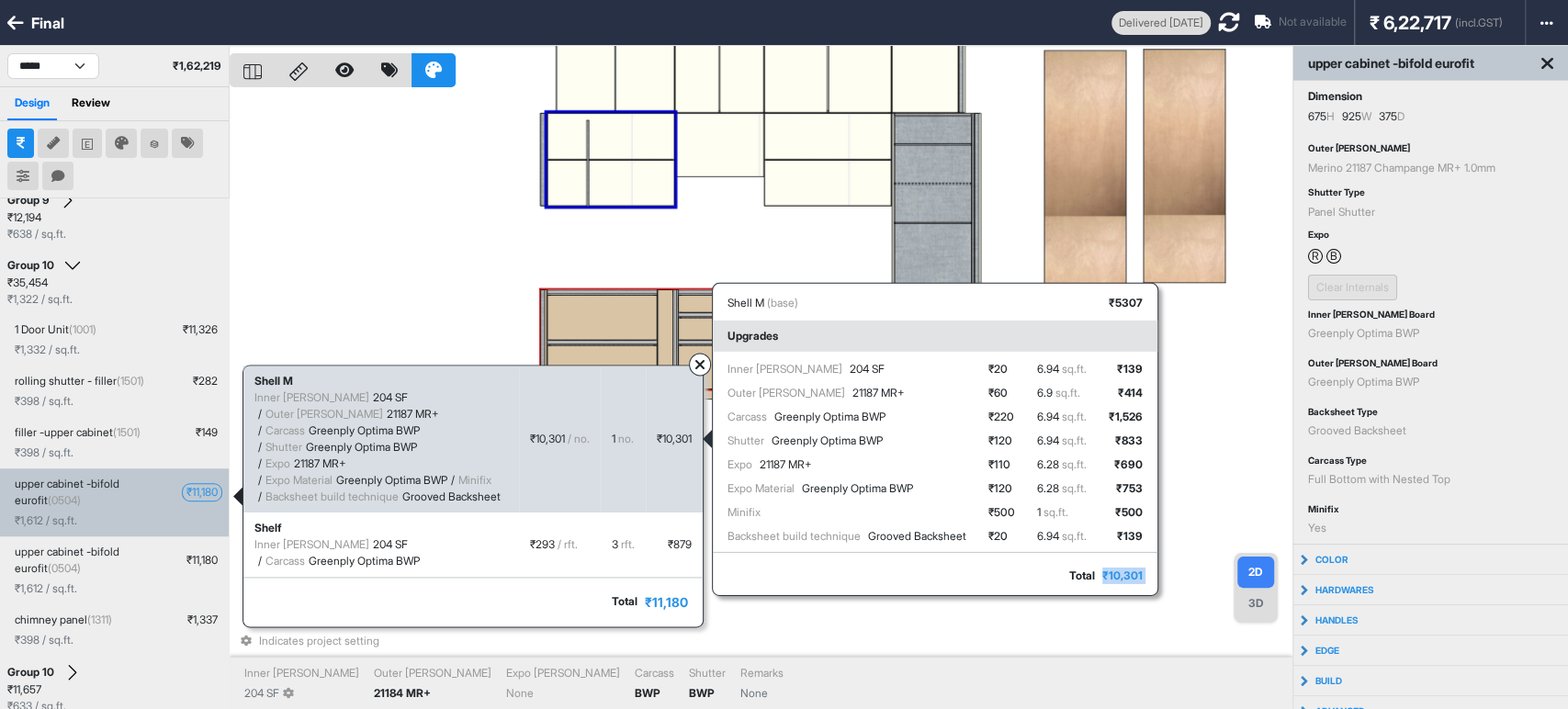 click on "₹ 10,301" at bounding box center [1122, 575] 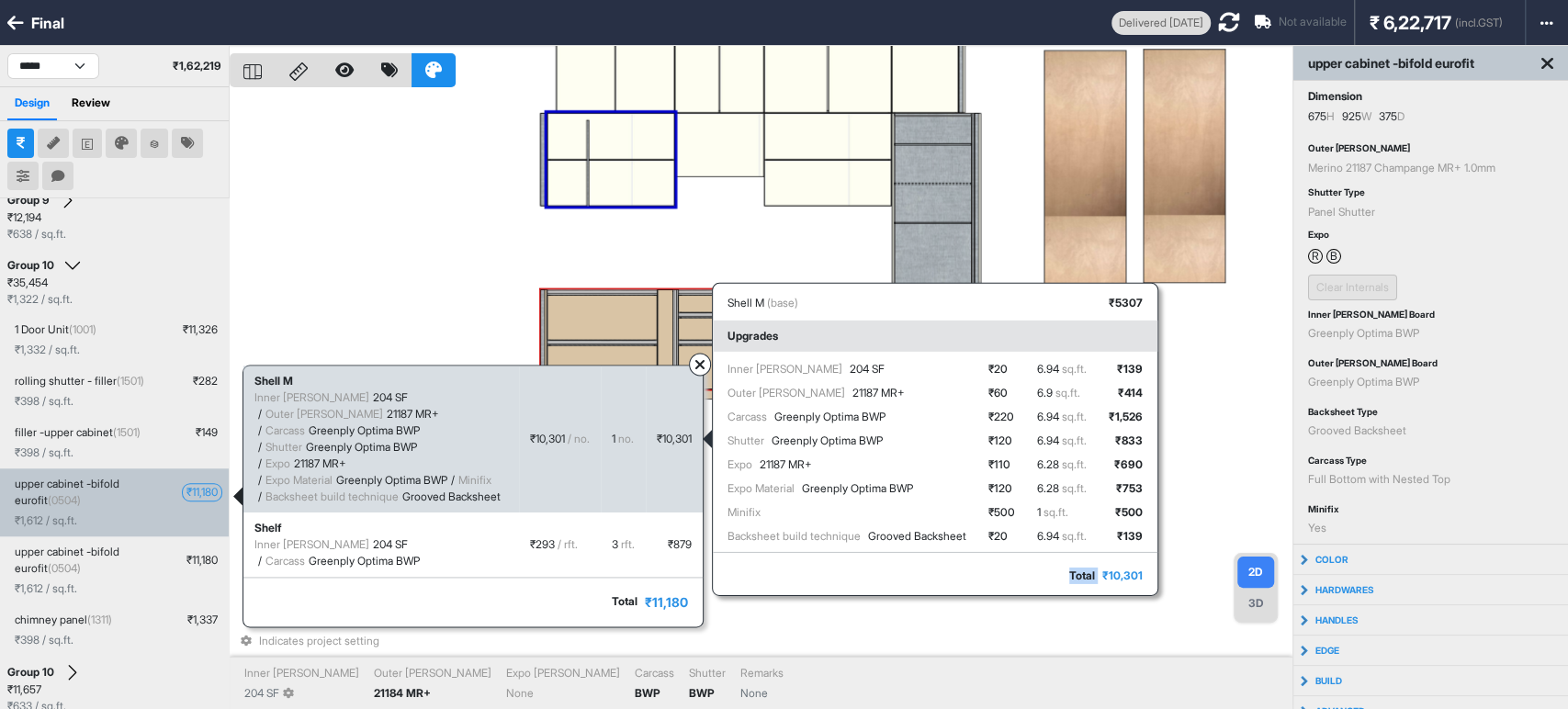 drag, startPoint x: 1127, startPoint y: 577, endPoint x: 1084, endPoint y: 577, distance: 43 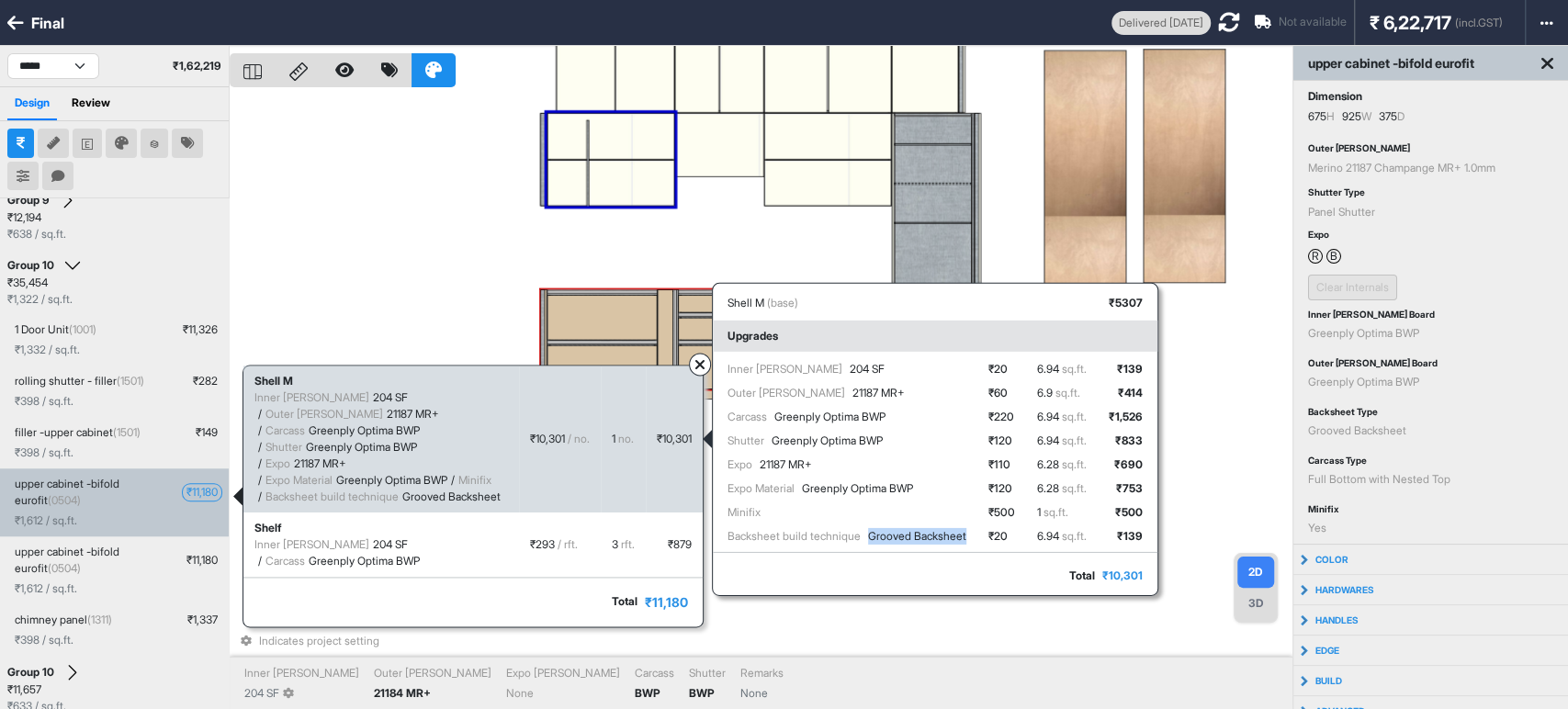 drag, startPoint x: 992, startPoint y: 535, endPoint x: 878, endPoint y: 535, distance: 114 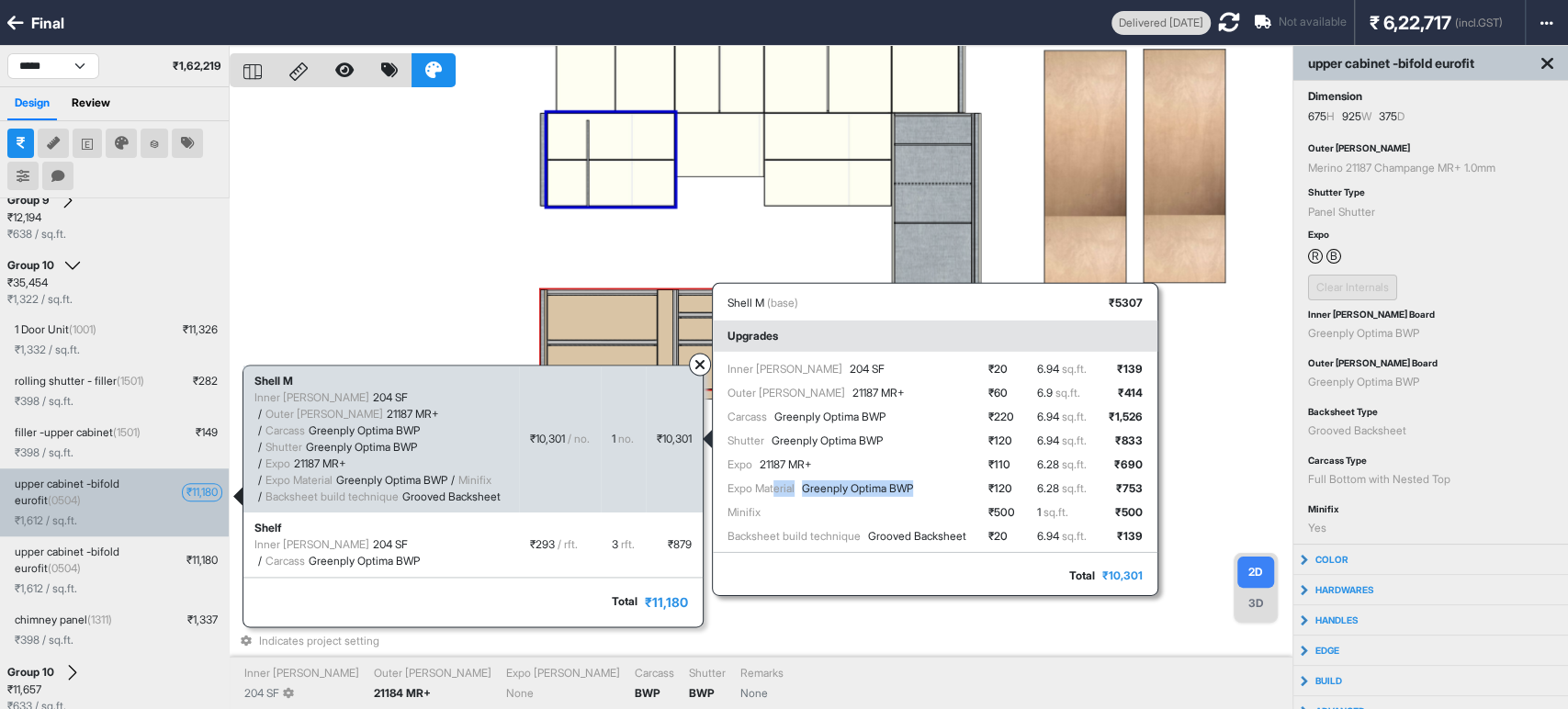 drag, startPoint x: 786, startPoint y: 494, endPoint x: 933, endPoint y: 494, distance: 147 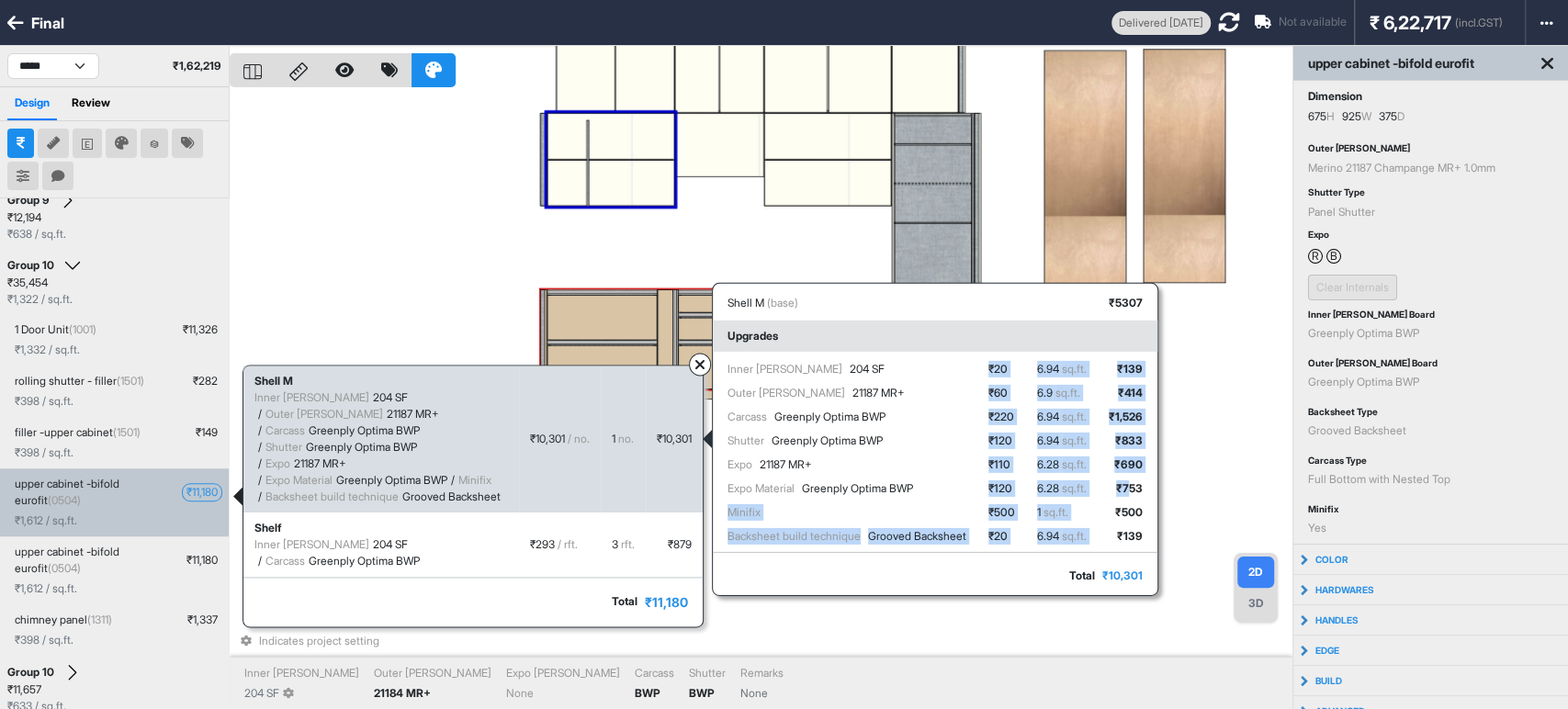 drag, startPoint x: 985, startPoint y: 487, endPoint x: 1153, endPoint y: 483, distance: 168.04761 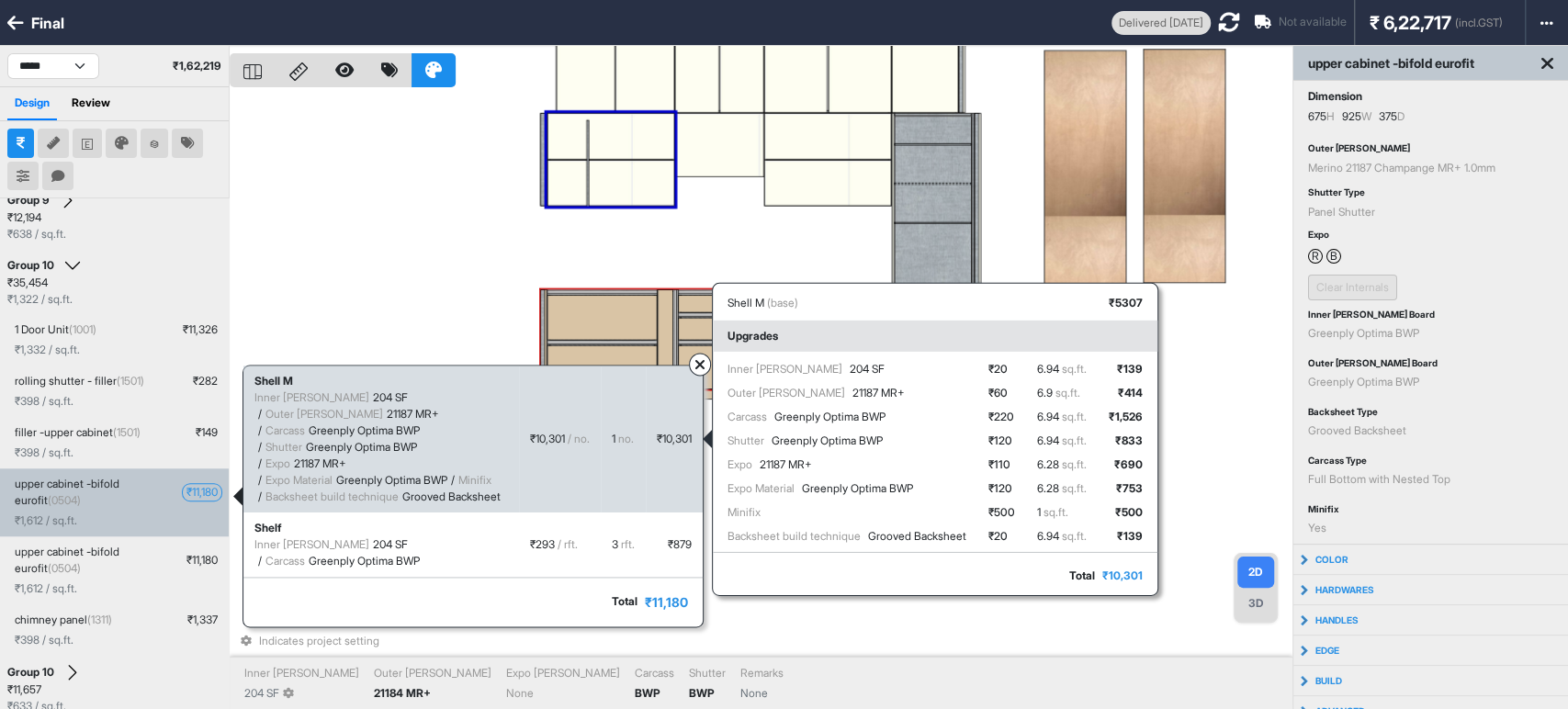 click on "Expo Material Greenply Optima BWP" at bounding box center (847, 488) 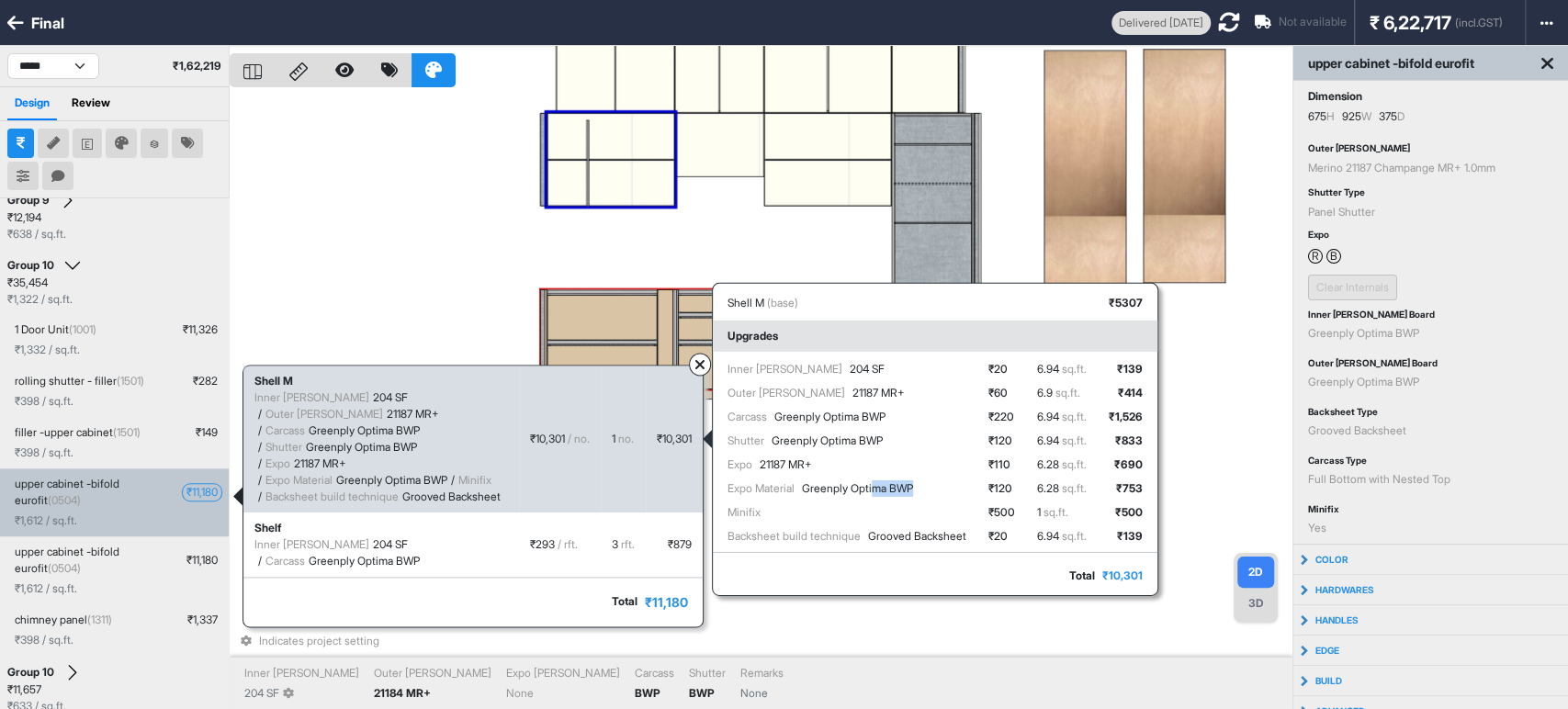drag, startPoint x: 889, startPoint y: 490, endPoint x: 977, endPoint y: 481, distance: 88.45903 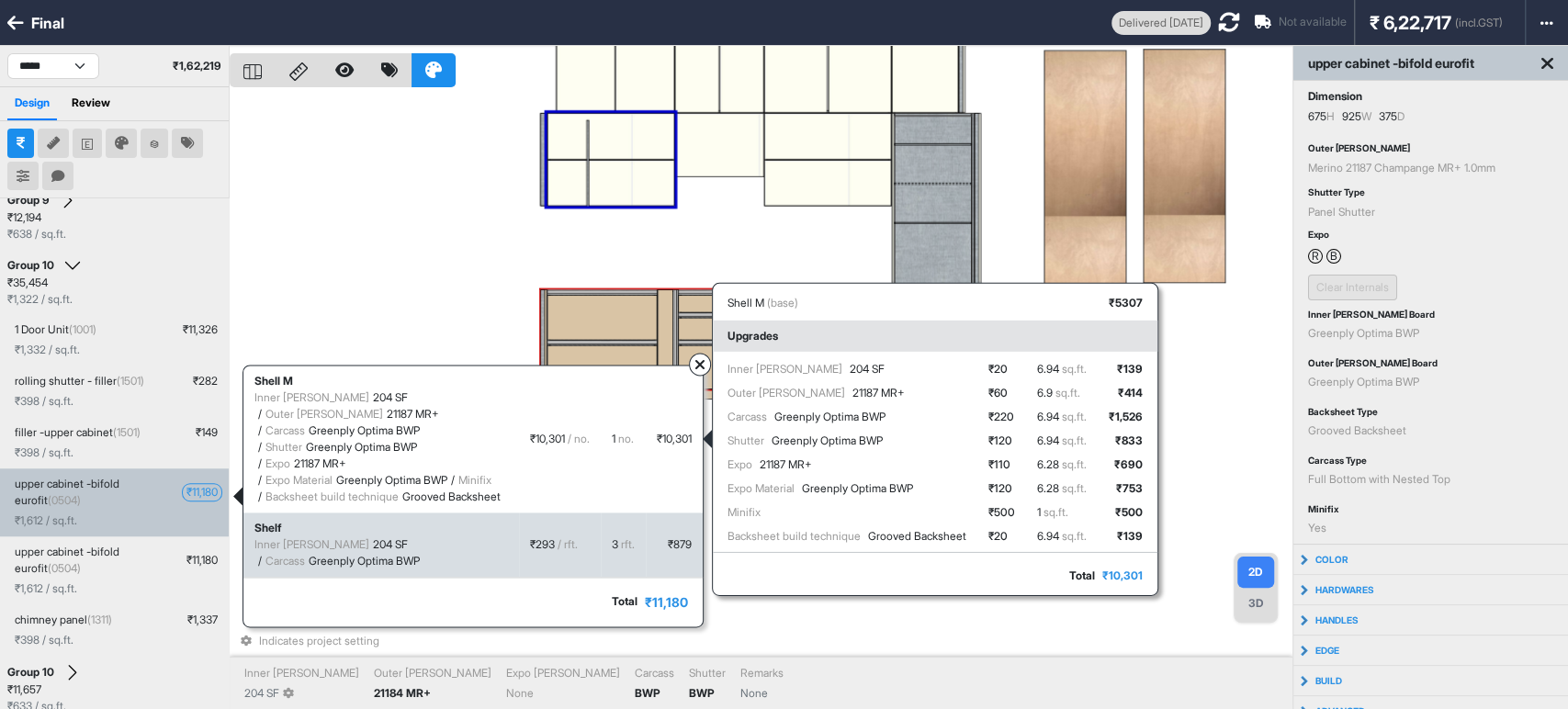 click on "₹ 879" at bounding box center [674, 545] 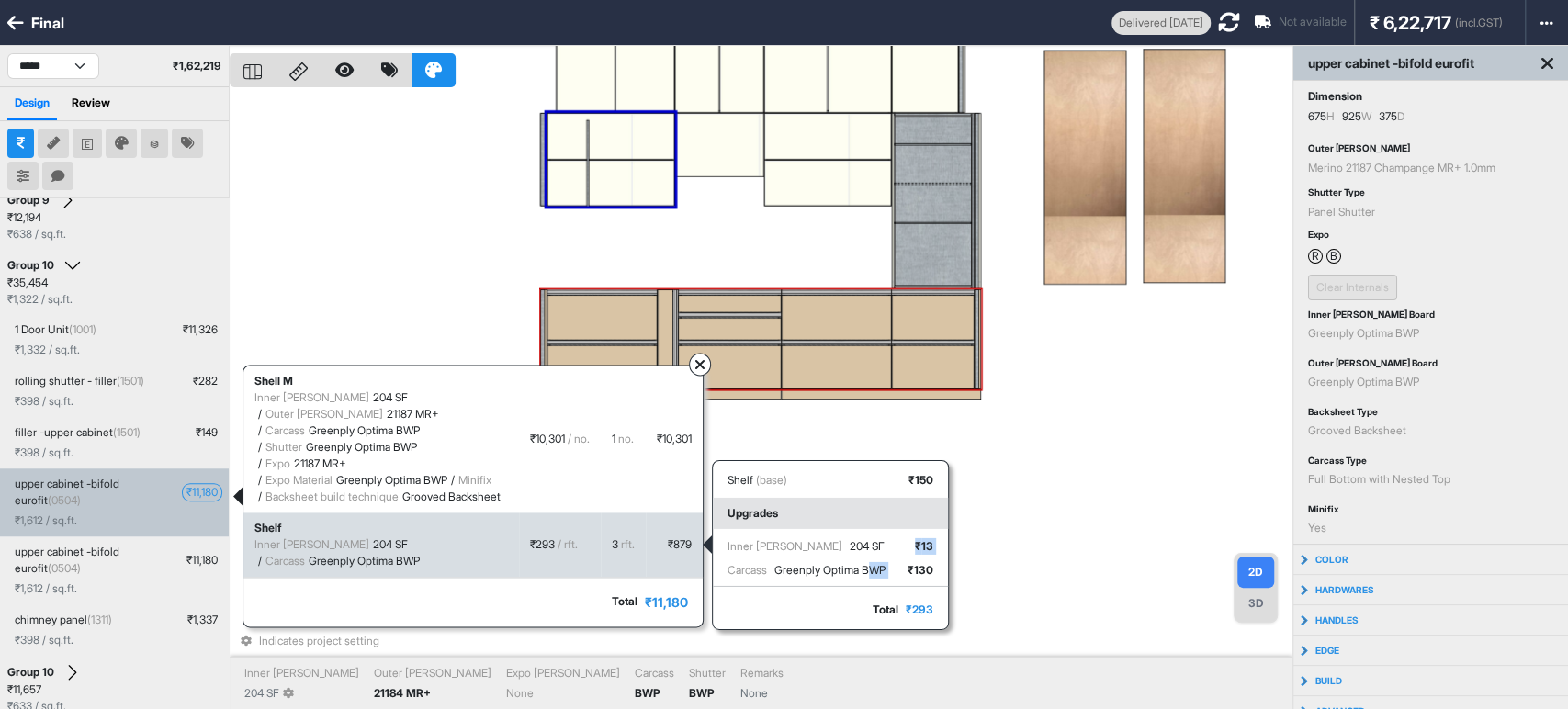 drag, startPoint x: 886, startPoint y: 571, endPoint x: 926, endPoint y: 571, distance: 40 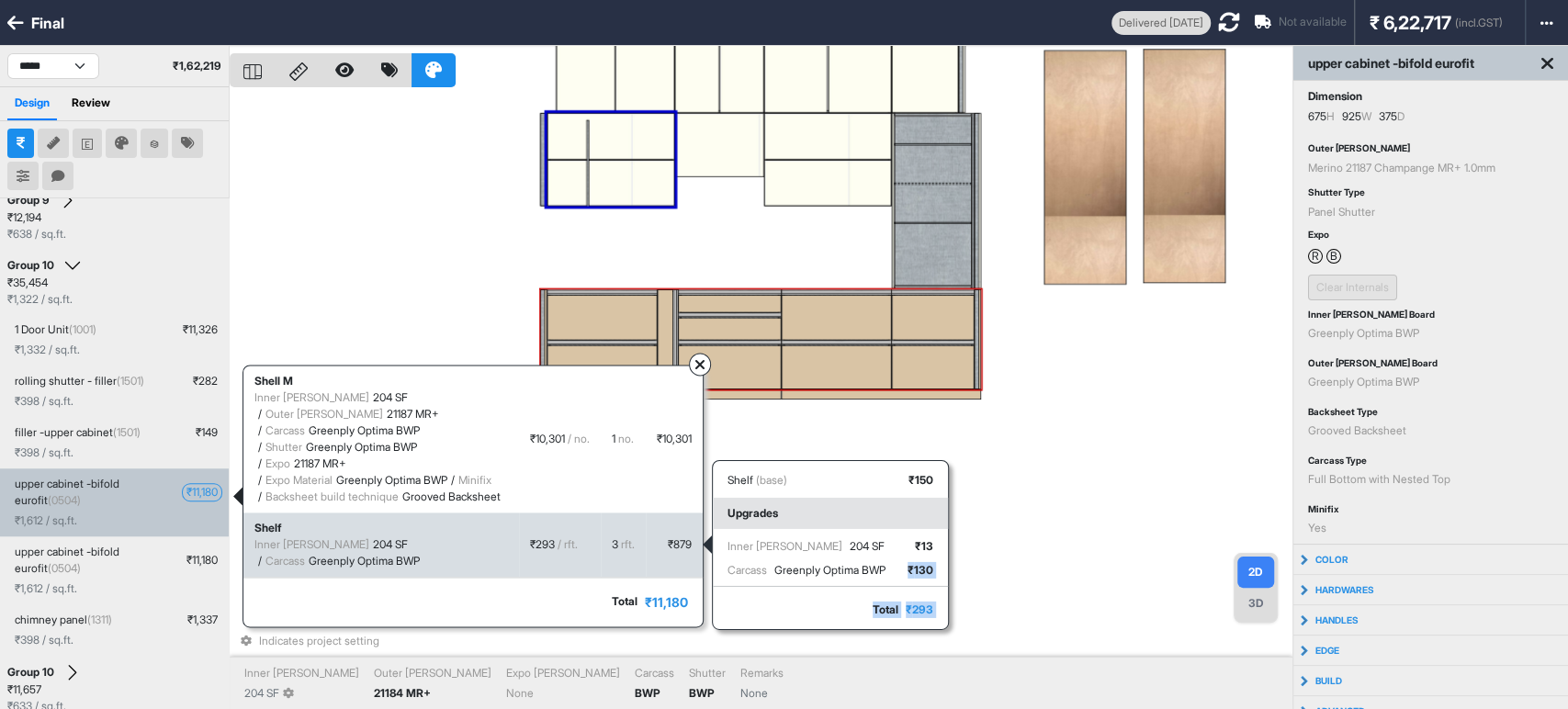 drag, startPoint x: 926, startPoint y: 571, endPoint x: 960, endPoint y: 596, distance: 42.2019 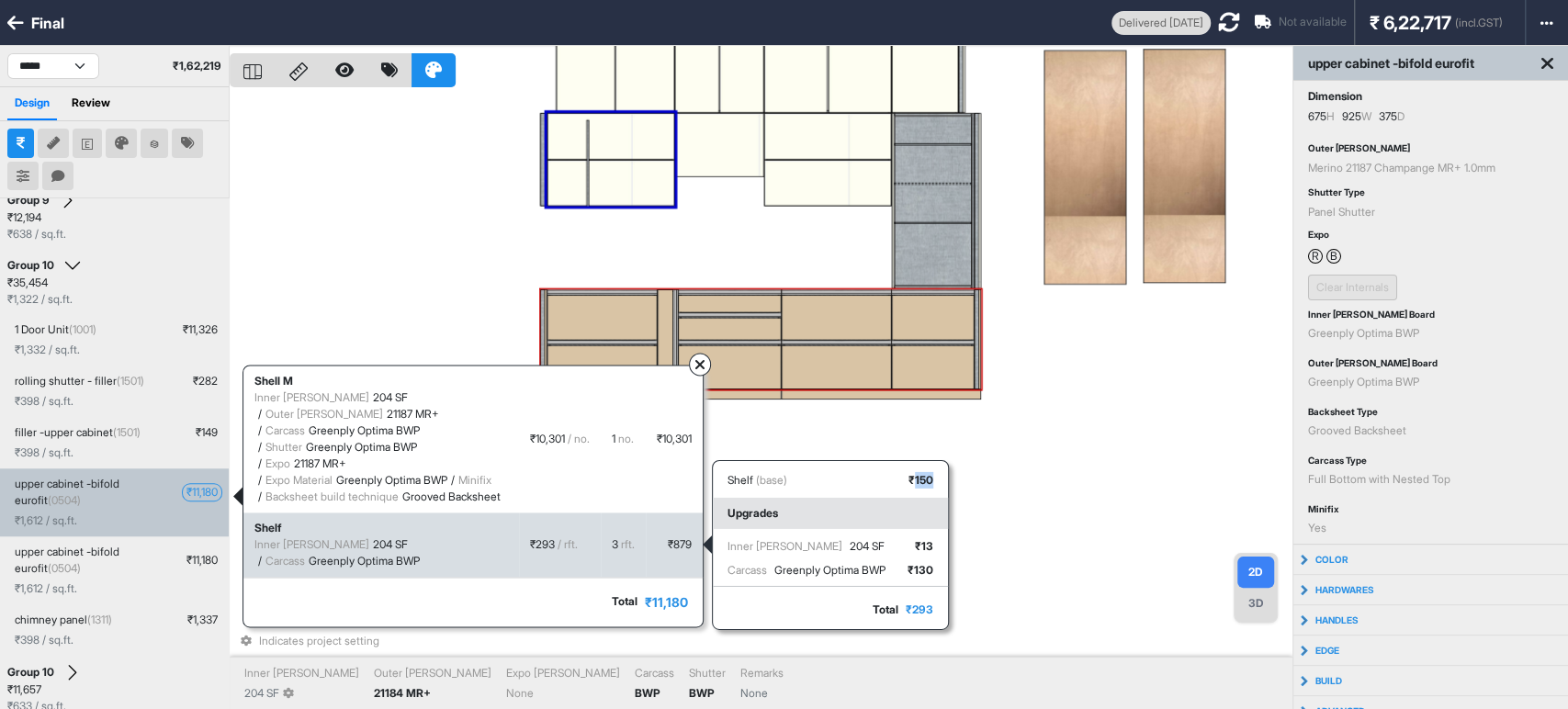 drag, startPoint x: 928, startPoint y: 476, endPoint x: 961, endPoint y: 481, distance: 33.376639 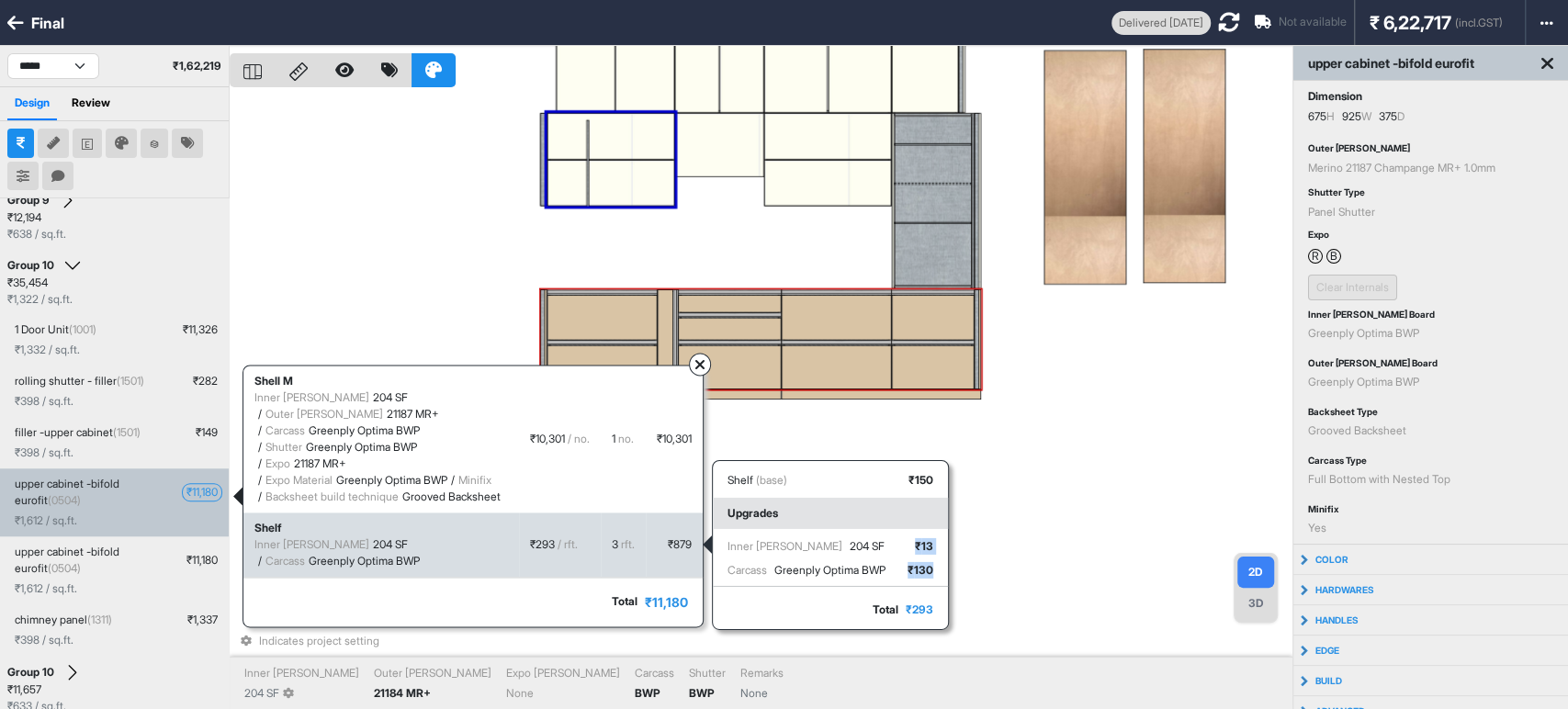 drag, startPoint x: 963, startPoint y: 582, endPoint x: 912, endPoint y: 572, distance: 51.971146 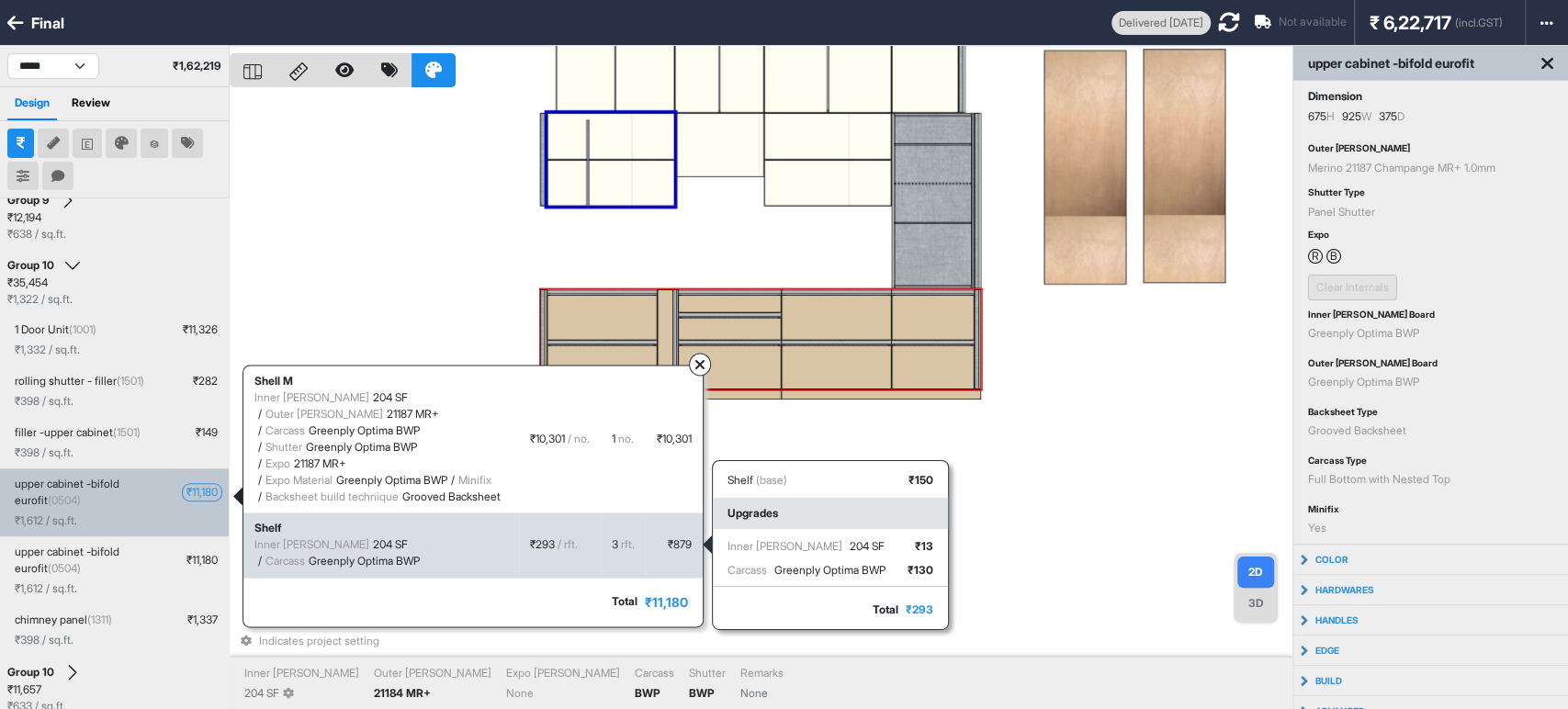 click on "Inner [PERSON_NAME]" at bounding box center [311, 544] 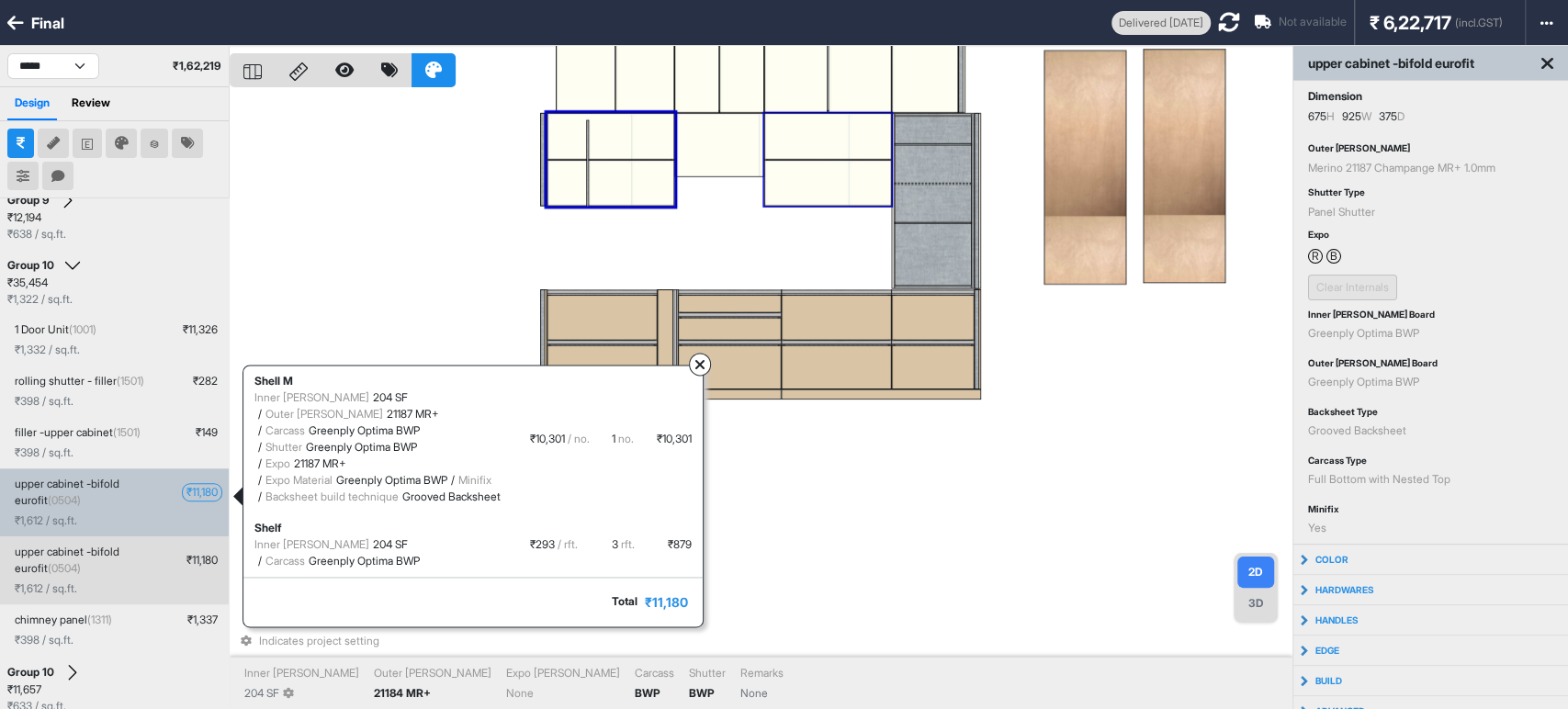 drag, startPoint x: 236, startPoint y: 477, endPoint x: 97, endPoint y: 591, distance: 179.7693 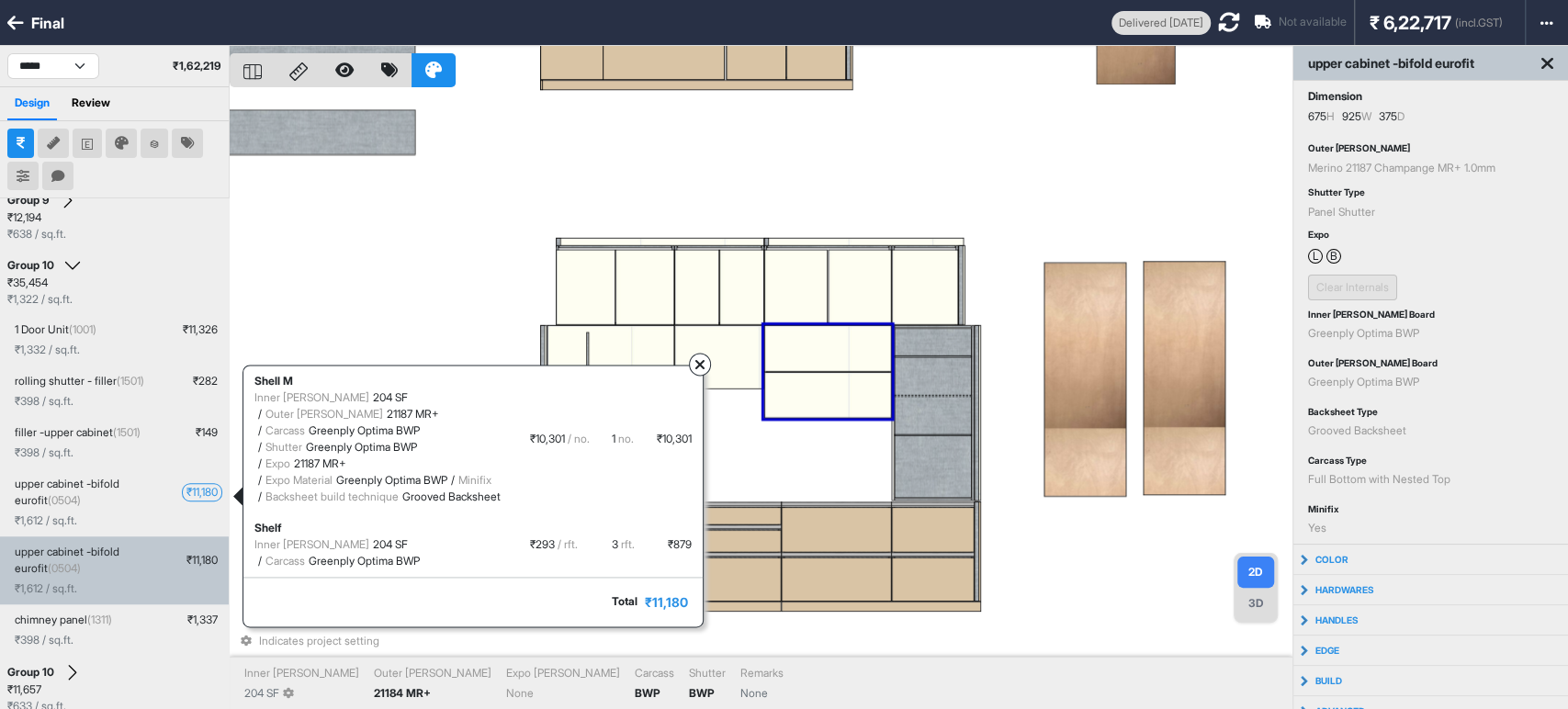 scroll, scrollTop: 1020, scrollLeft: 0, axis: vertical 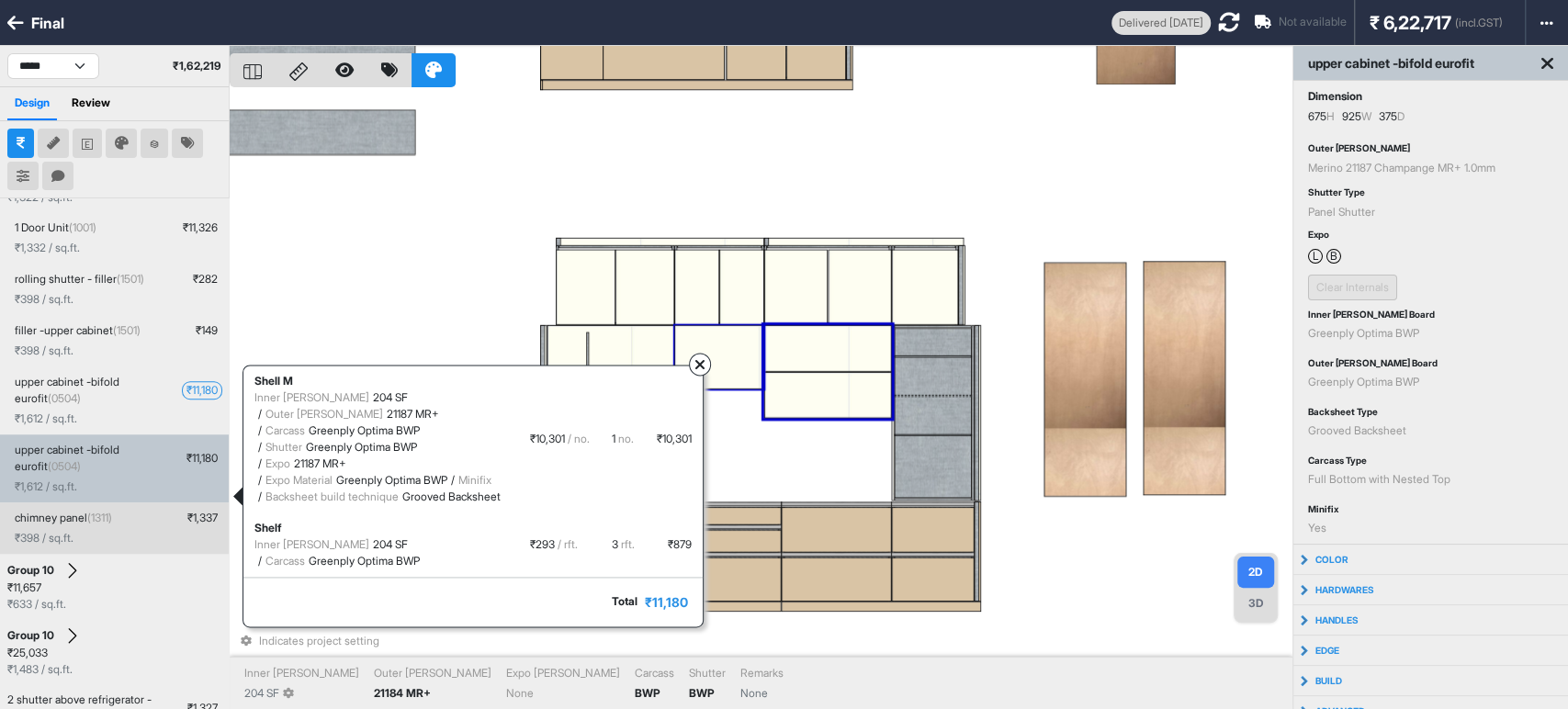 click on "chimney panel   (1311) ₹ 1,337 ₹ 398   / sq.ft." at bounding box center (114, 528) 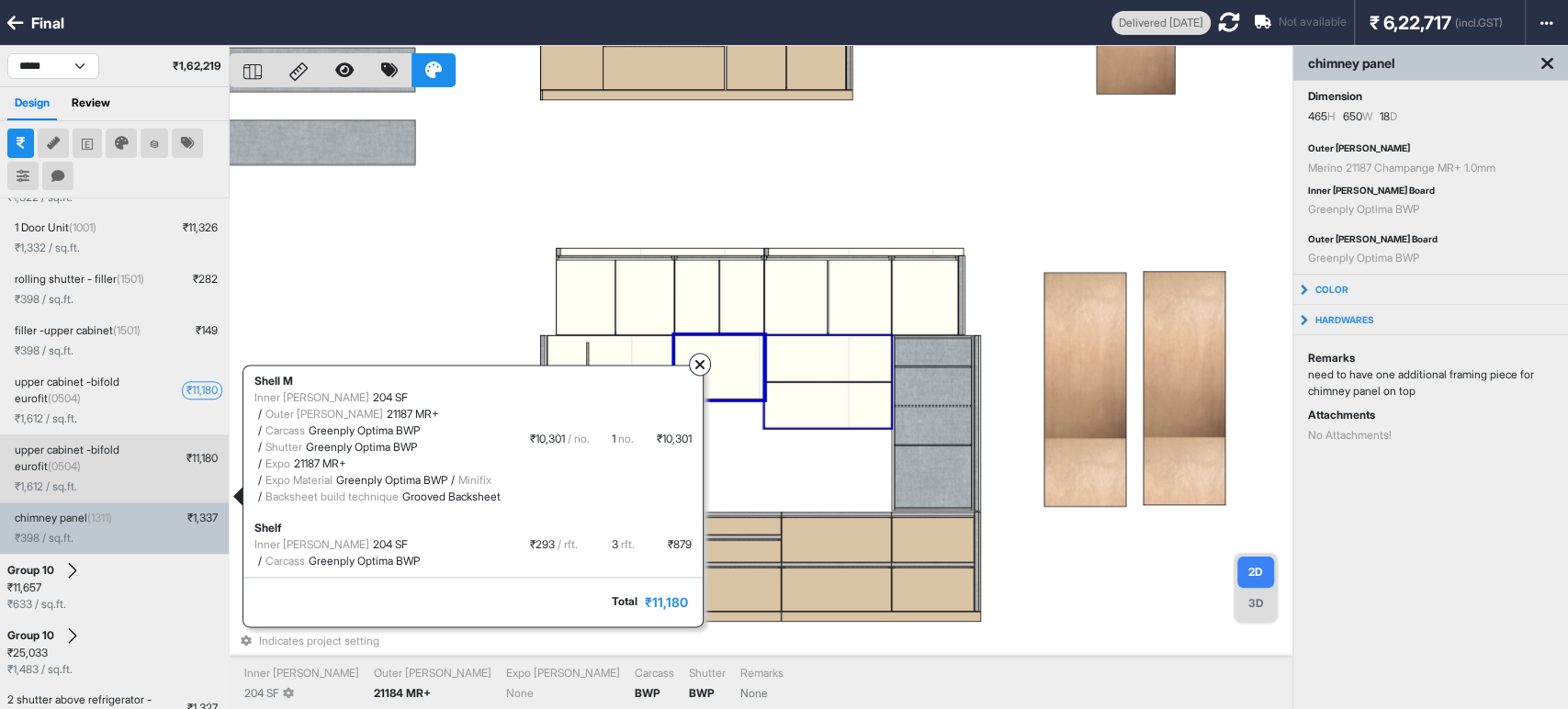 click on "₹ 1,612   / sq.ft." at bounding box center [118, 487] 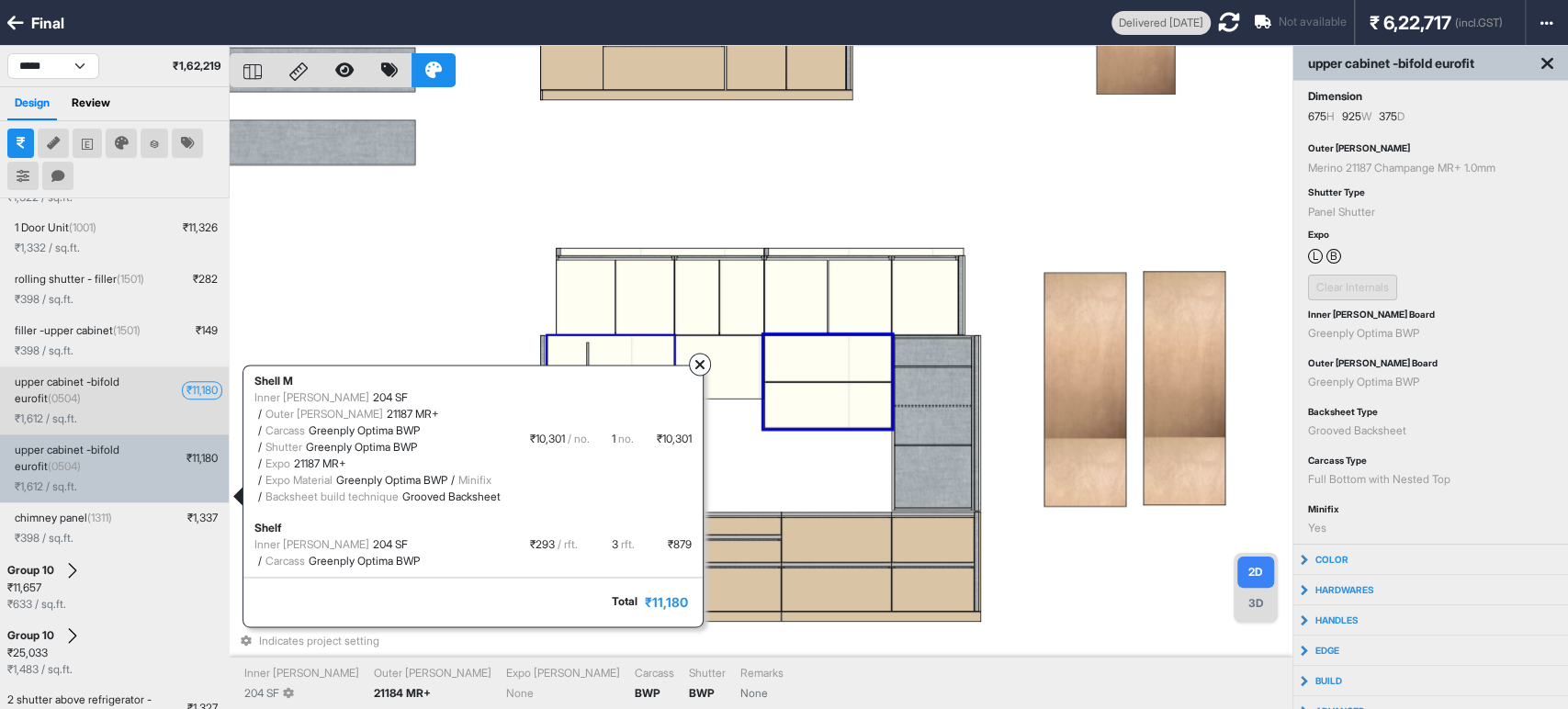 click on "₹ 11,180" at bounding box center (202, 390) 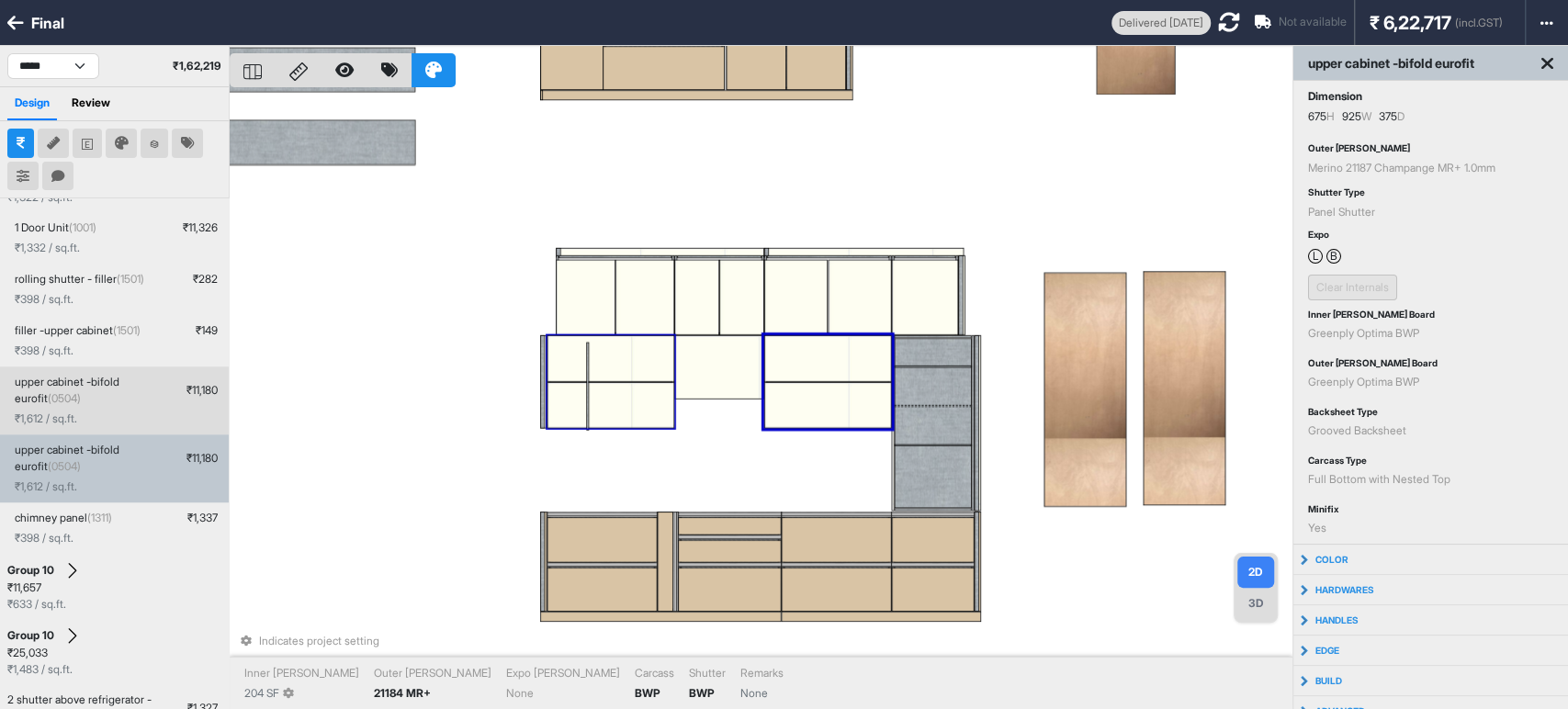 drag, startPoint x: 196, startPoint y: 396, endPoint x: 166, endPoint y: 399, distance: 30.149627 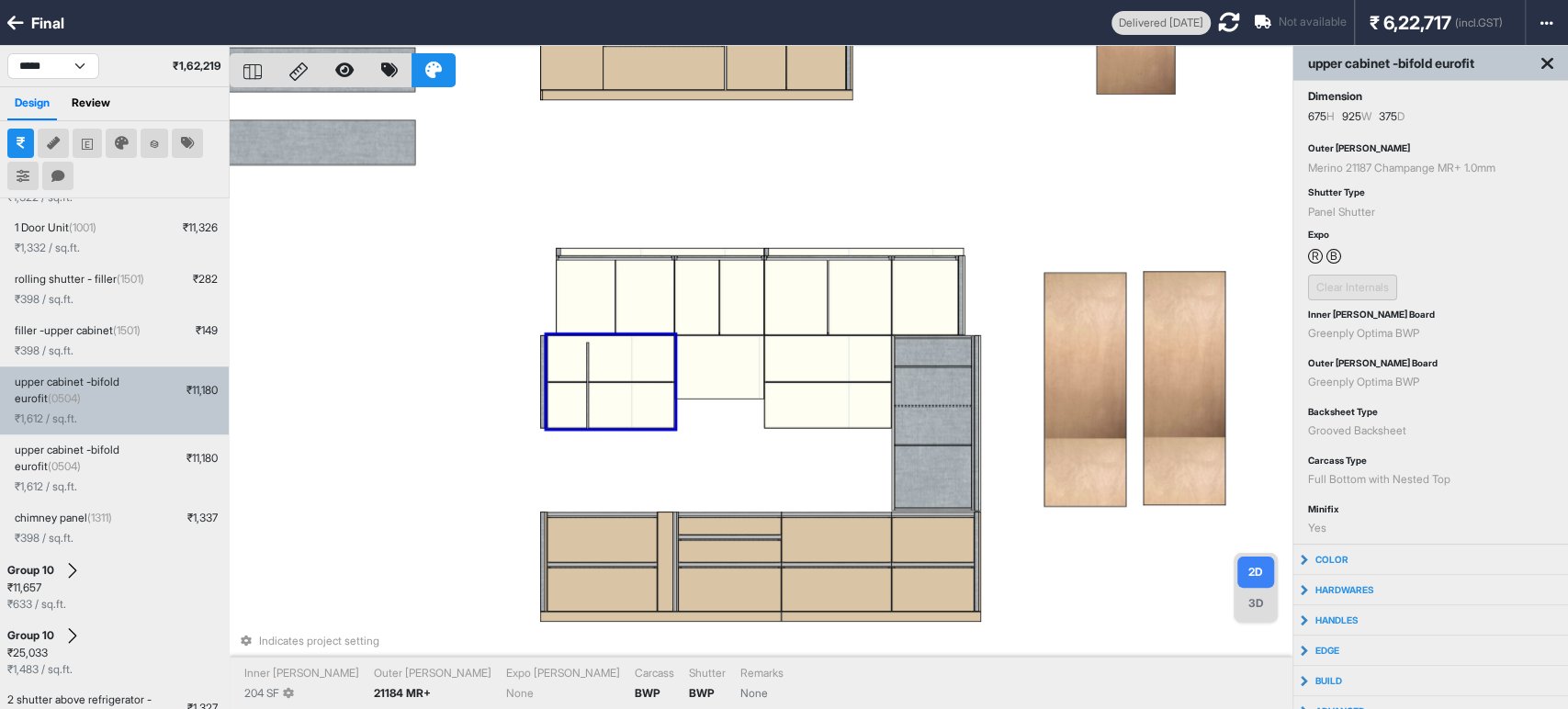 click on "₹ 398   / sq.ft." at bounding box center (118, 351) 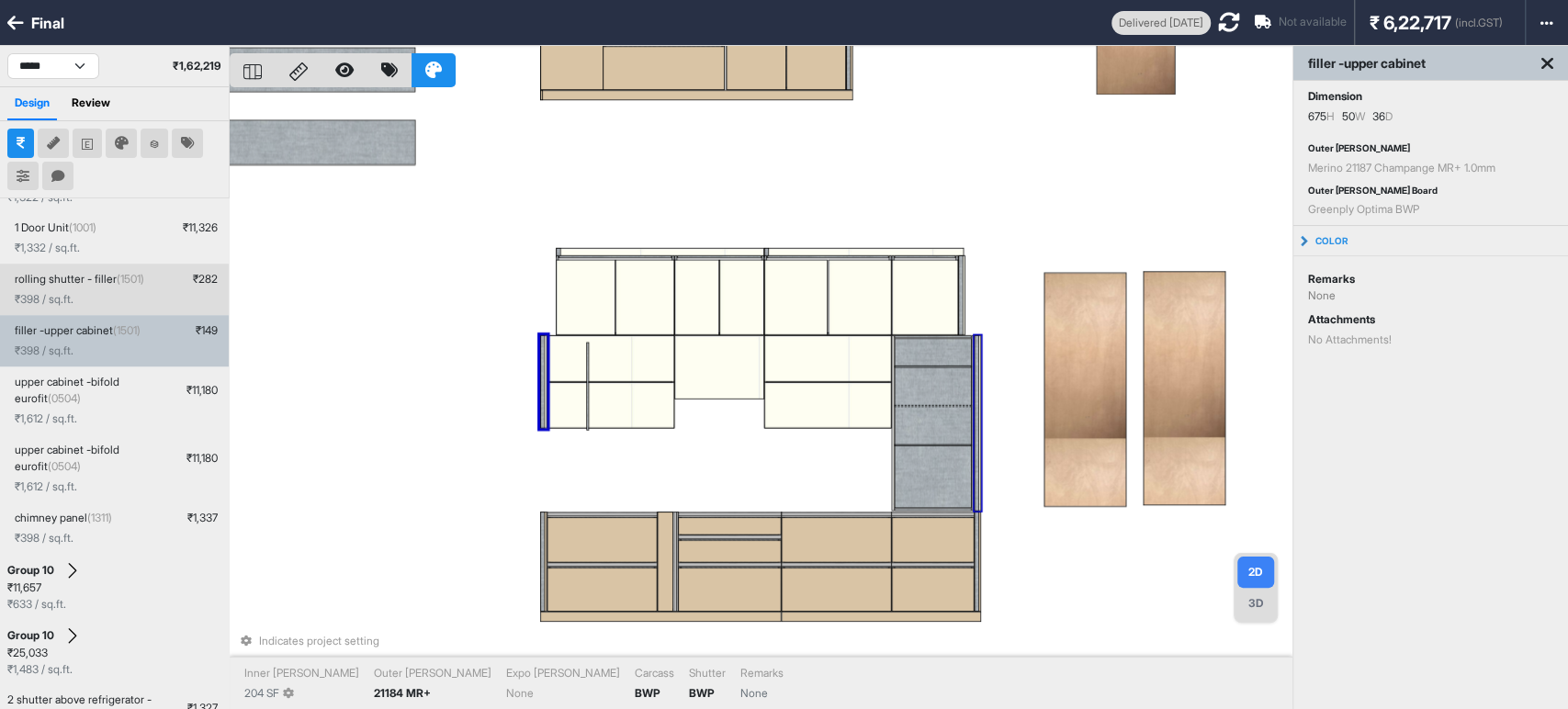 click on "₹ 398   / sq.ft." at bounding box center [118, 299] 